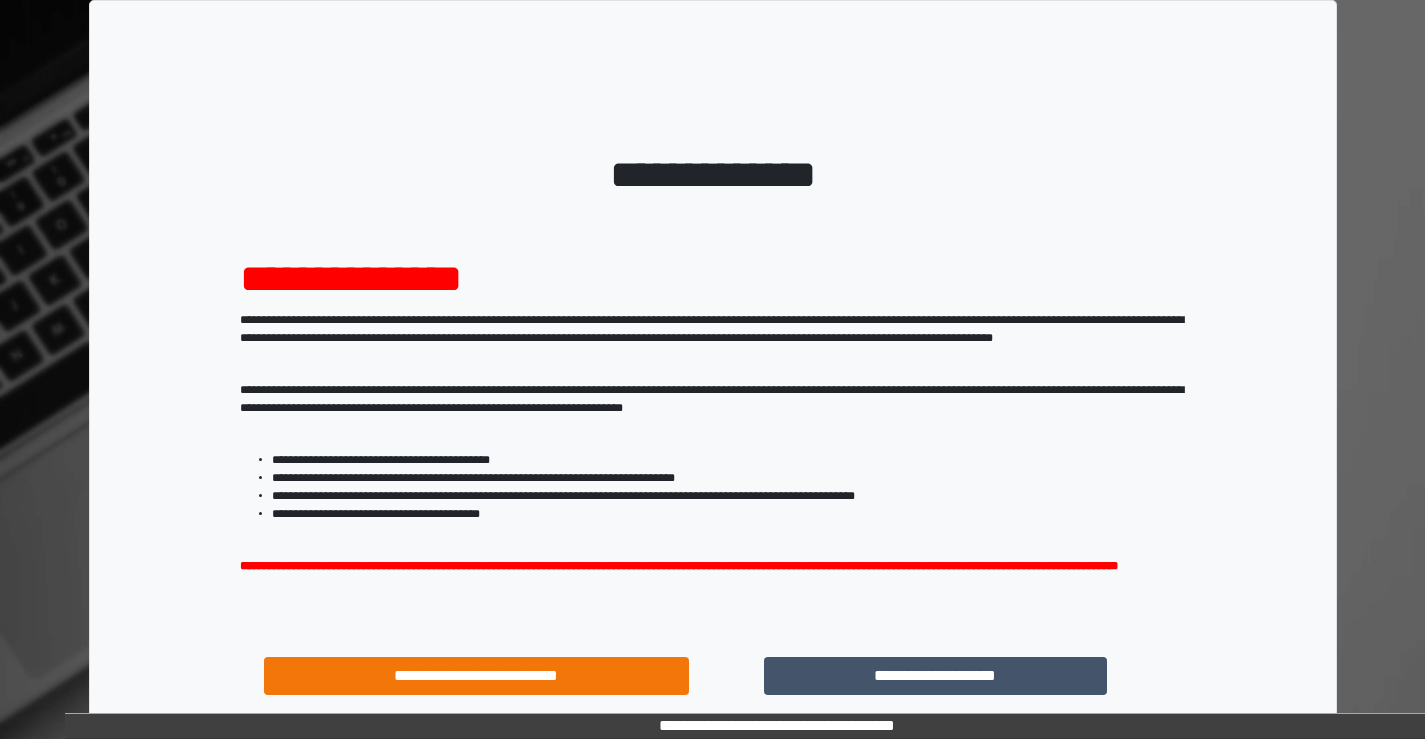 scroll, scrollTop: 0, scrollLeft: 0, axis: both 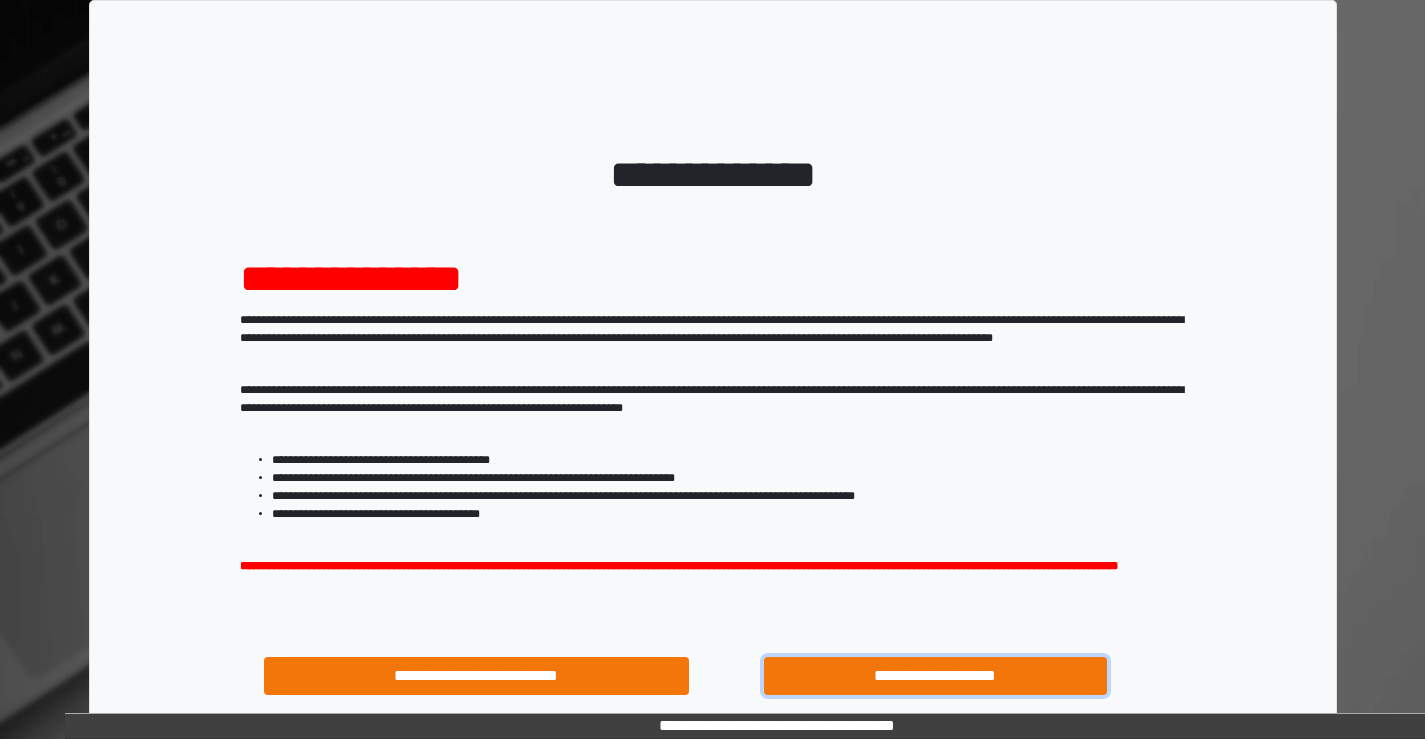 click on "**********" at bounding box center (936, 676) 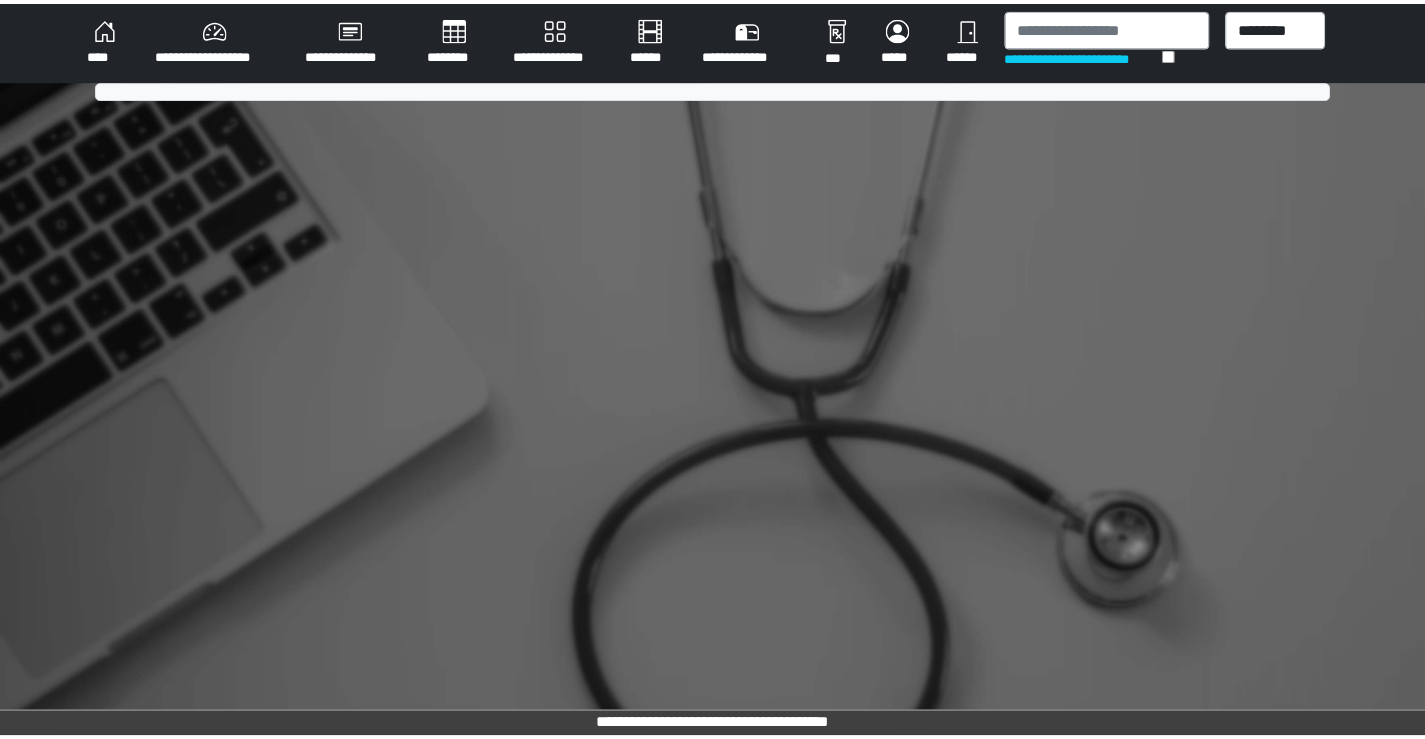 scroll, scrollTop: 0, scrollLeft: 0, axis: both 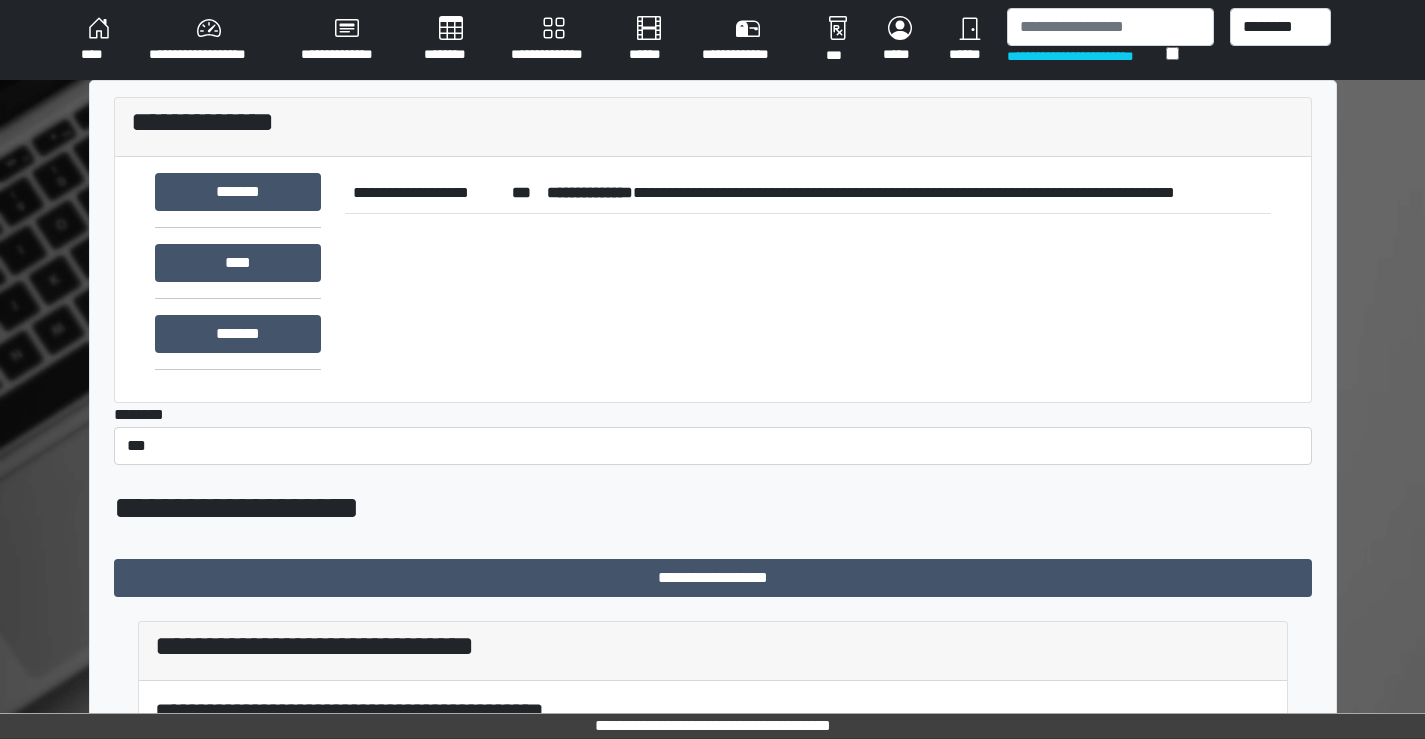 click on "********" at bounding box center [451, 40] 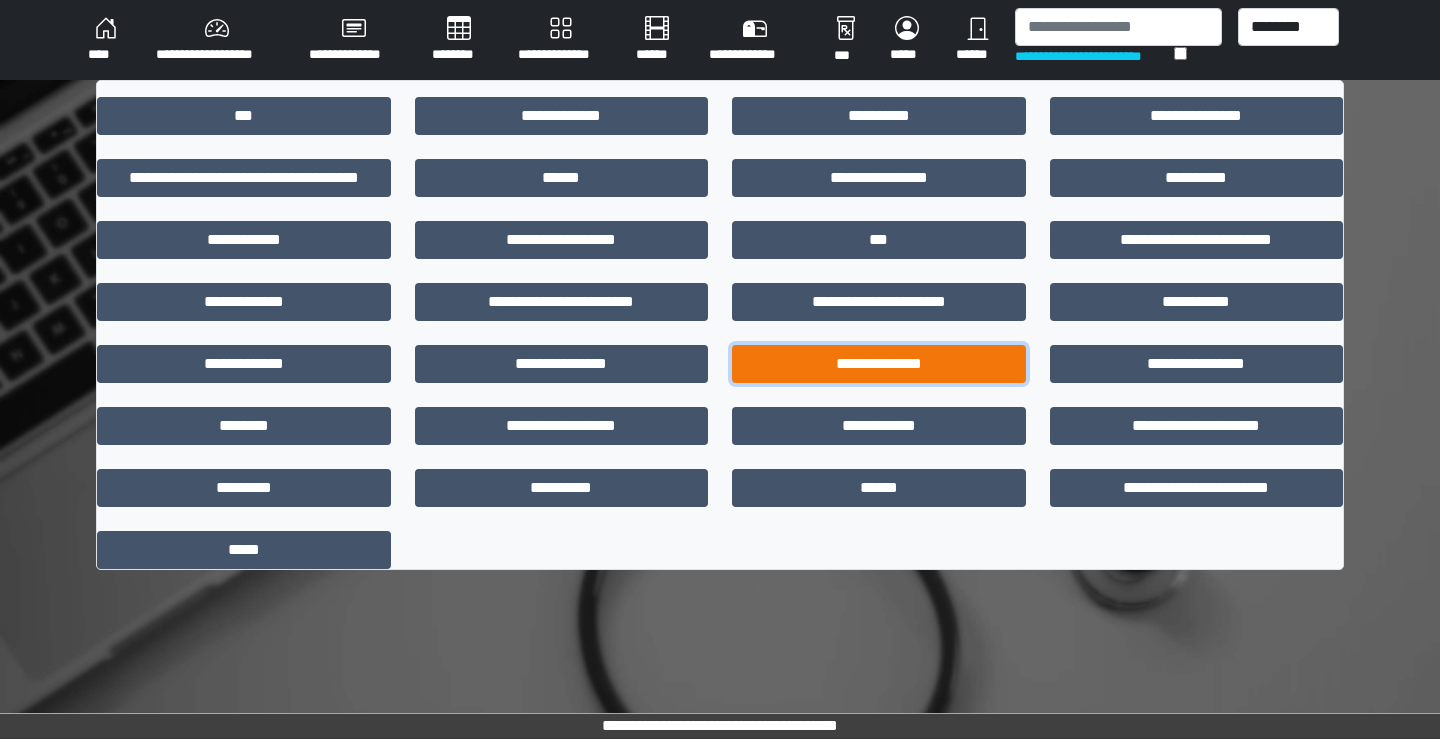 click on "**********" at bounding box center (879, 364) 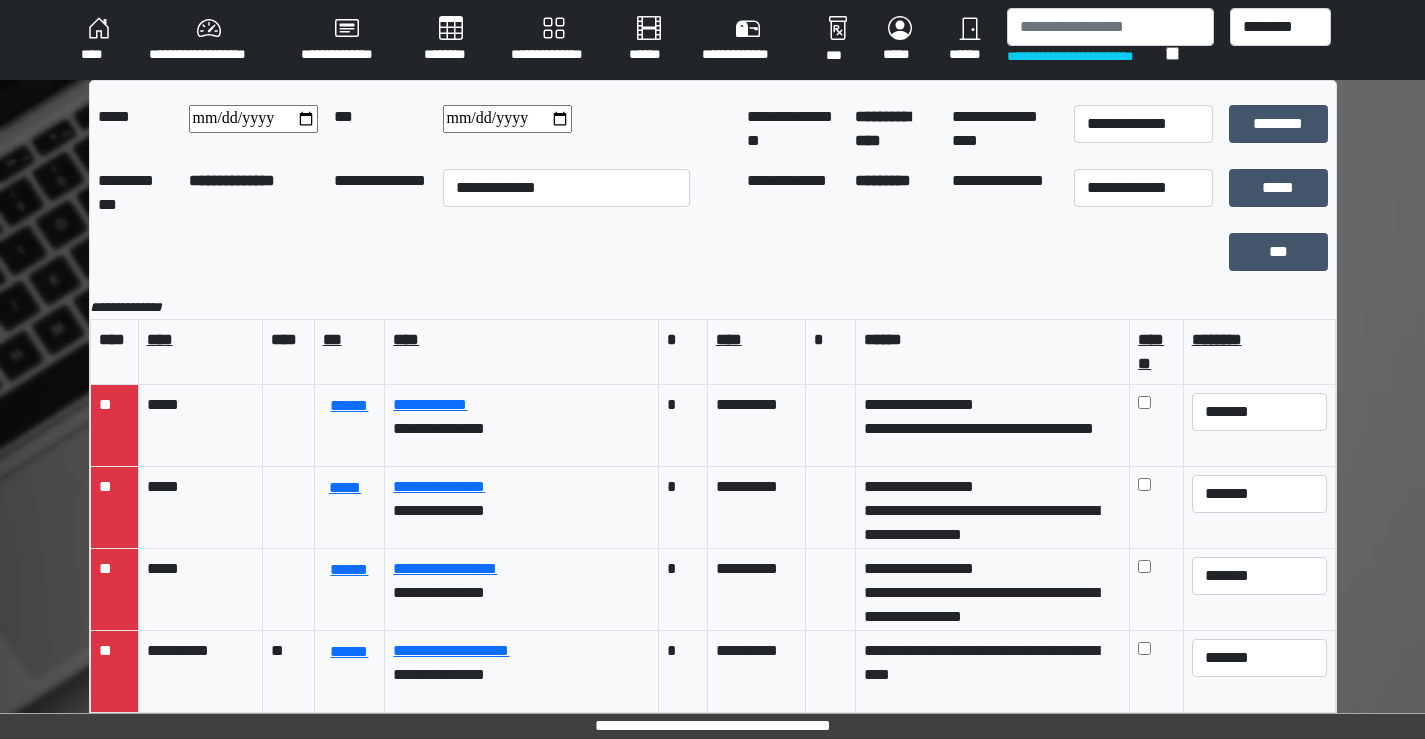 click at bounding box center (253, 119) 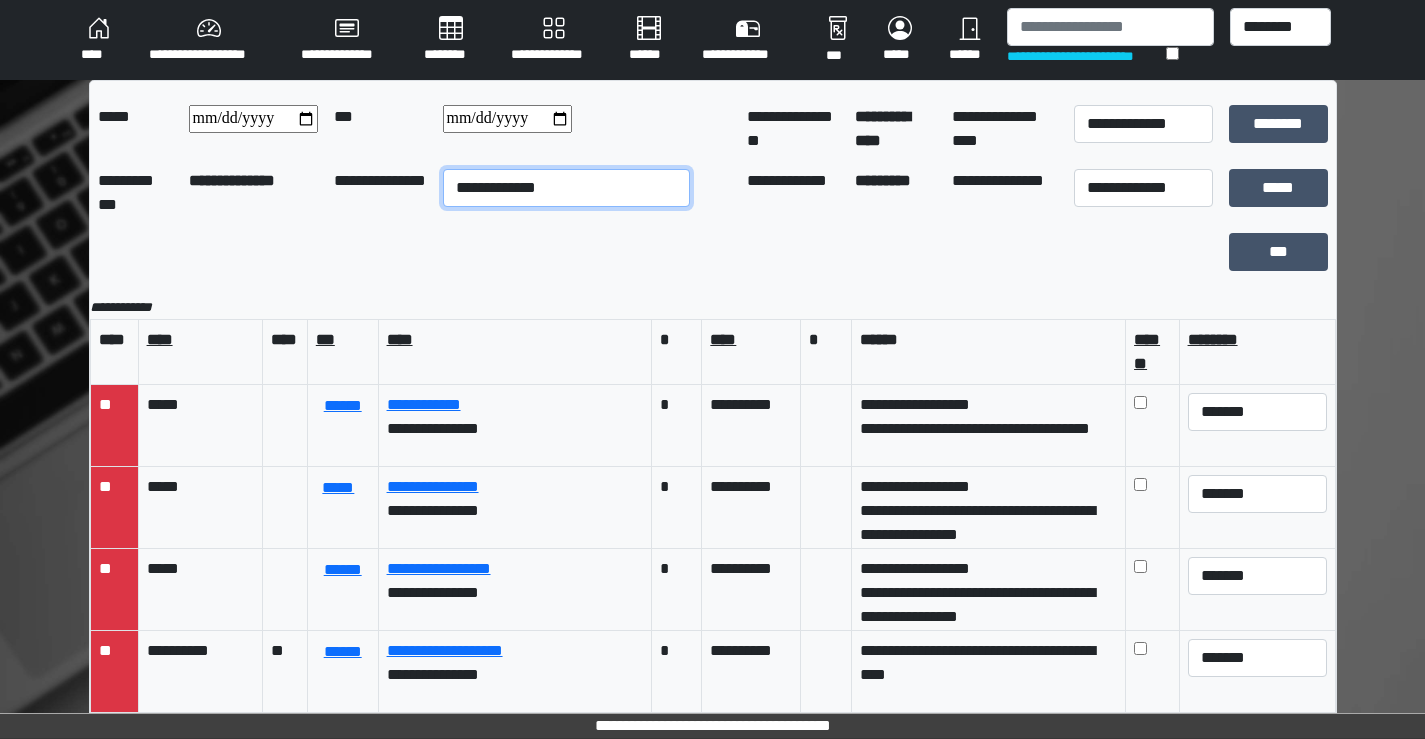 click on "**********" at bounding box center (566, 188) 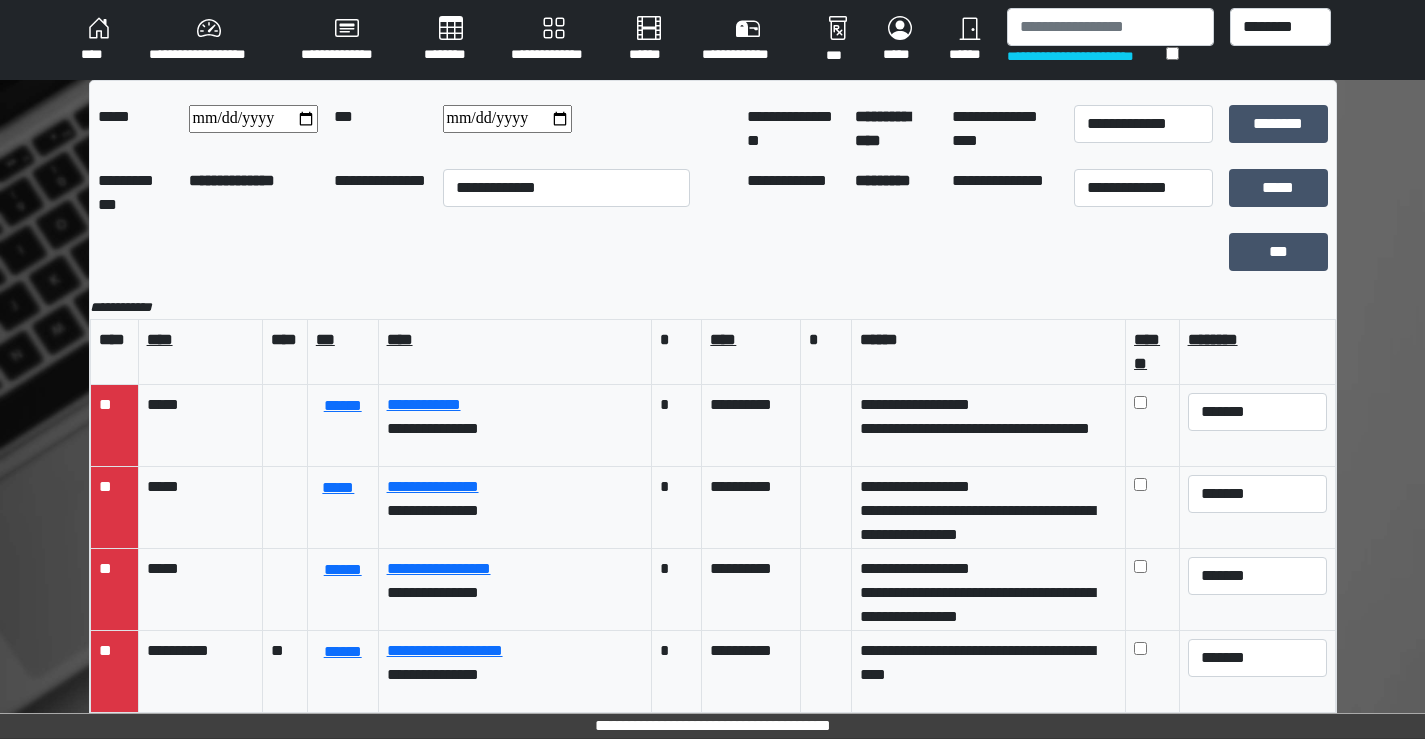 click on "**********" at bounding box center [566, 129] 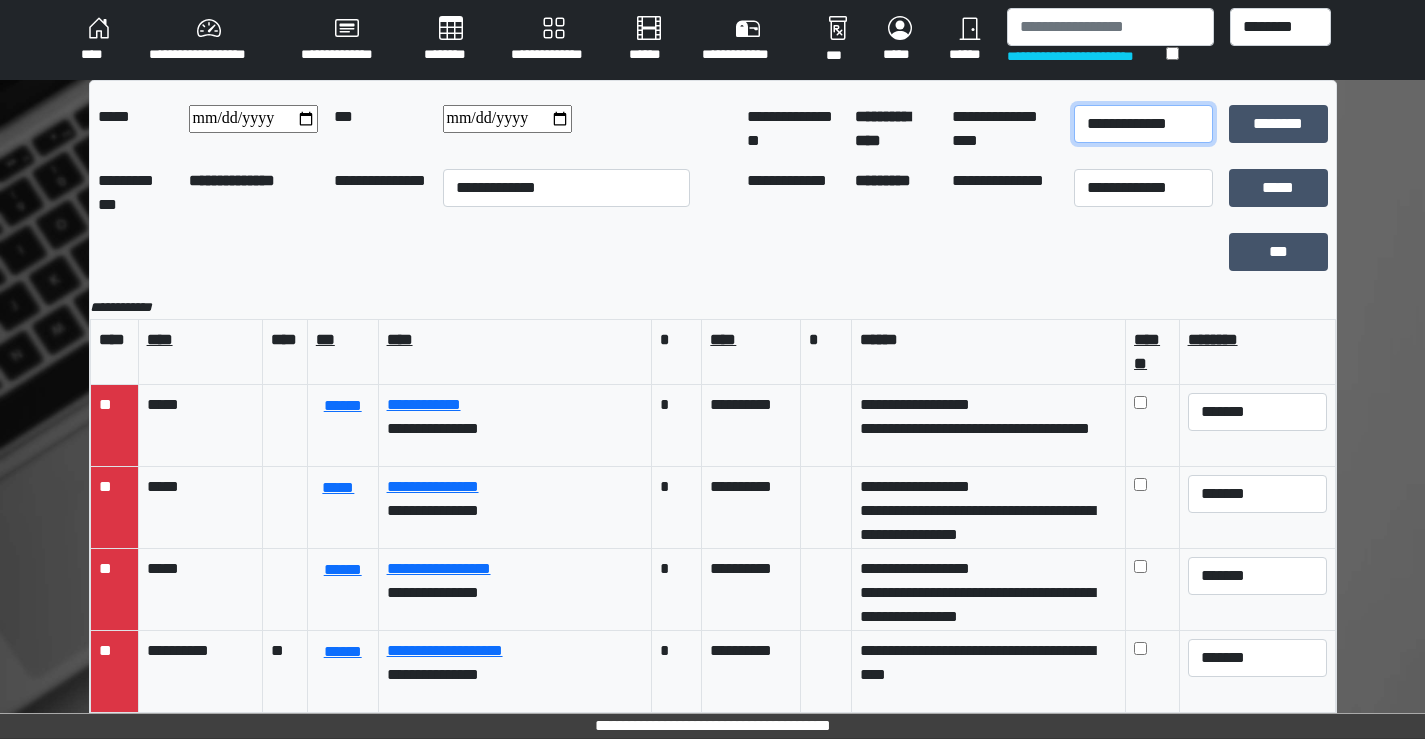 click on "**********" at bounding box center (1143, 124) 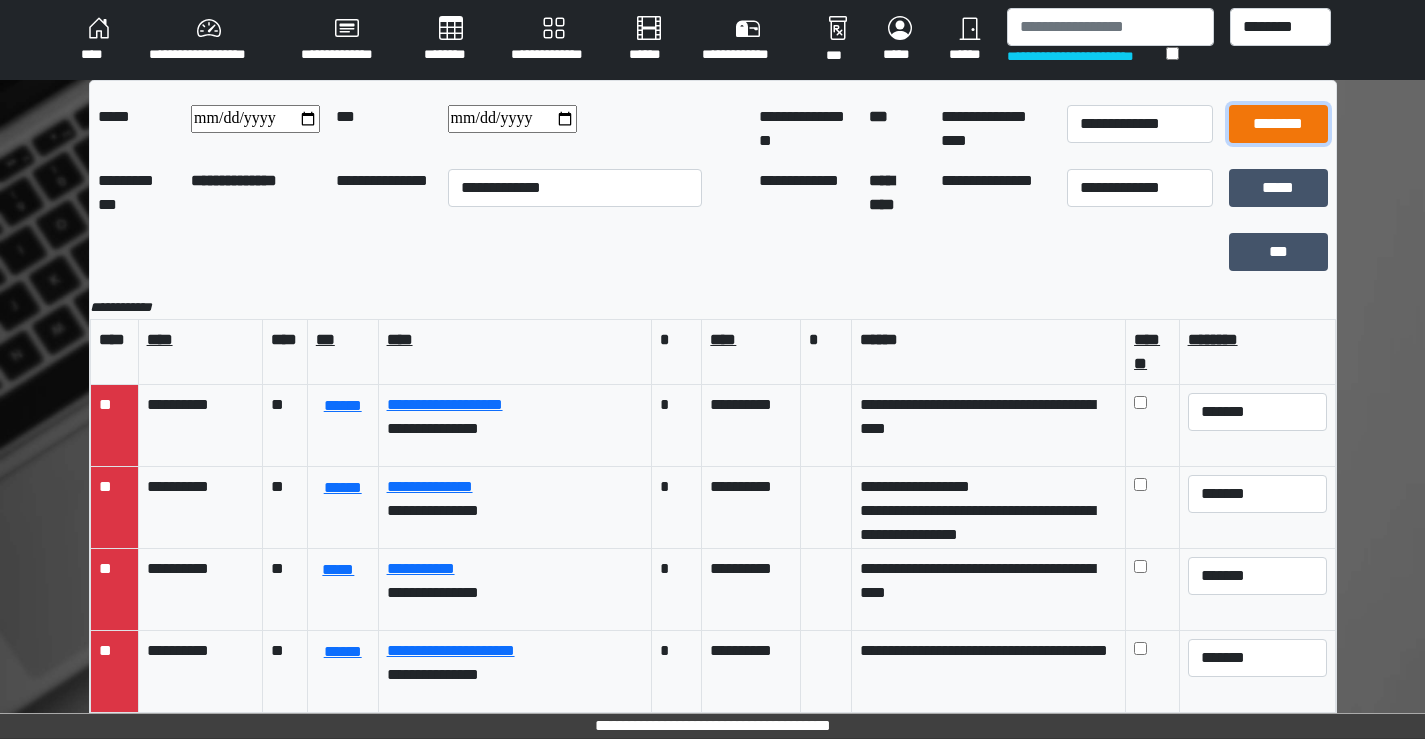 click on "********" at bounding box center [1278, 124] 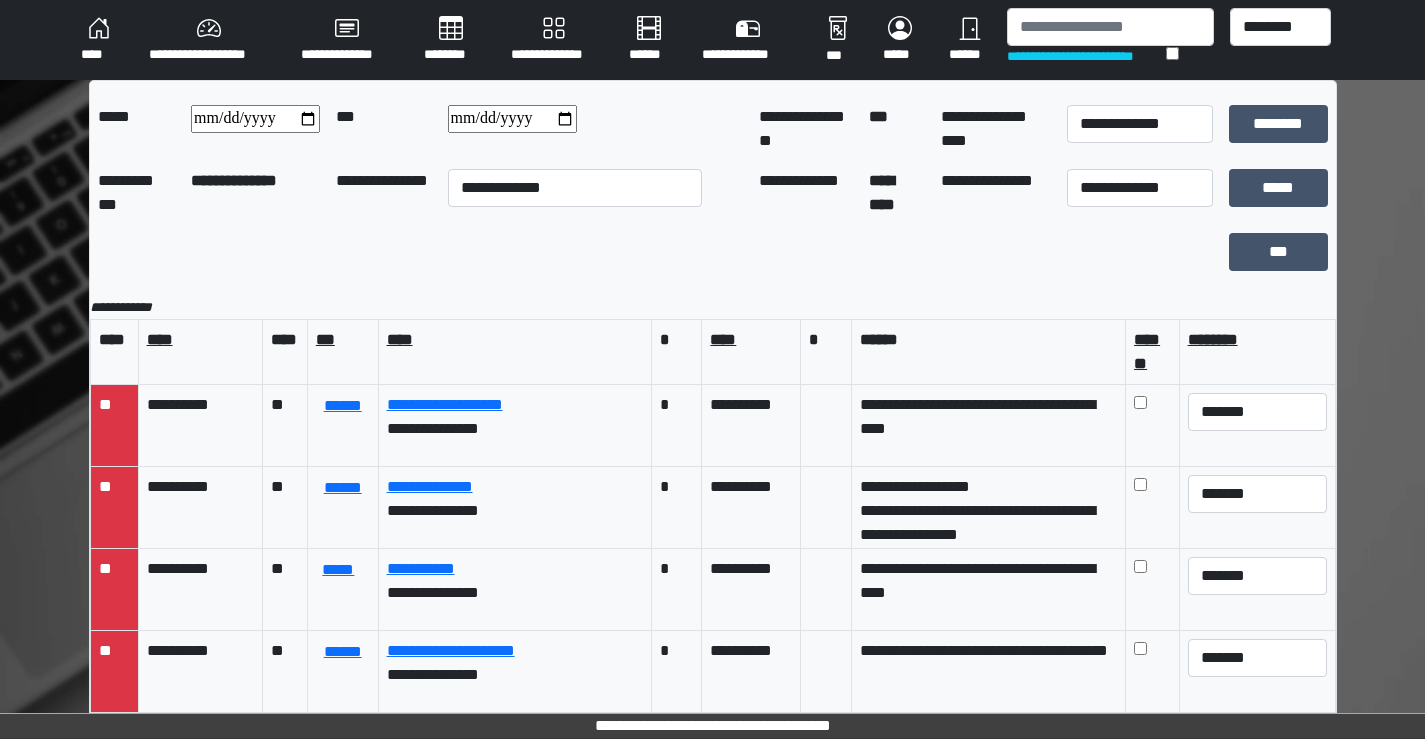 click on "**********" at bounding box center [512, 119] 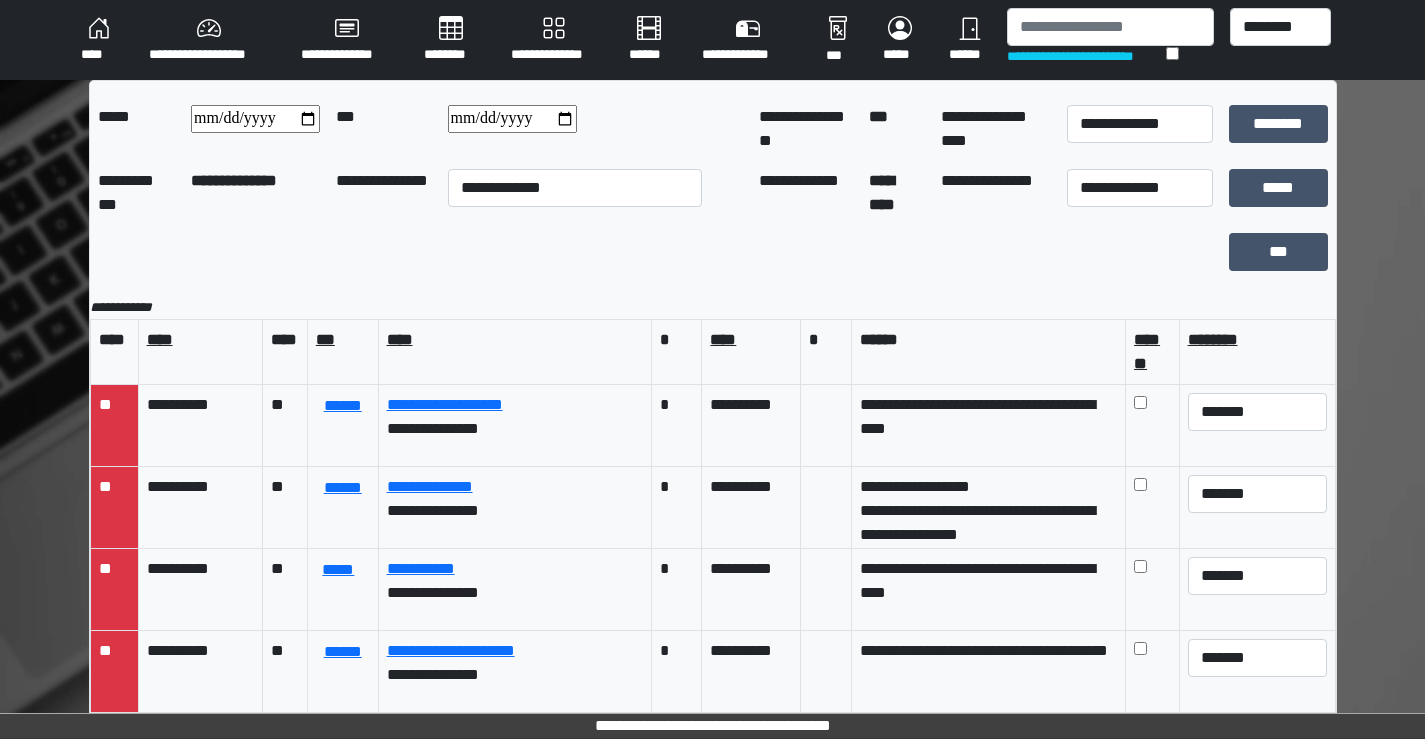 click at bounding box center [255, 119] 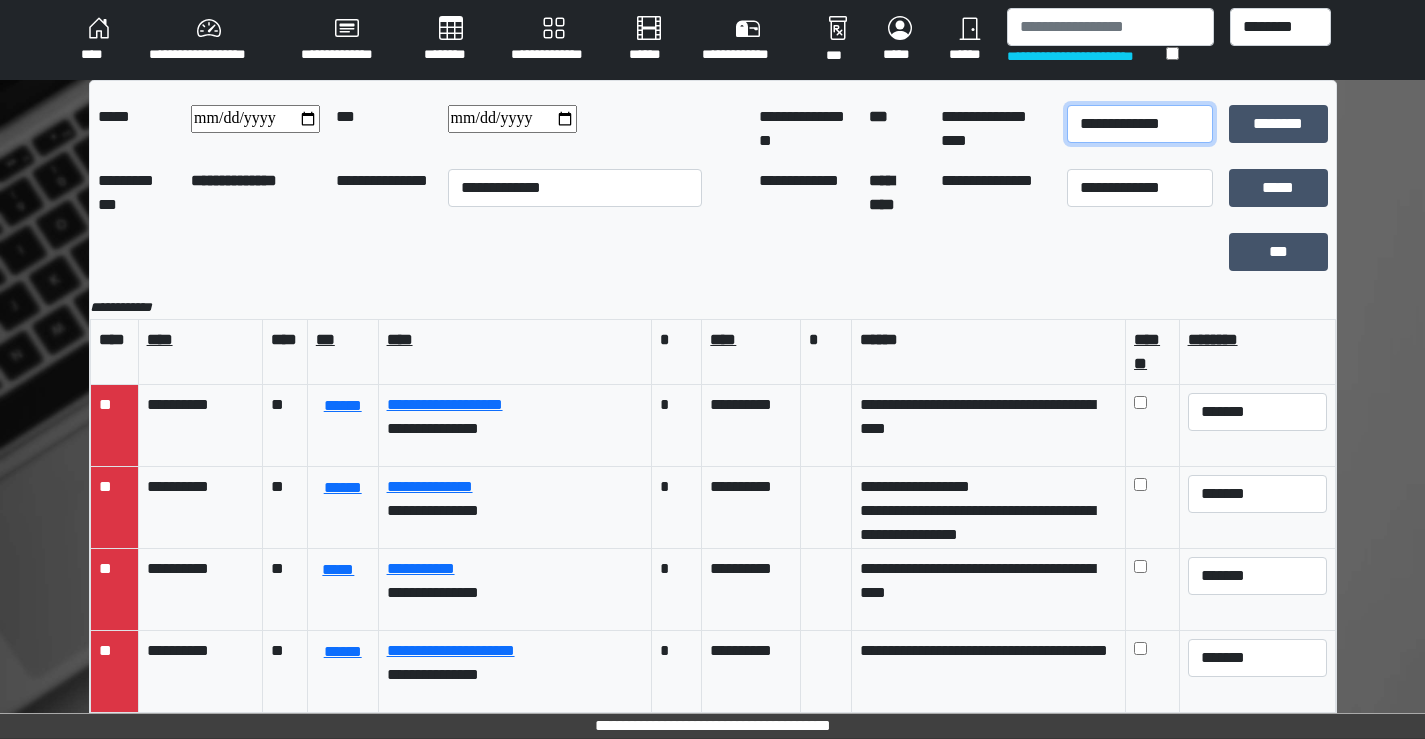 click on "**********" at bounding box center [1140, 124] 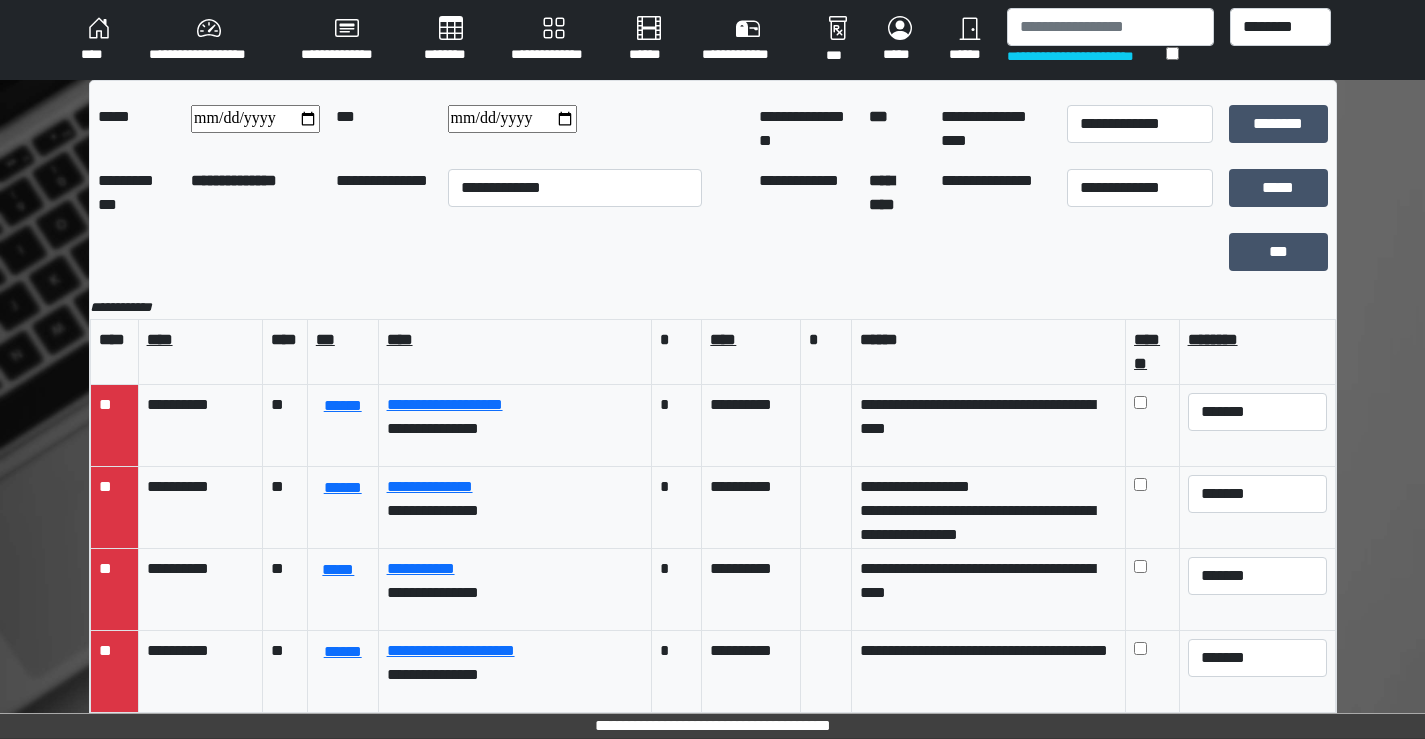 click at bounding box center [255, 119] 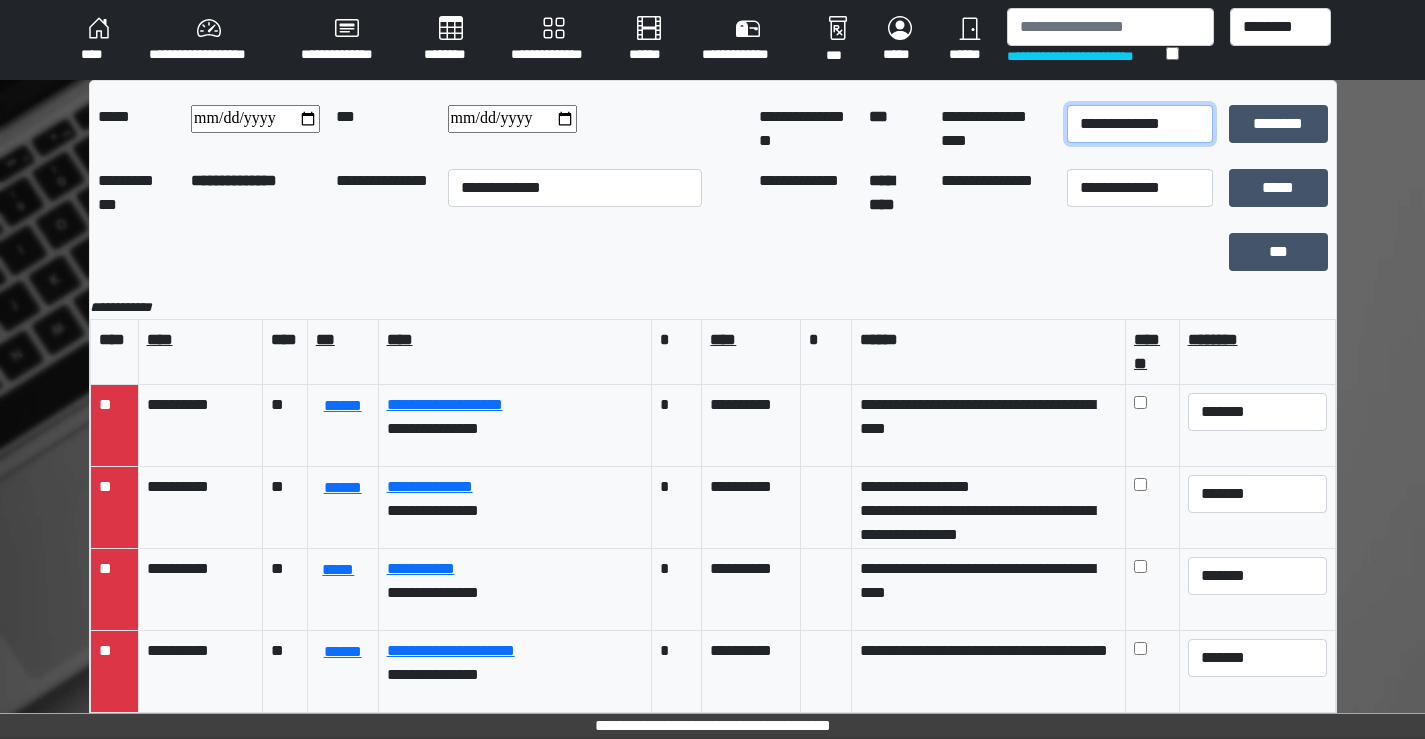 click on "**********" at bounding box center (1140, 124) 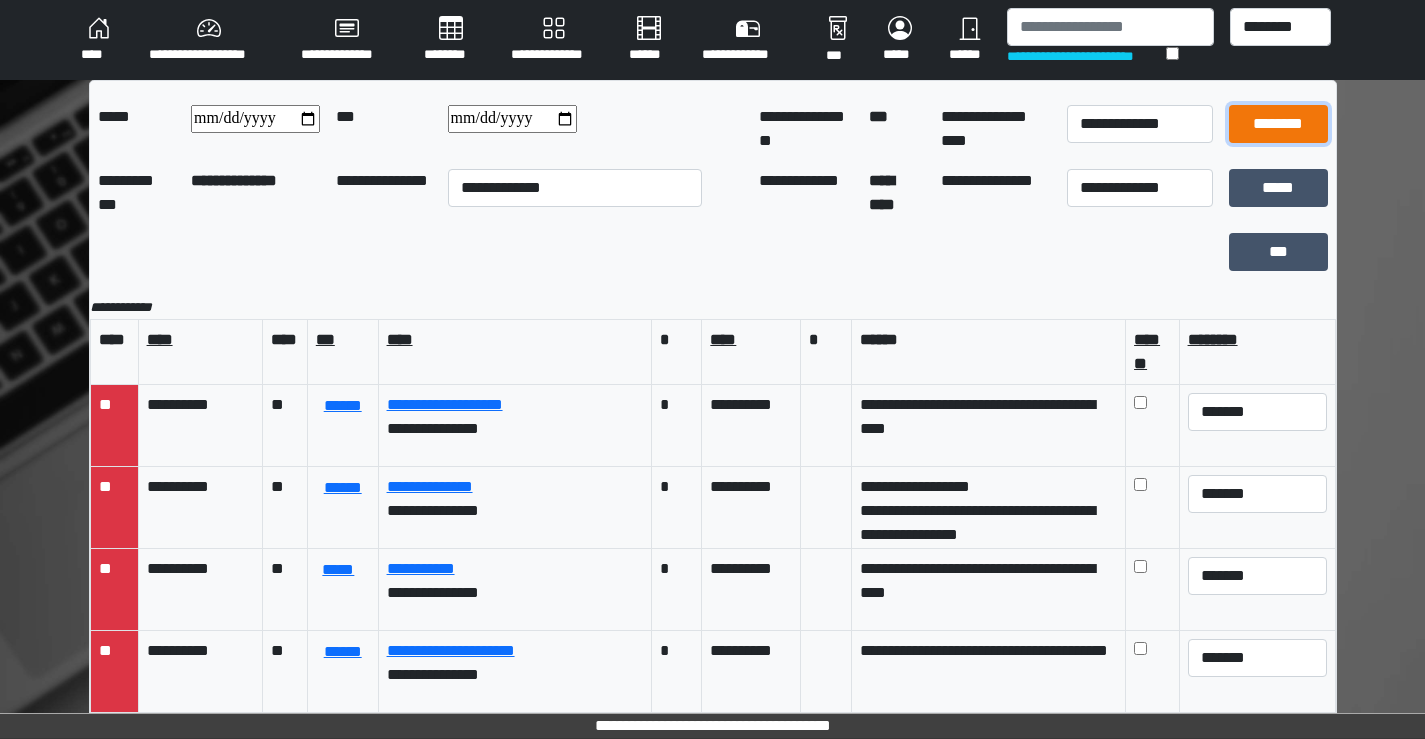 click on "********" at bounding box center [1278, 124] 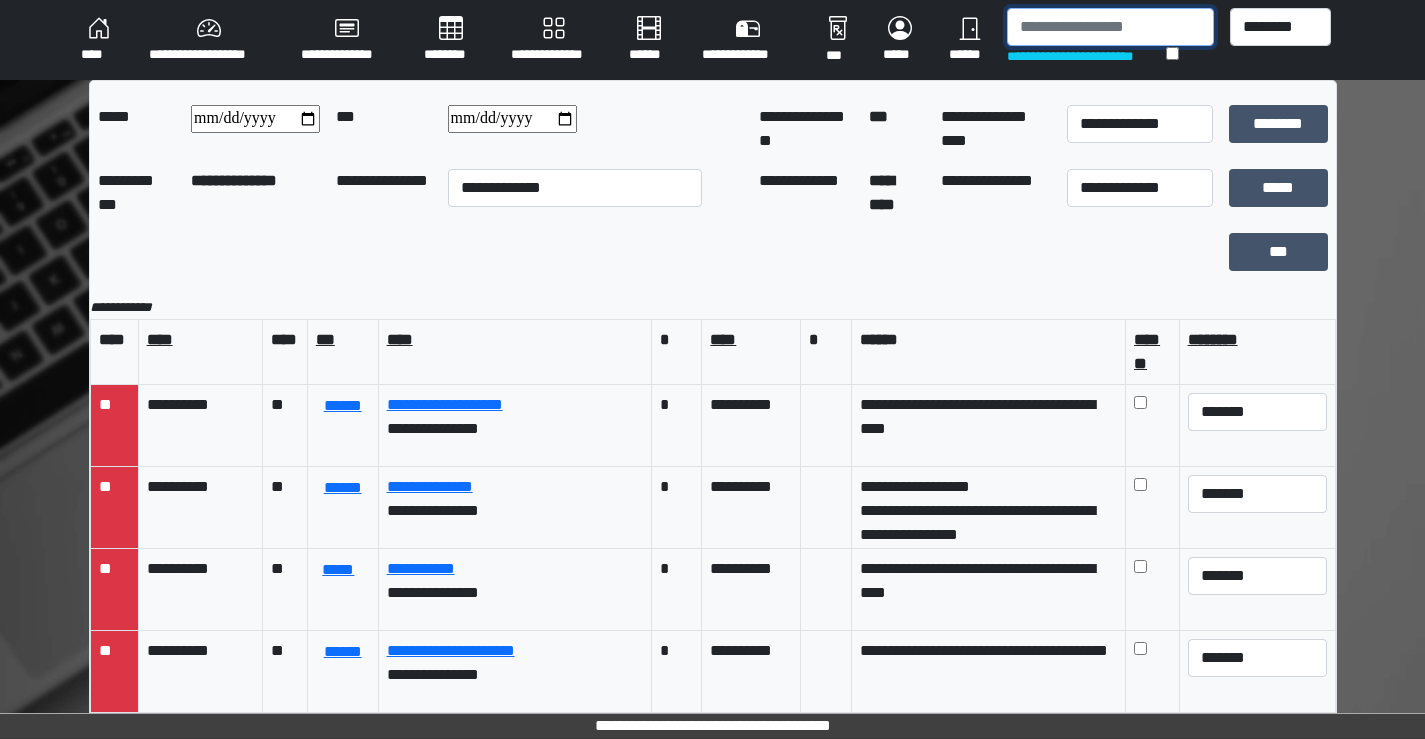 click at bounding box center [1110, 27] 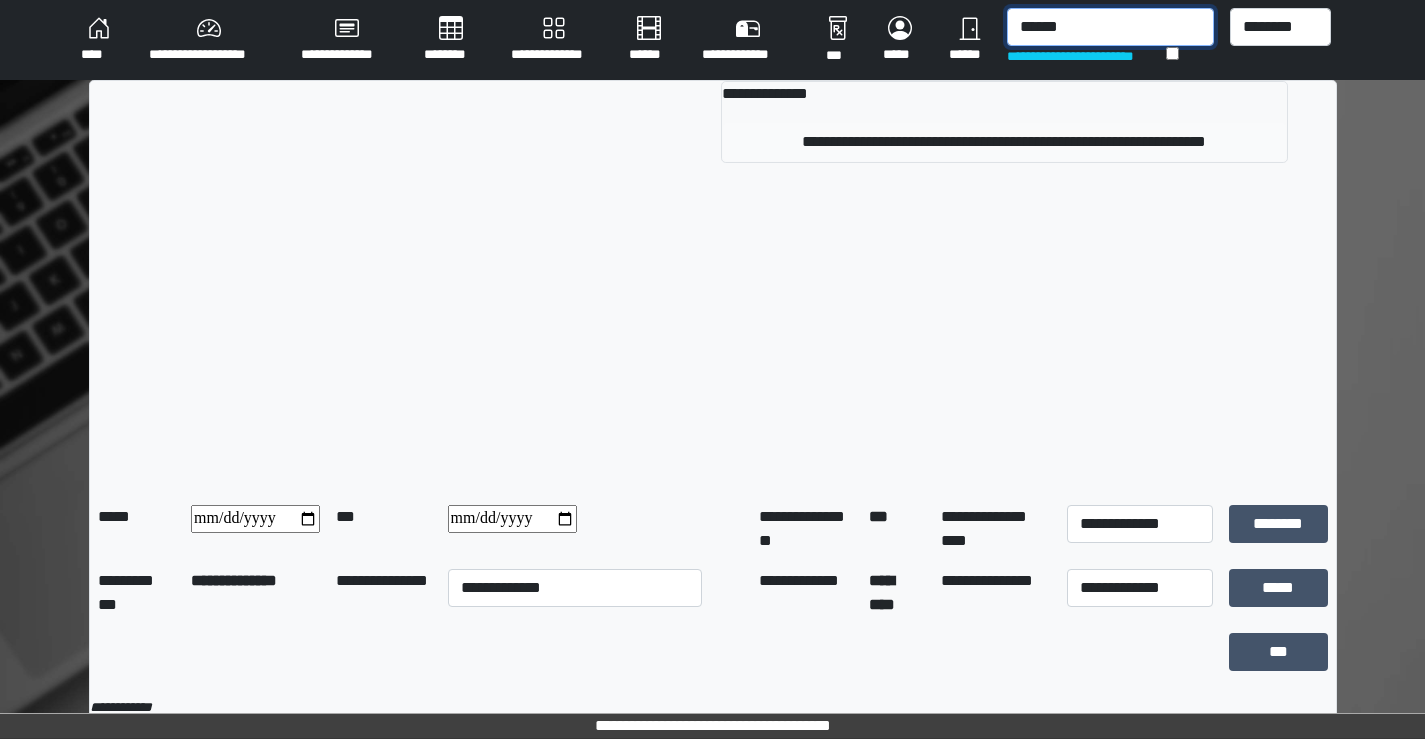 type on "******" 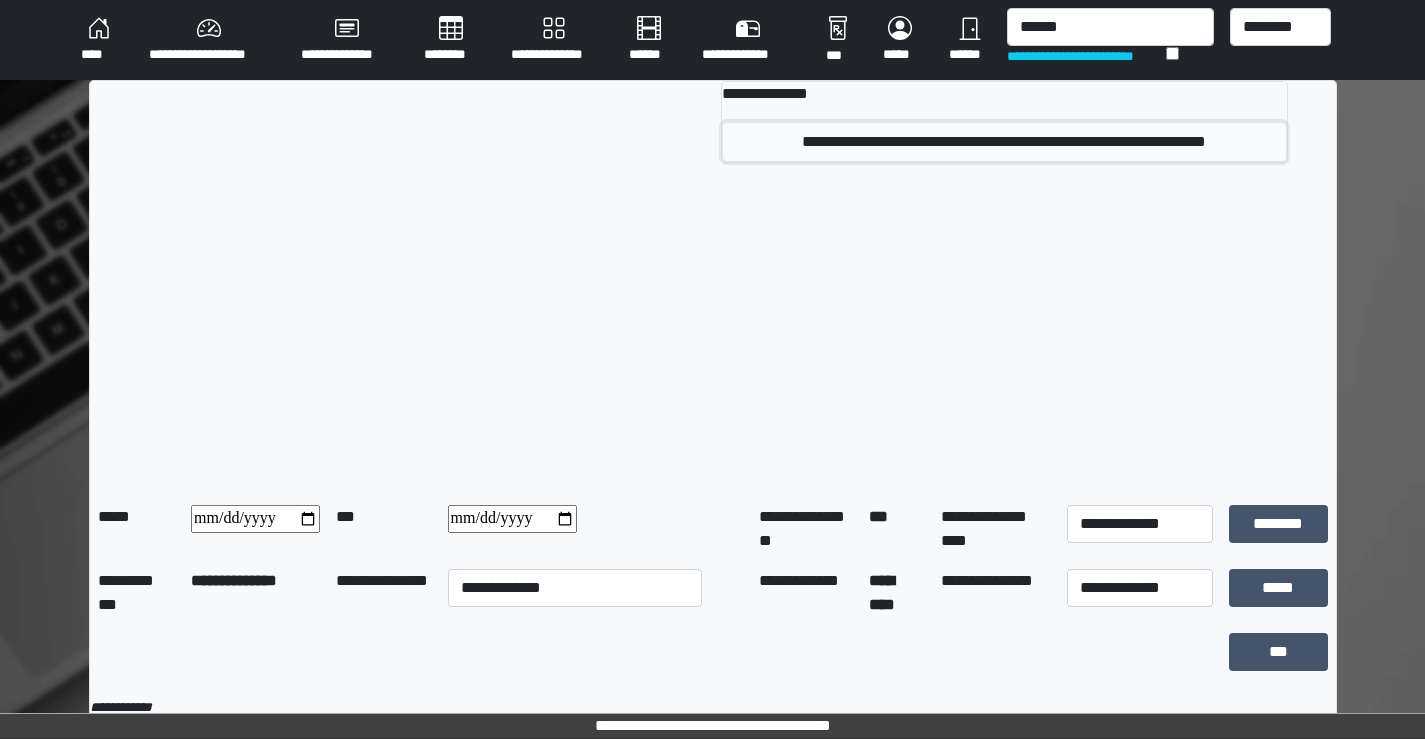 click on "**********" at bounding box center (1004, 142) 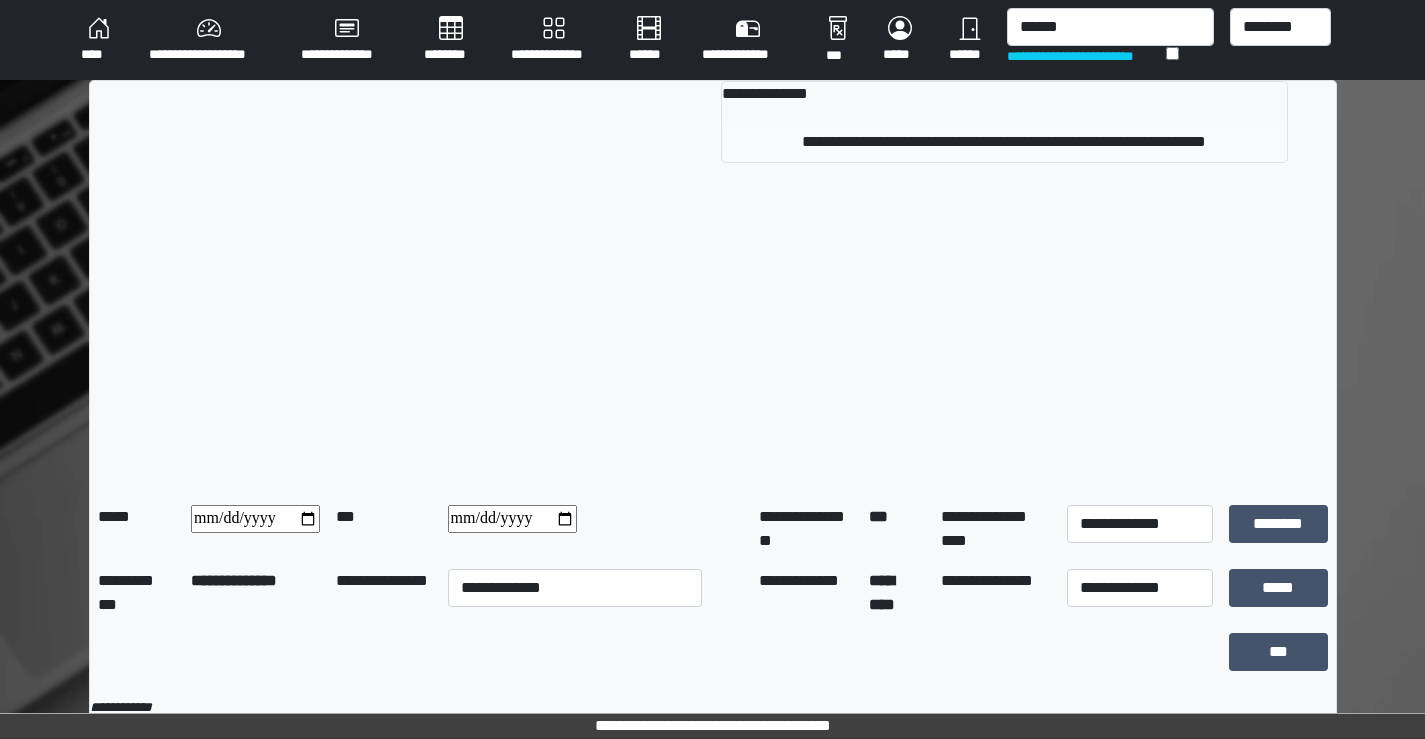 type 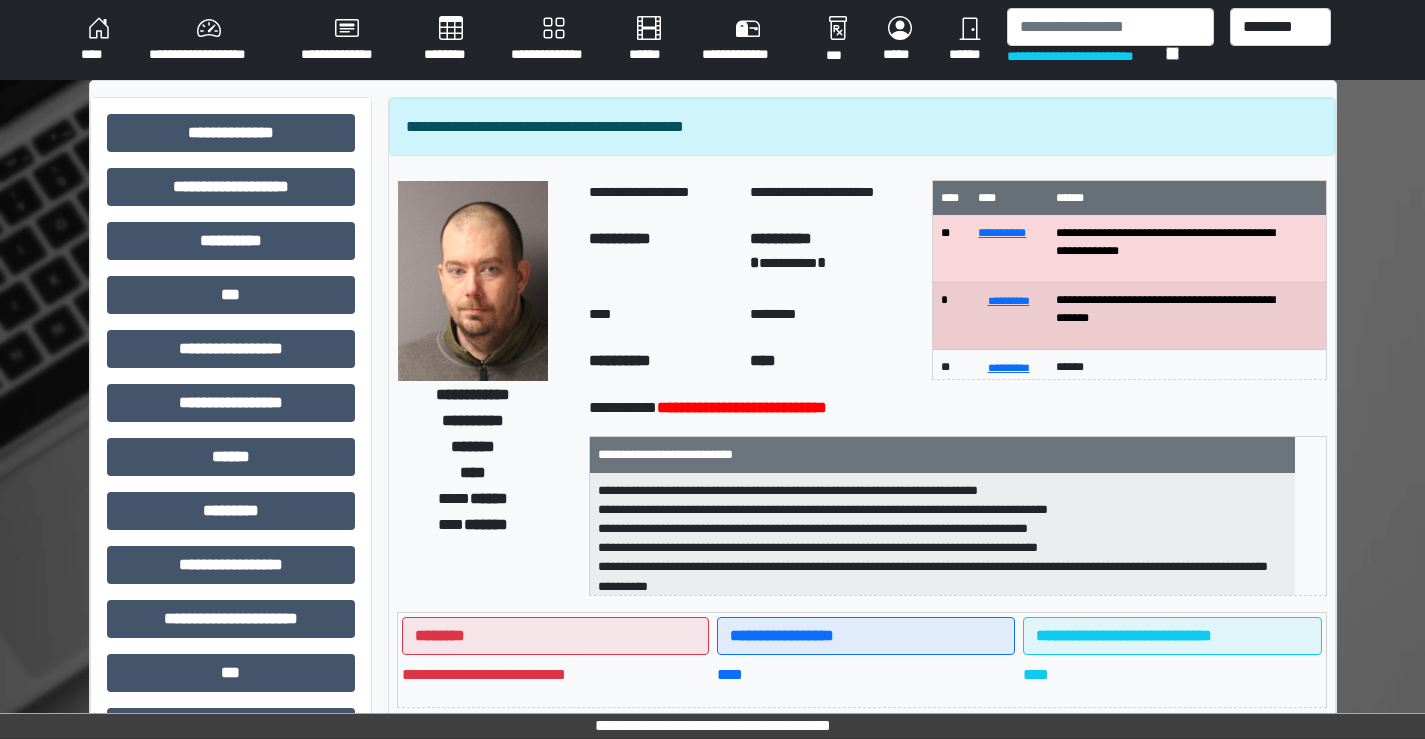 scroll, scrollTop: 63, scrollLeft: 0, axis: vertical 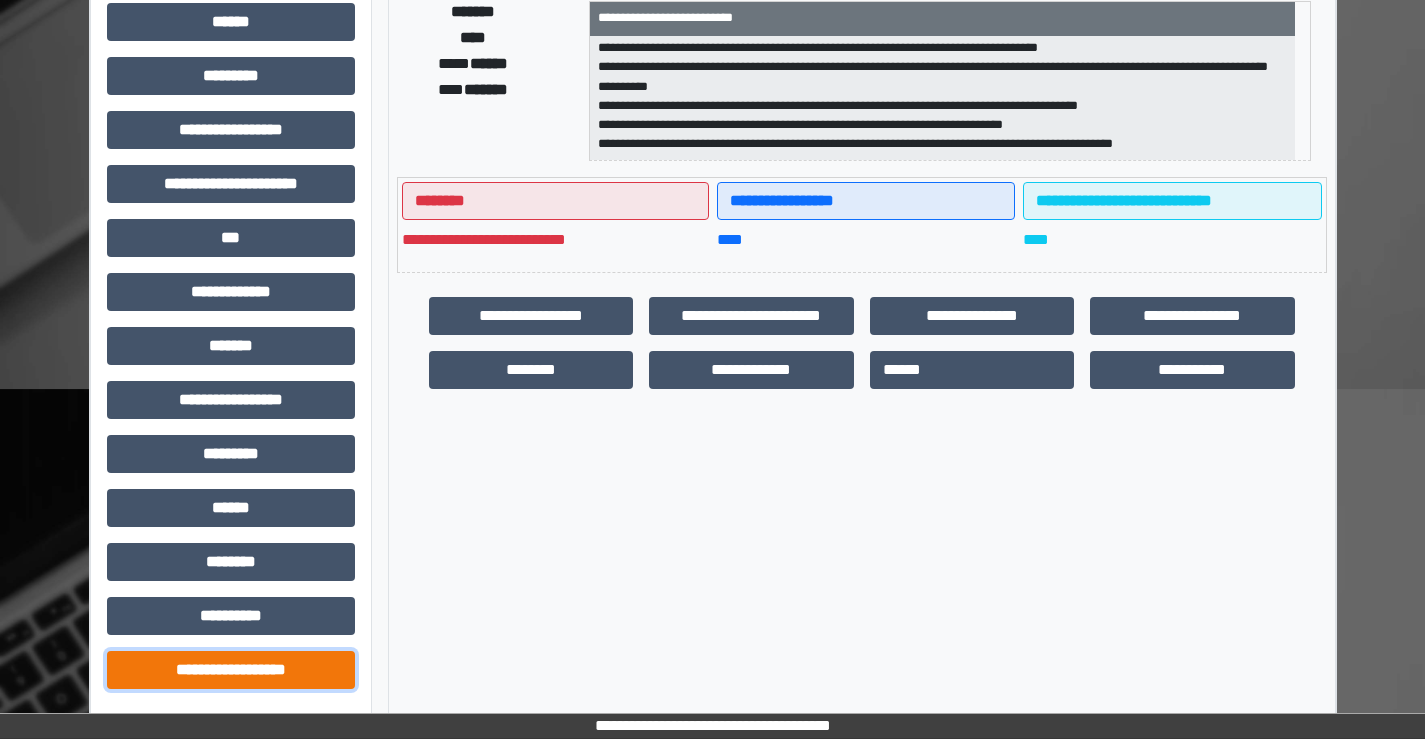 click on "**********" at bounding box center [231, 670] 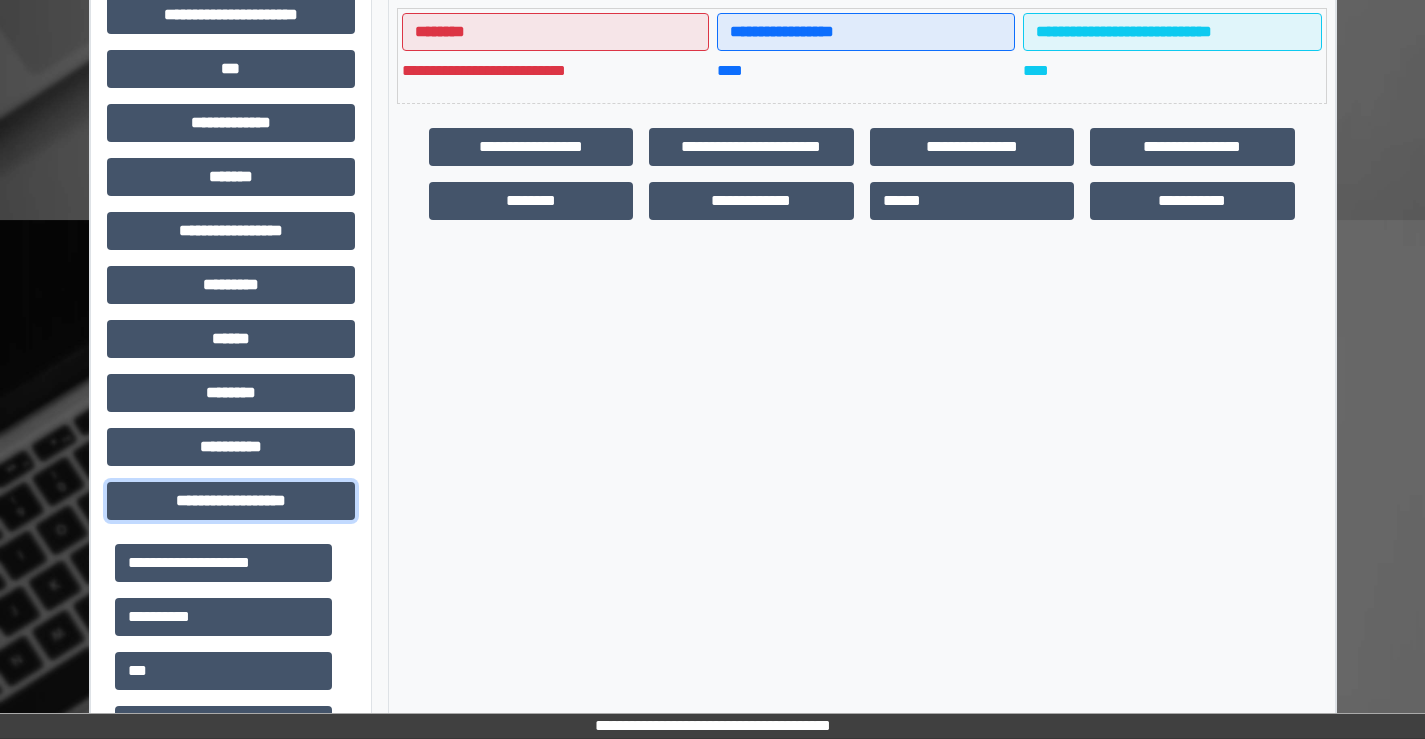 scroll, scrollTop: 915, scrollLeft: 0, axis: vertical 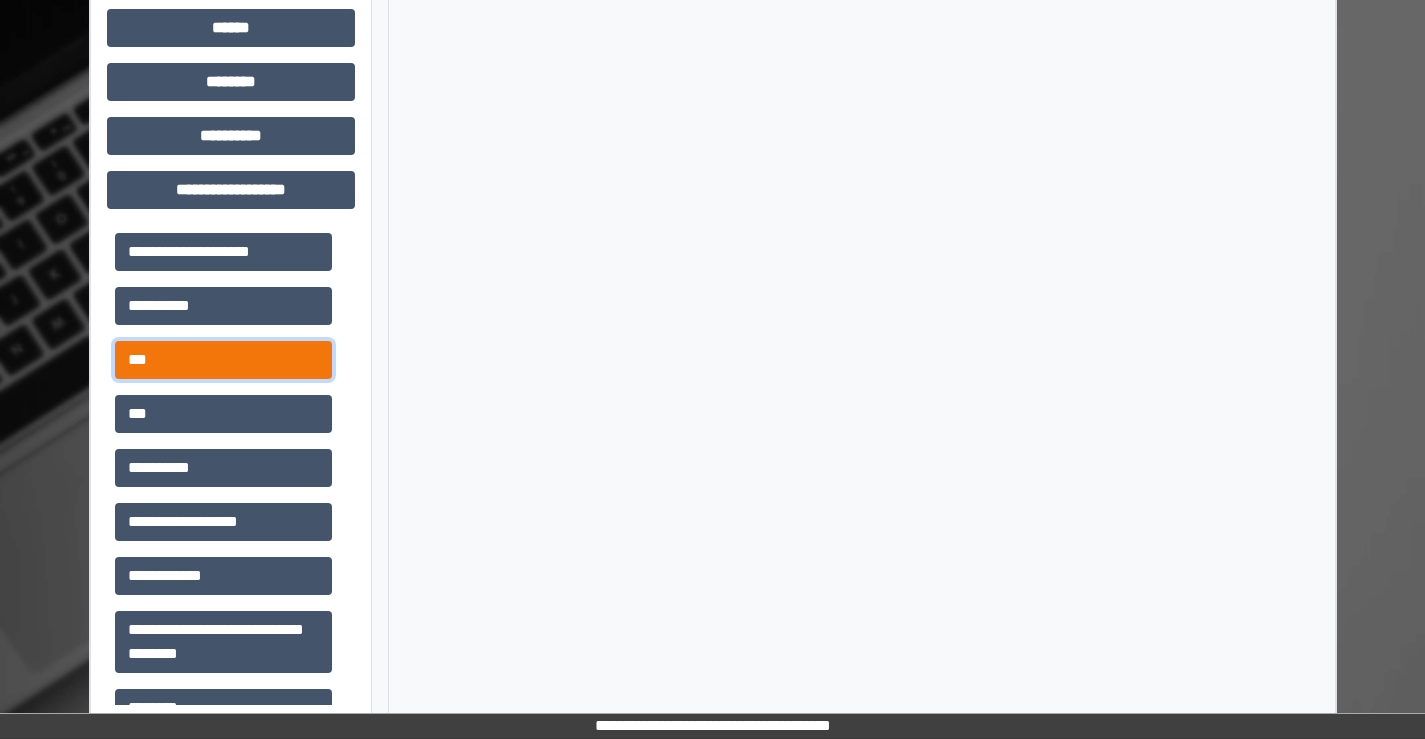click on "***" at bounding box center [223, 360] 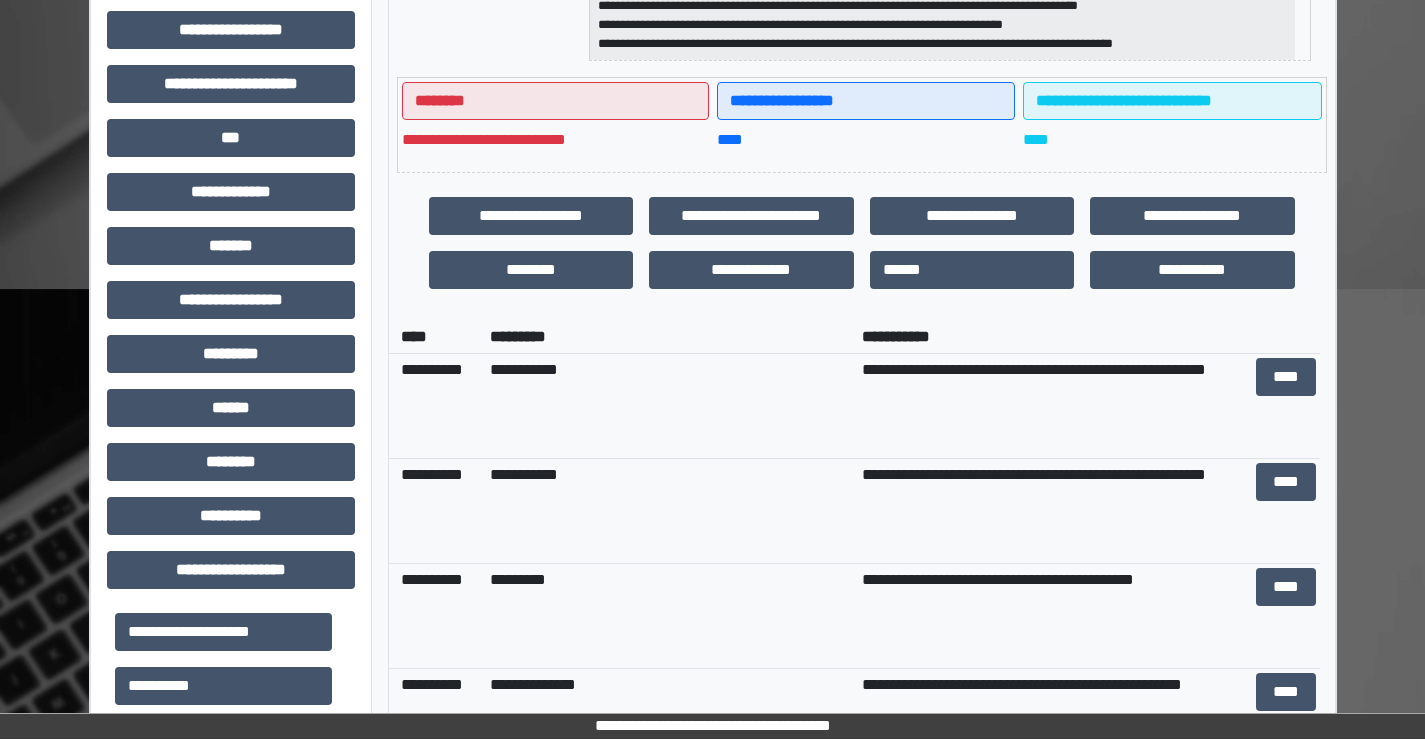 scroll, scrollTop: 515, scrollLeft: 0, axis: vertical 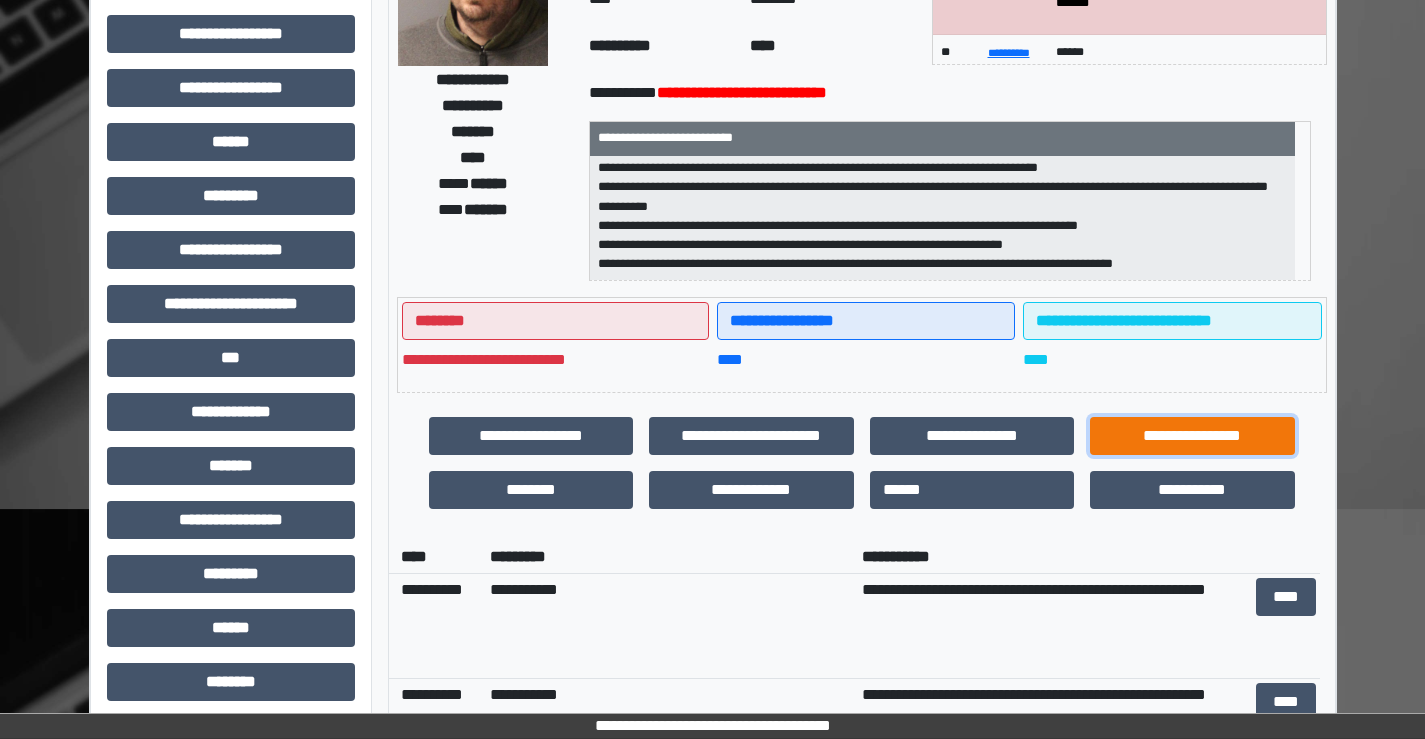 click on "**********" at bounding box center (1192, 436) 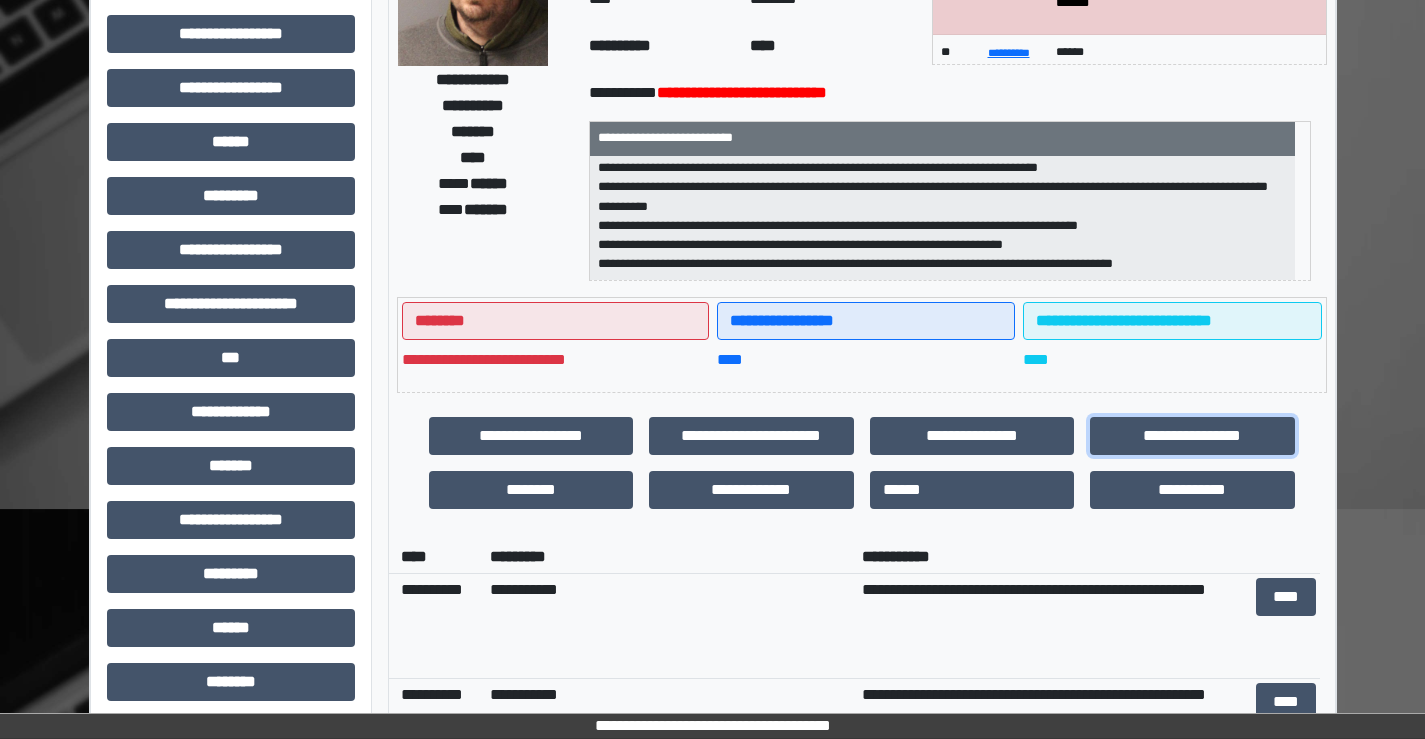 select on "****" 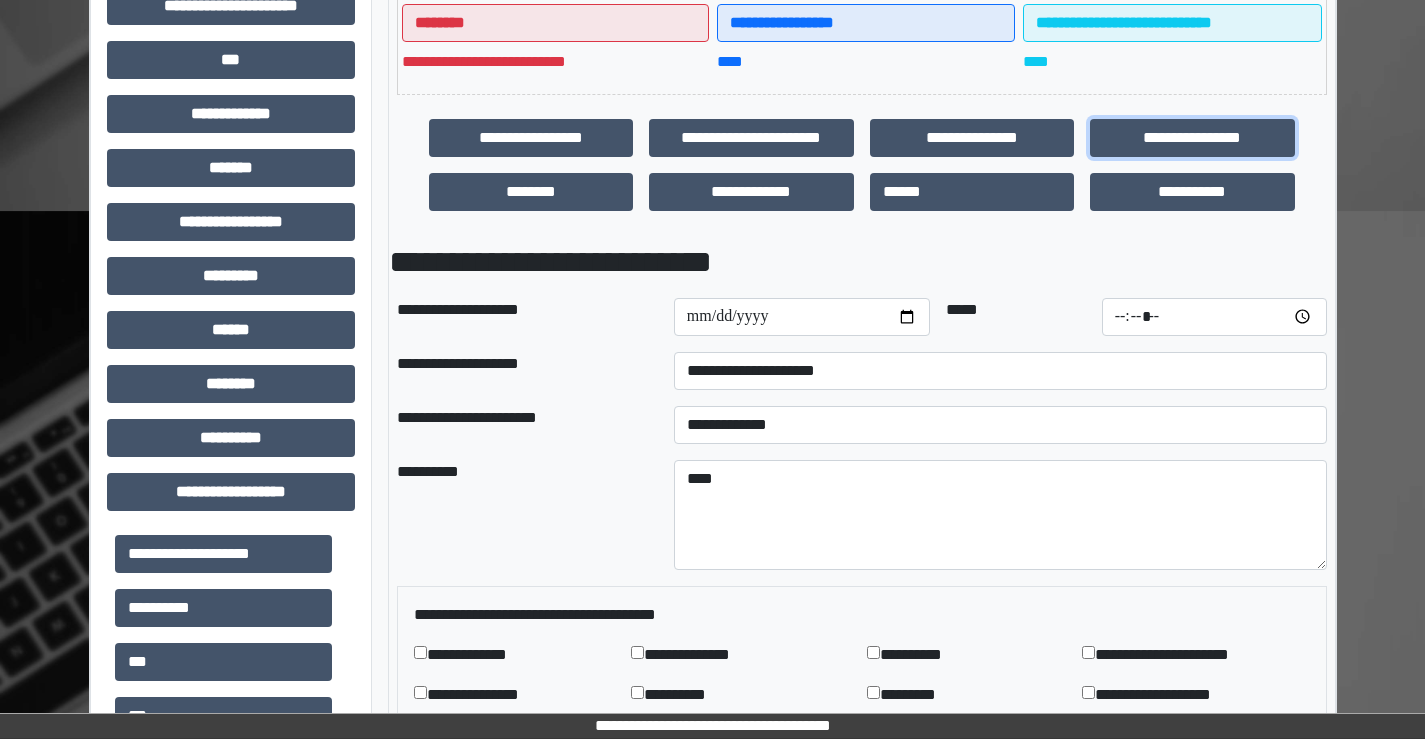 scroll, scrollTop: 615, scrollLeft: 0, axis: vertical 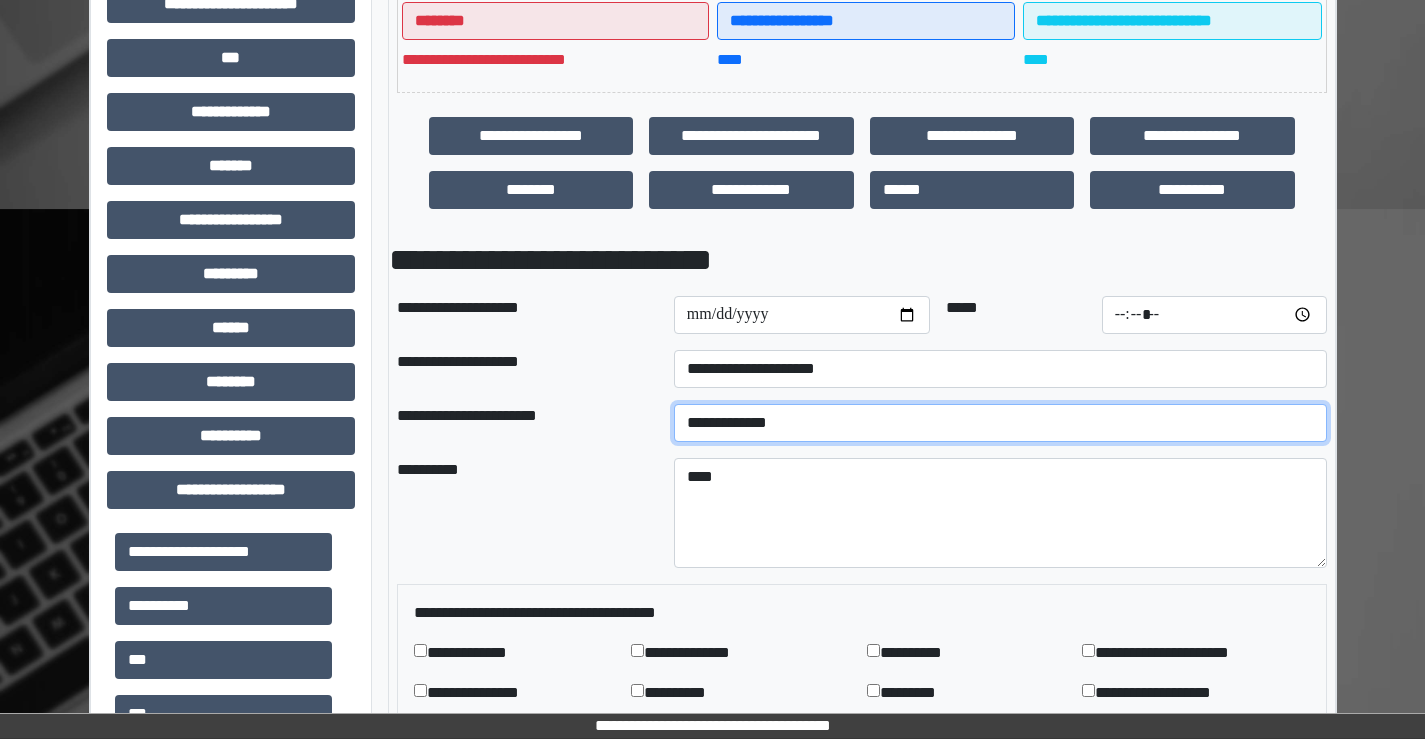 click on "**********" at bounding box center [1000, 423] 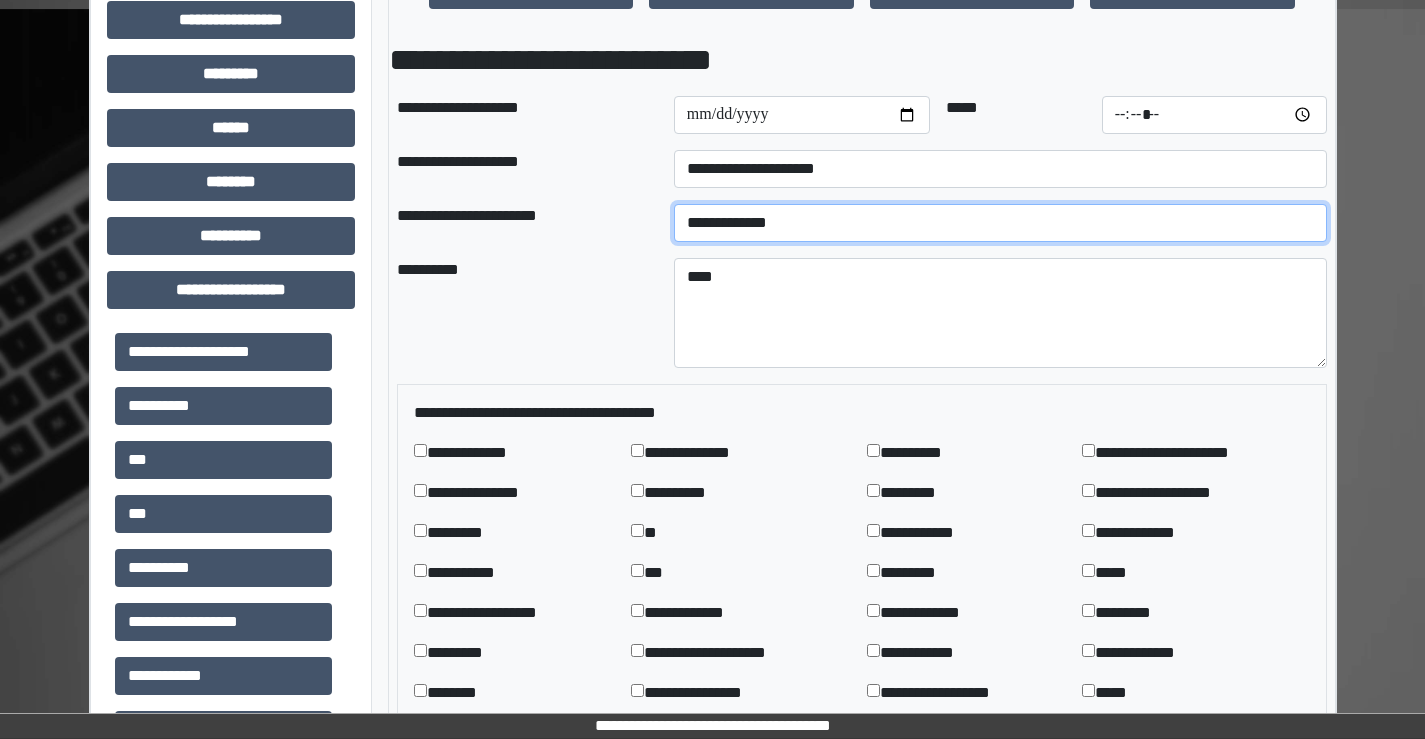 scroll, scrollTop: 915, scrollLeft: 0, axis: vertical 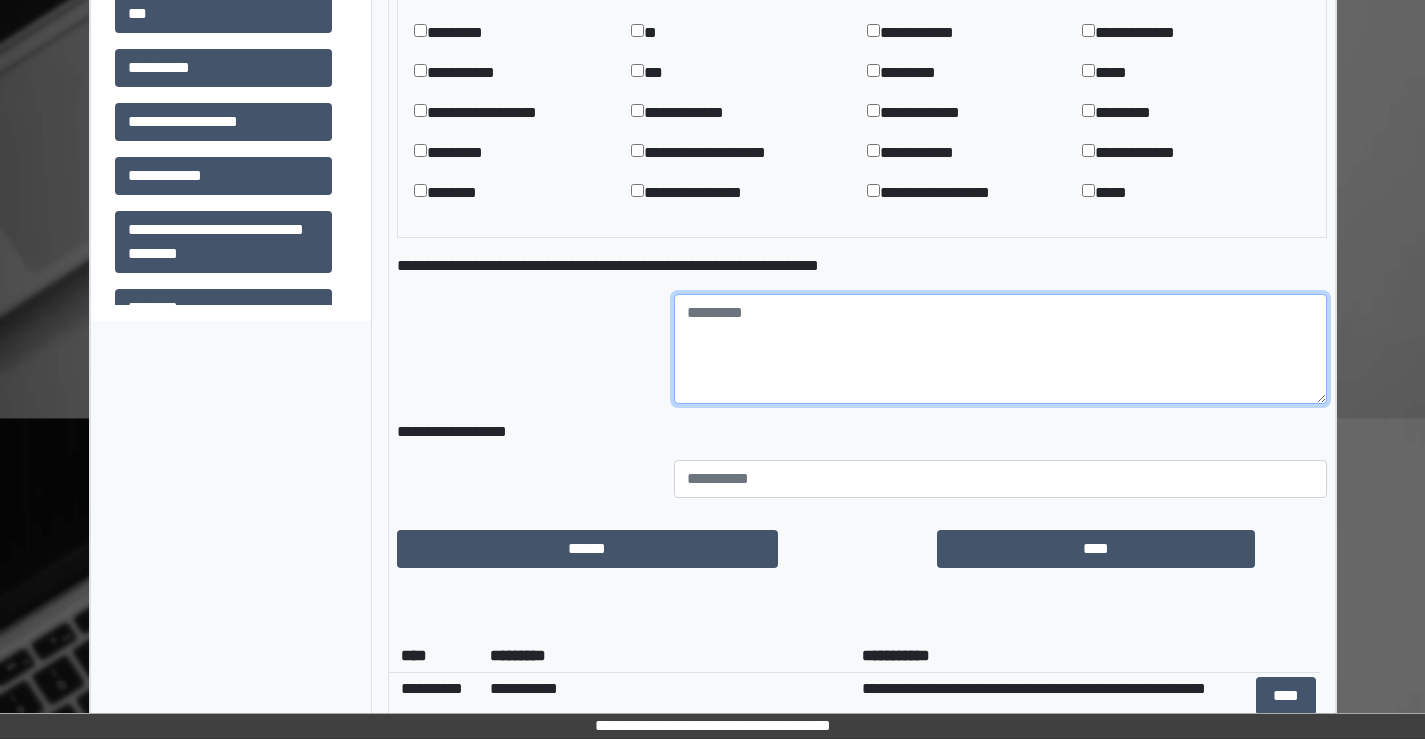 click at bounding box center (1000, 349) 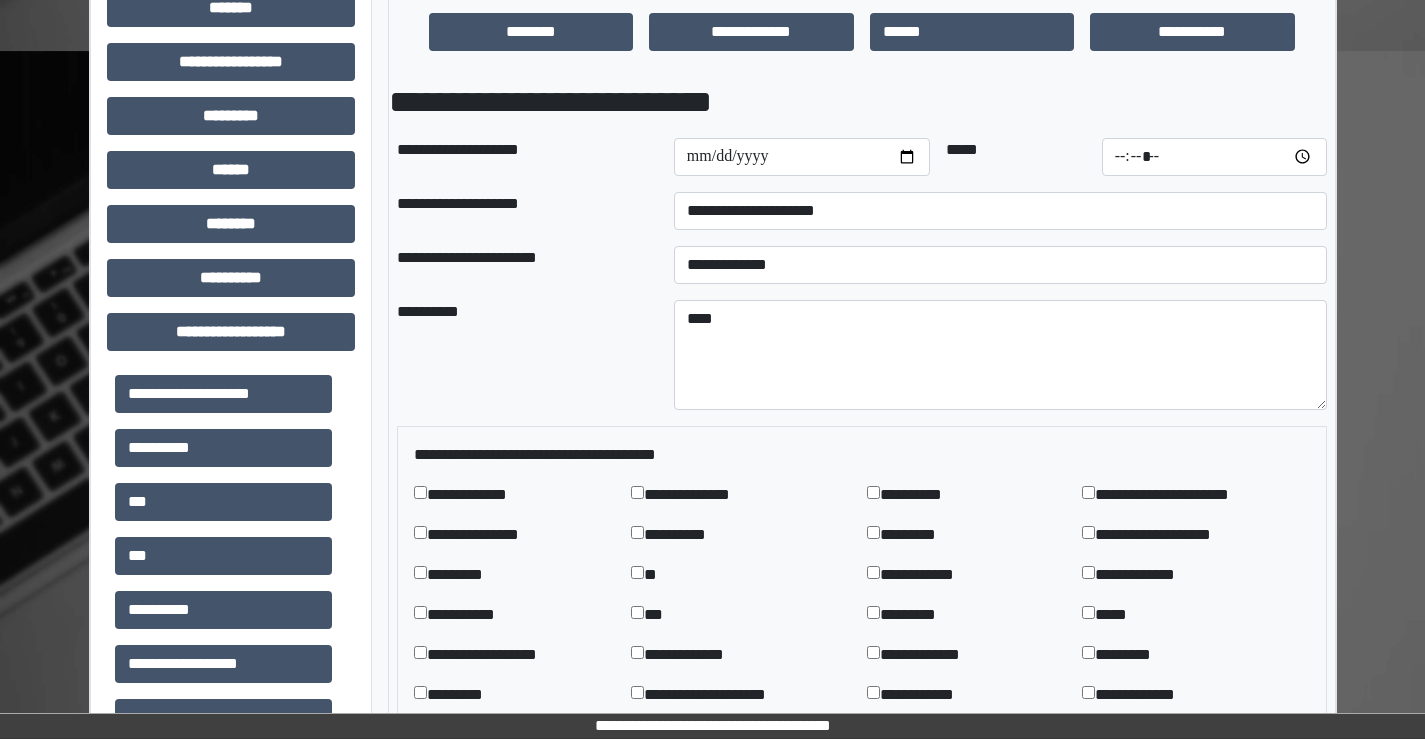 scroll, scrollTop: 1015, scrollLeft: 0, axis: vertical 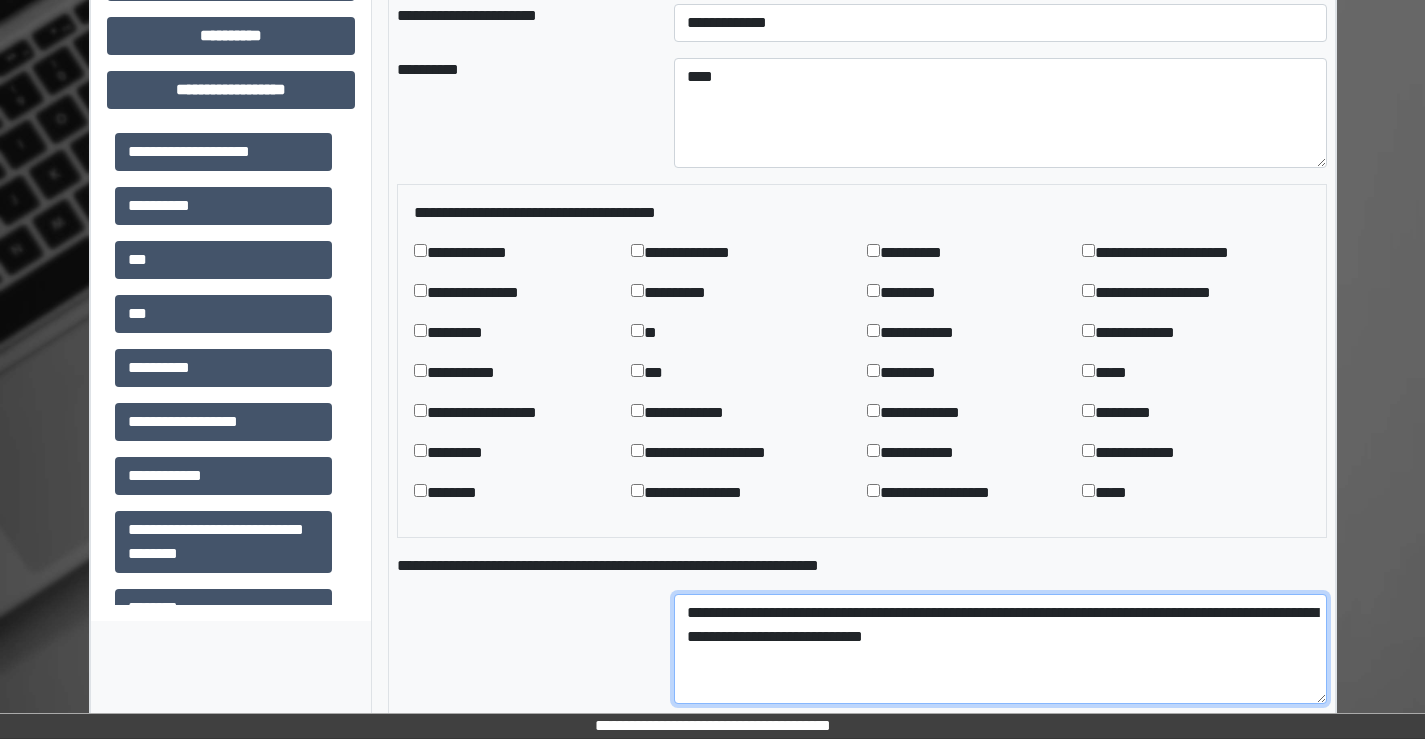click on "**********" at bounding box center [1000, 649] 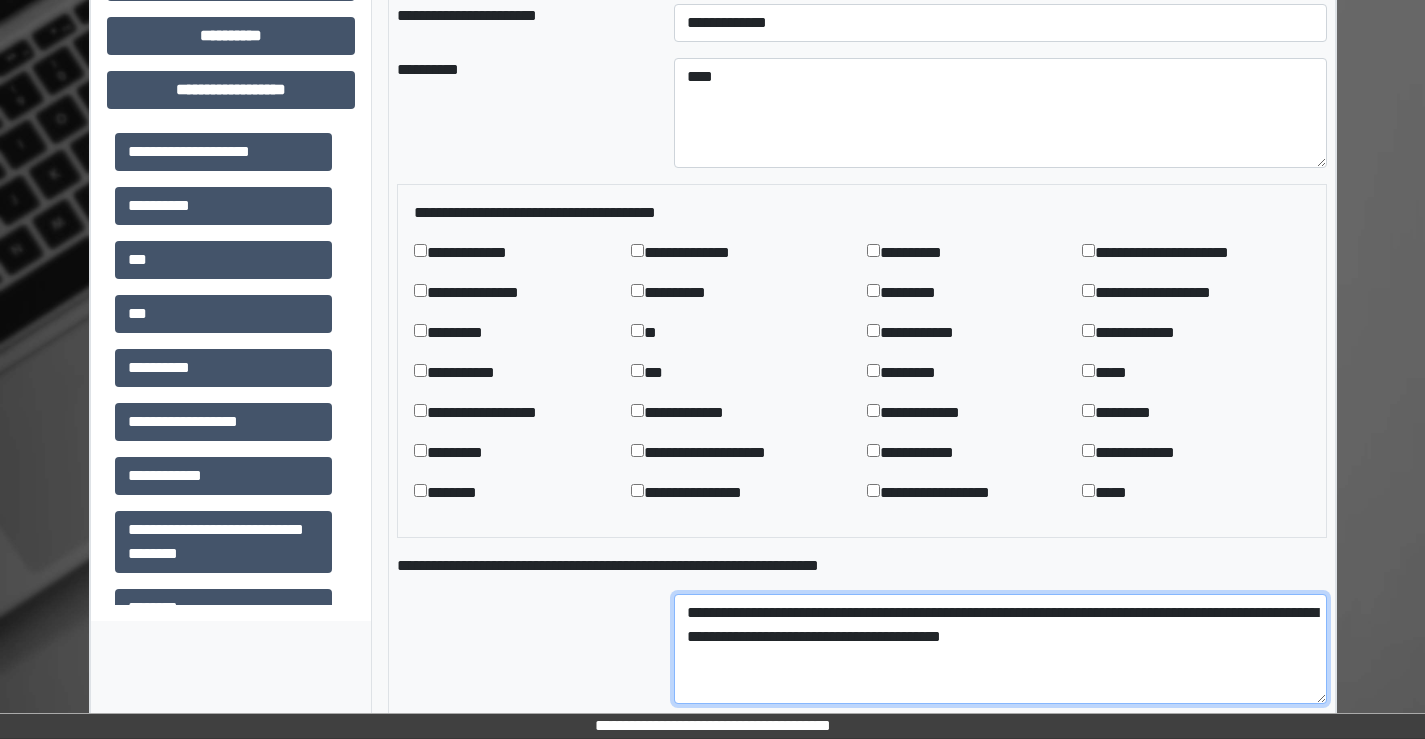 click on "**********" at bounding box center (1000, 649) 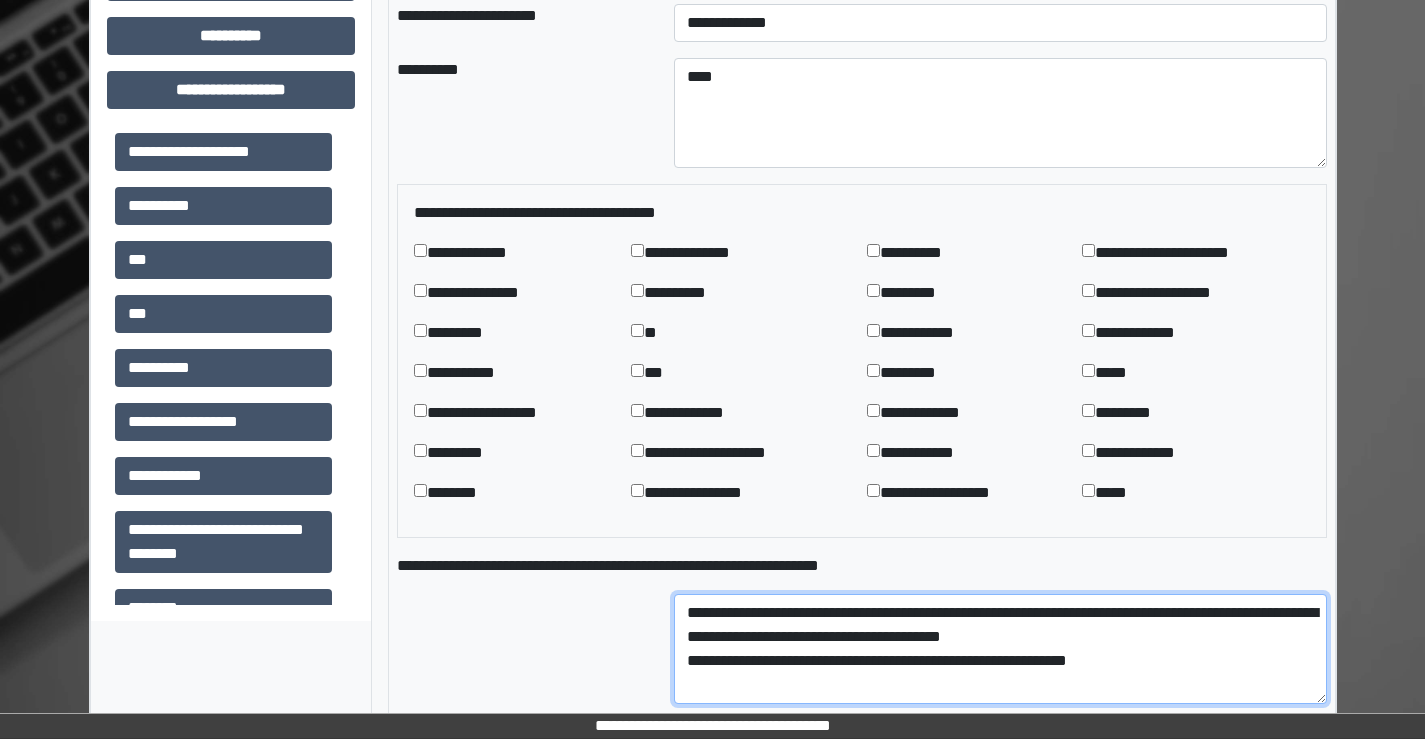 click on "**********" at bounding box center (1000, 649) 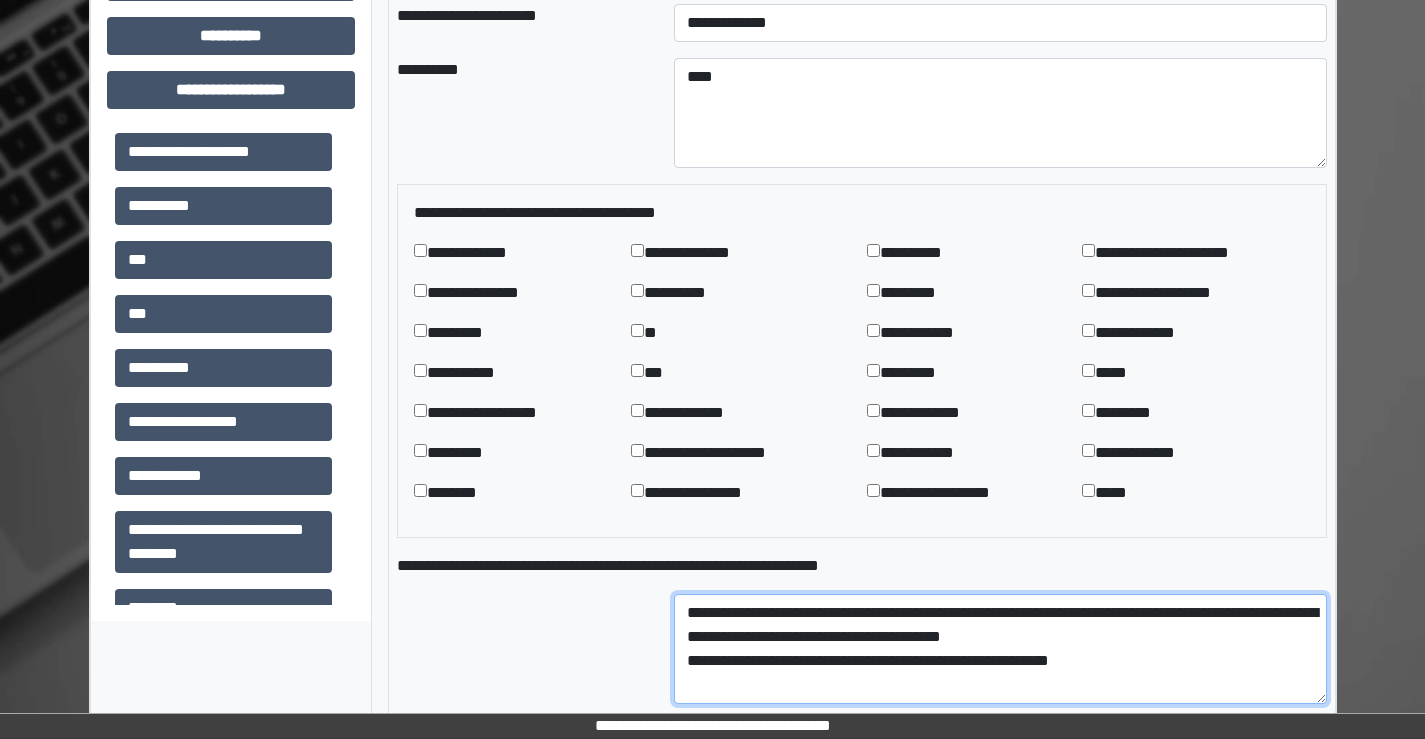 click on "**********" at bounding box center (1000, 649) 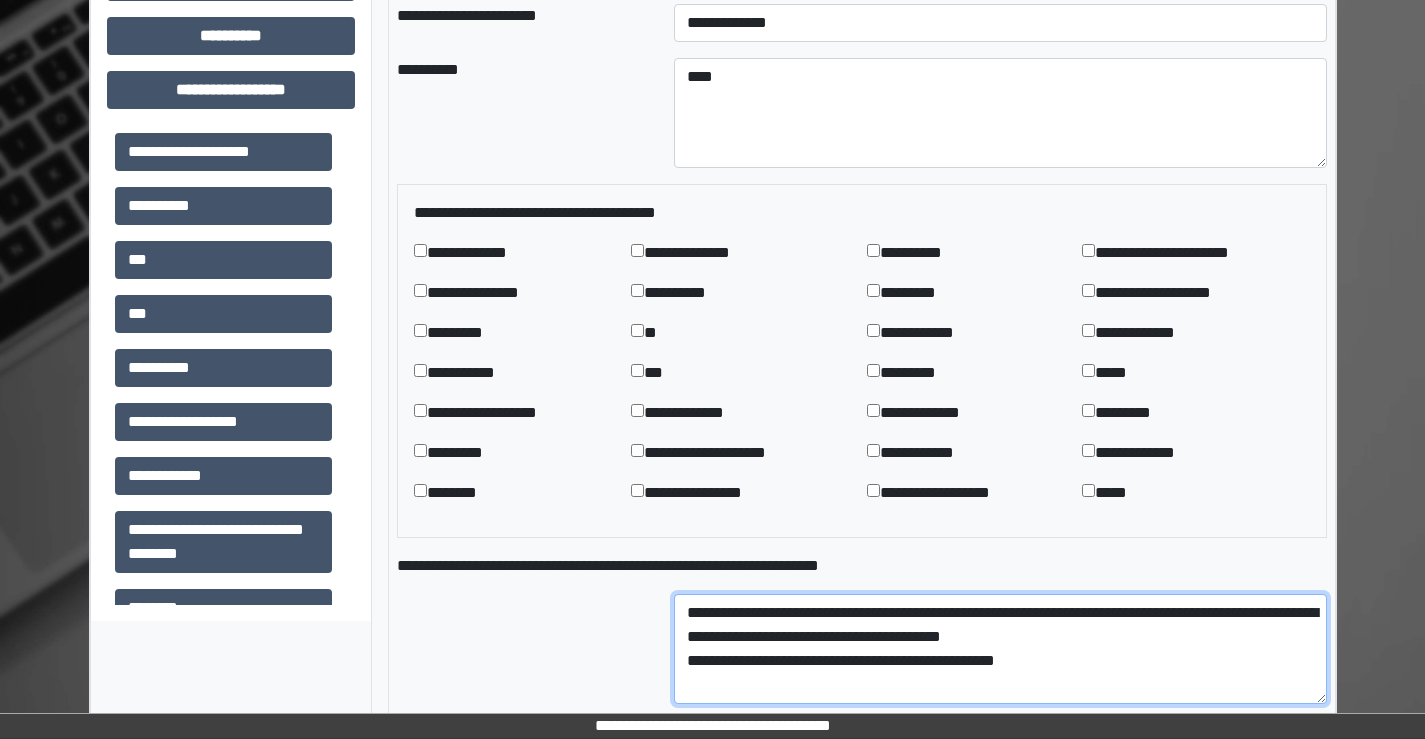click on "**********" at bounding box center [1000, 649] 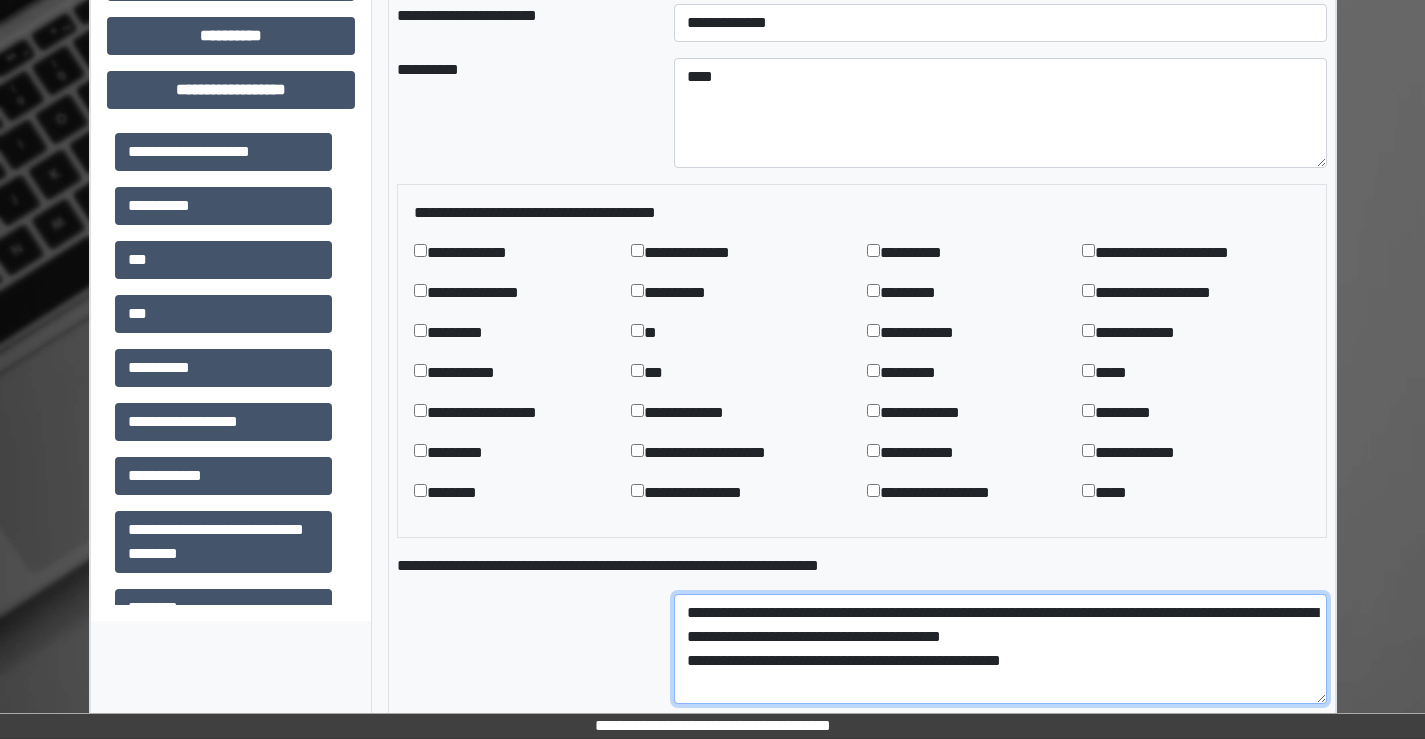 click on "**********" at bounding box center [1000, 649] 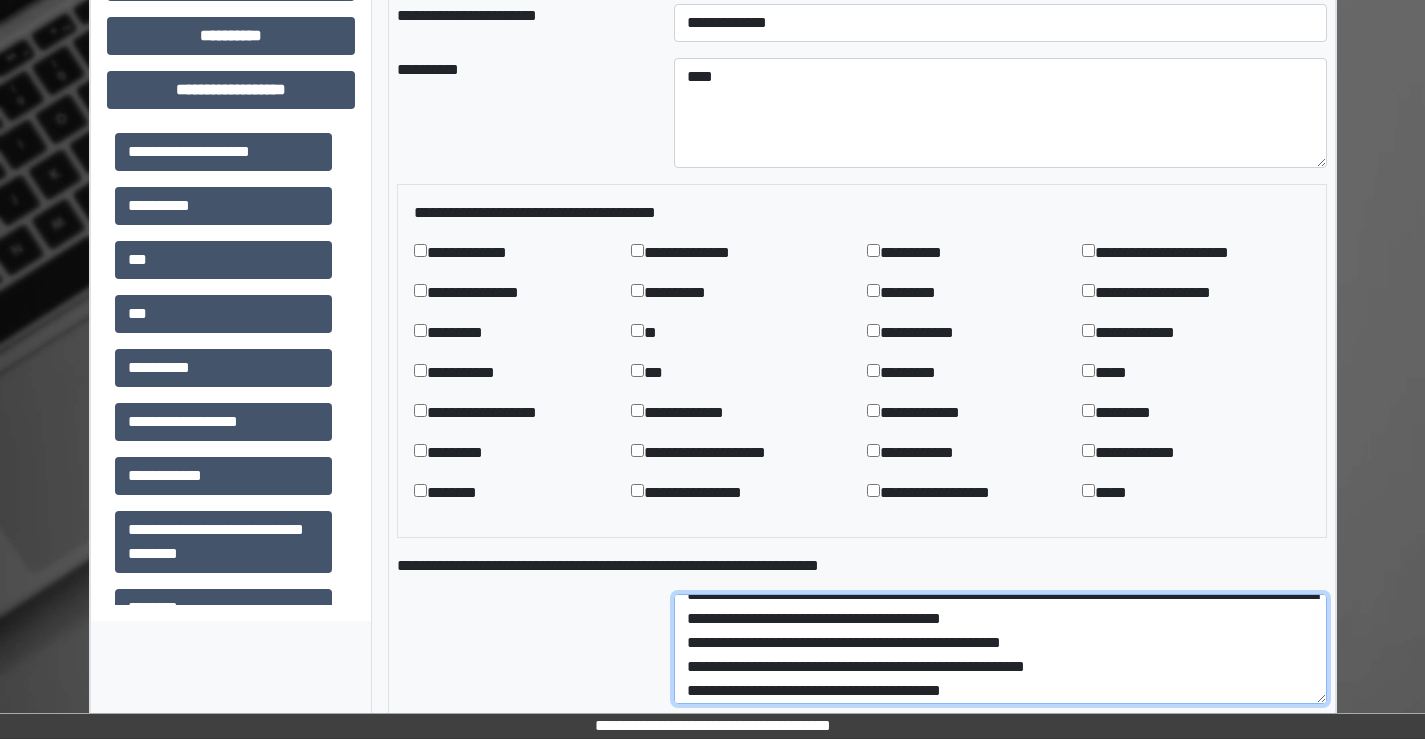 scroll, scrollTop: 24, scrollLeft: 0, axis: vertical 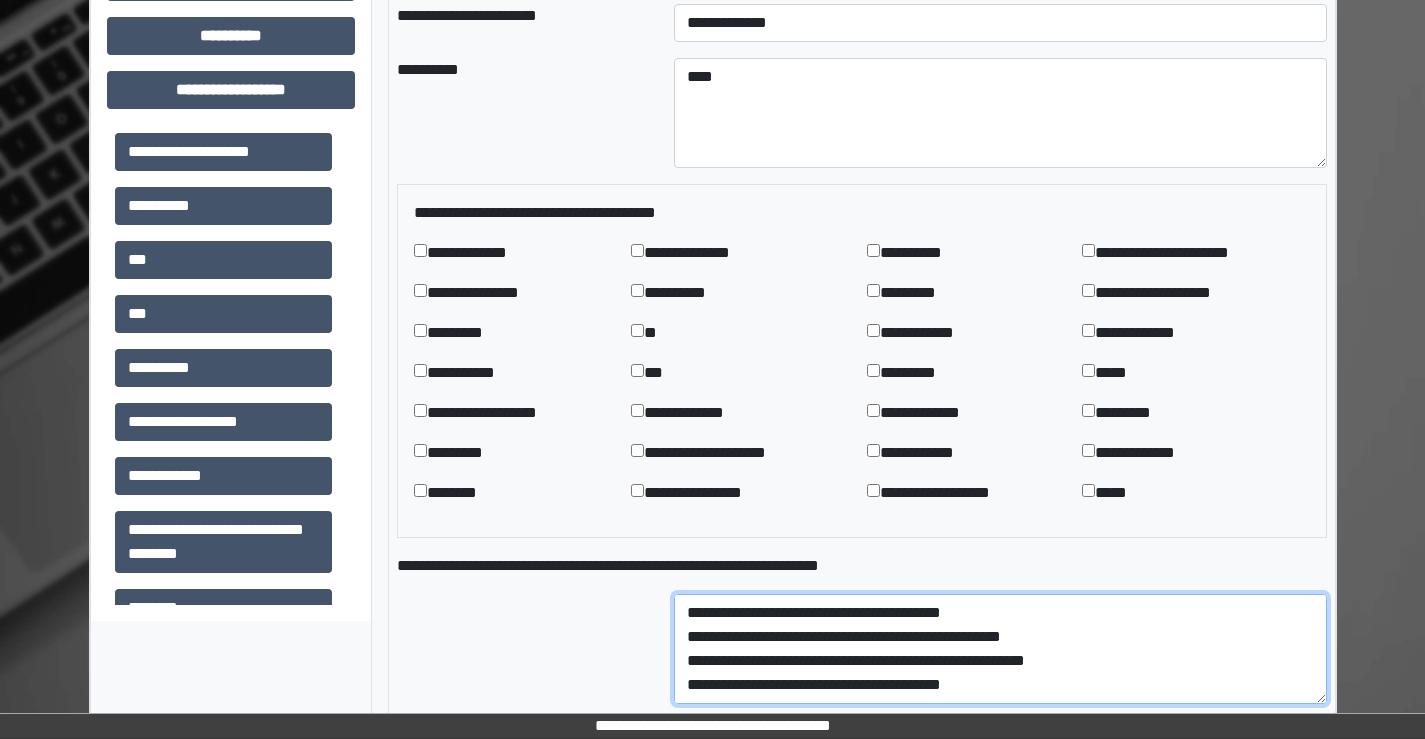 click on "**********" at bounding box center (1000, 649) 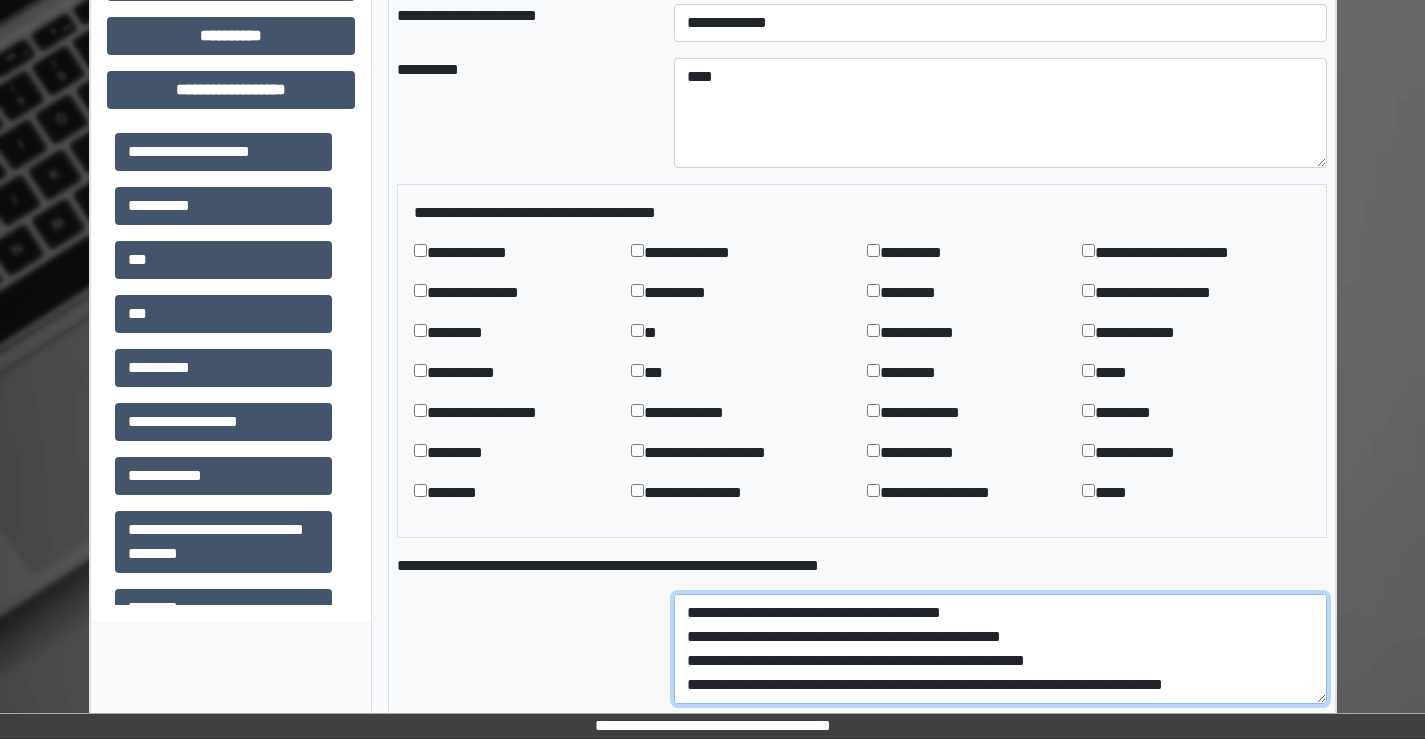 scroll, scrollTop: 48, scrollLeft: 0, axis: vertical 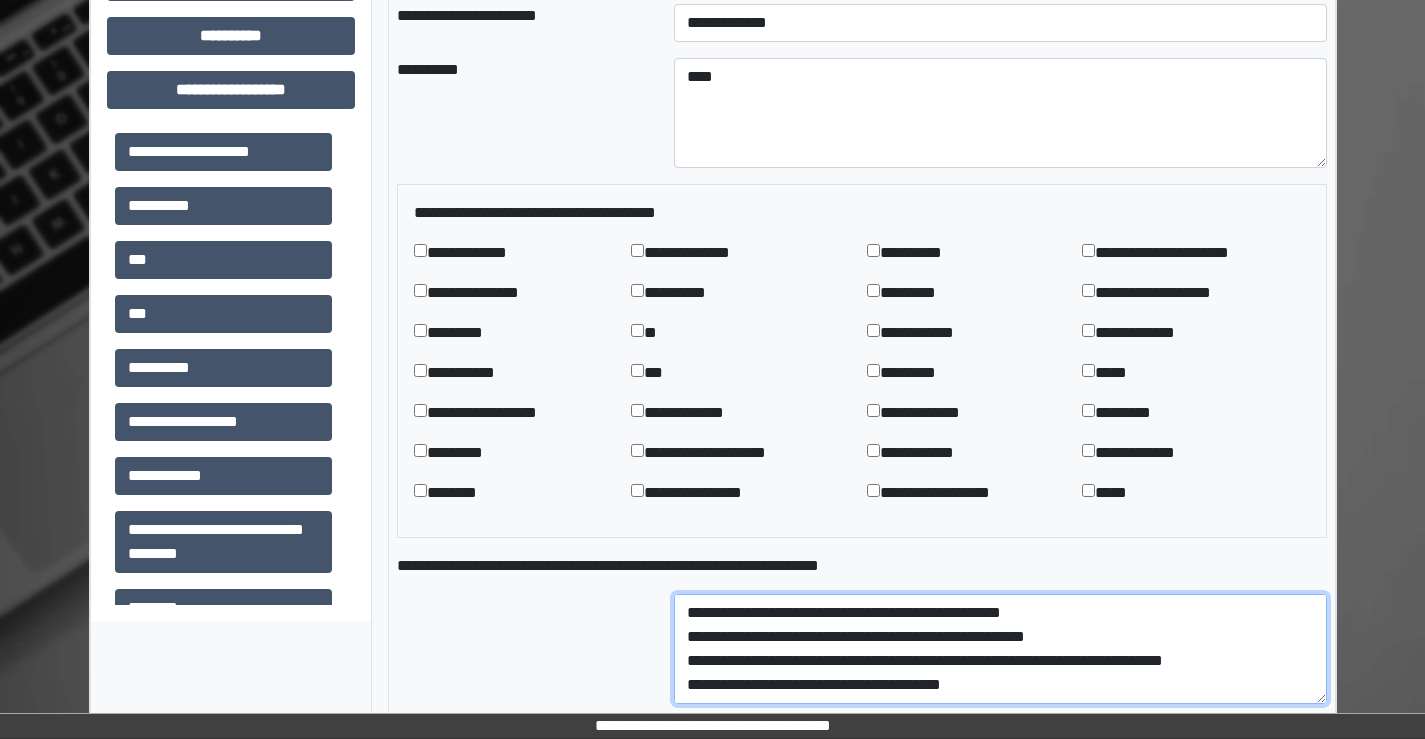 click on "**********" at bounding box center [1000, 649] 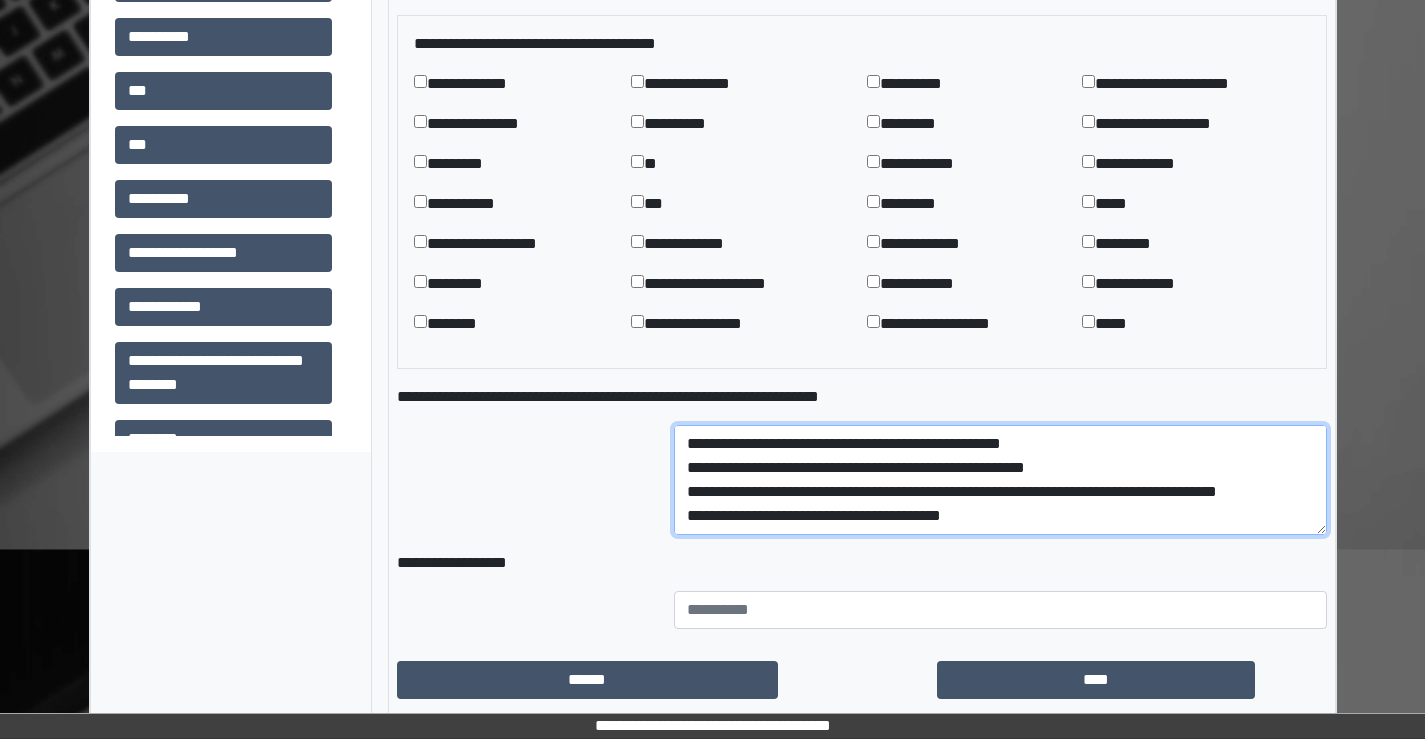 scroll, scrollTop: 1315, scrollLeft: 0, axis: vertical 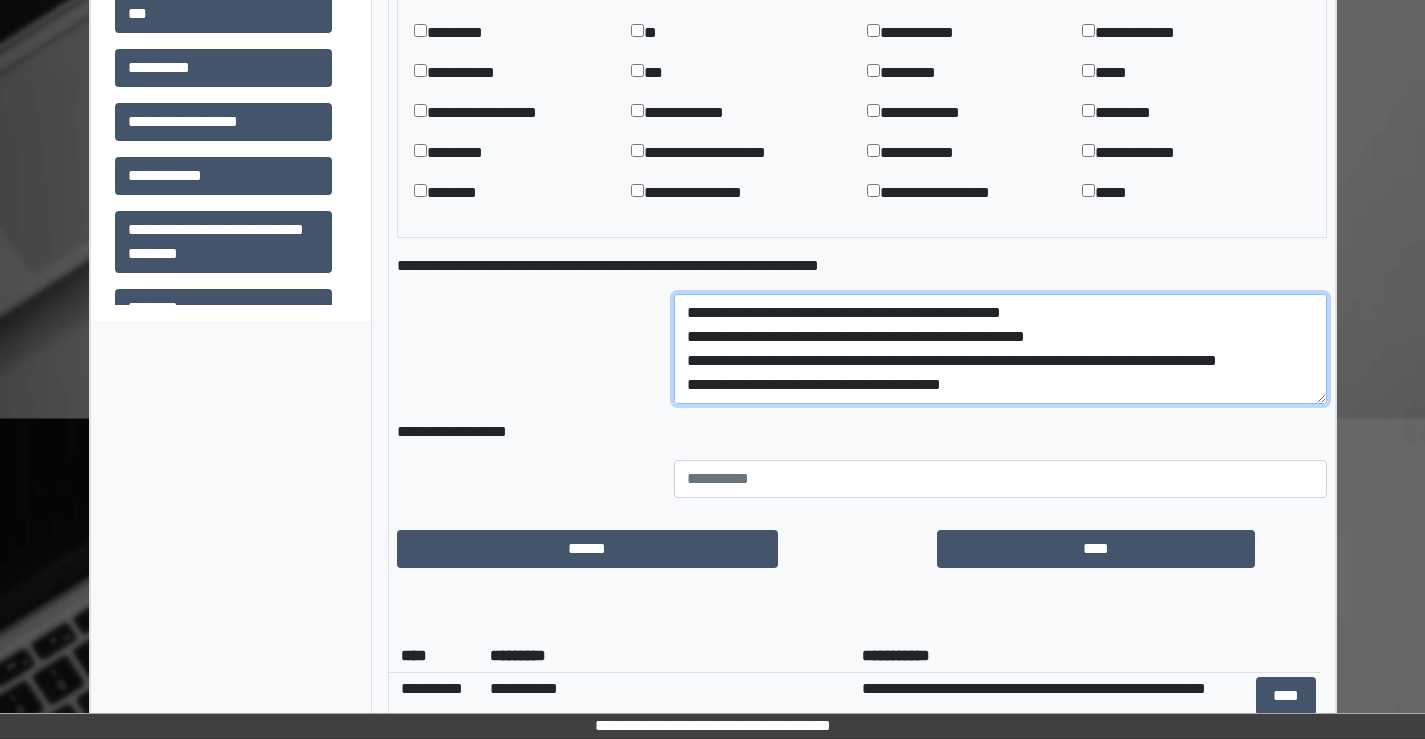 type on "**********" 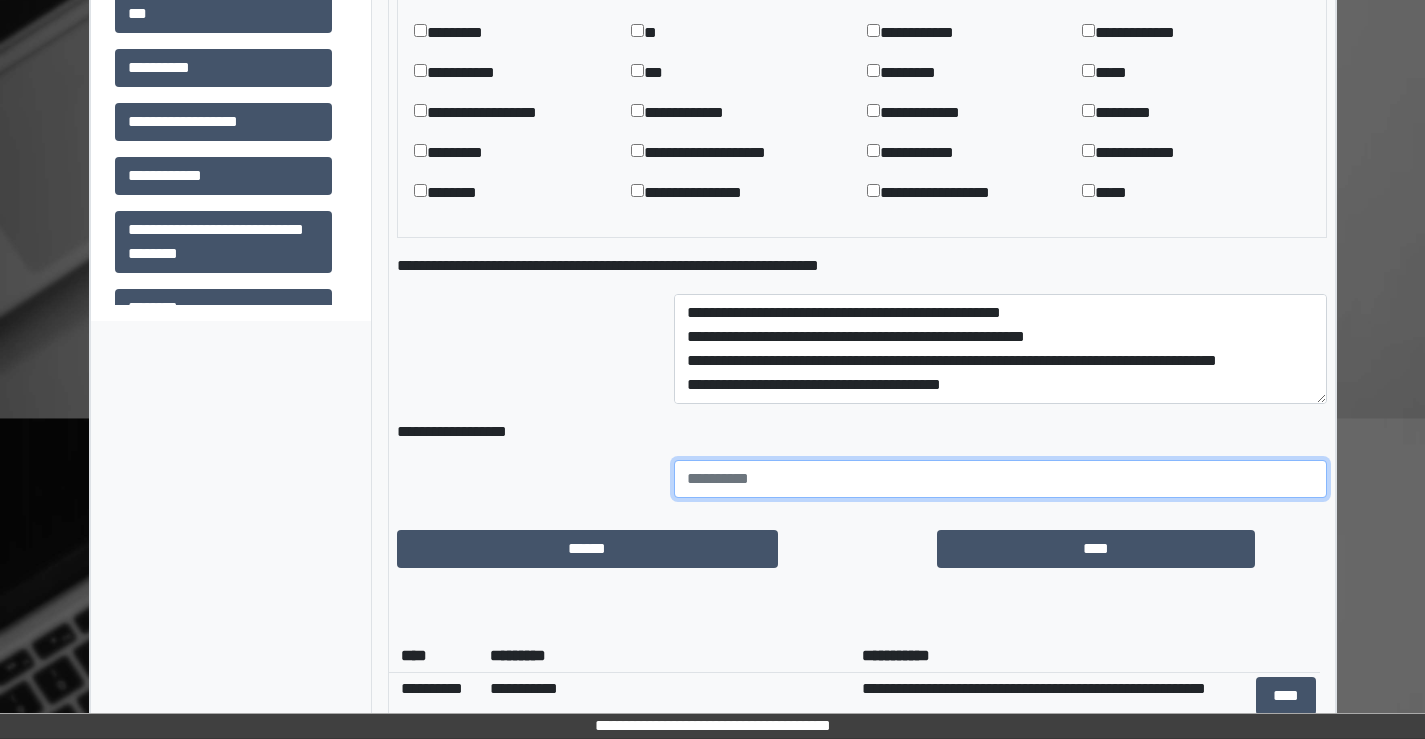 click at bounding box center [1000, 479] 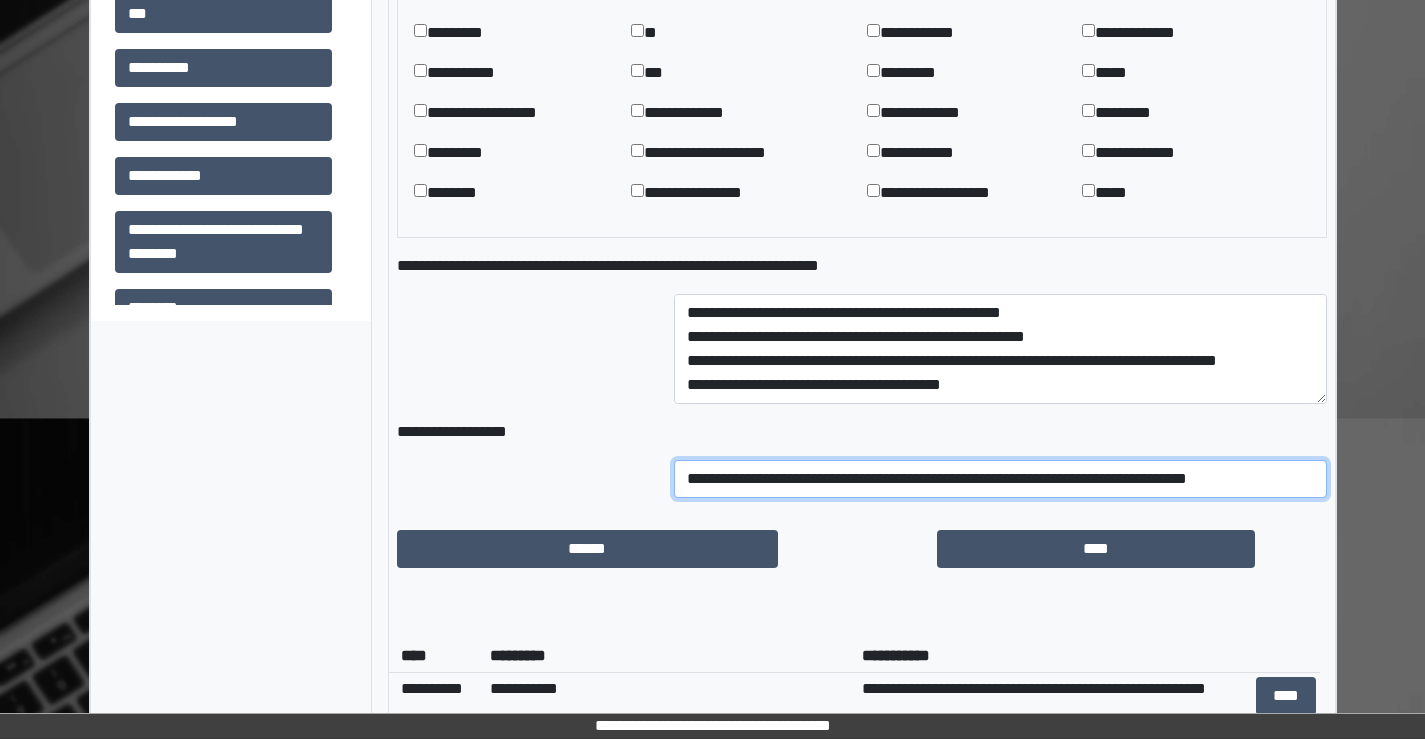 scroll, scrollTop: 1615, scrollLeft: 0, axis: vertical 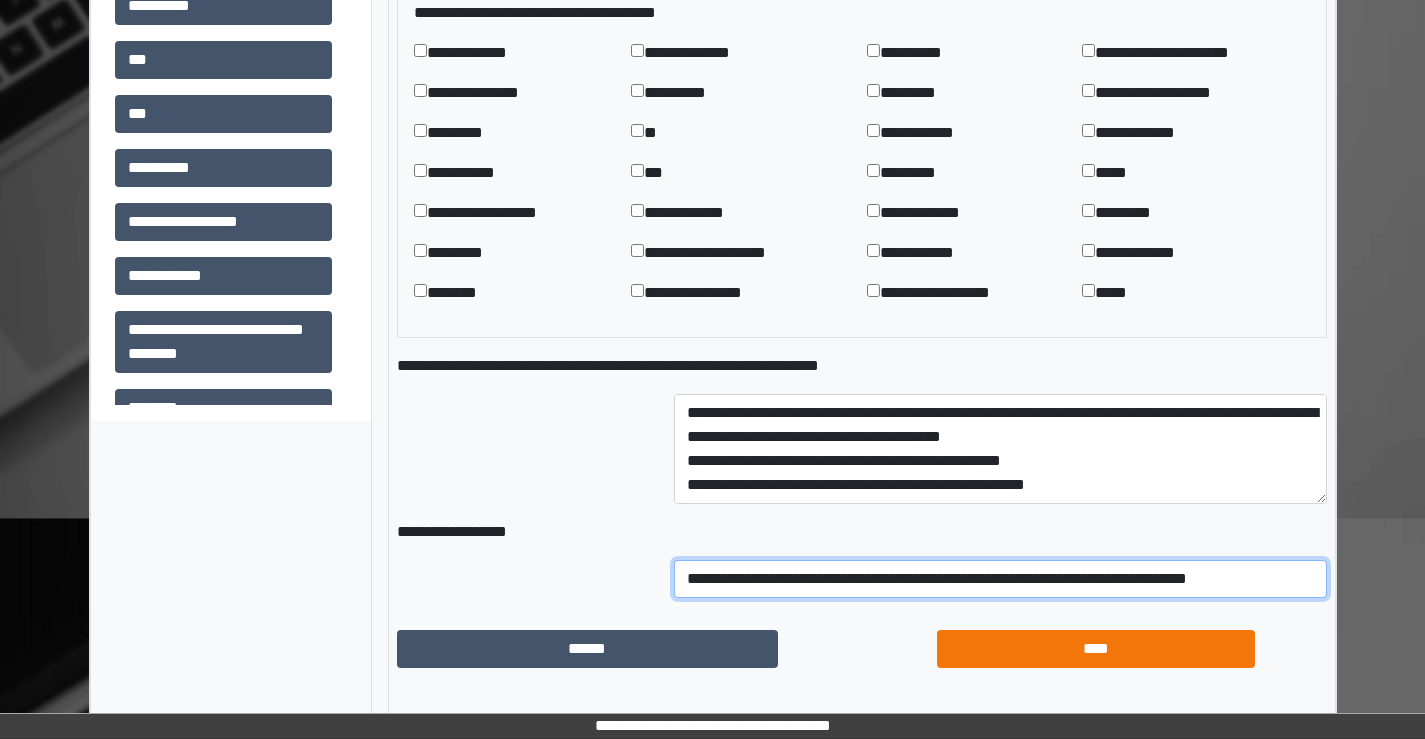 type on "**********" 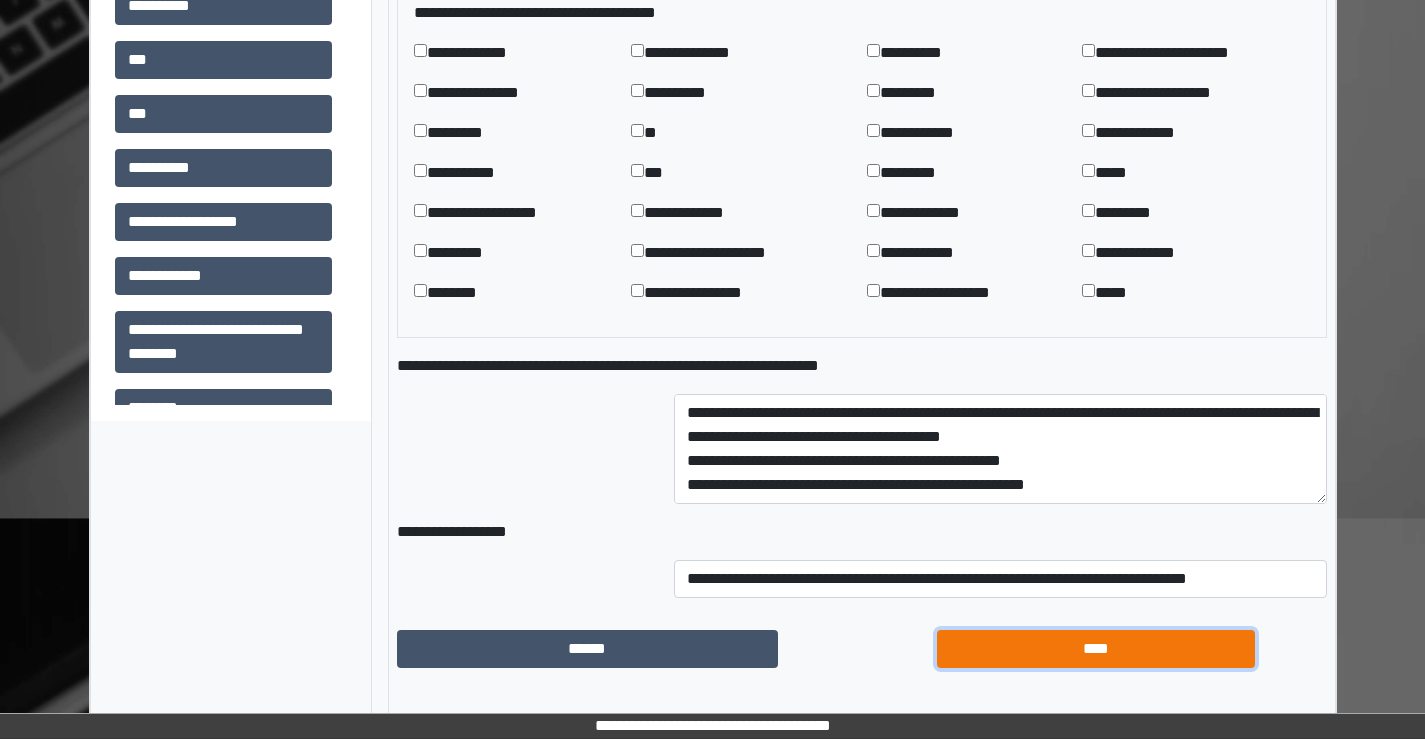click on "****" at bounding box center [1096, 649] 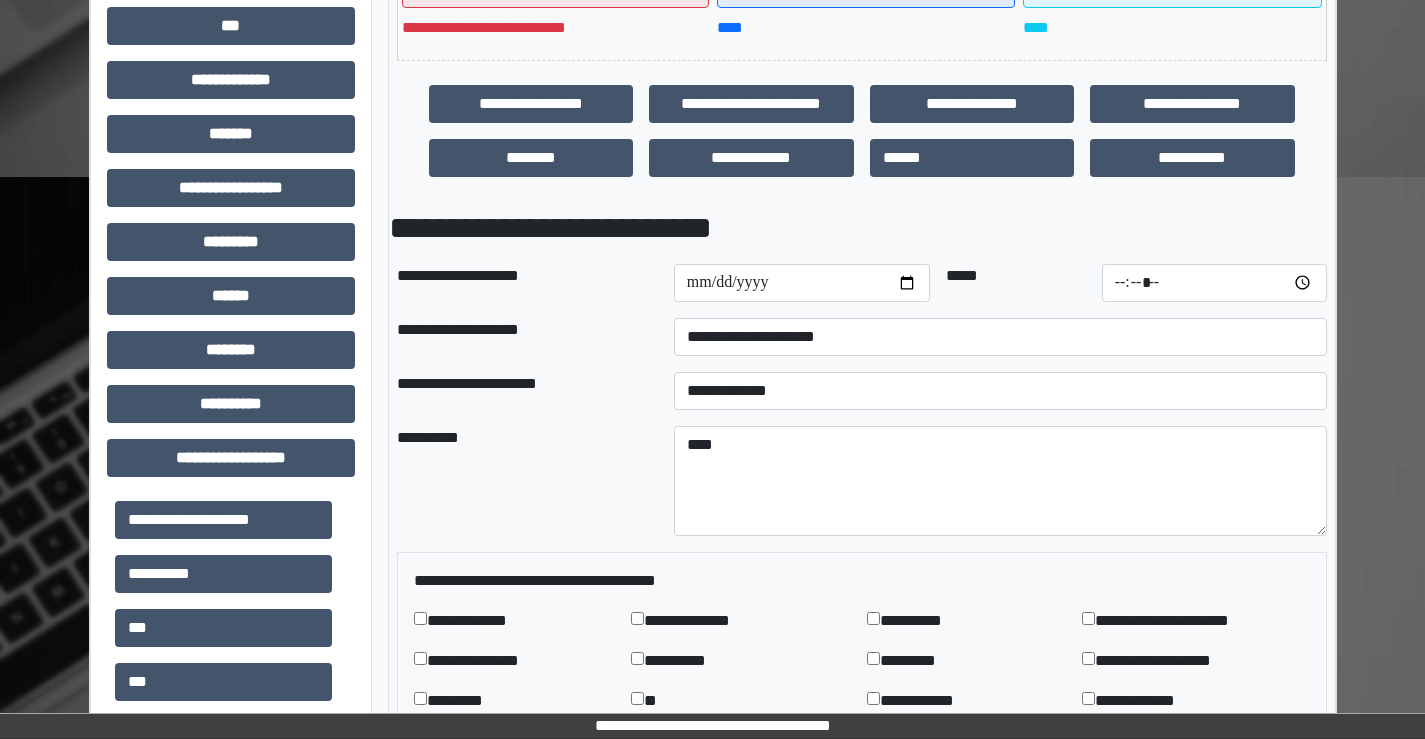 scroll, scrollTop: 915, scrollLeft: 0, axis: vertical 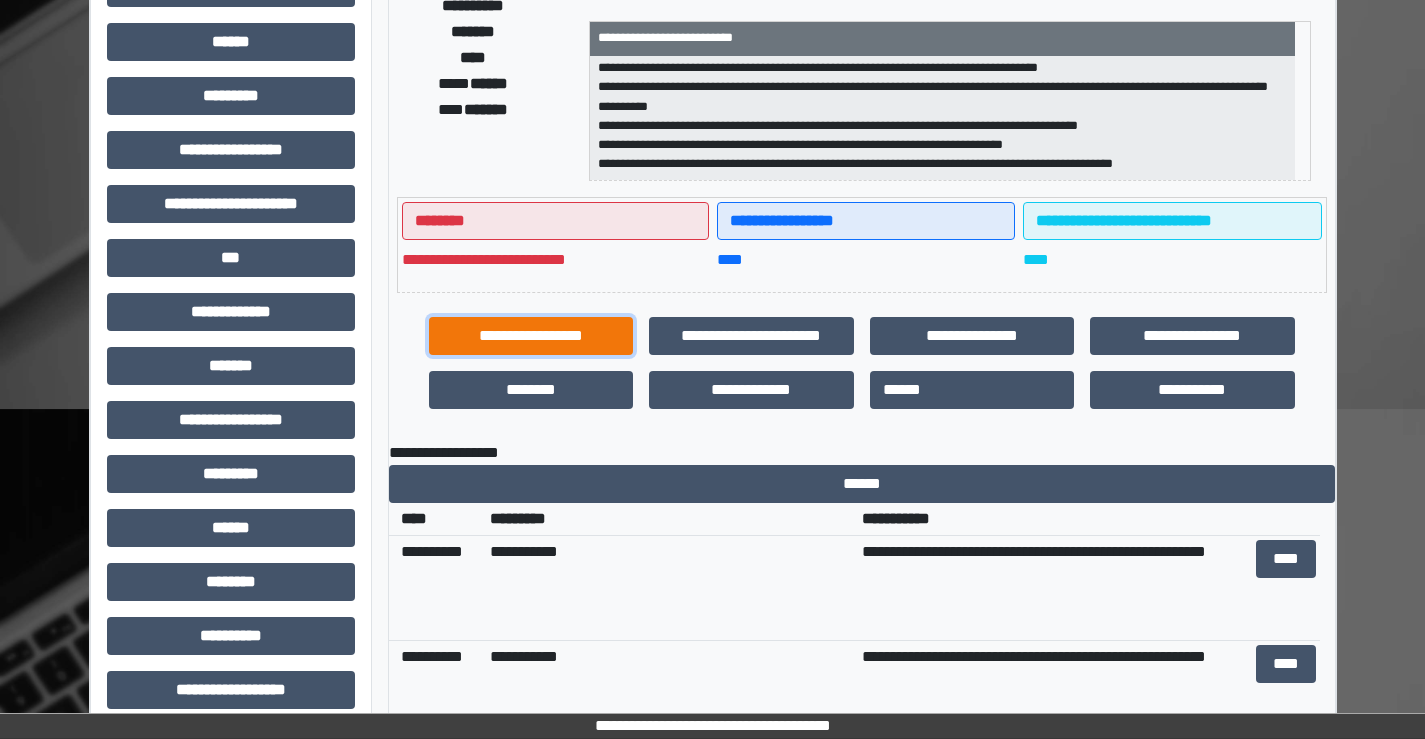 click on "**********" at bounding box center [531, 336] 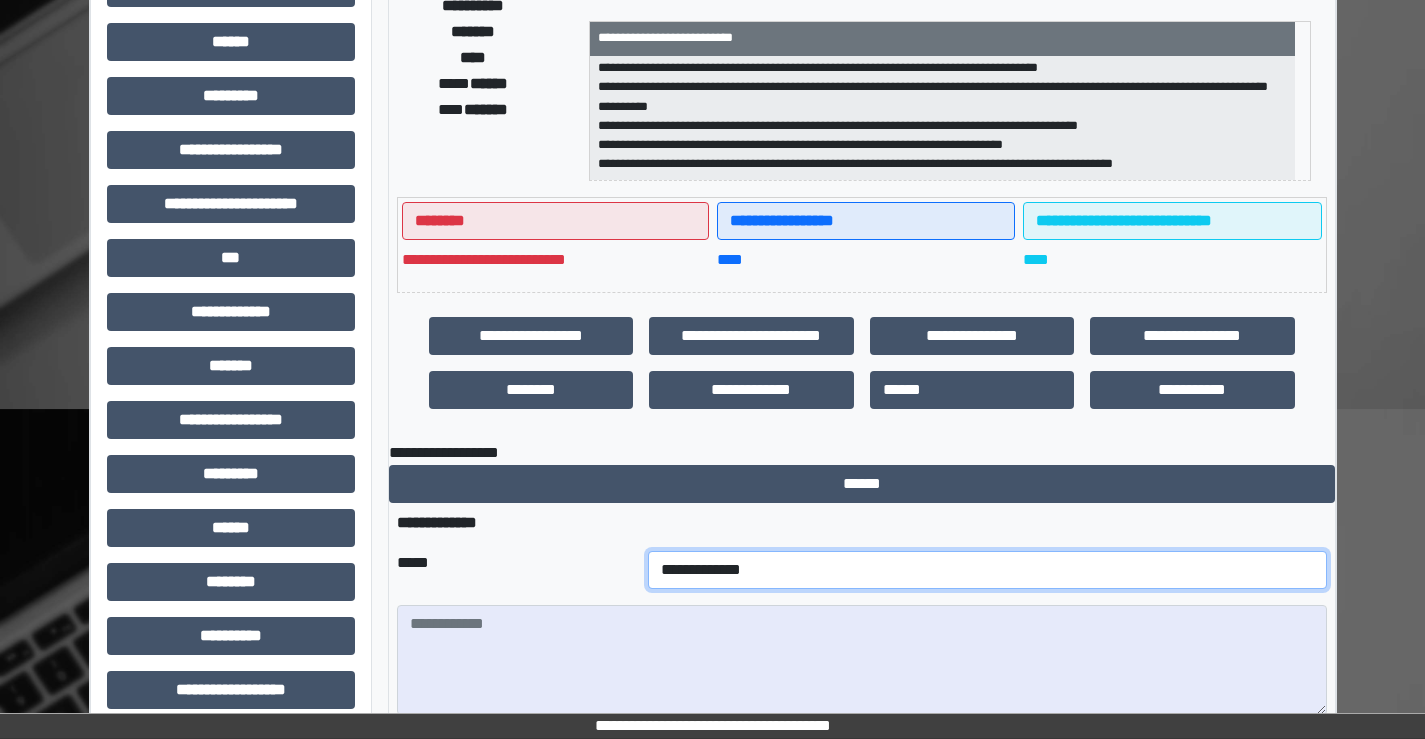 click on "**********" at bounding box center [987, 570] 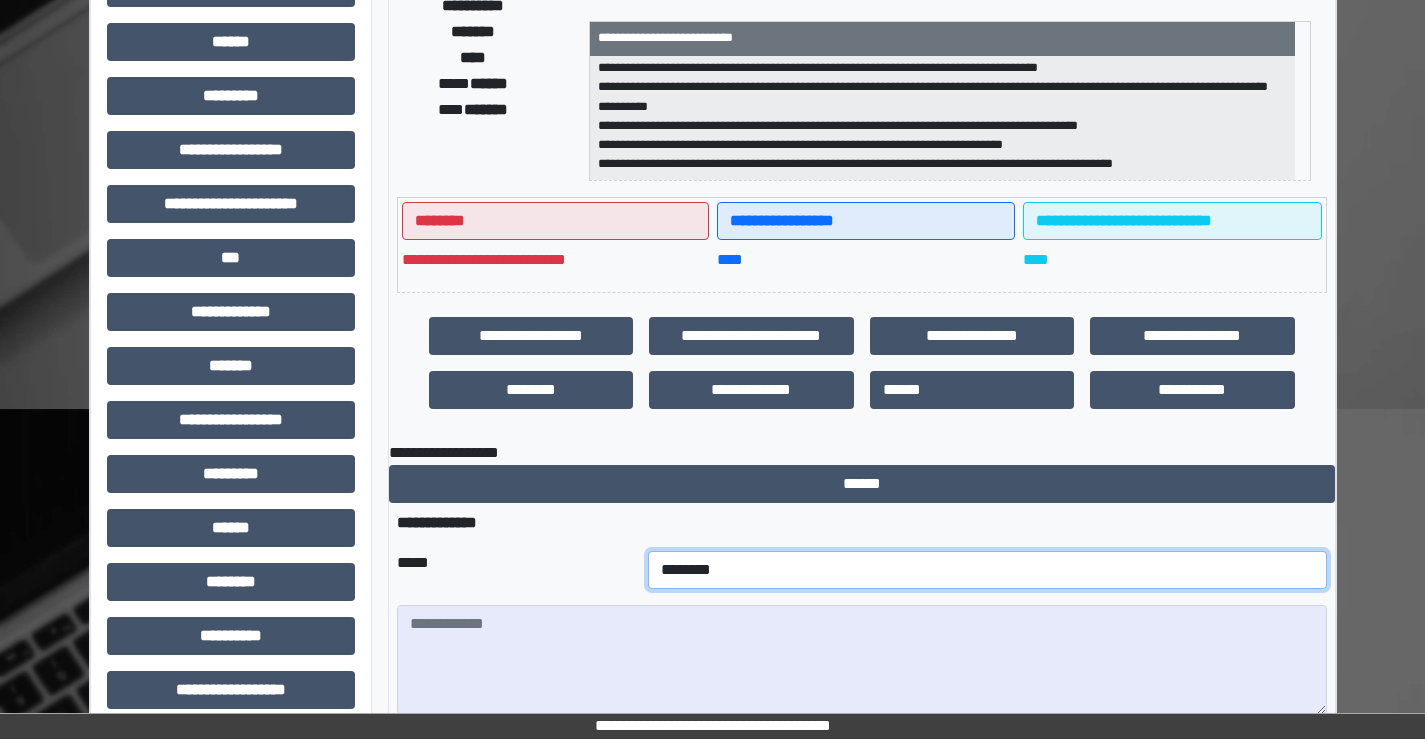 click on "**********" at bounding box center [987, 570] 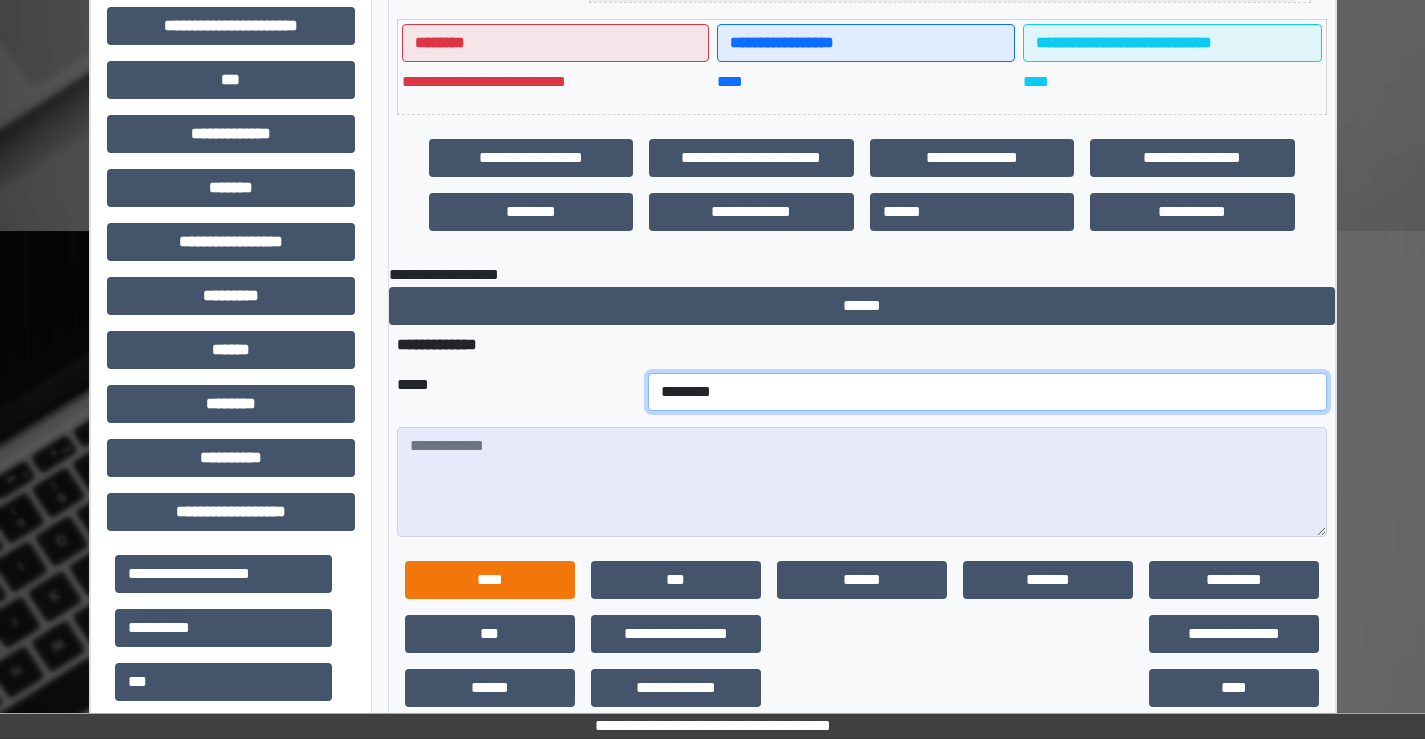 scroll, scrollTop: 615, scrollLeft: 0, axis: vertical 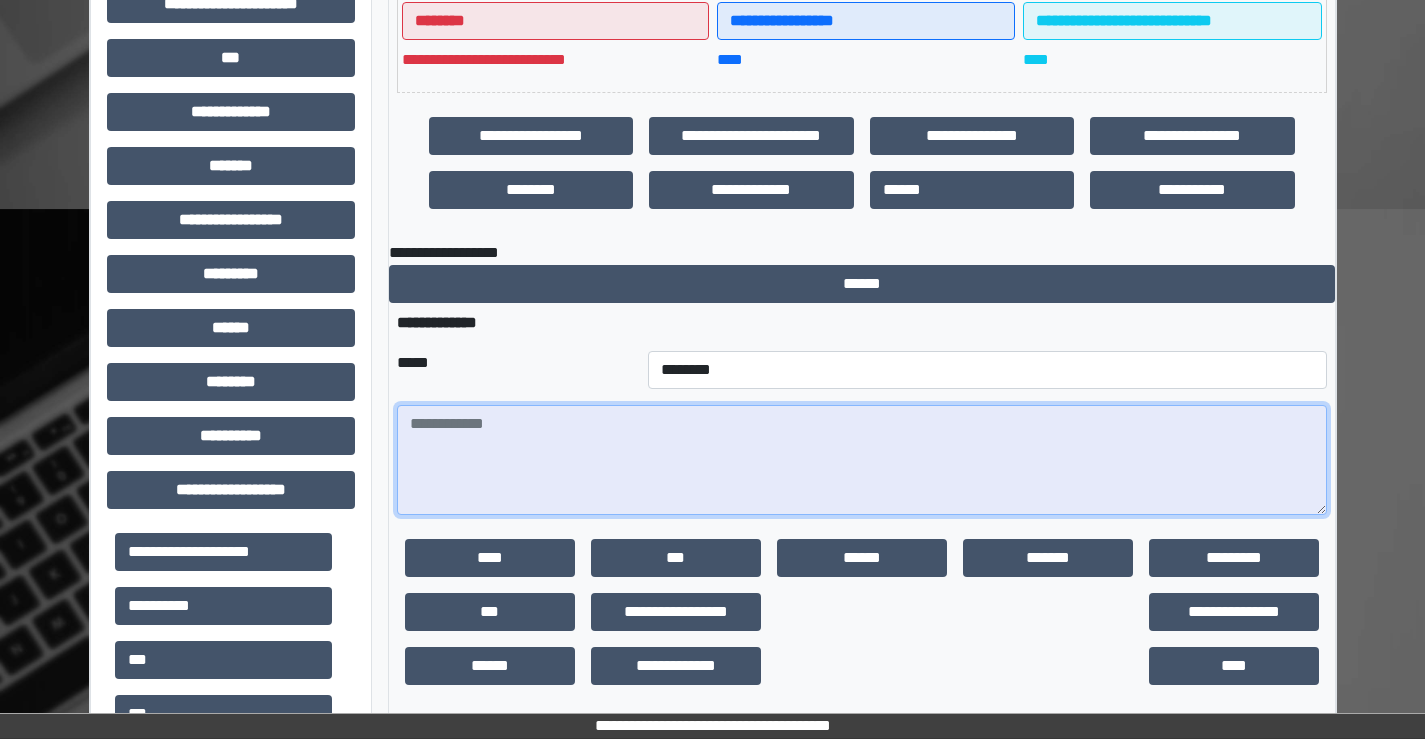 click at bounding box center (862, 460) 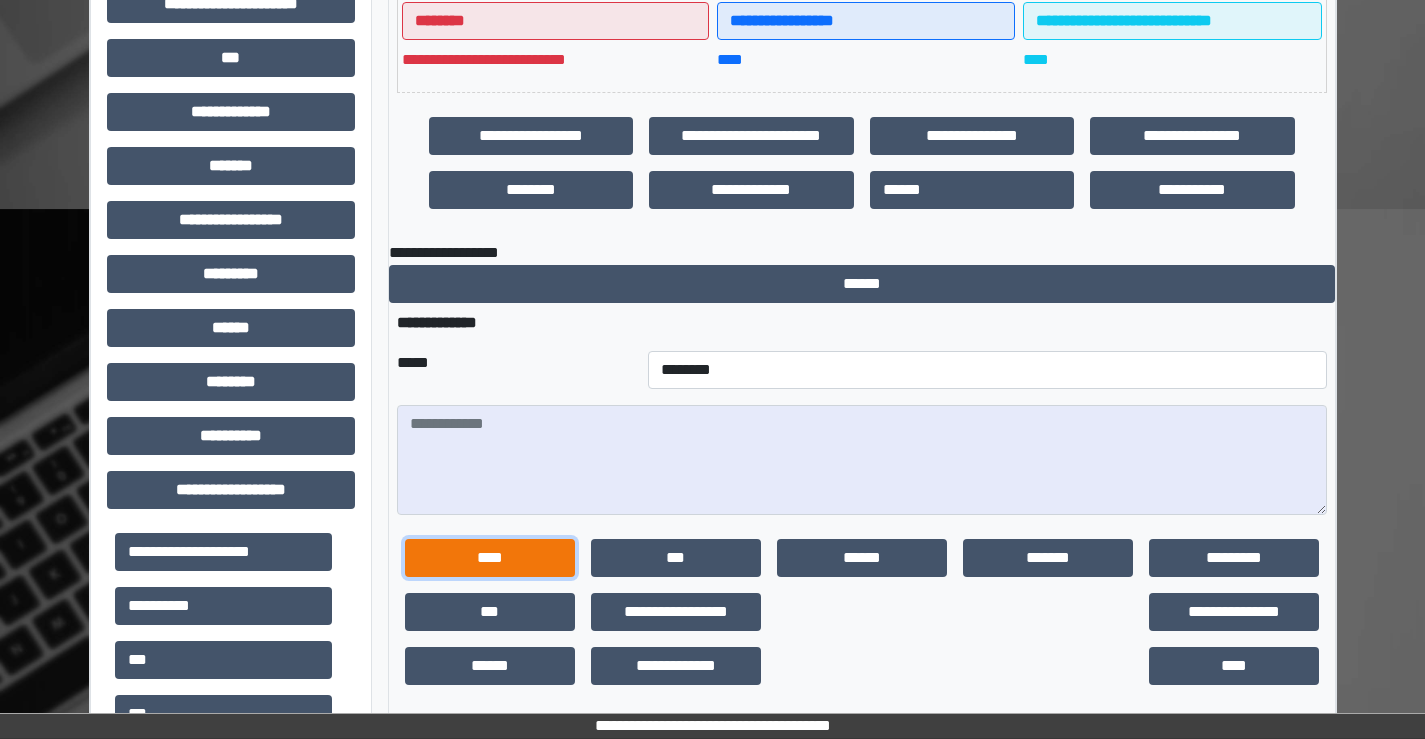 click on "****" at bounding box center [490, 558] 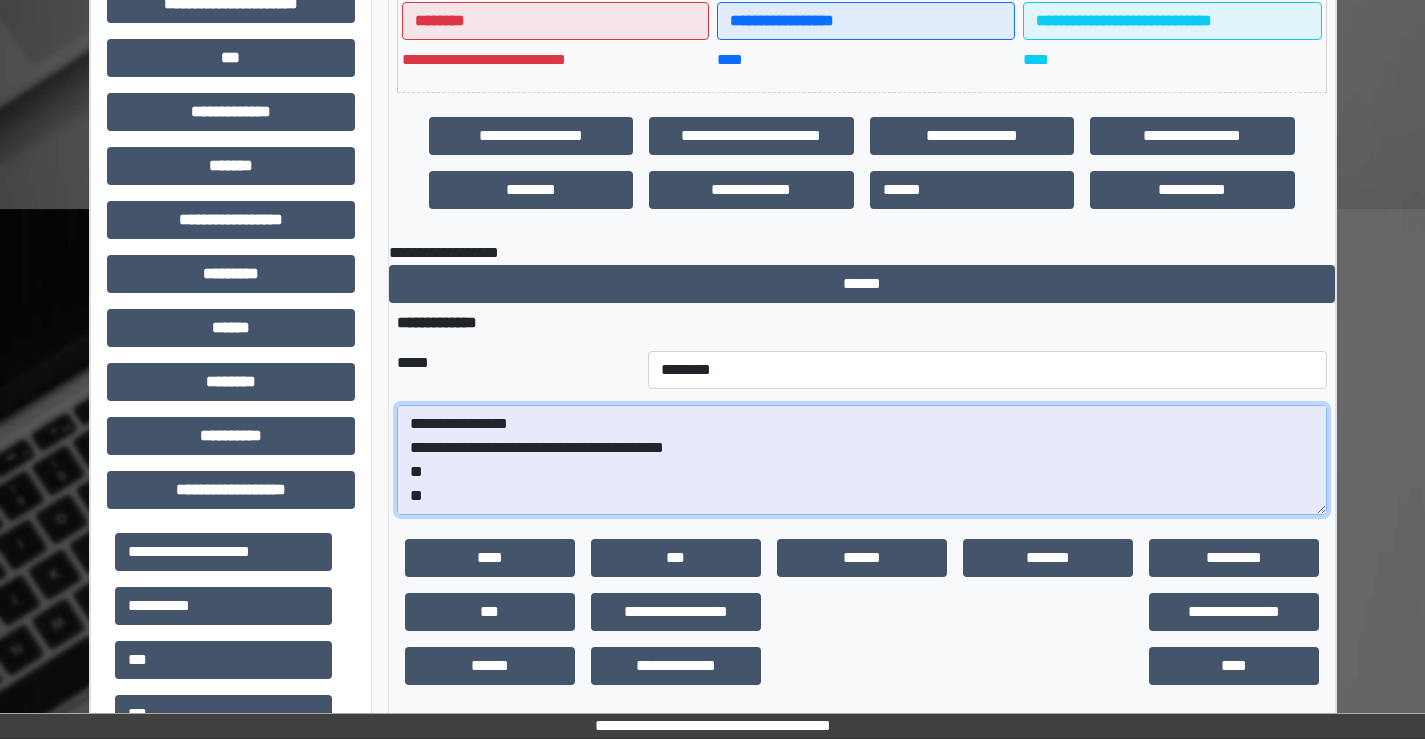 click on "**********" at bounding box center [862, 460] 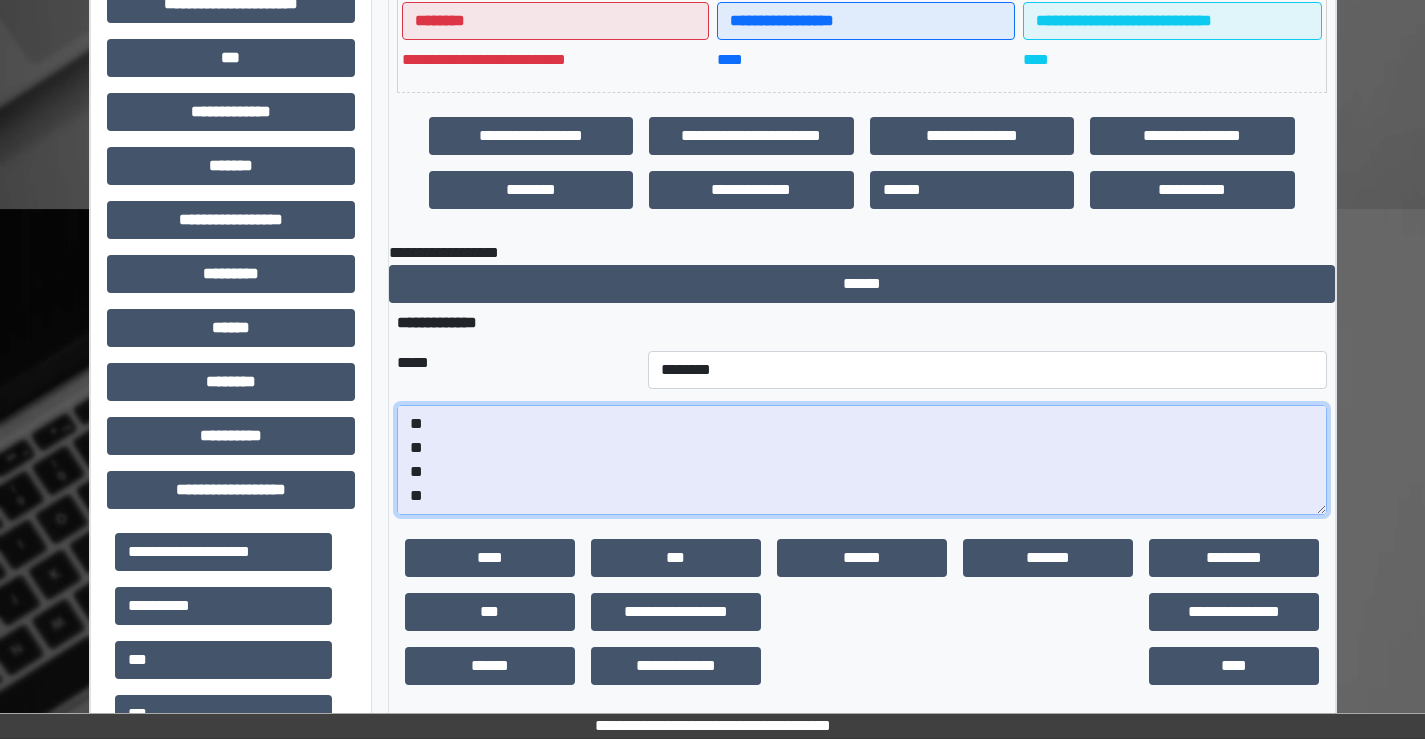 scroll, scrollTop: 0, scrollLeft: 0, axis: both 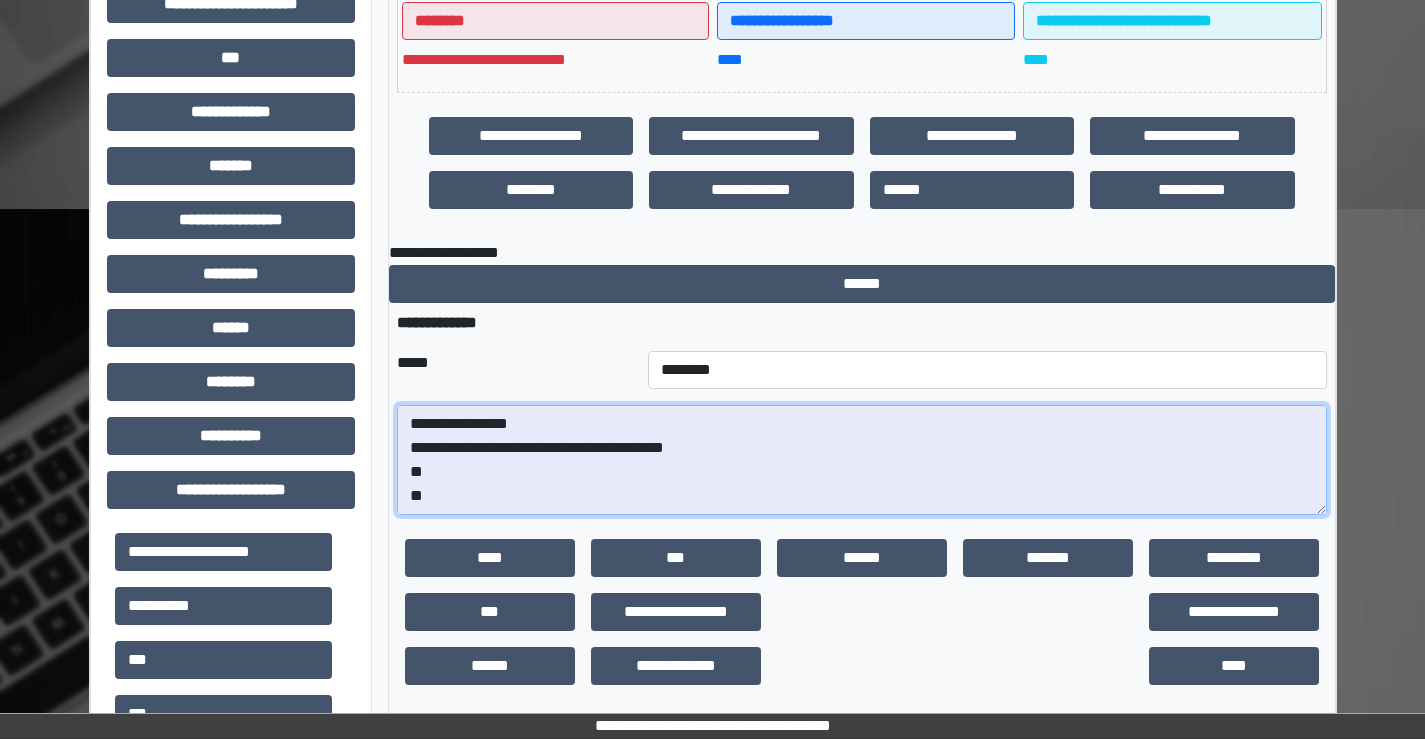 drag, startPoint x: 428, startPoint y: 483, endPoint x: 411, endPoint y: 348, distance: 136.06616 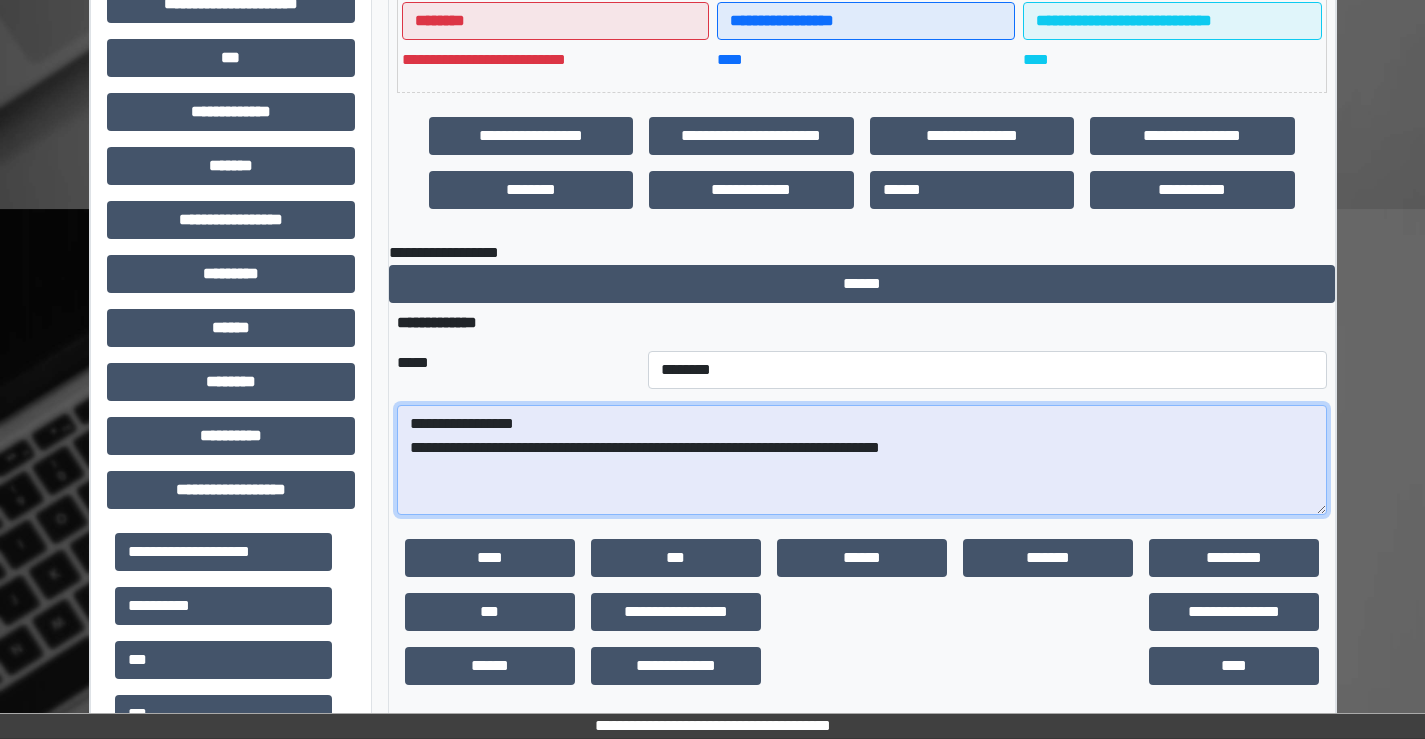click on "**********" at bounding box center [862, 460] 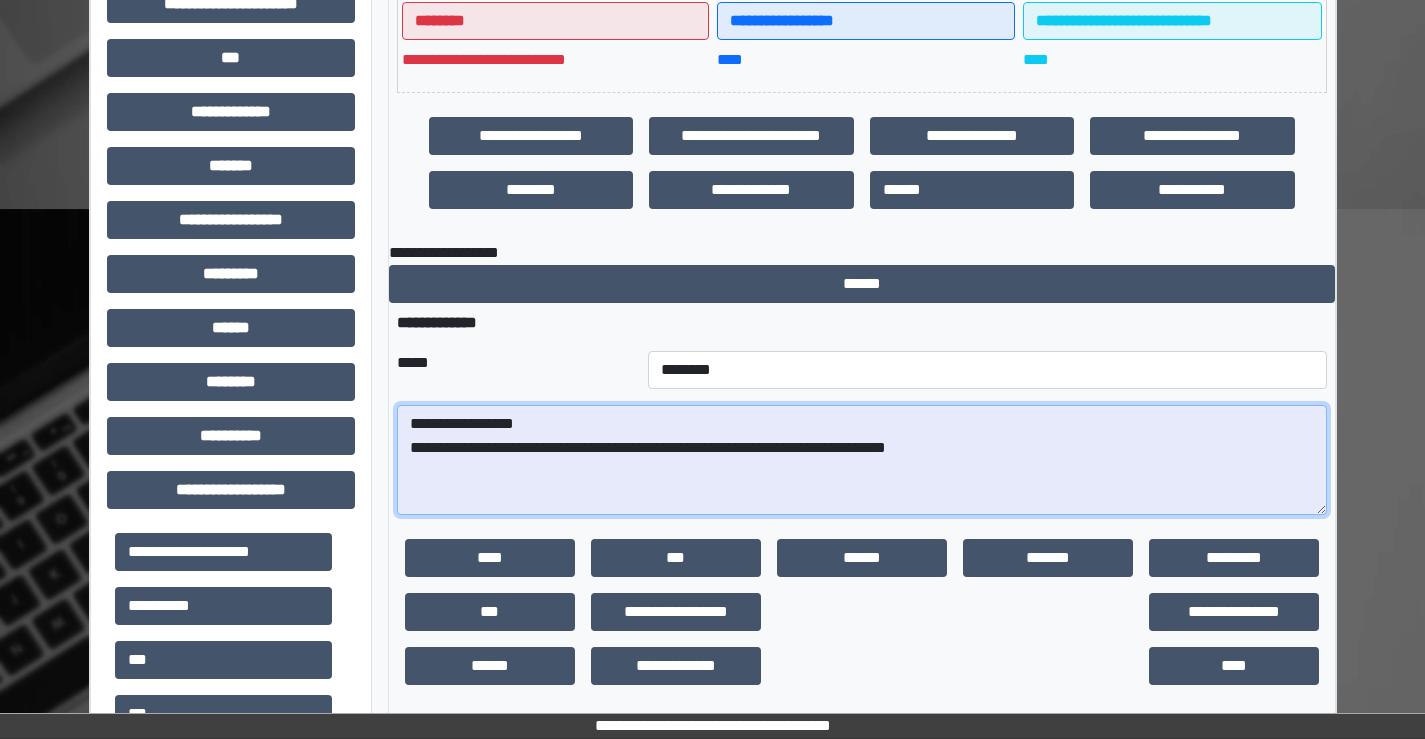 click on "**********" at bounding box center (862, 460) 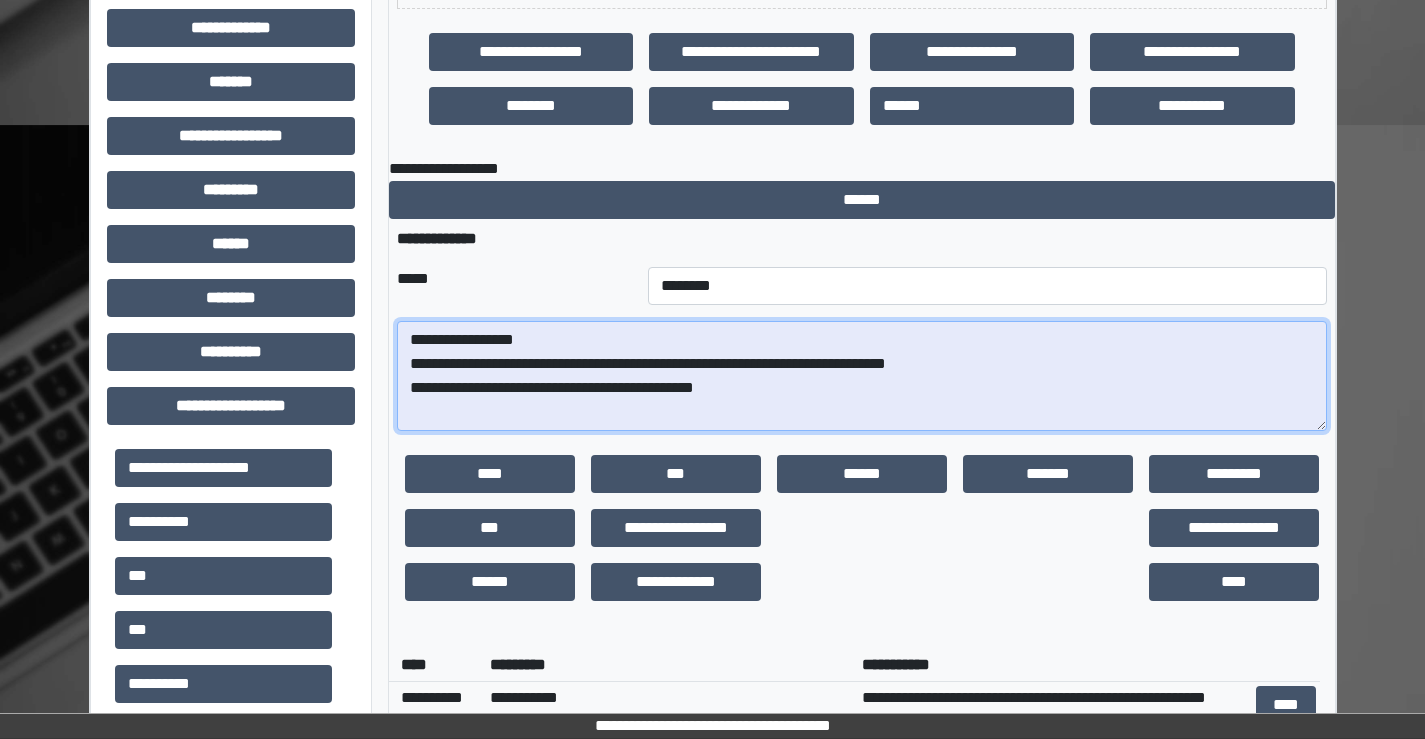 scroll, scrollTop: 815, scrollLeft: 0, axis: vertical 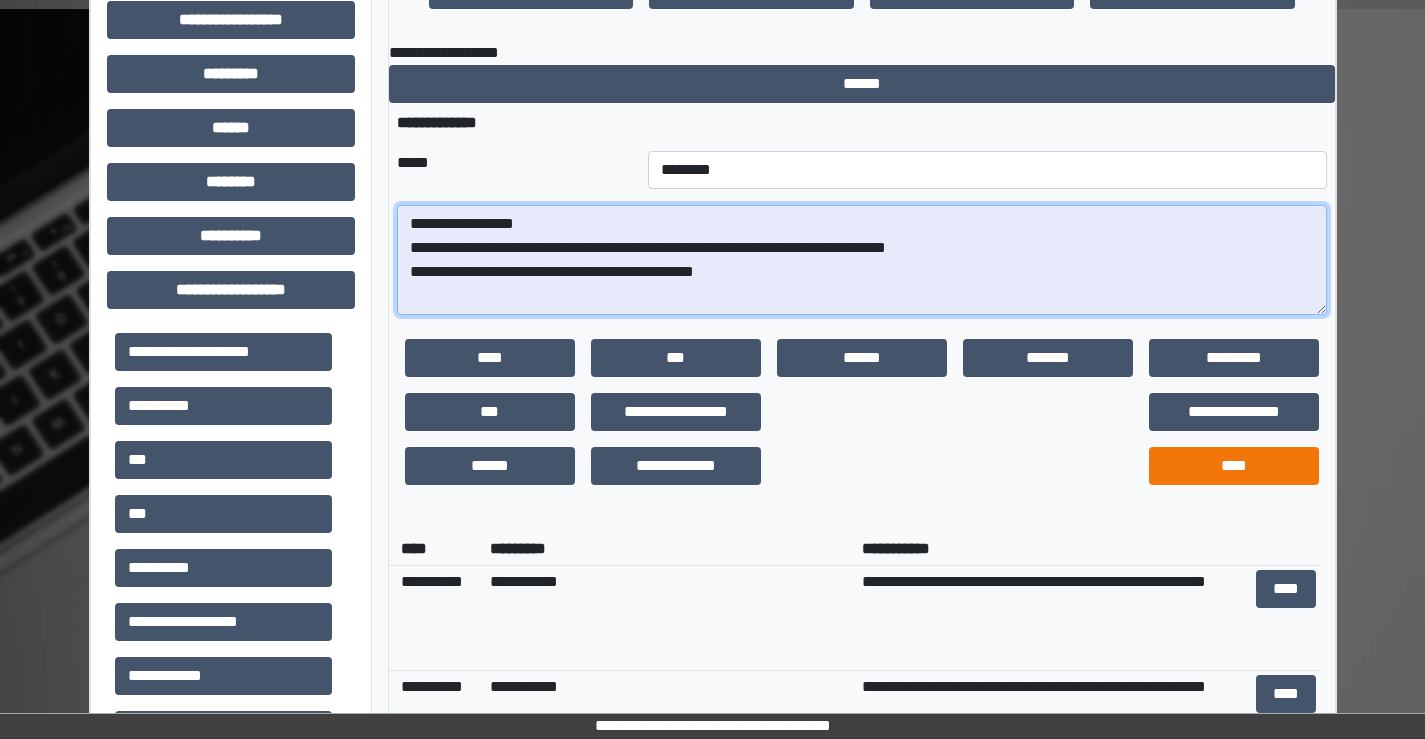 type on "**********" 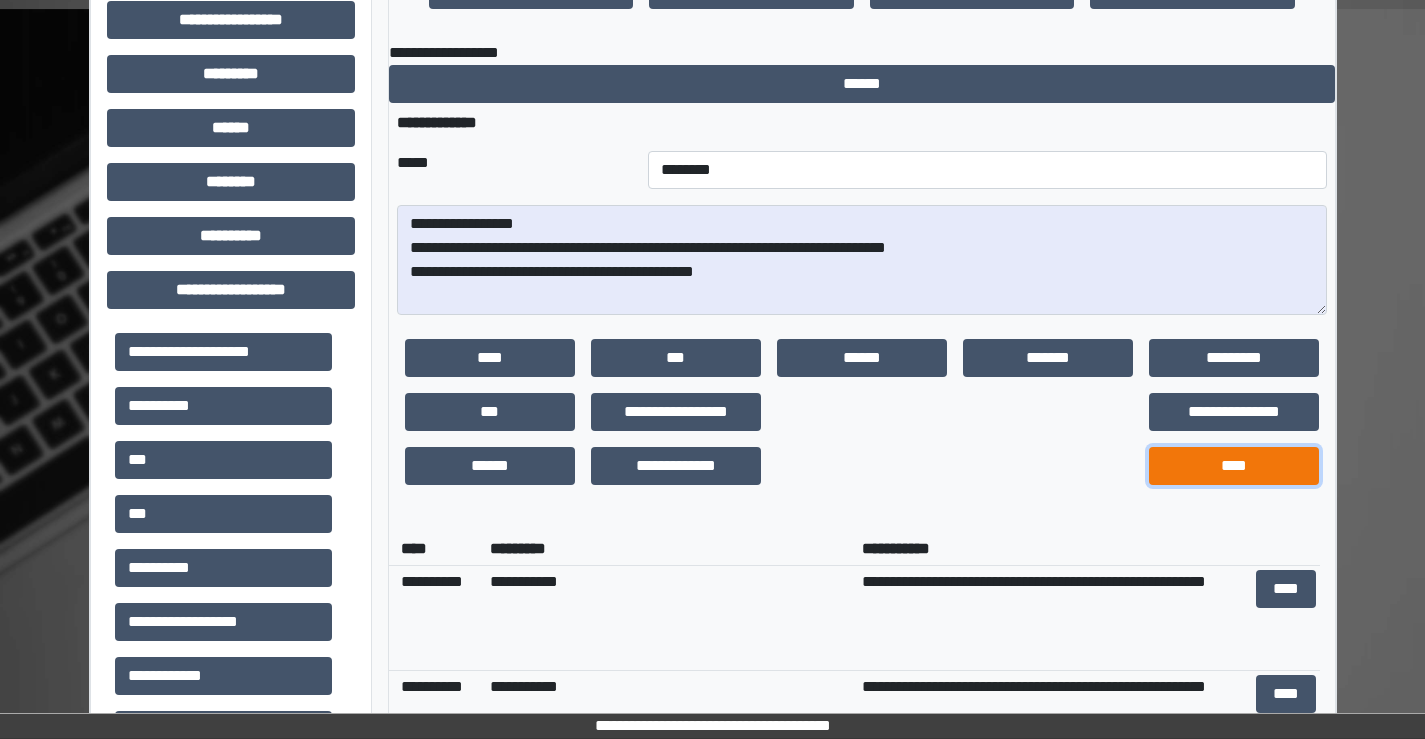 click on "****" at bounding box center (1234, 466) 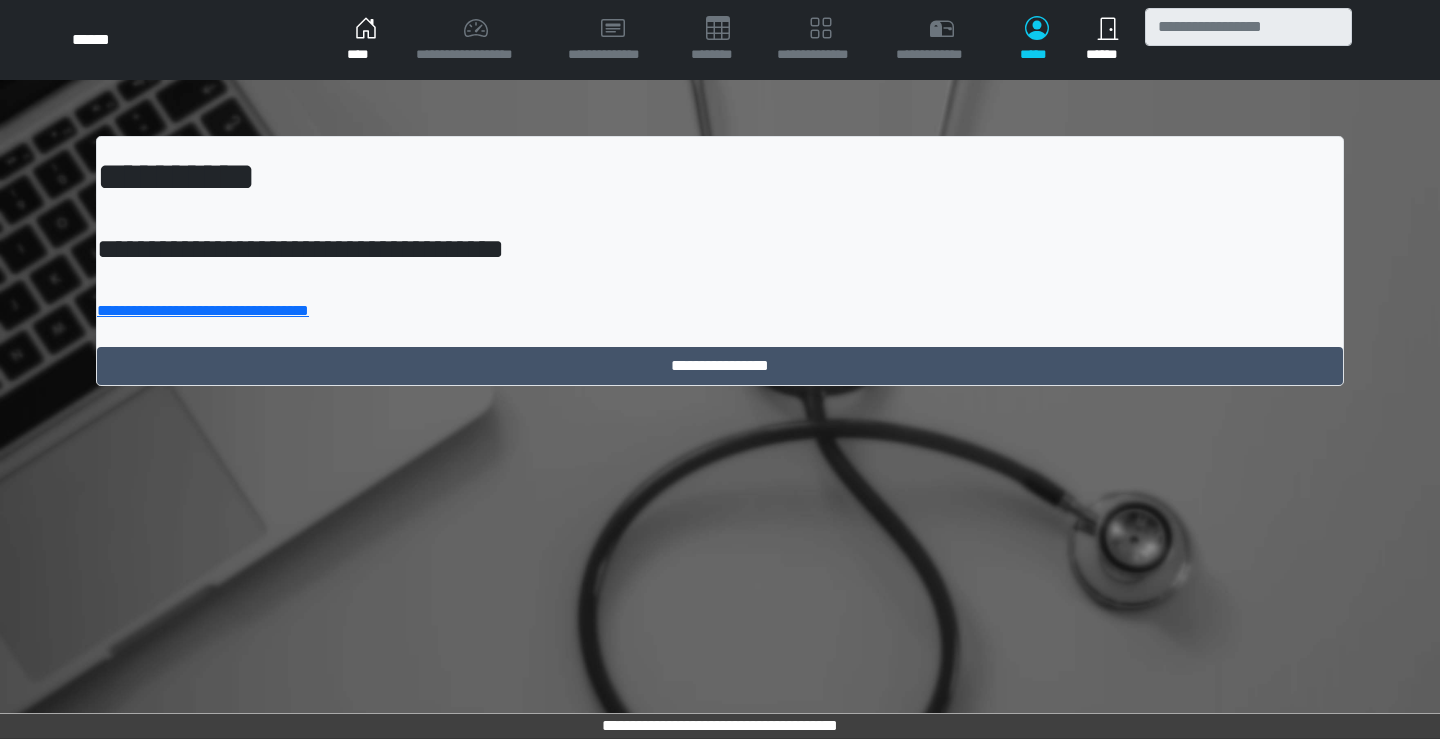 scroll, scrollTop: 0, scrollLeft: 0, axis: both 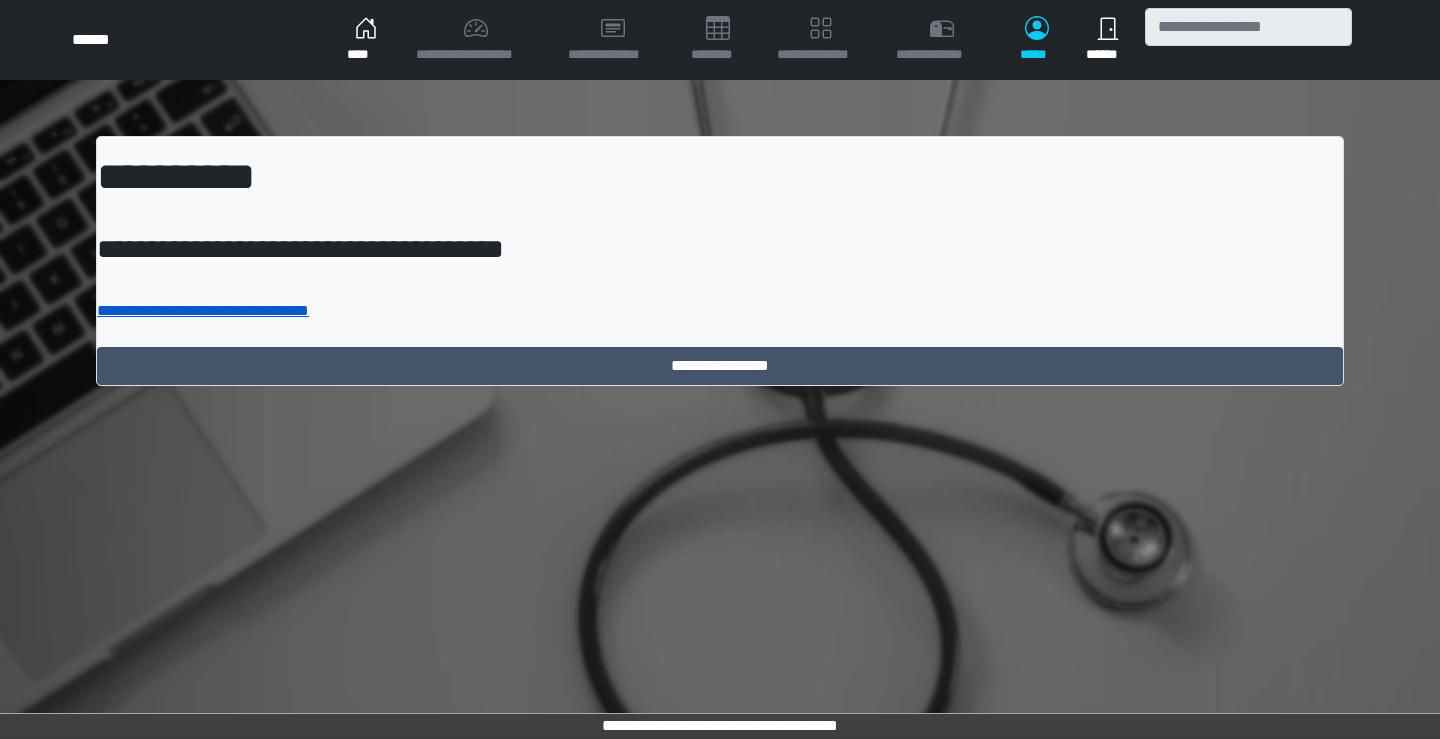 click on "**********" at bounding box center (203, 310) 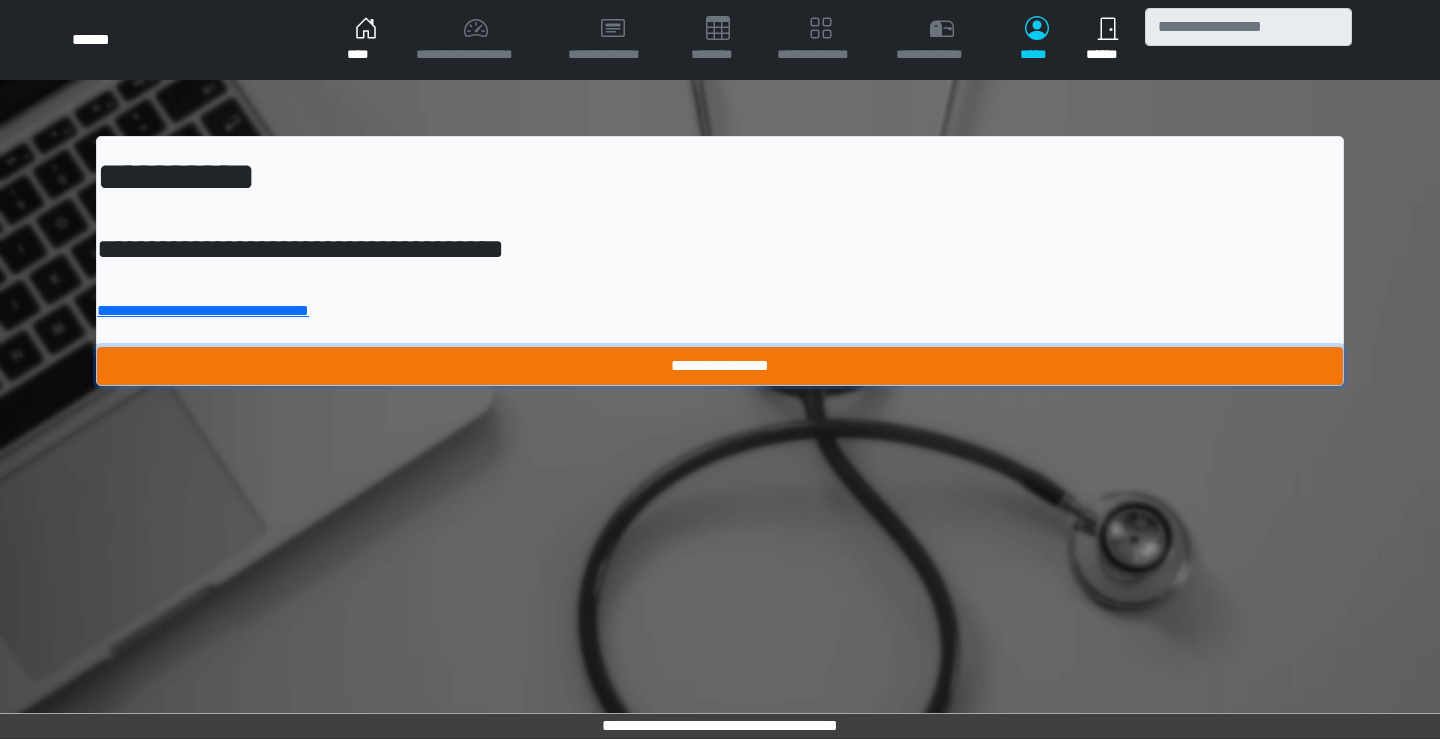 click on "**********" at bounding box center [720, 366] 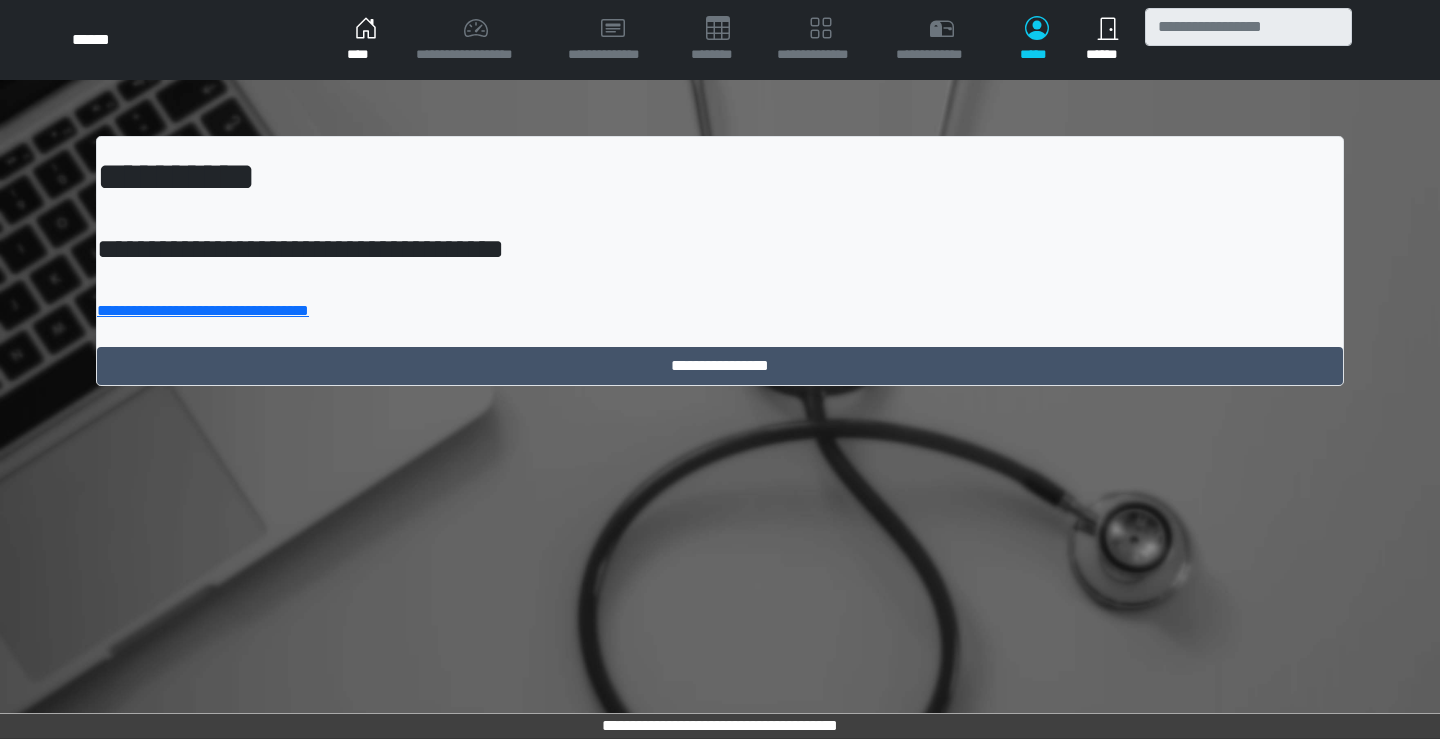 scroll, scrollTop: 0, scrollLeft: 0, axis: both 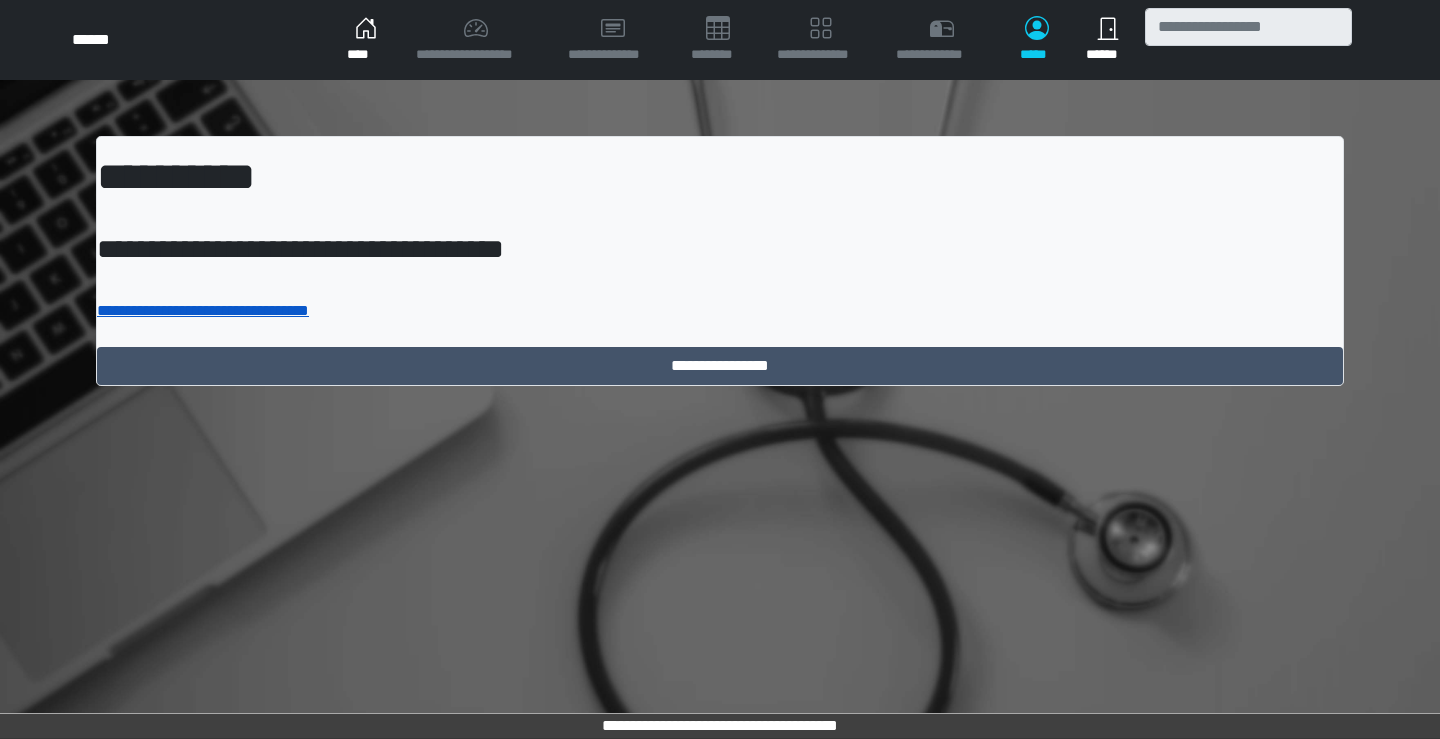 click on "**********" at bounding box center [203, 310] 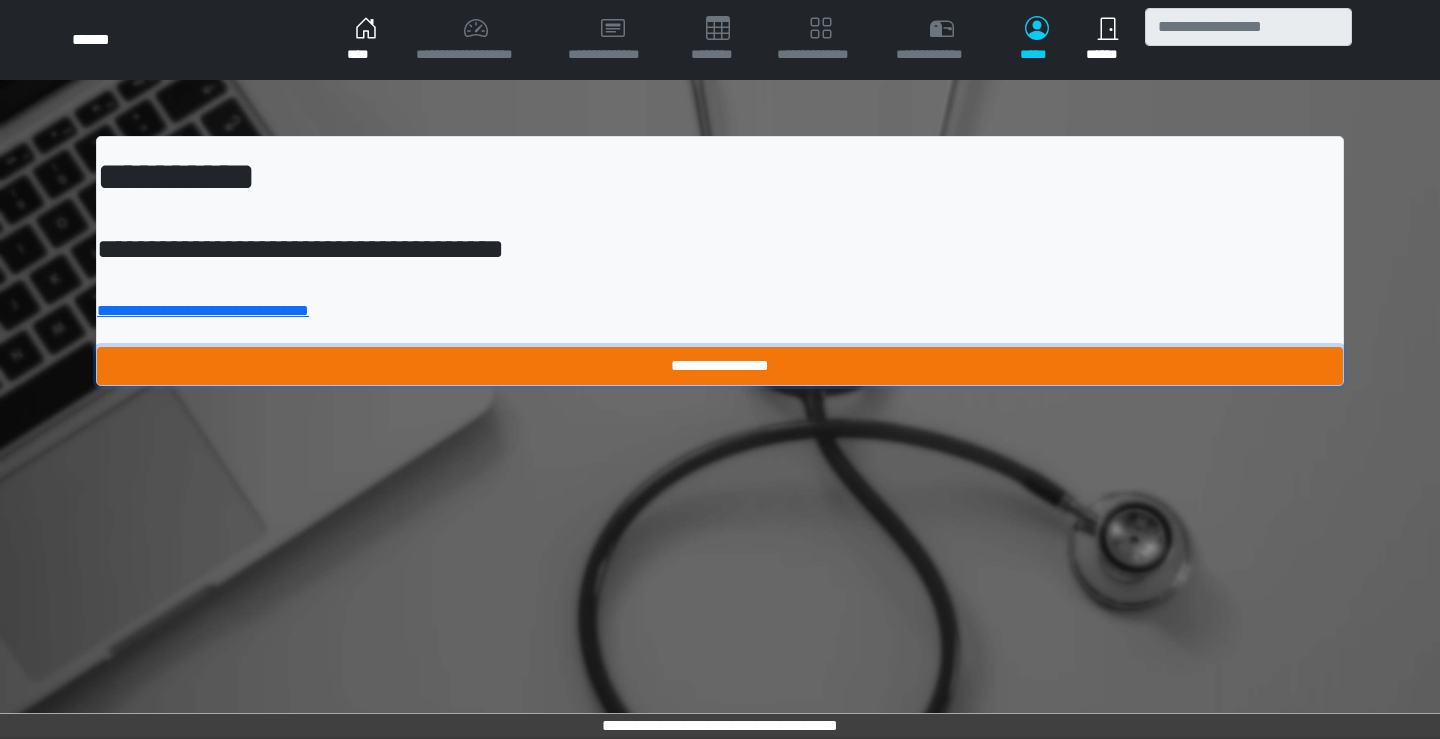 click on "**********" at bounding box center [720, 366] 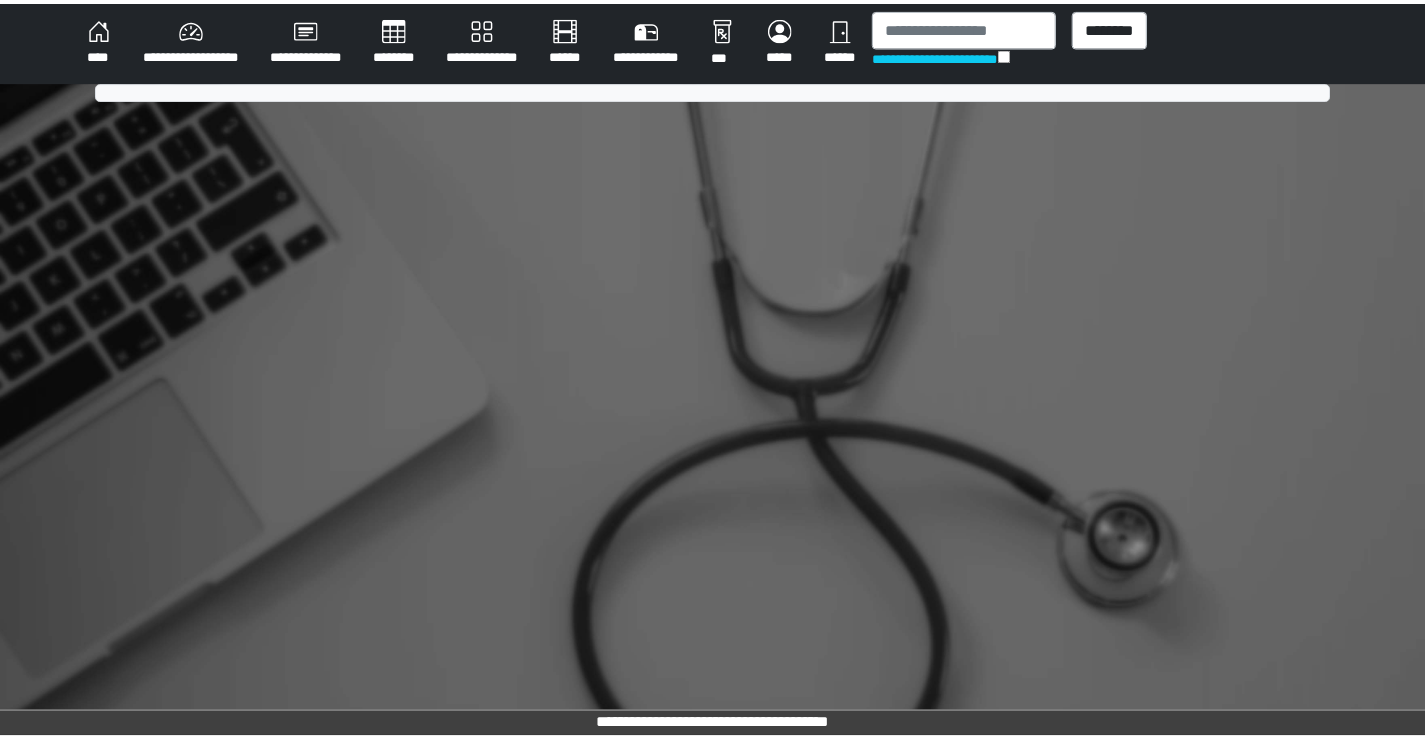 scroll, scrollTop: 0, scrollLeft: 0, axis: both 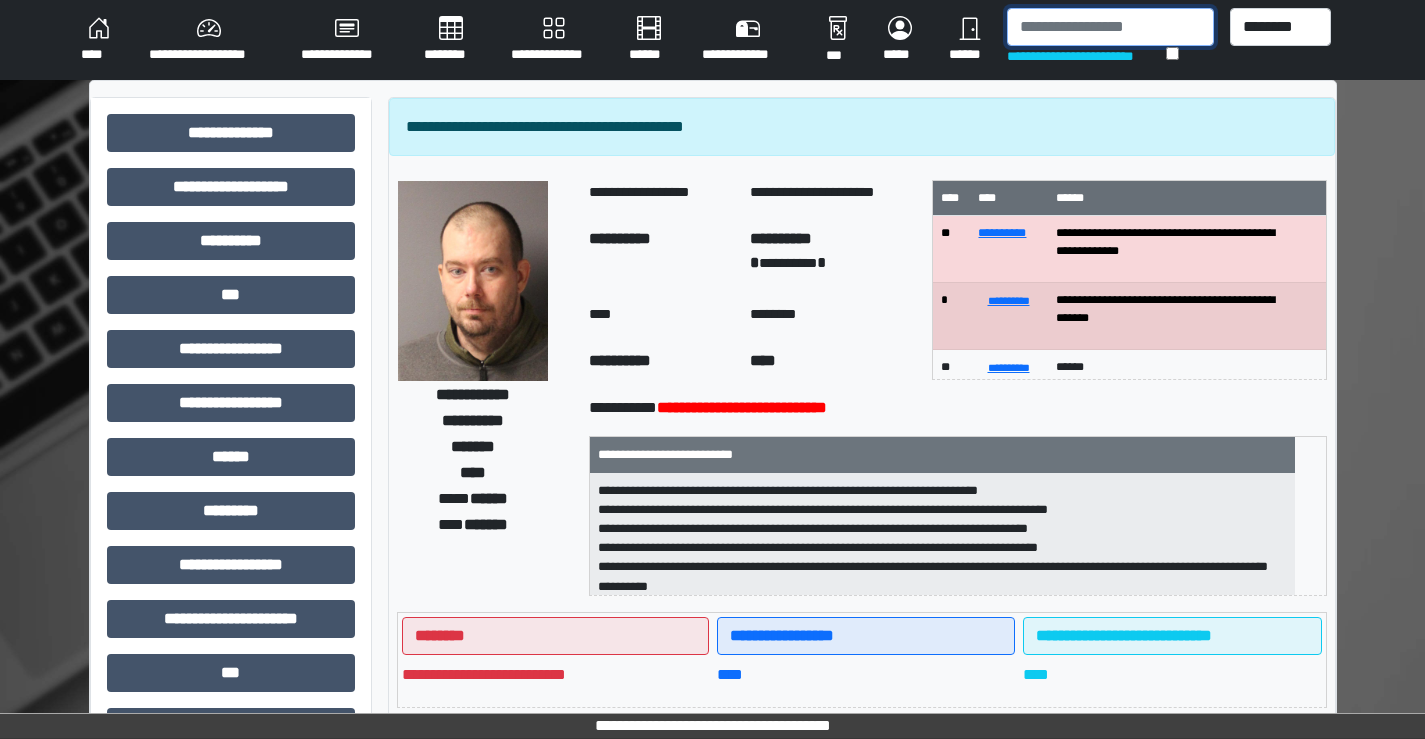 click at bounding box center [1110, 27] 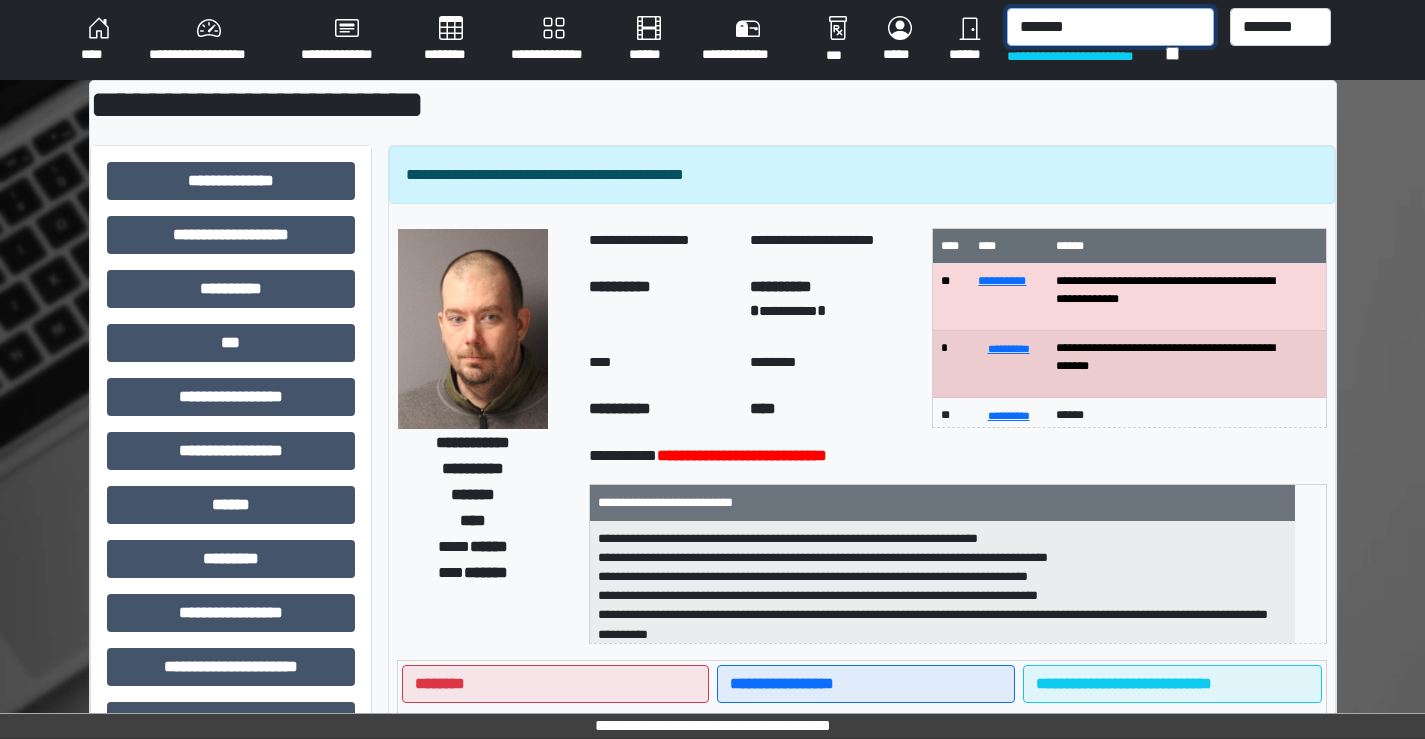 click on "*******" at bounding box center [1110, 27] 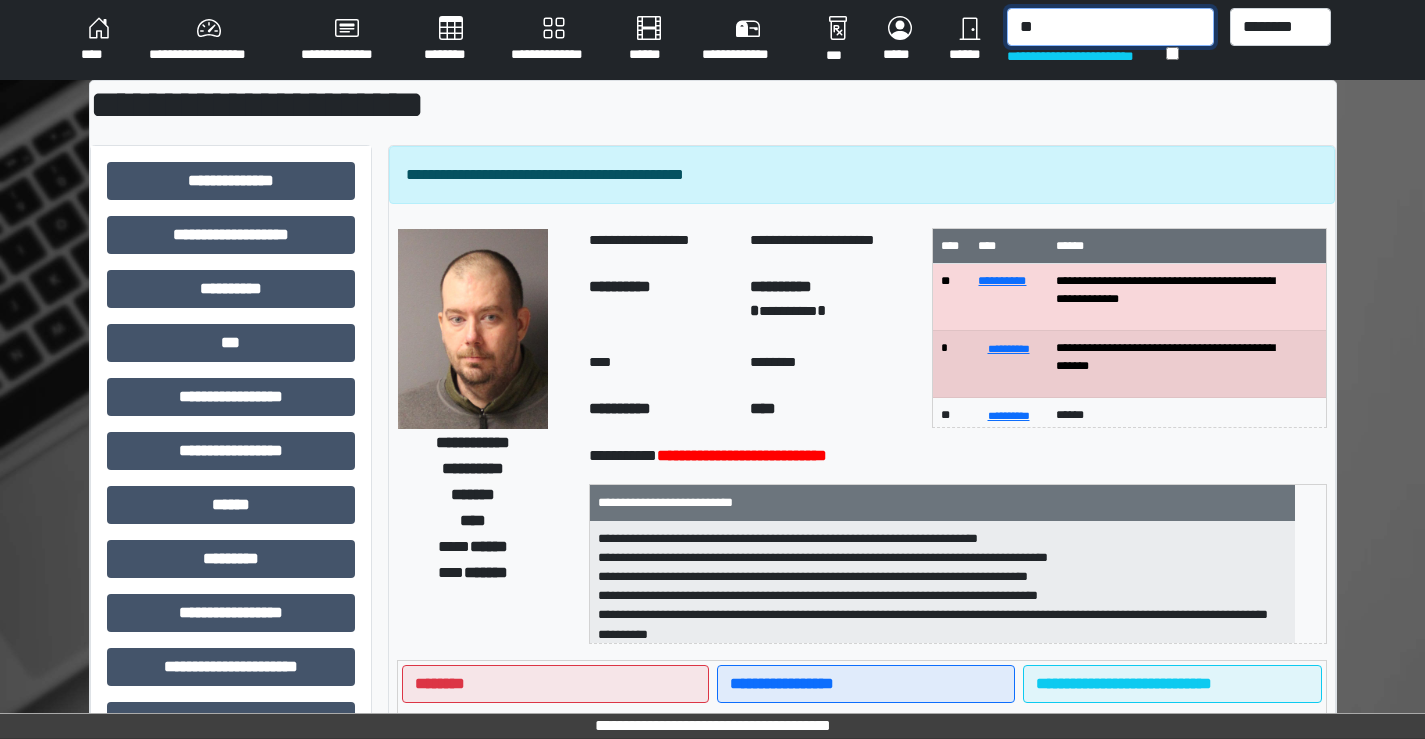 type on "*" 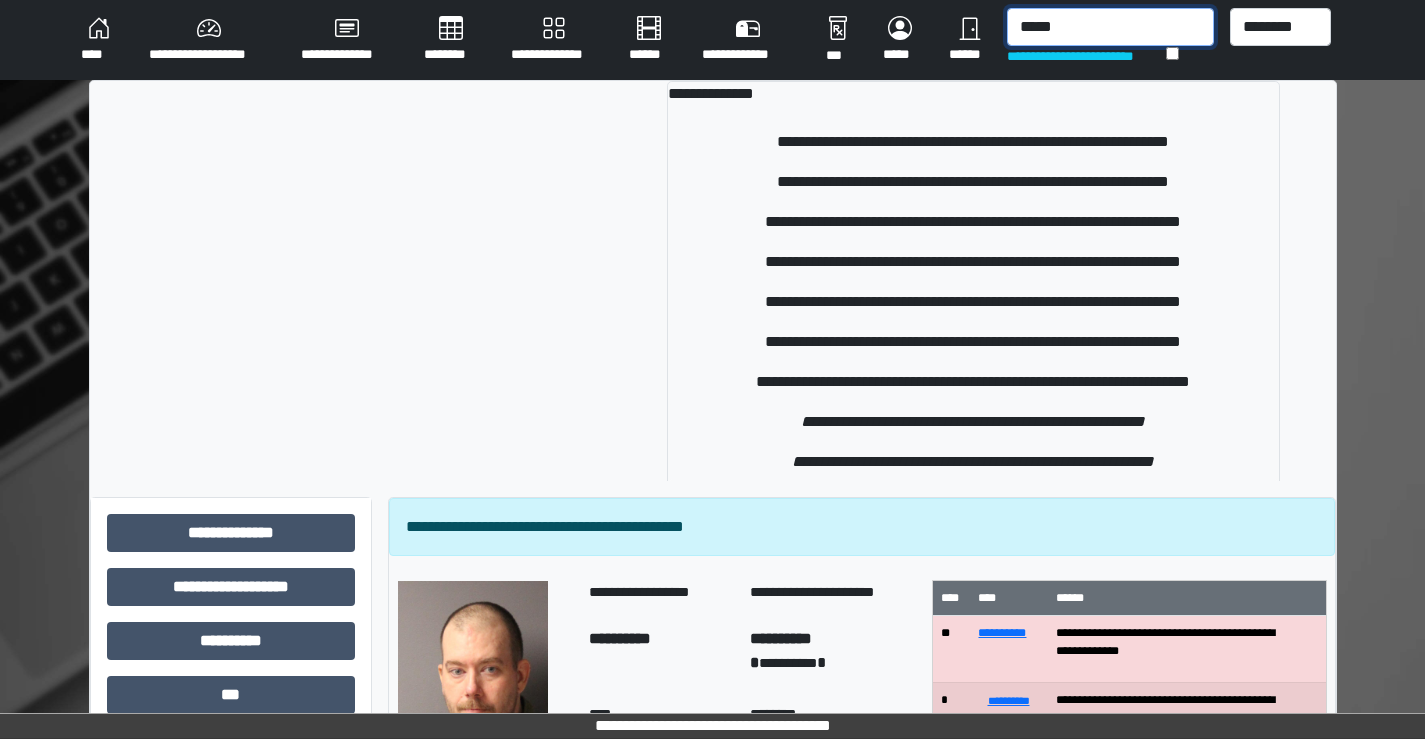 scroll, scrollTop: 300, scrollLeft: 0, axis: vertical 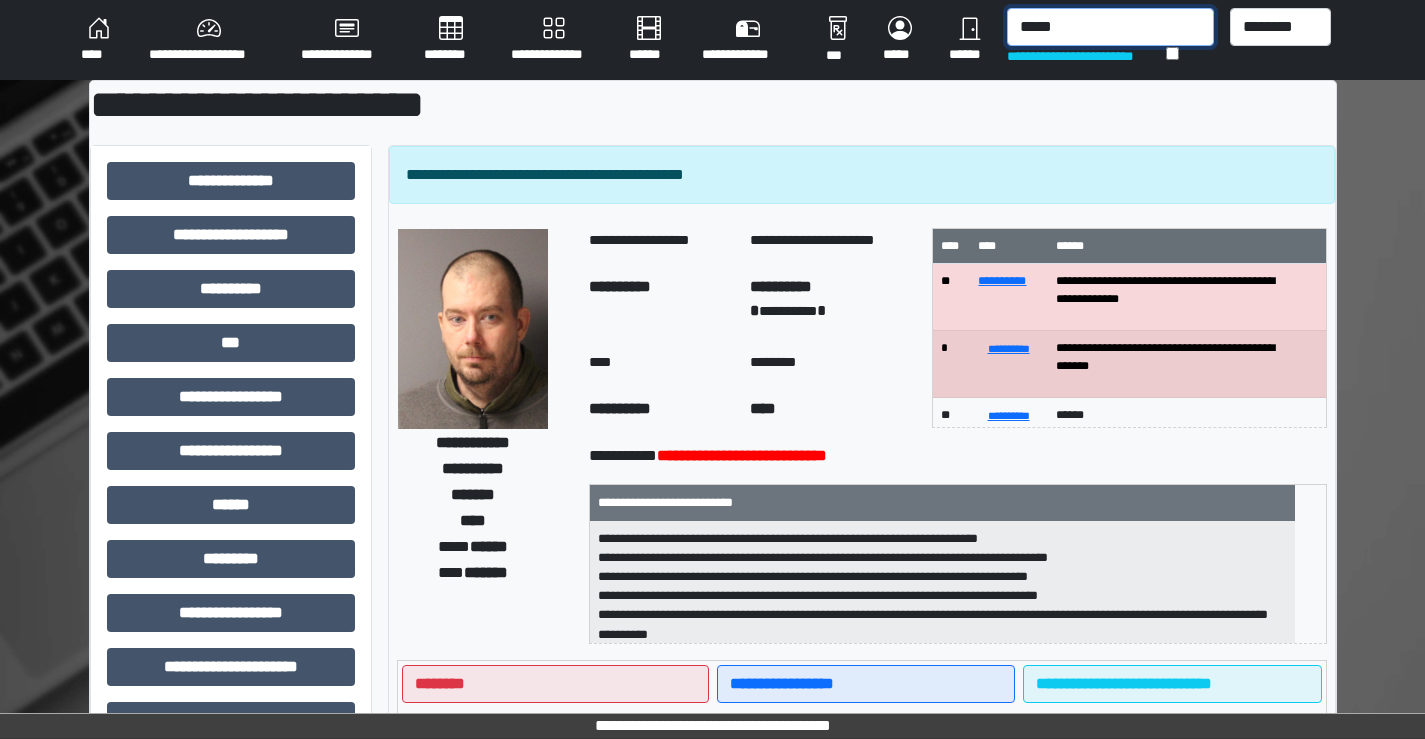 click on "*****" at bounding box center [1110, 27] 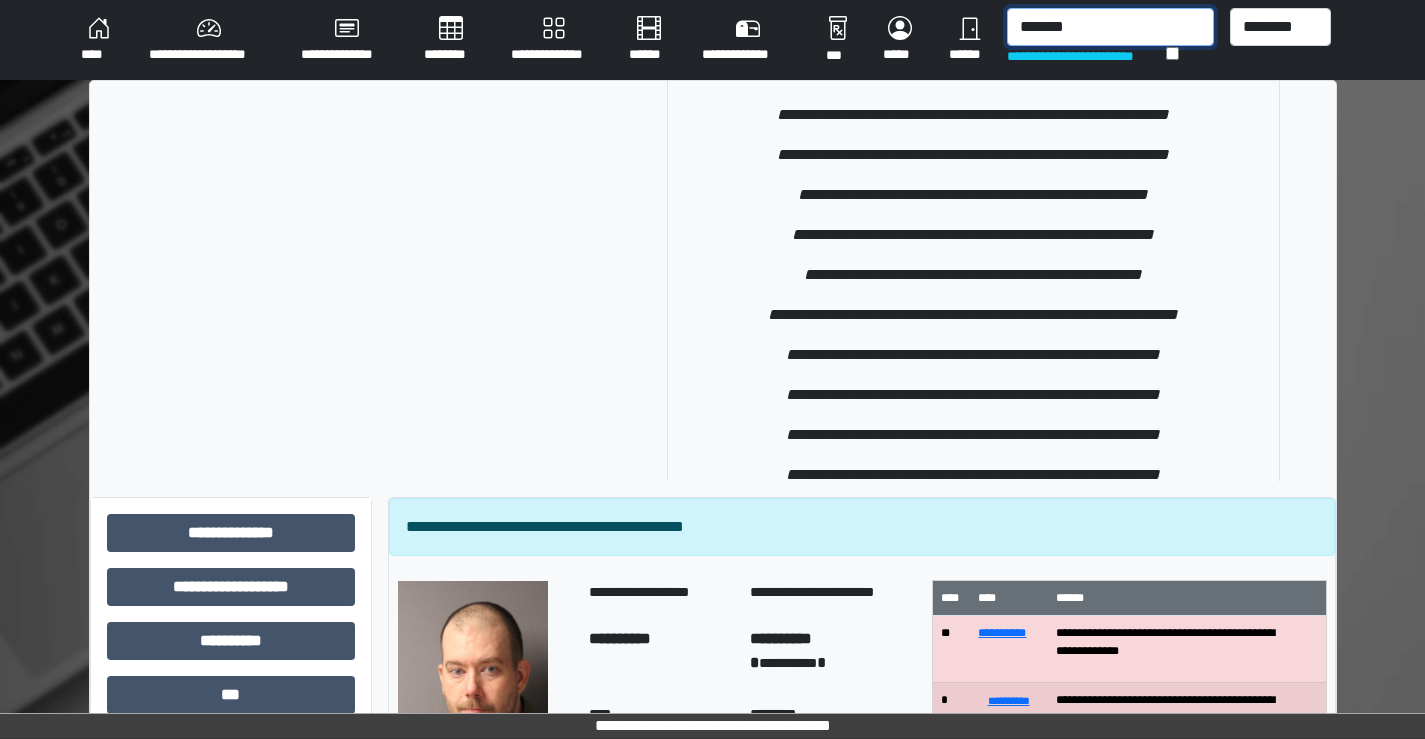 scroll, scrollTop: 900, scrollLeft: 0, axis: vertical 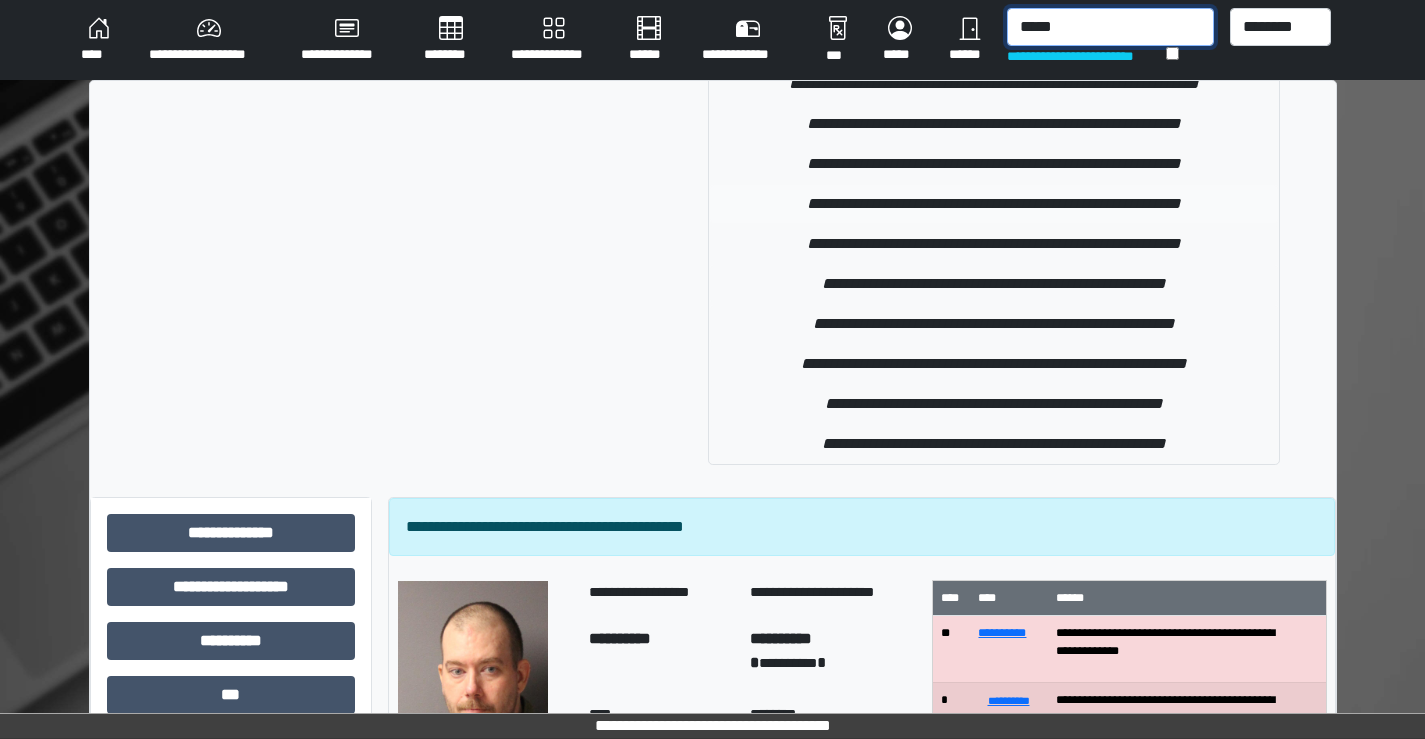 type on "*****" 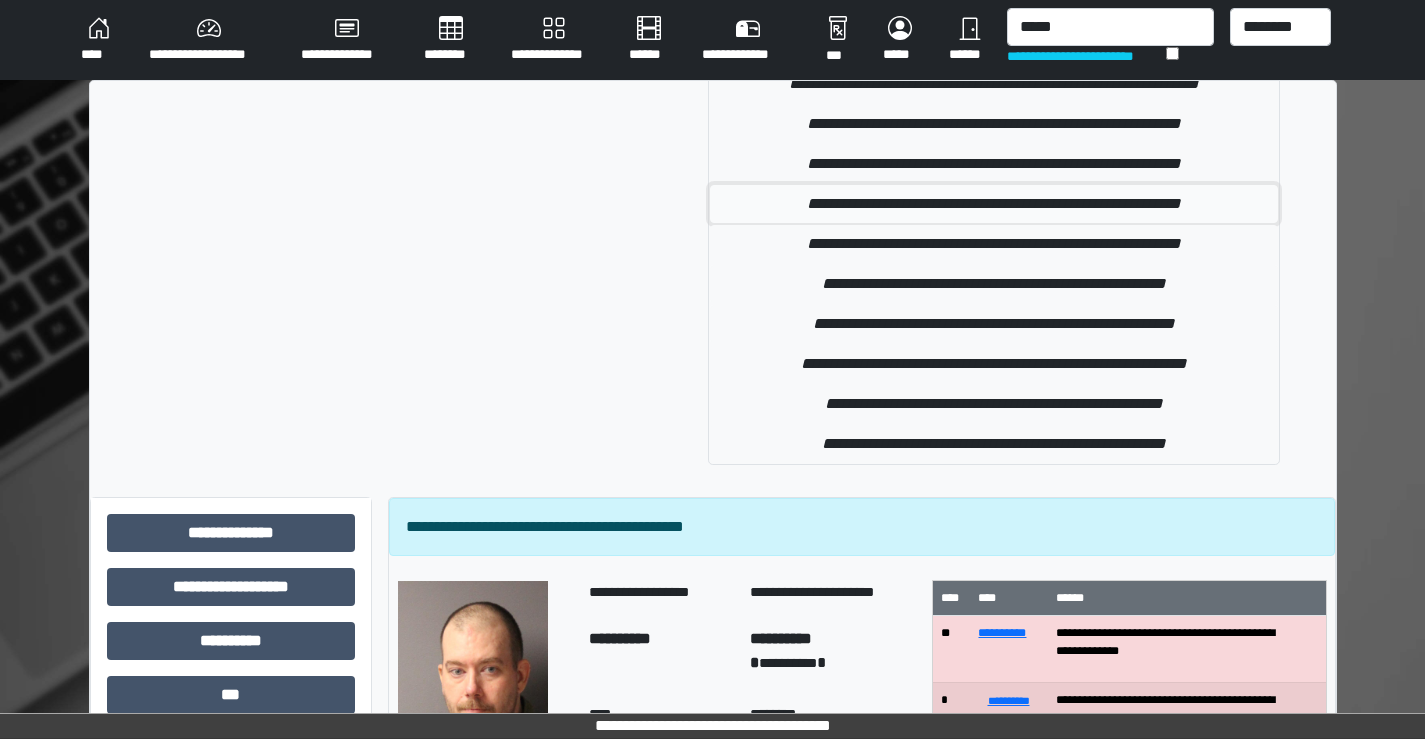 click on "**********" at bounding box center (994, 204) 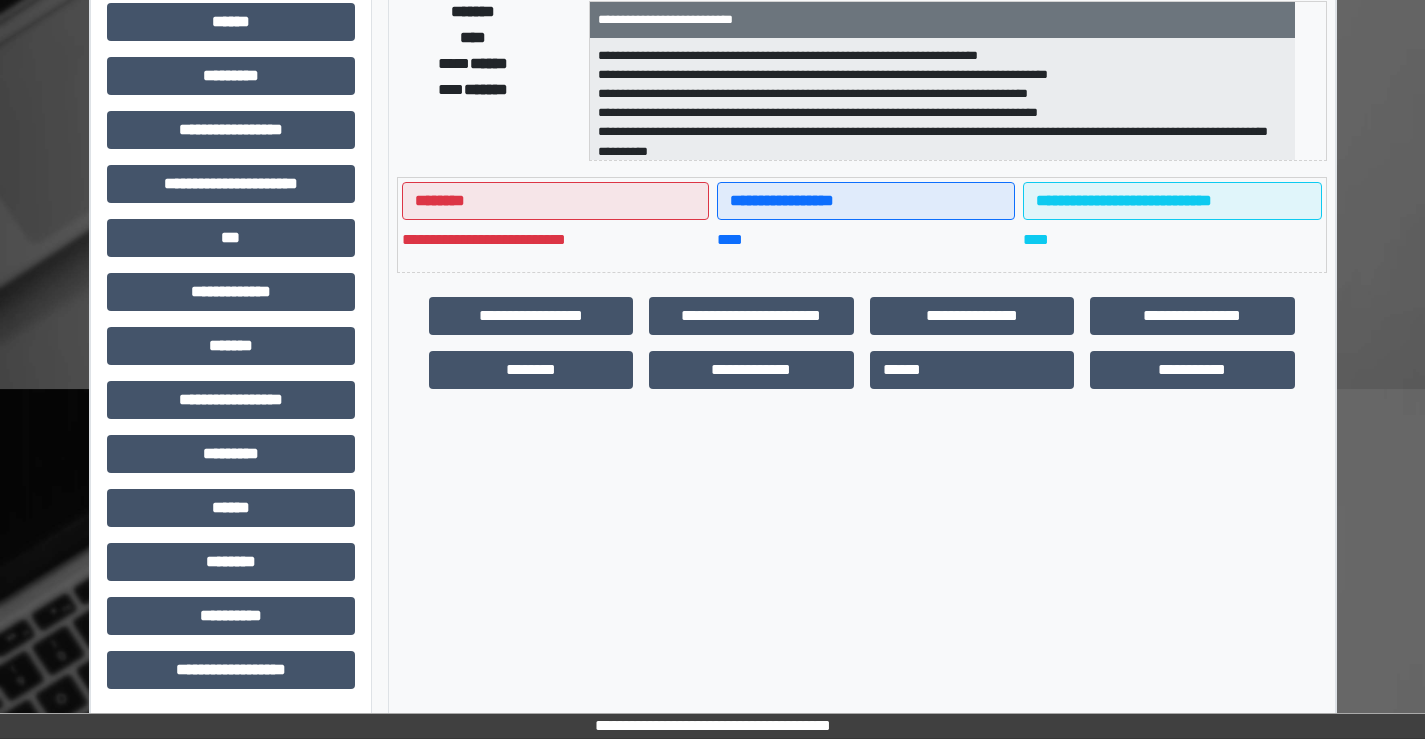 scroll, scrollTop: 0, scrollLeft: 0, axis: both 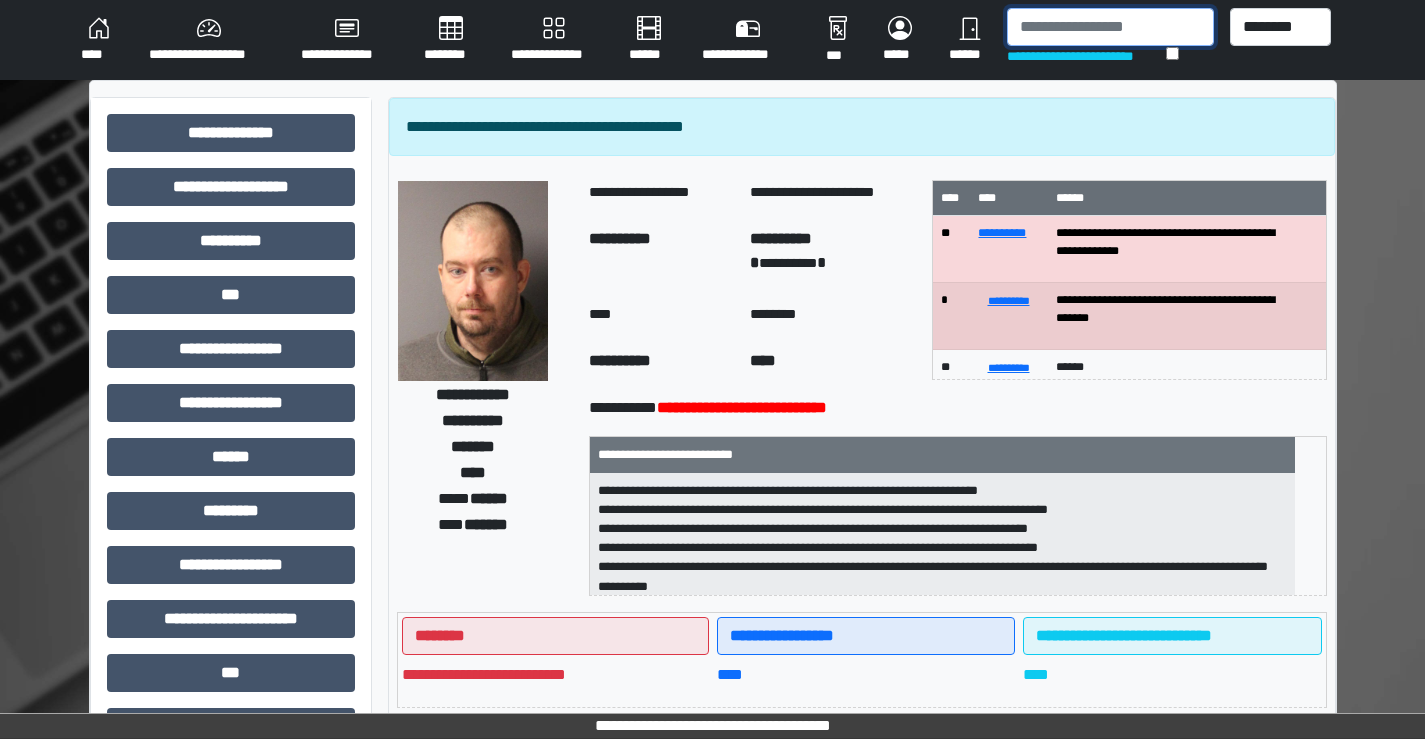 click at bounding box center [1110, 27] 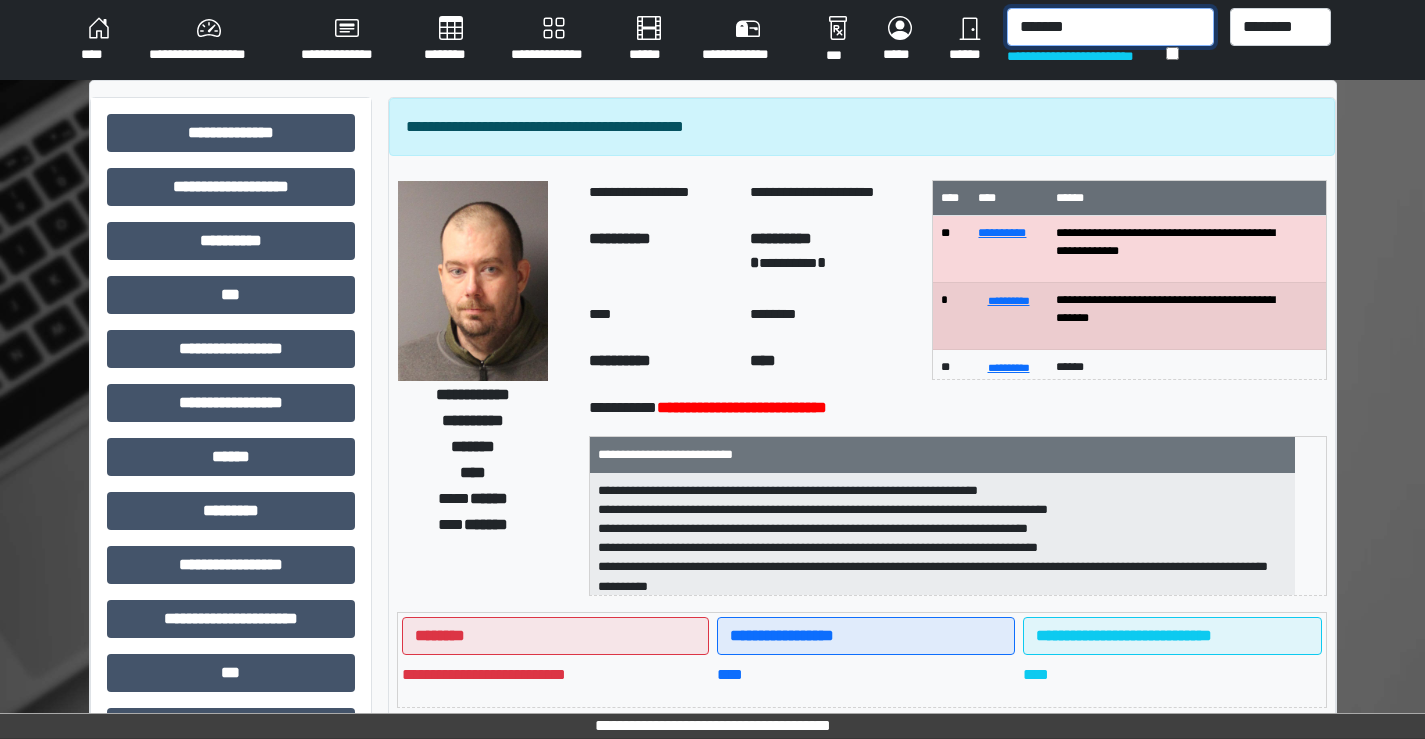 type on "*******" 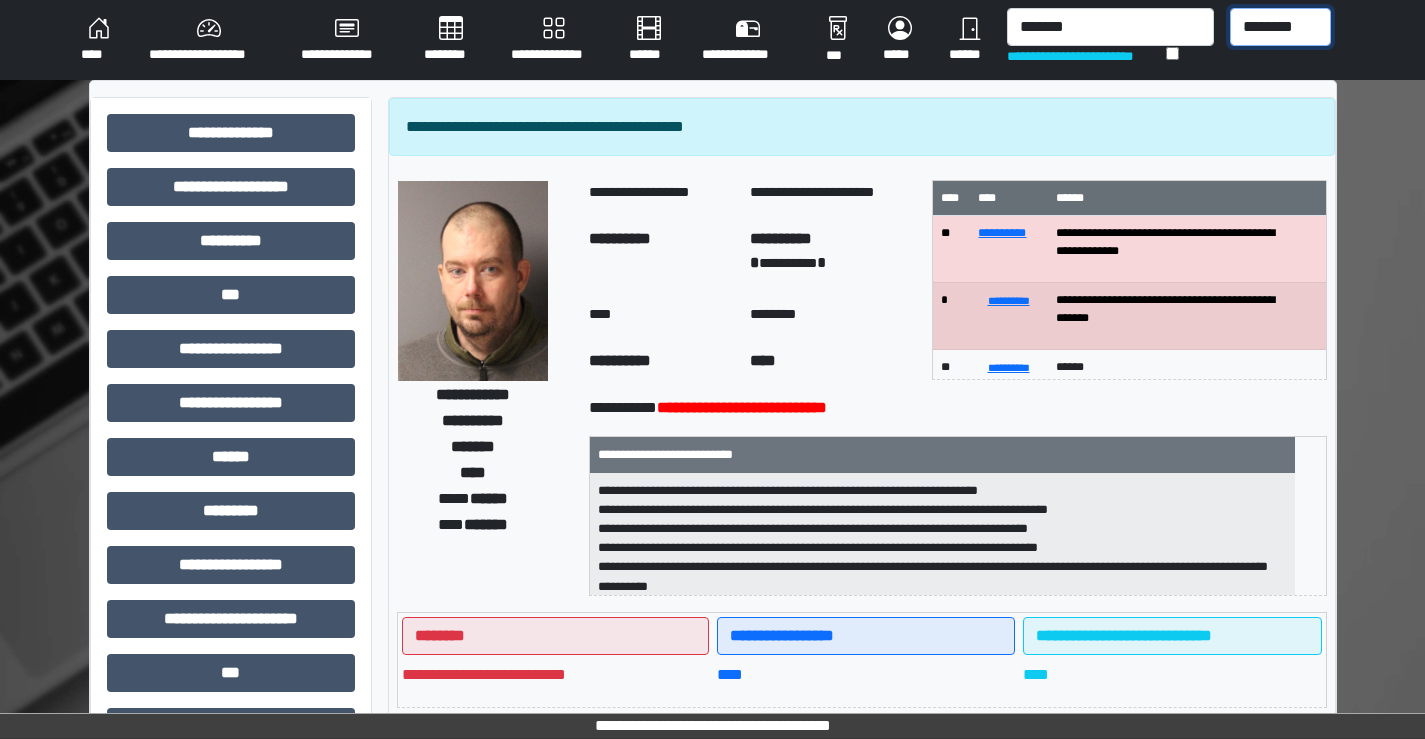 click on "******** *** ******** *** ******** ***** ***" at bounding box center (1280, 27) 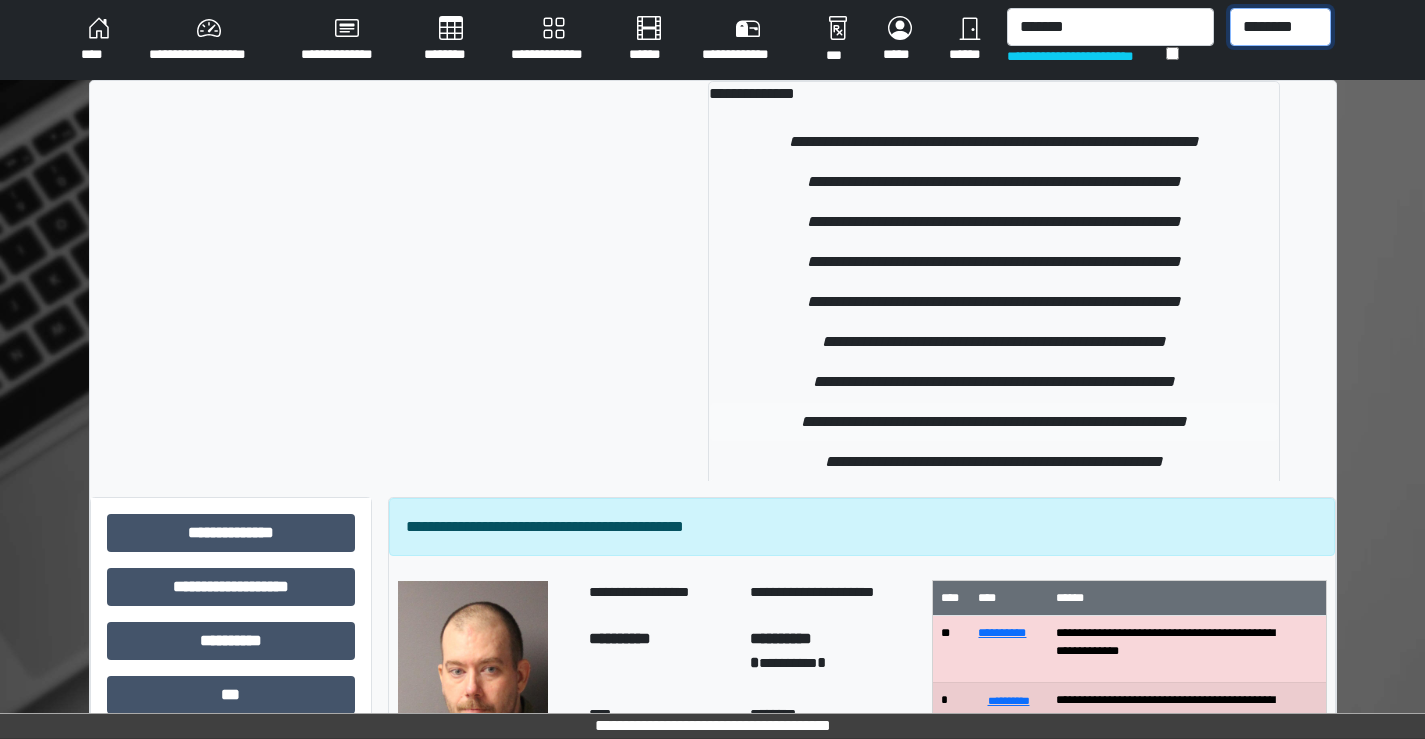 scroll, scrollTop: 58, scrollLeft: 0, axis: vertical 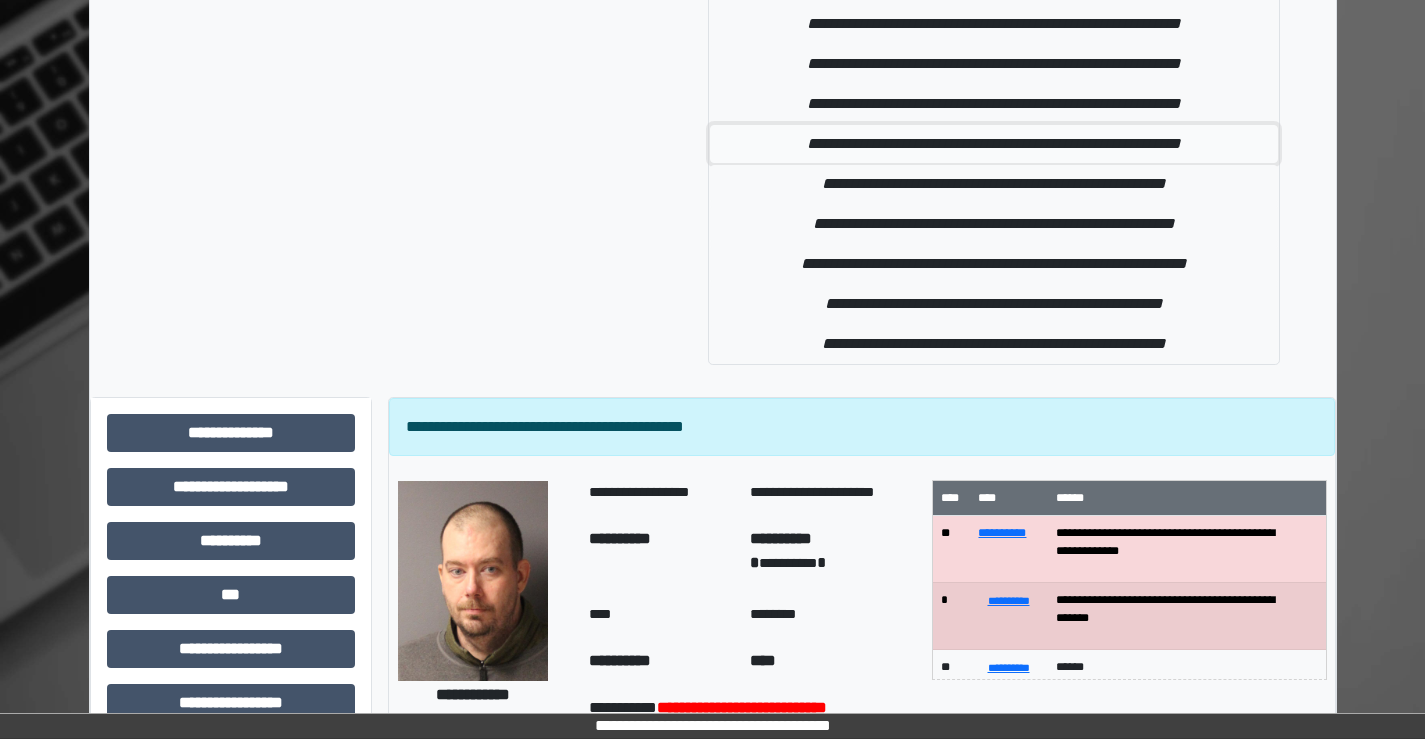 click on "**********" at bounding box center [994, 144] 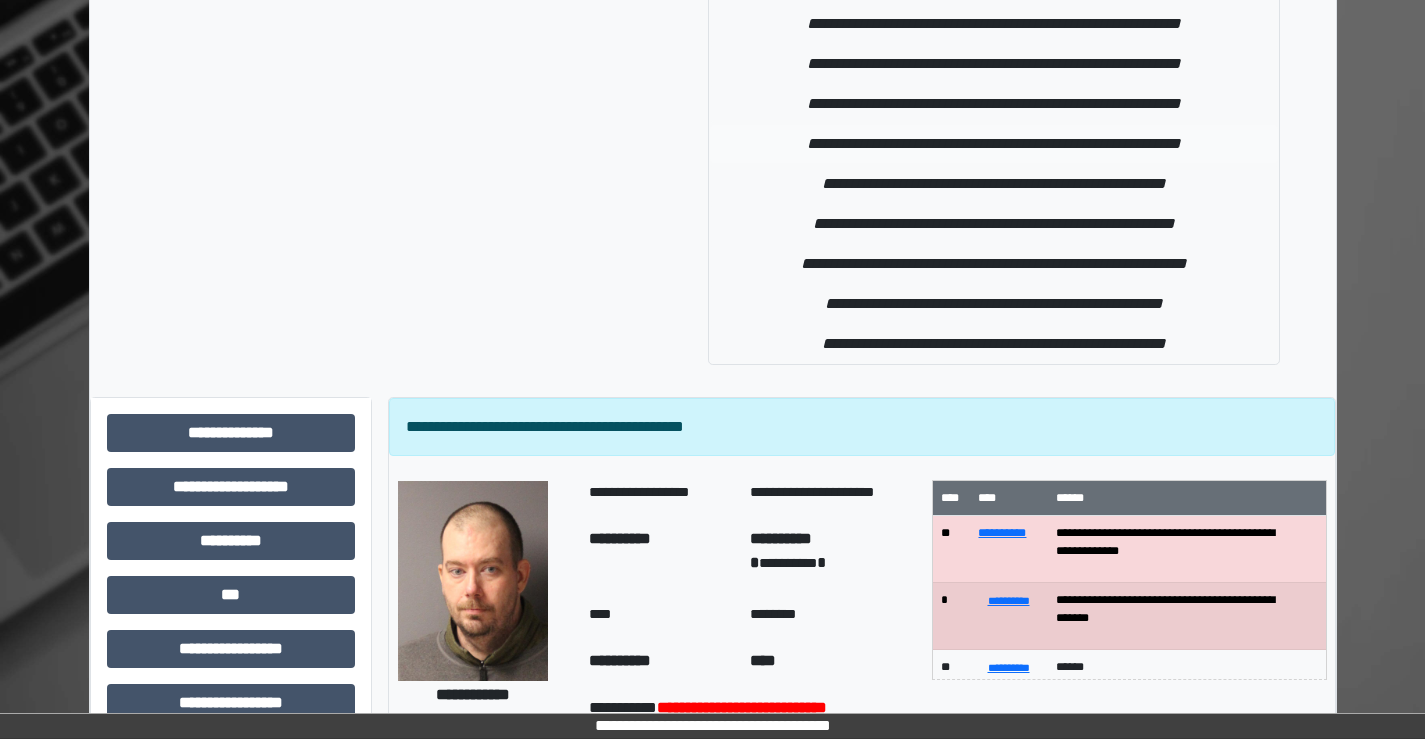 type 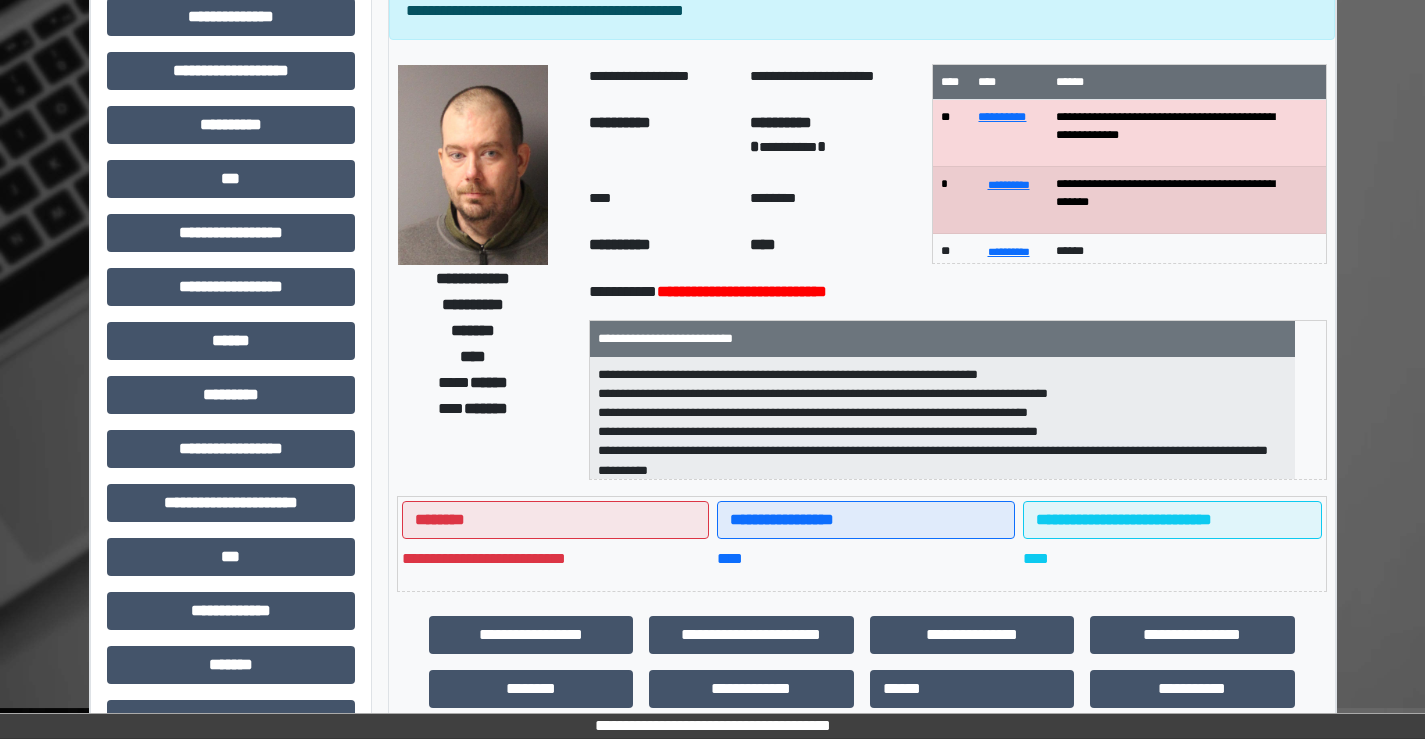 scroll, scrollTop: 0, scrollLeft: 0, axis: both 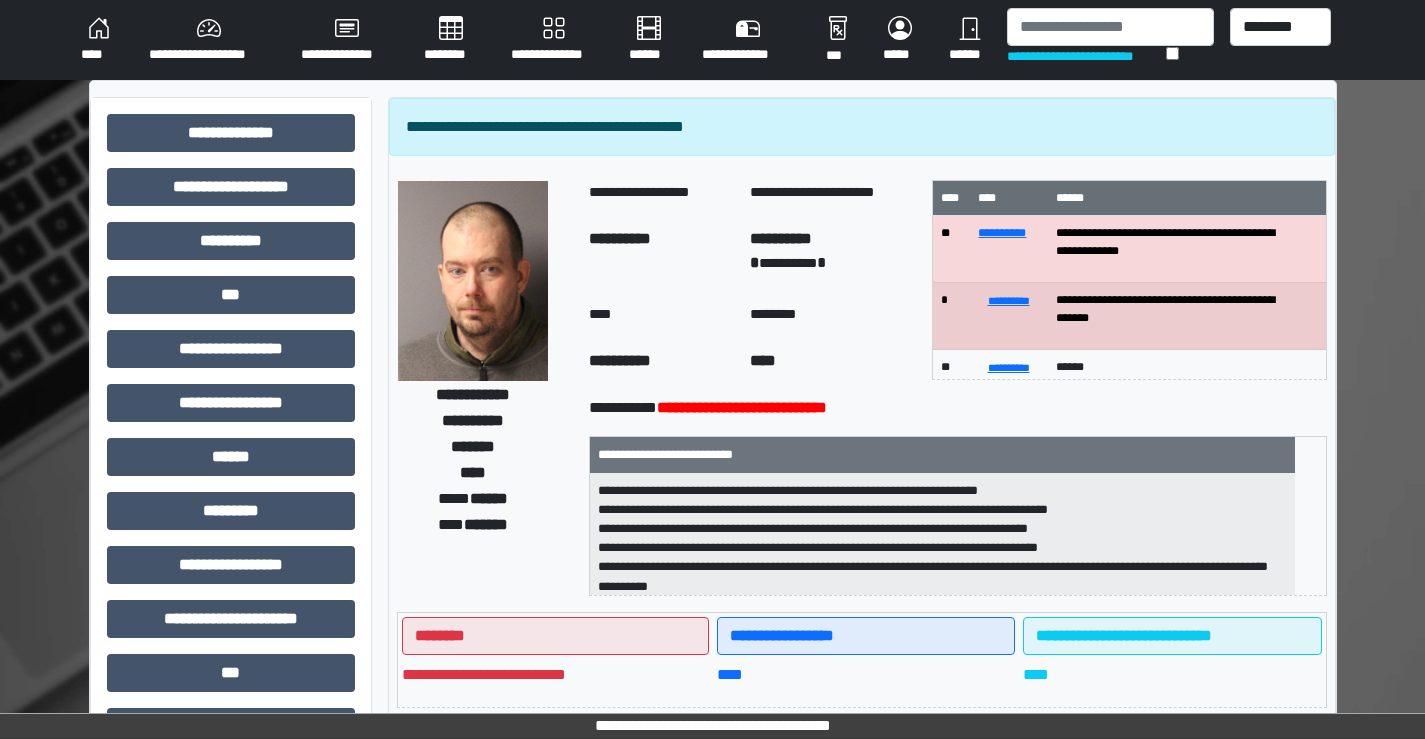 click on "****" at bounding box center (99, 40) 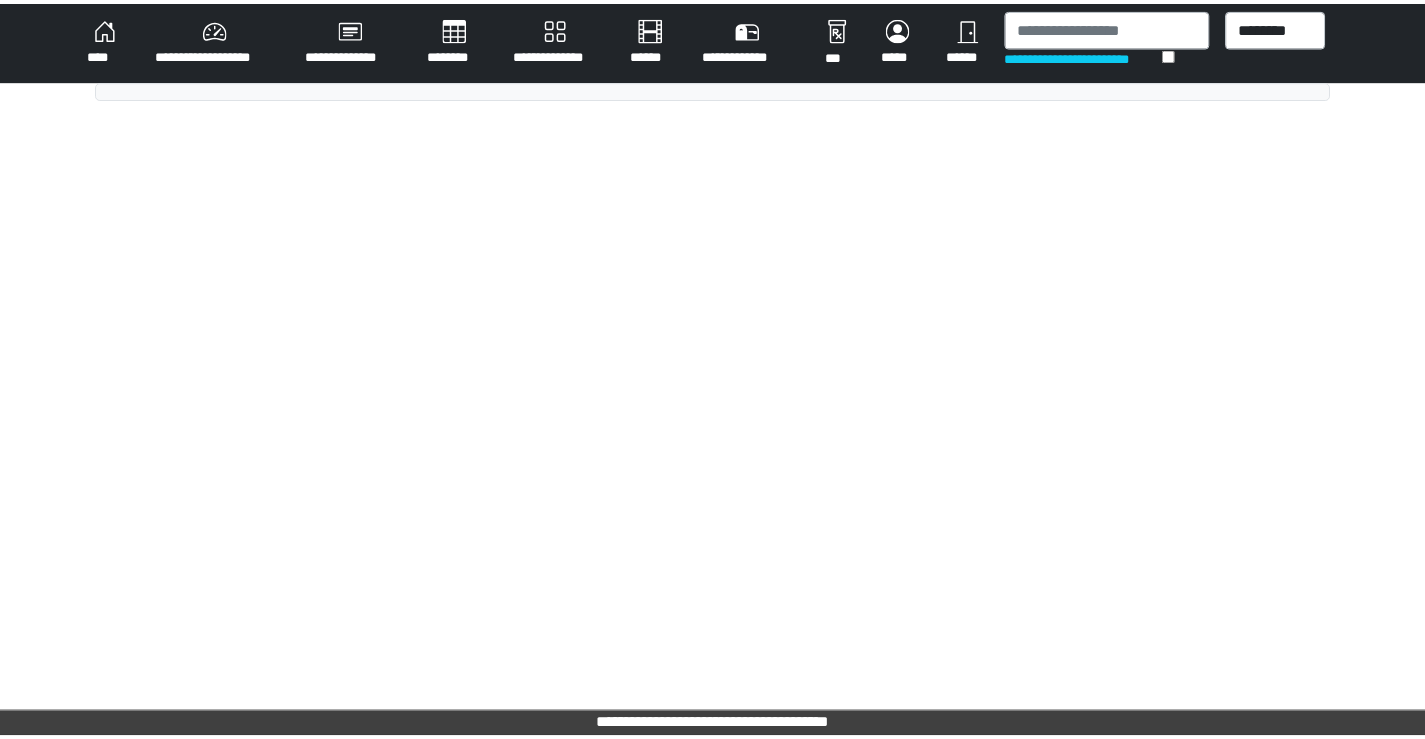 scroll, scrollTop: 0, scrollLeft: 0, axis: both 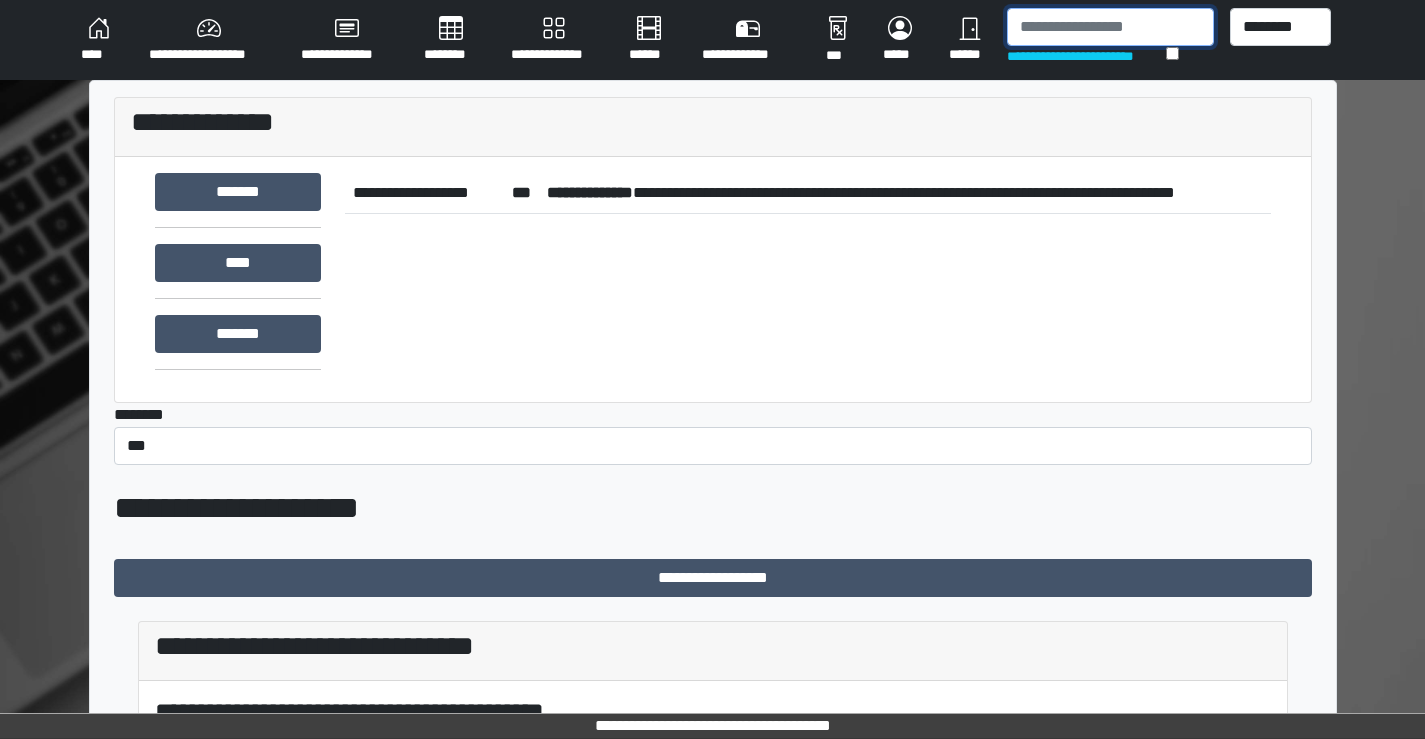 click at bounding box center (1110, 27) 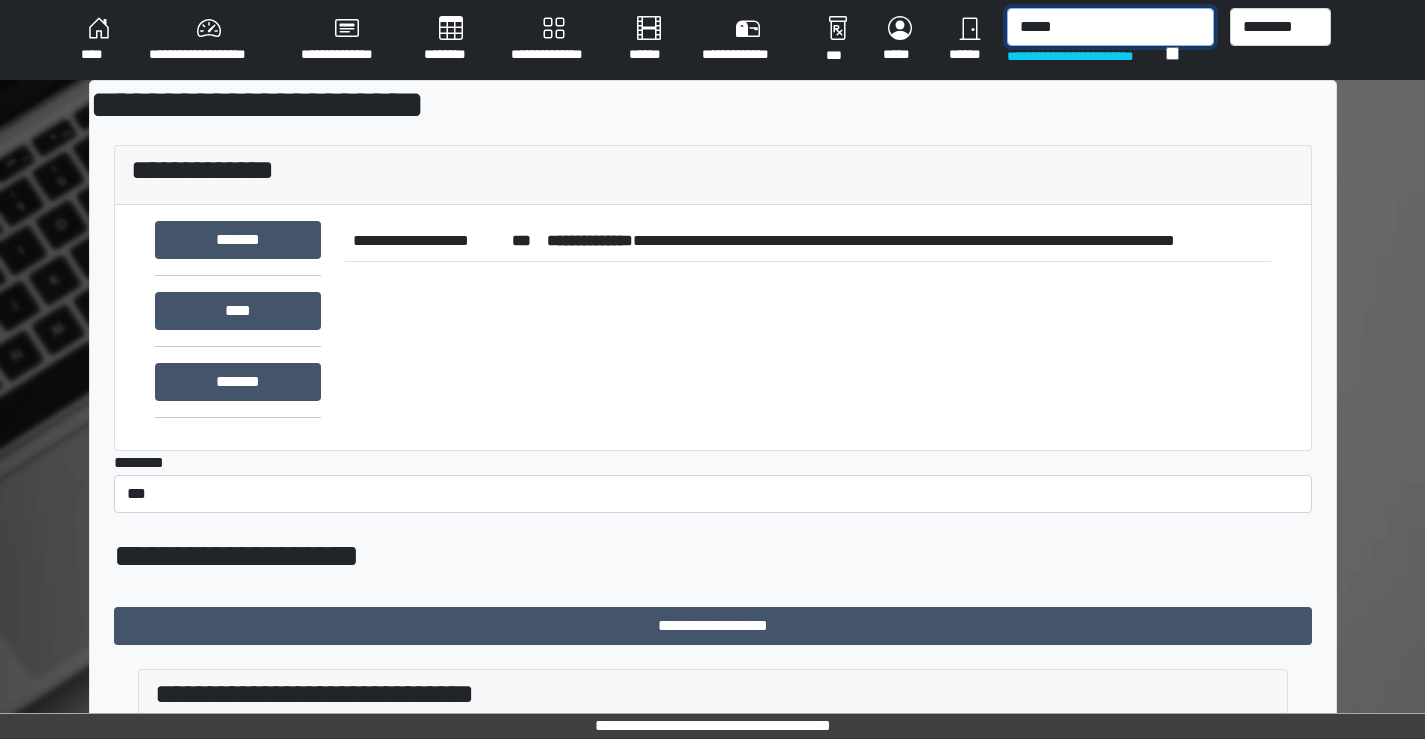click on "*****" at bounding box center (1110, 27) 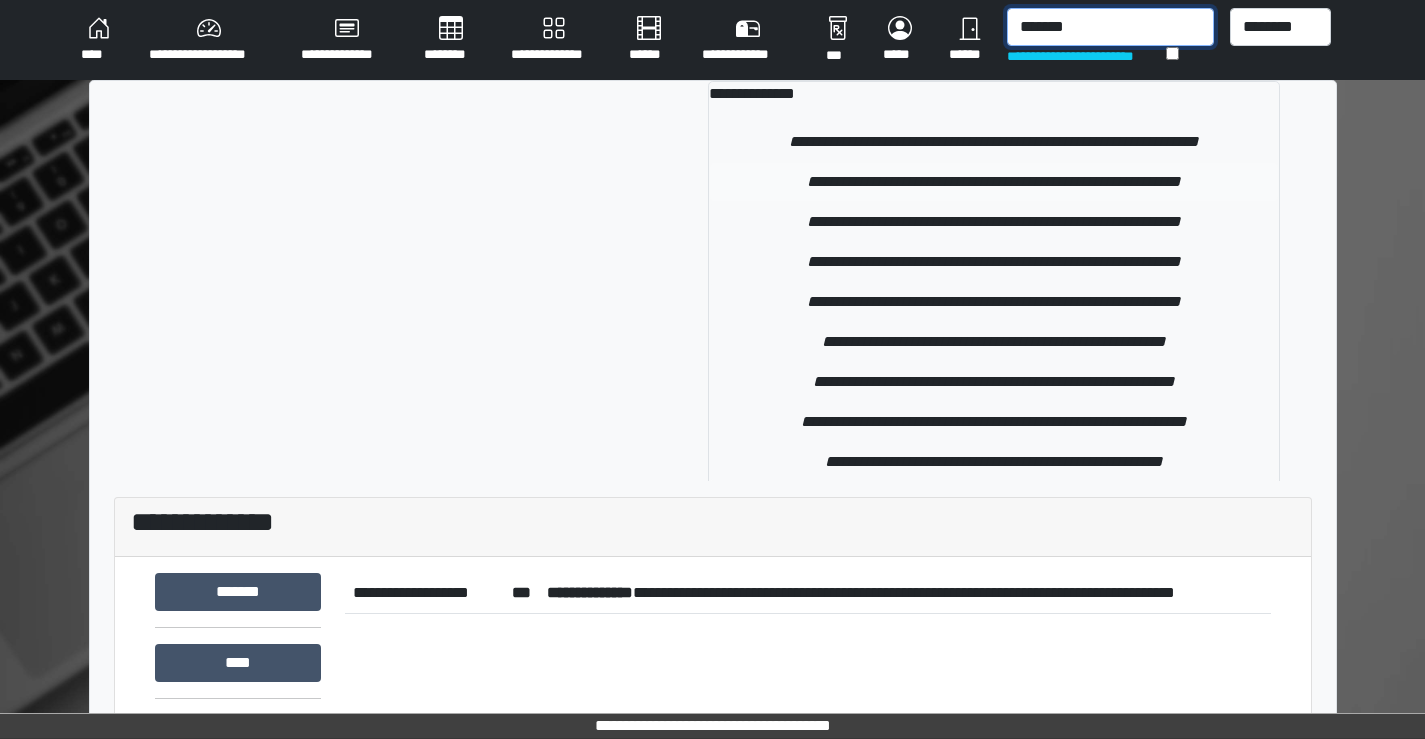 type on "*******" 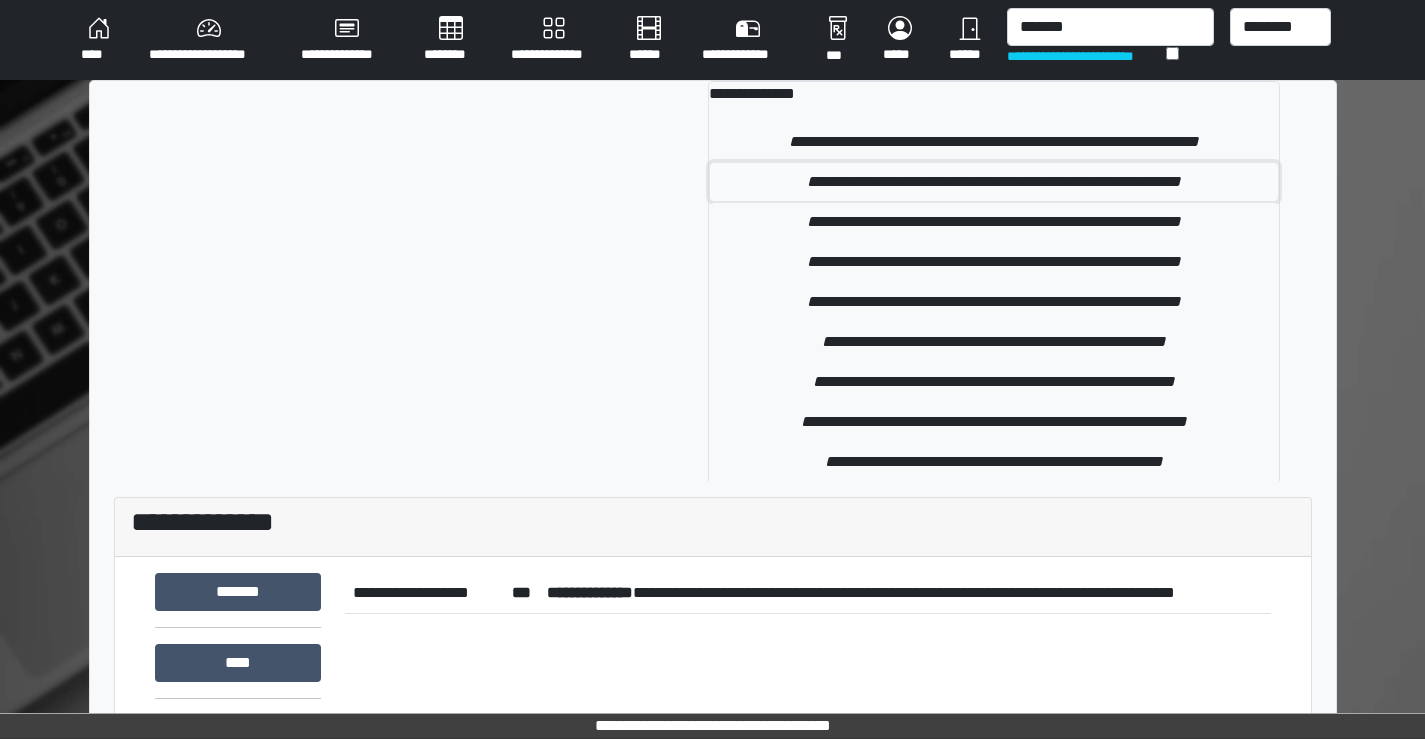 click on "**********" at bounding box center [994, 182] 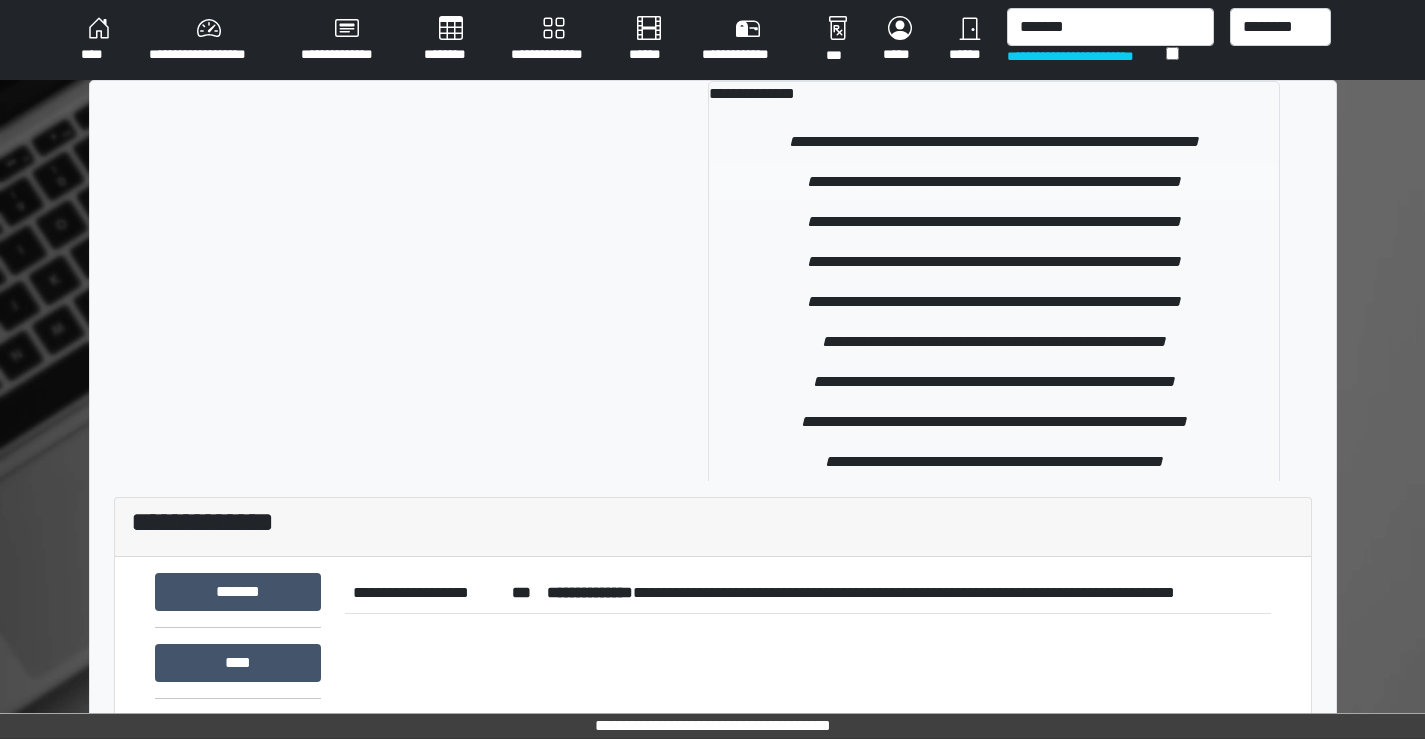 type 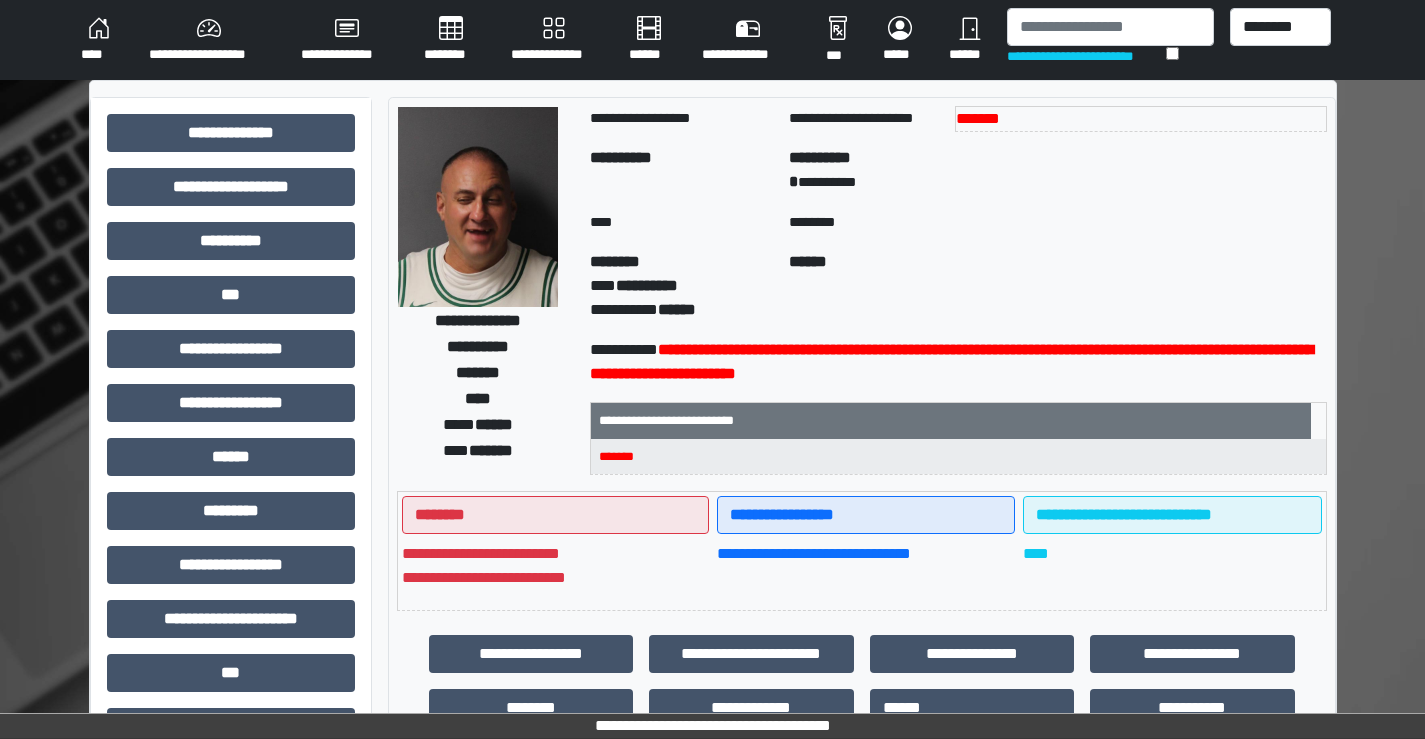 scroll, scrollTop: 200, scrollLeft: 0, axis: vertical 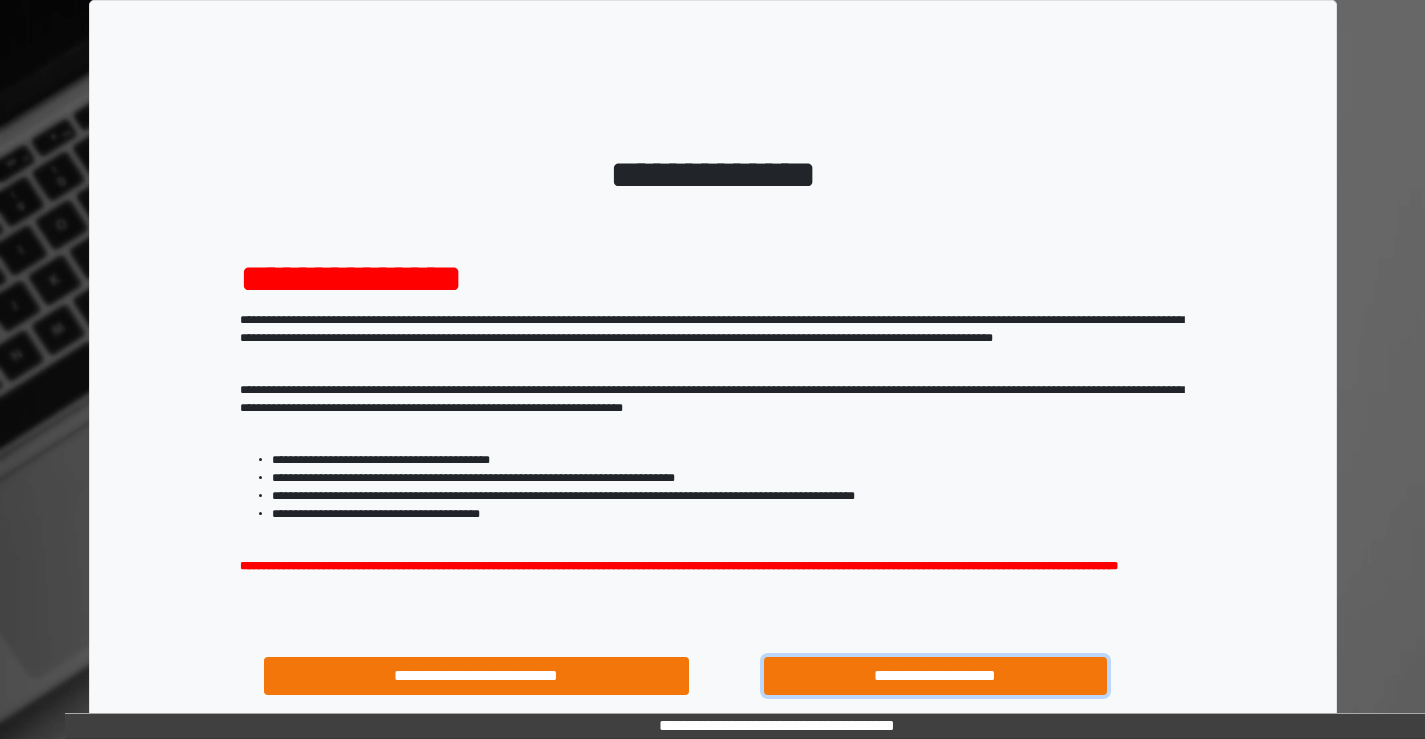 click on "**********" at bounding box center [936, 676] 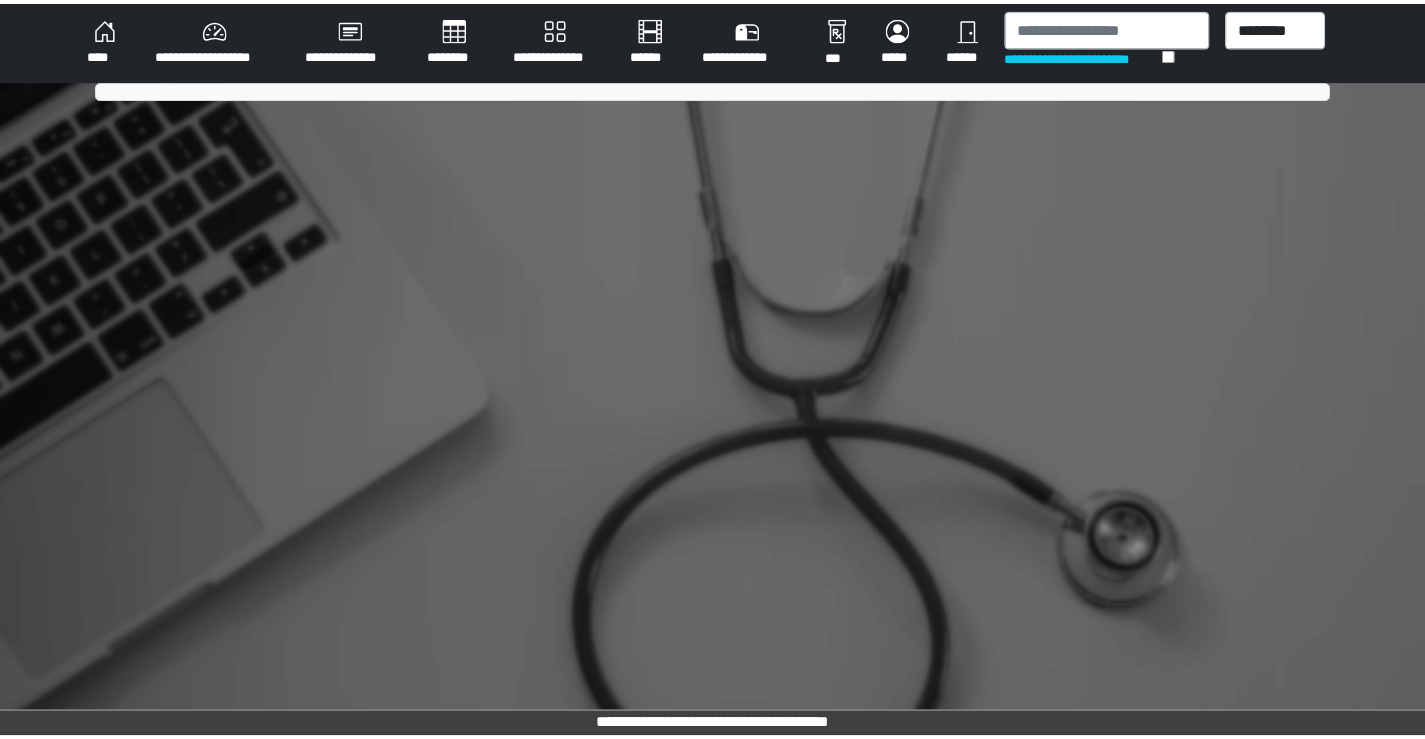 scroll, scrollTop: 0, scrollLeft: 0, axis: both 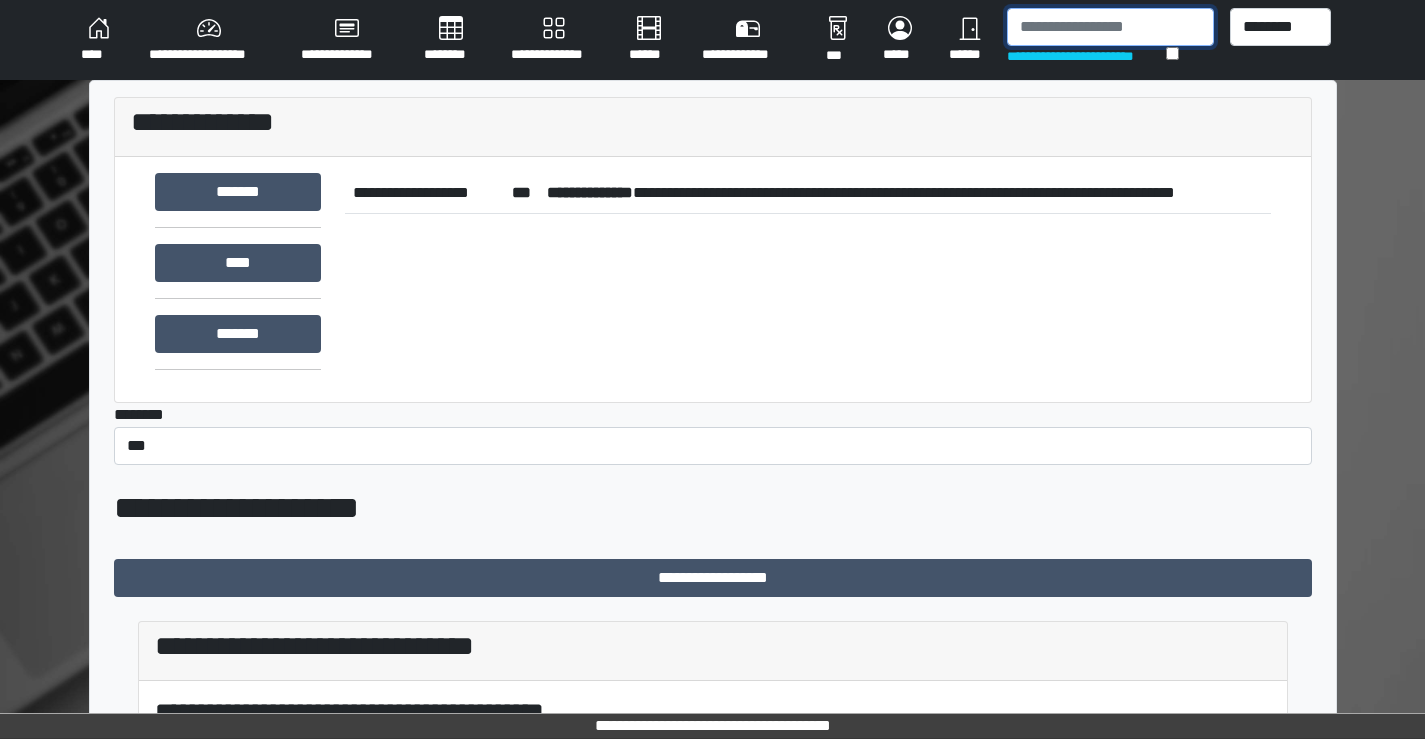 click at bounding box center (1110, 27) 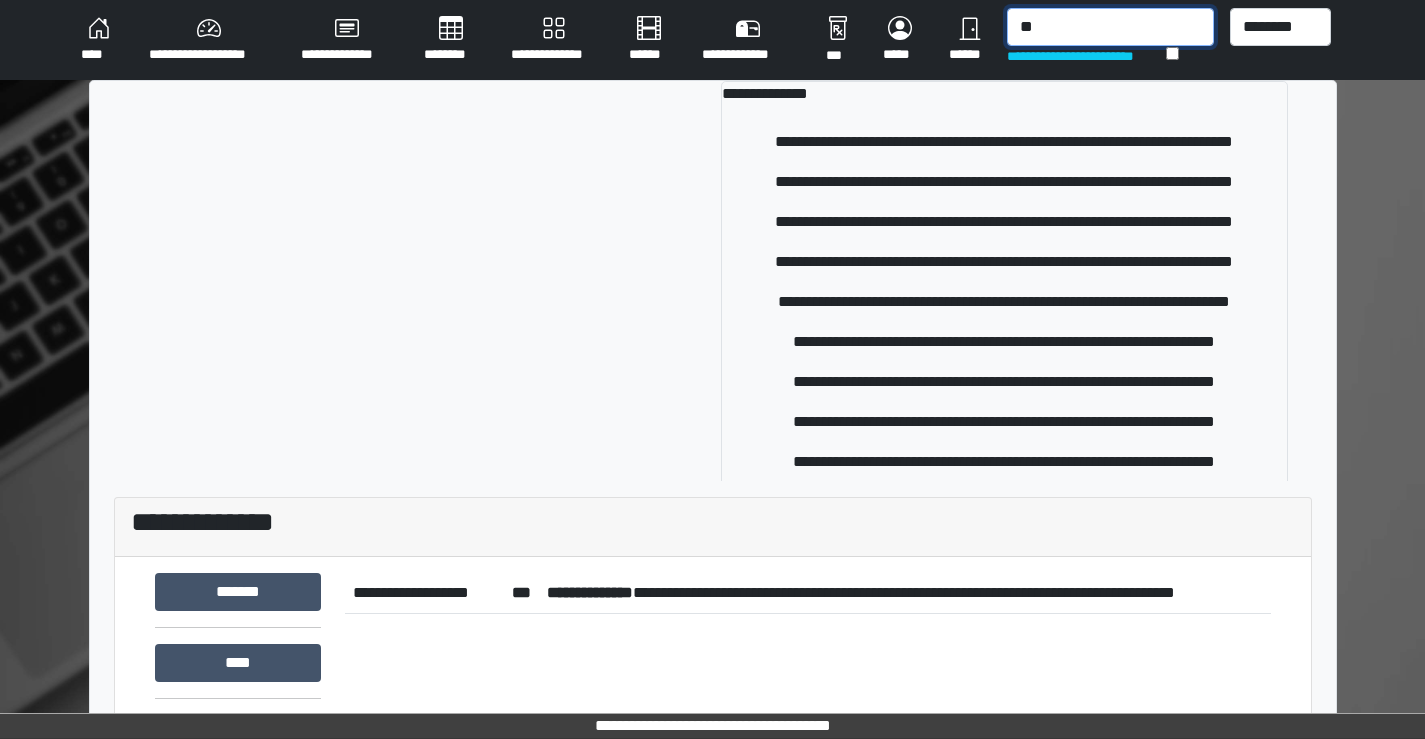 type on "*" 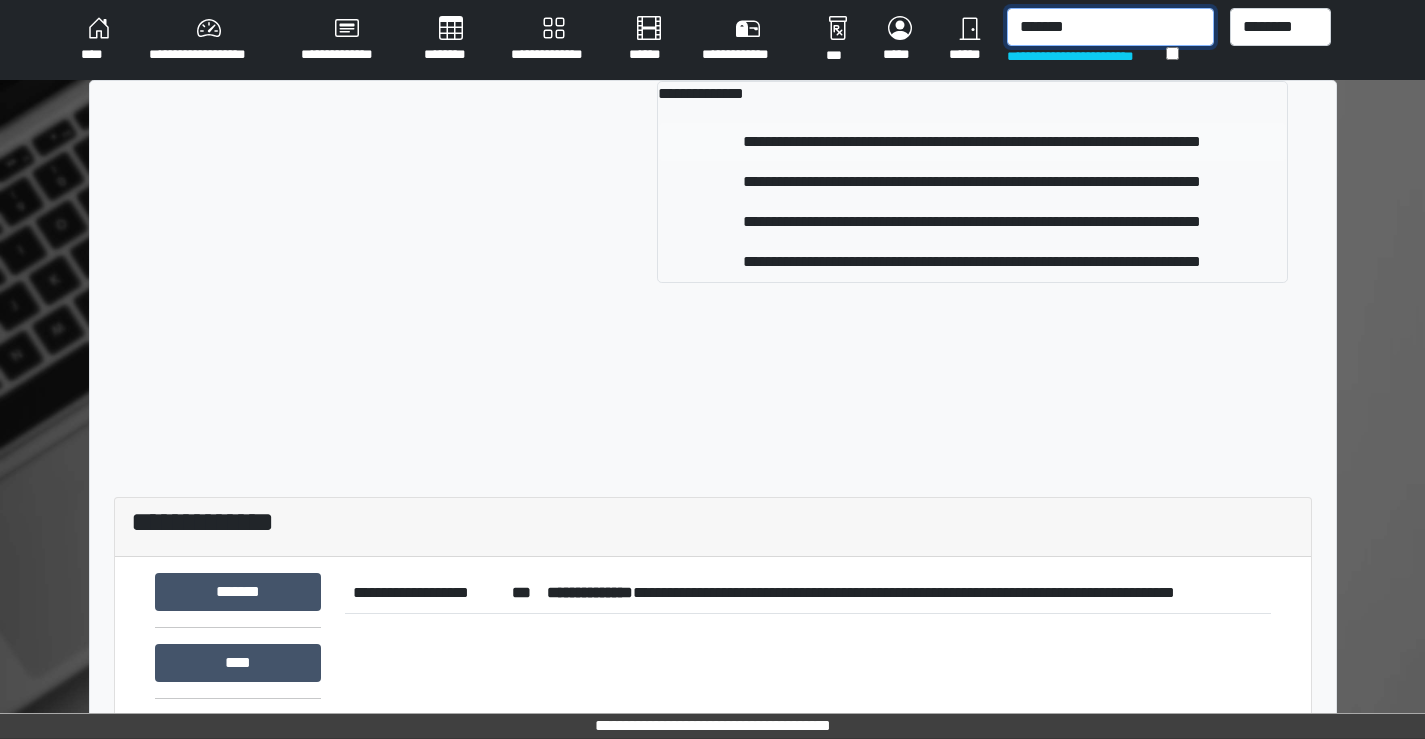 type on "*******" 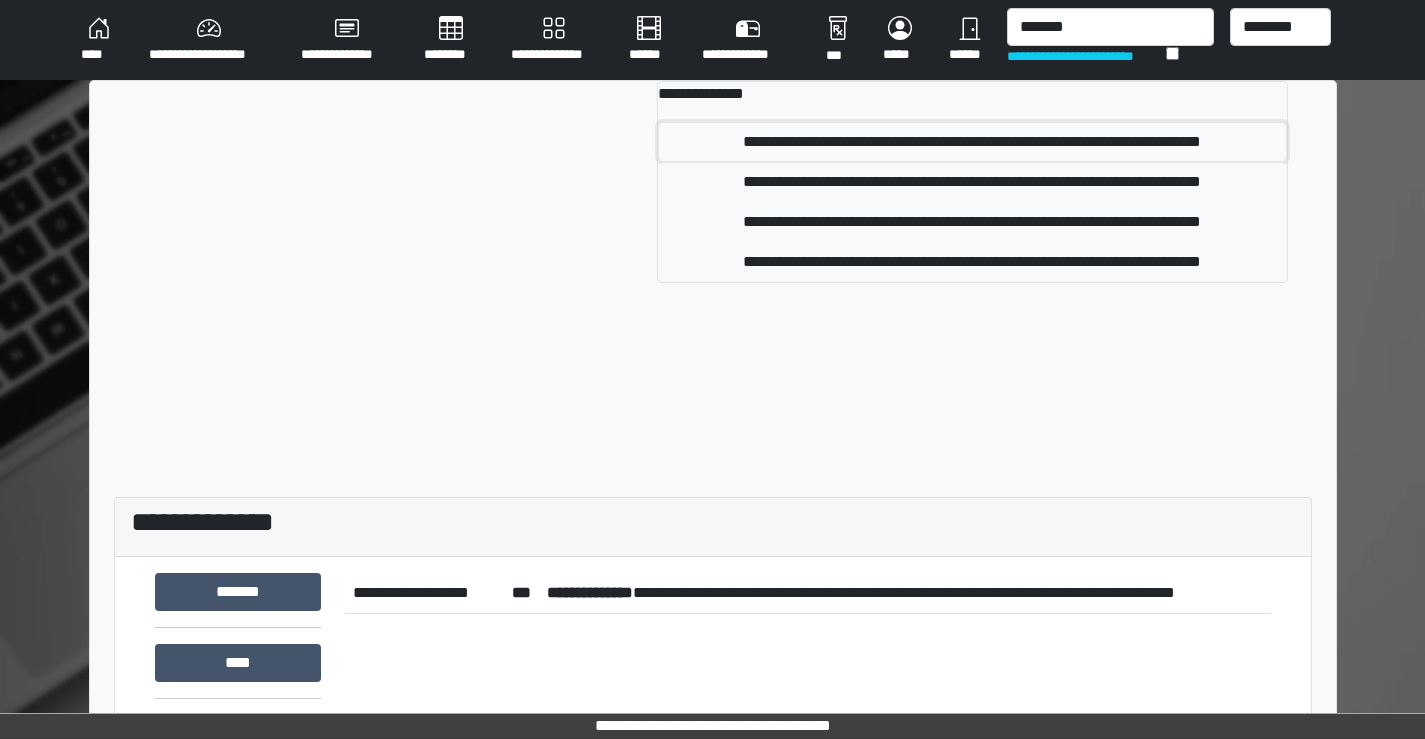 click on "**********" at bounding box center [972, 142] 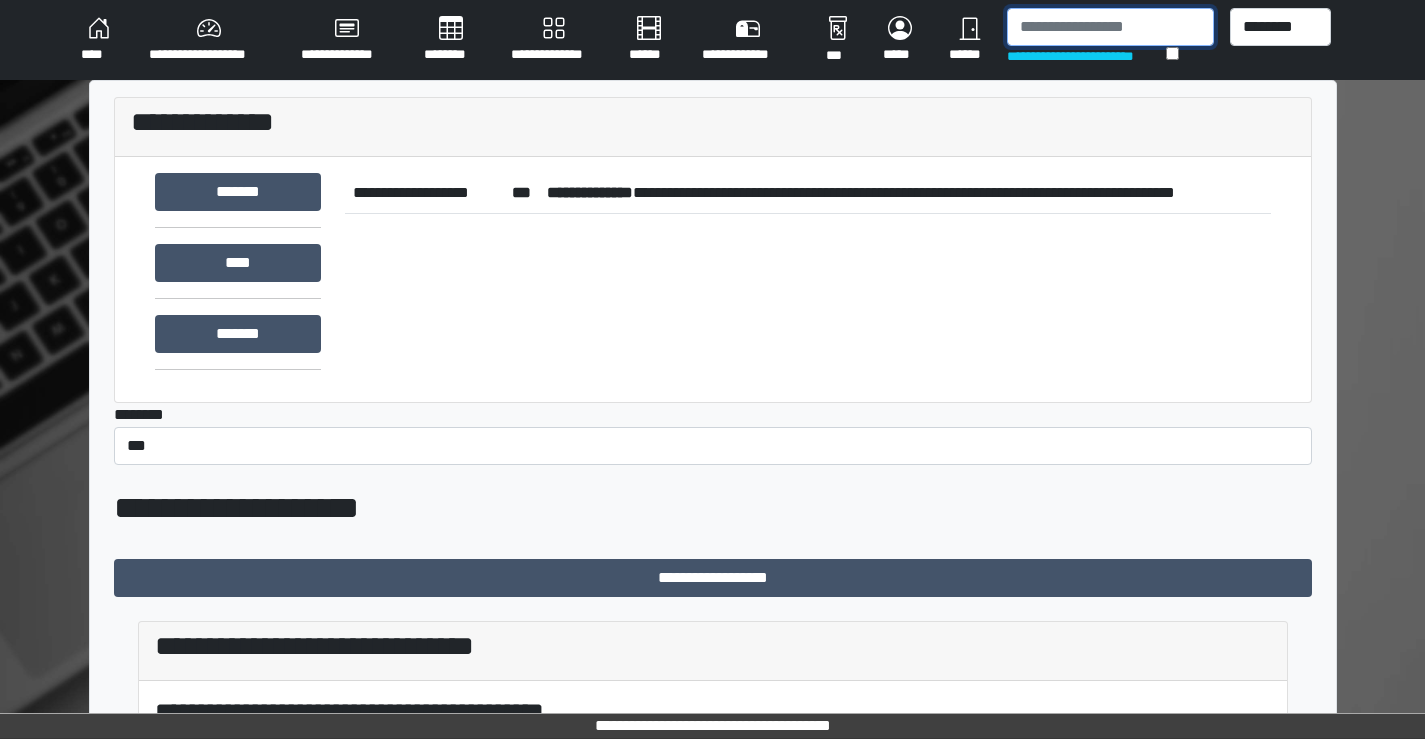 click at bounding box center (1110, 27) 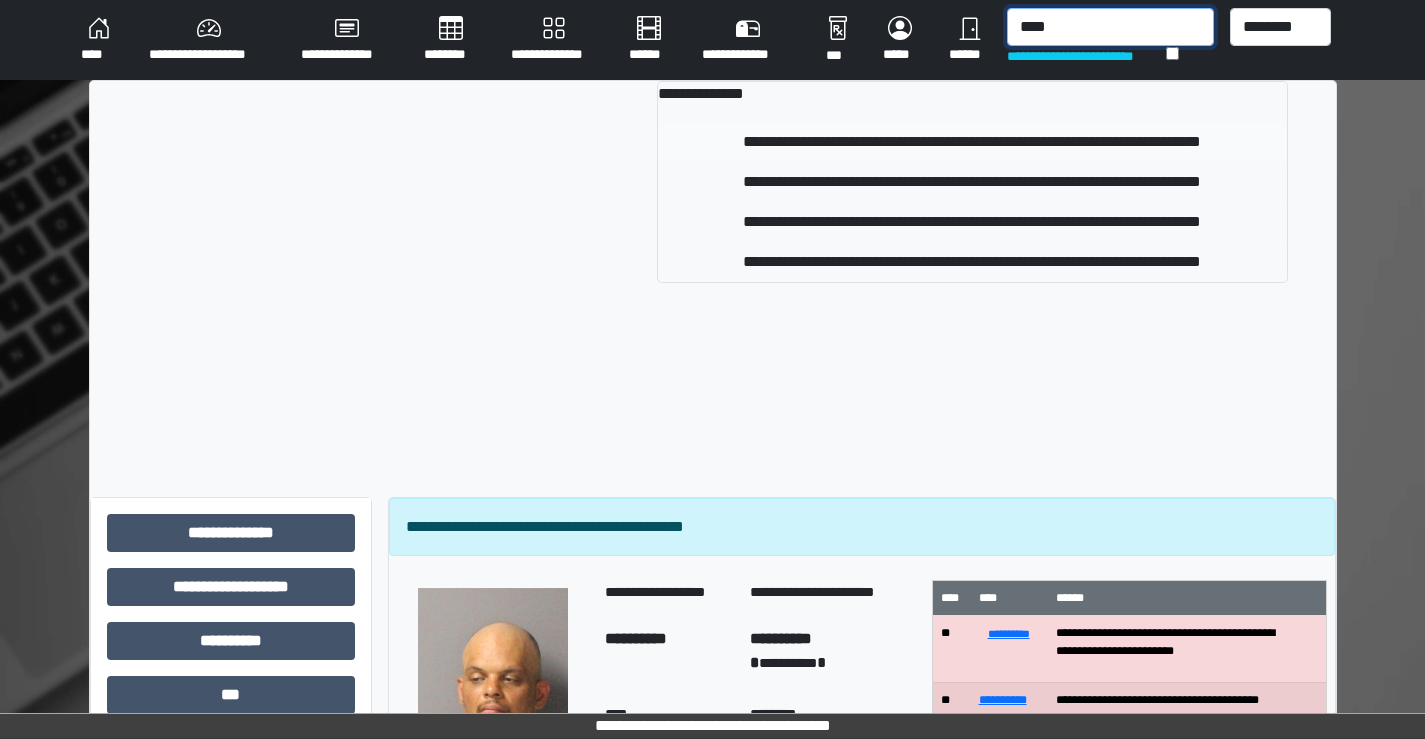 type on "****" 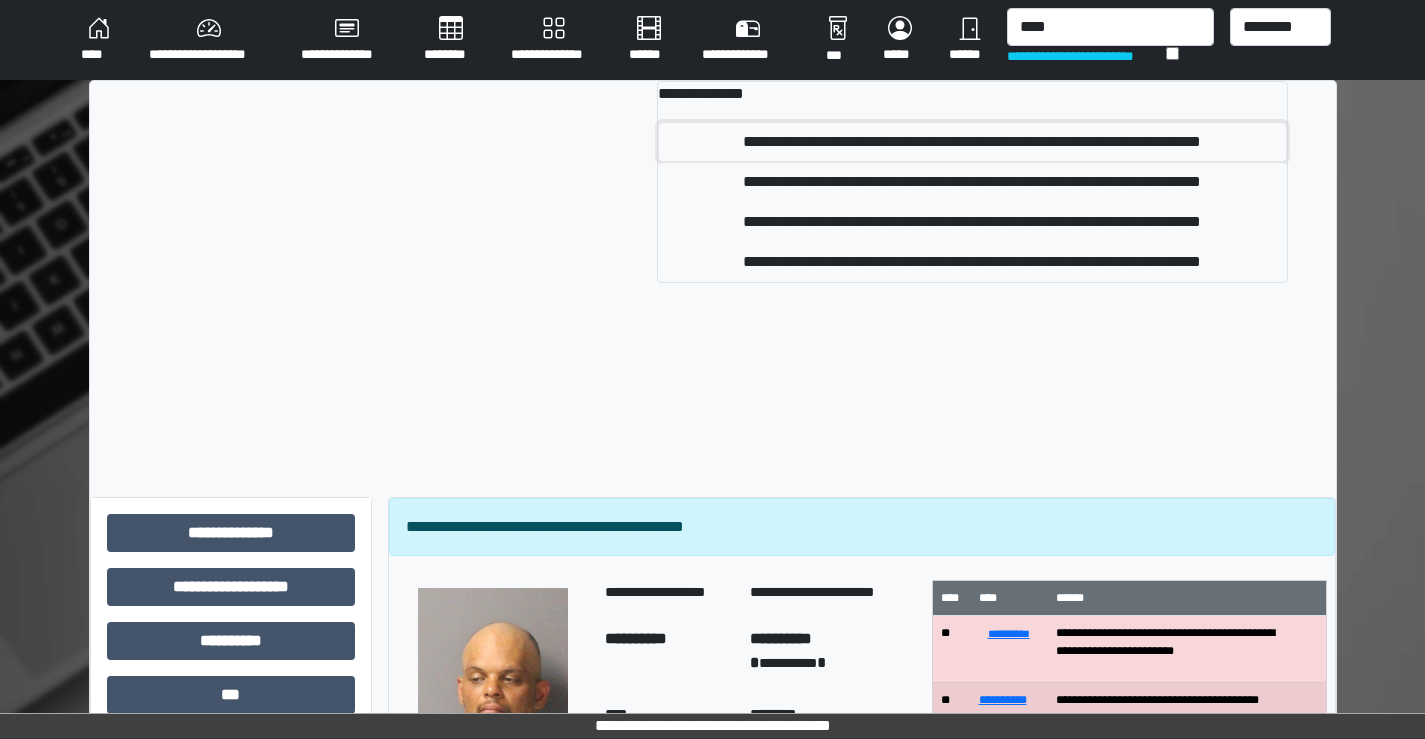 click on "**********" at bounding box center (972, 142) 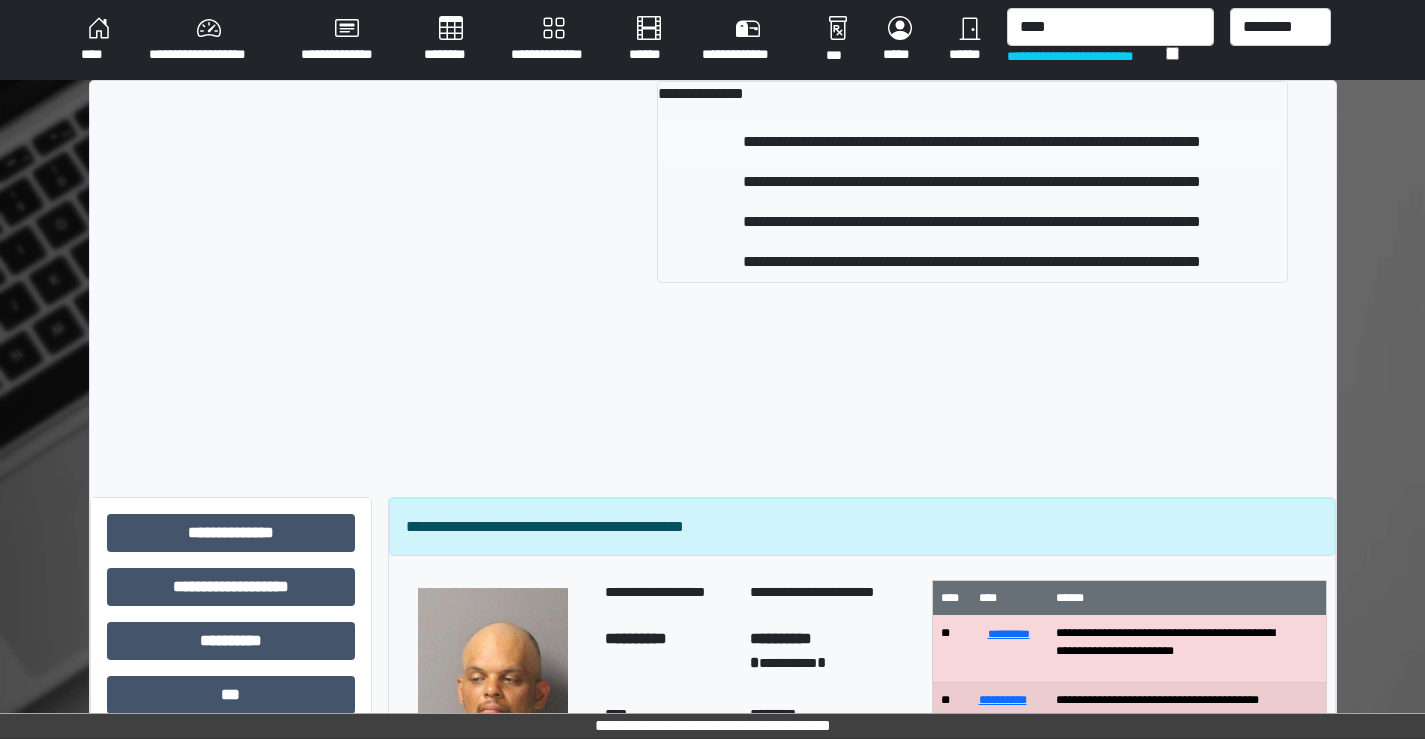 type 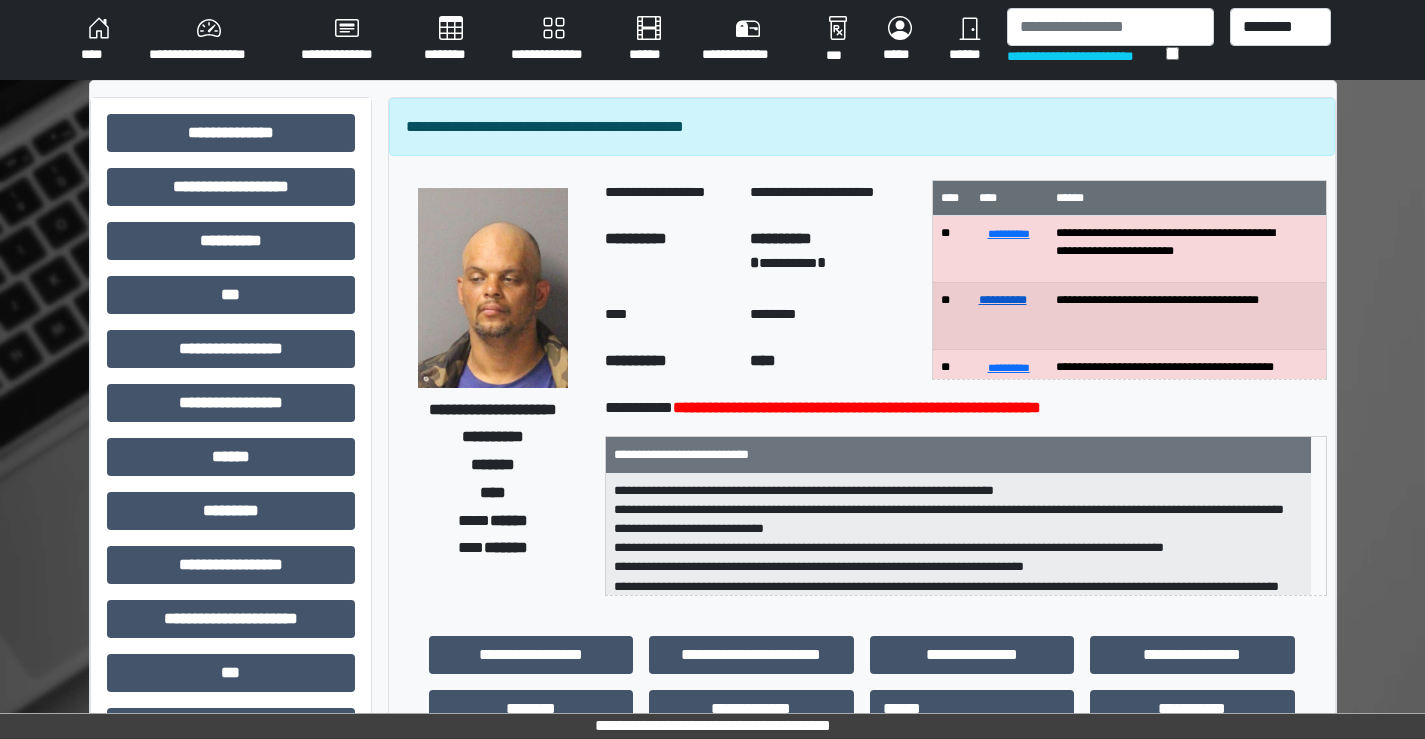 click on "**********" at bounding box center [1003, 300] 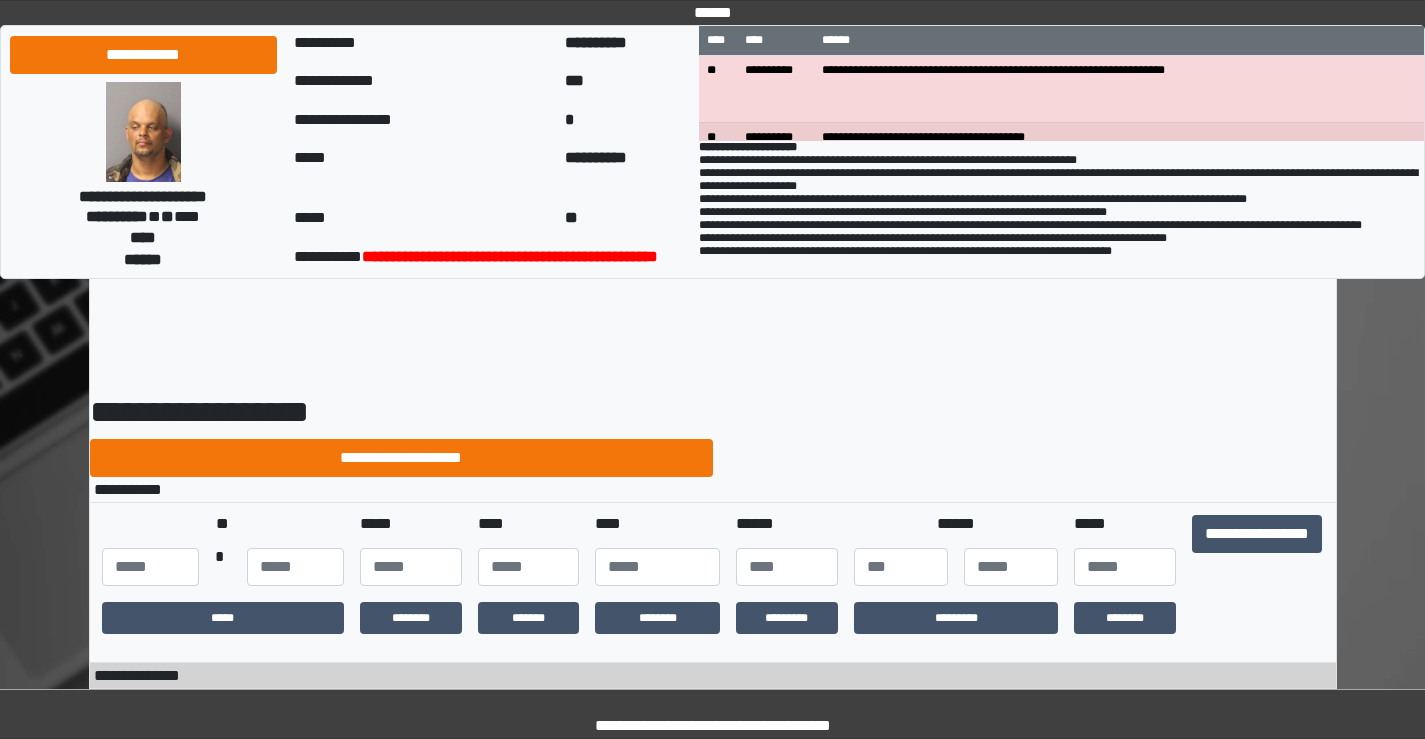 scroll, scrollTop: 100, scrollLeft: 0, axis: vertical 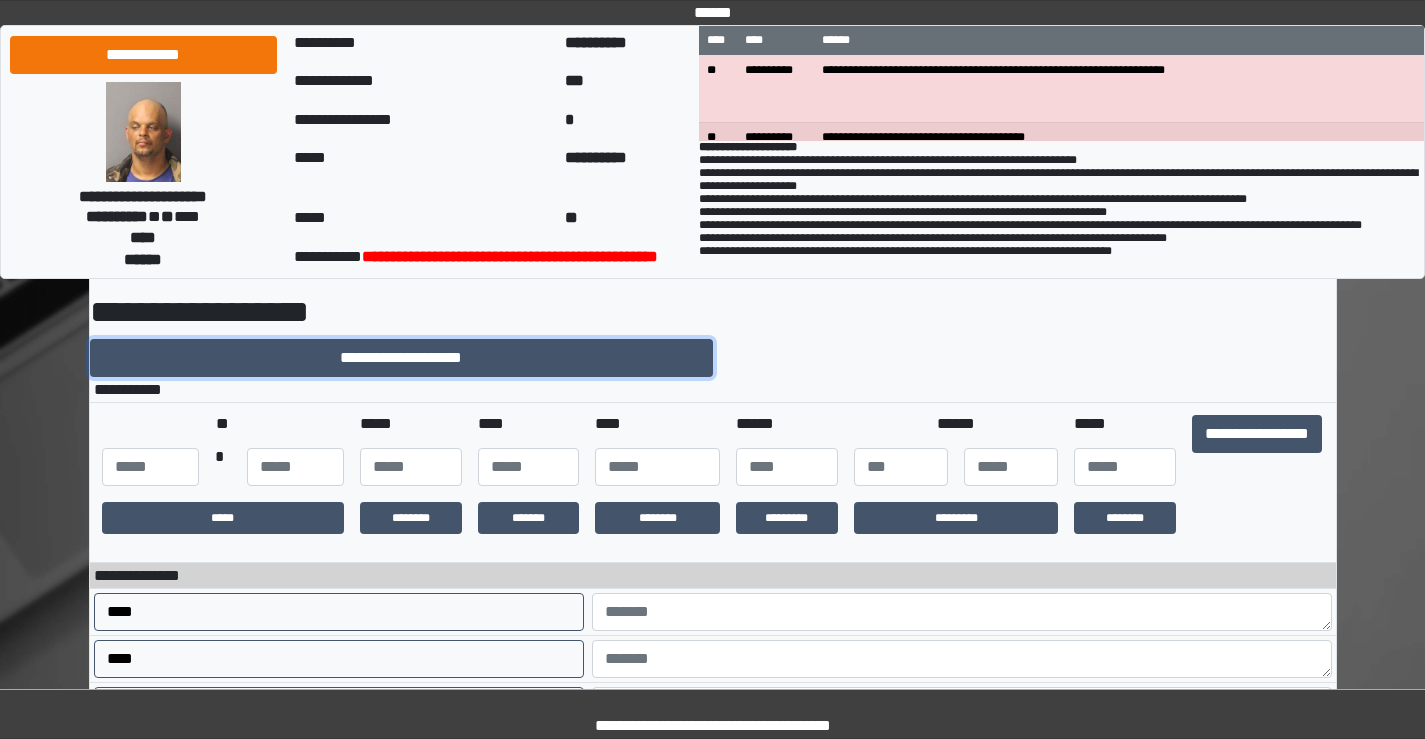 click on "**********" at bounding box center [401, 358] 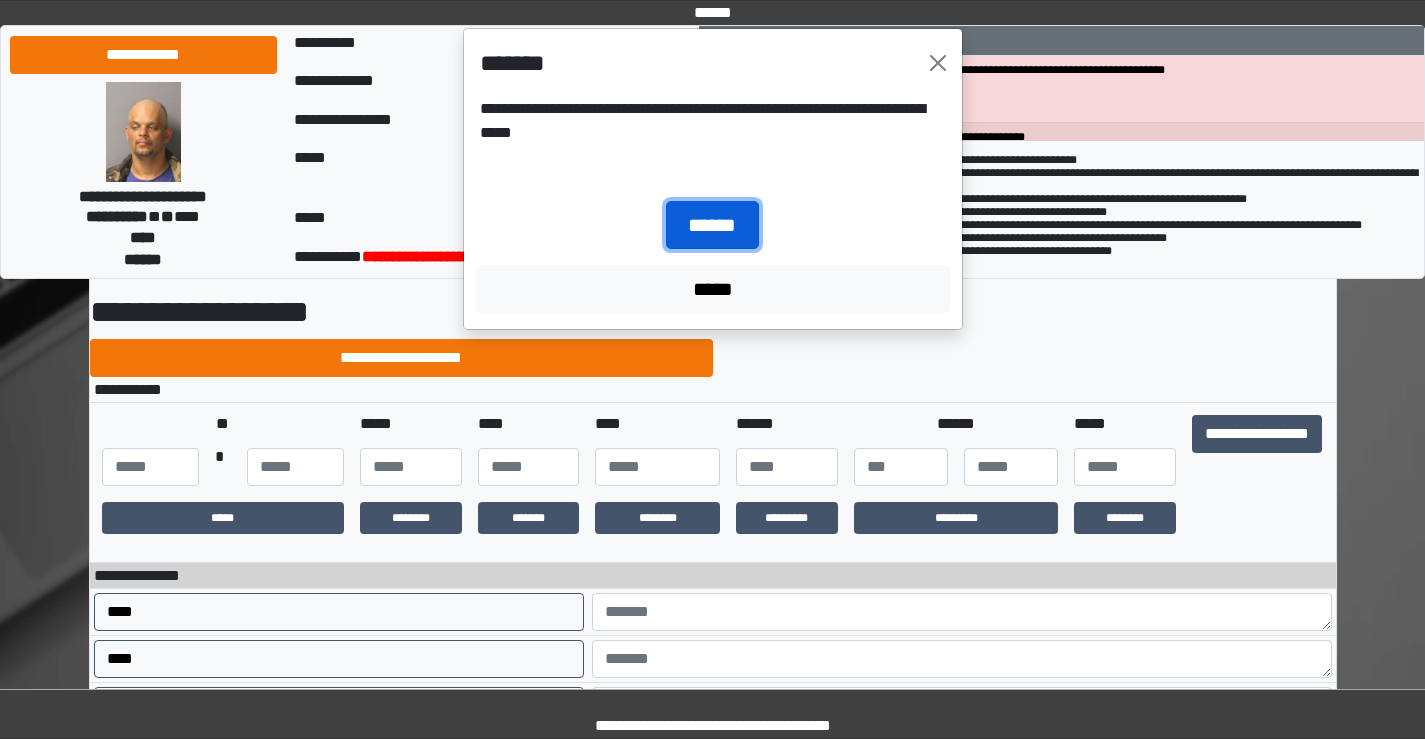 click on "******" at bounding box center (712, 225) 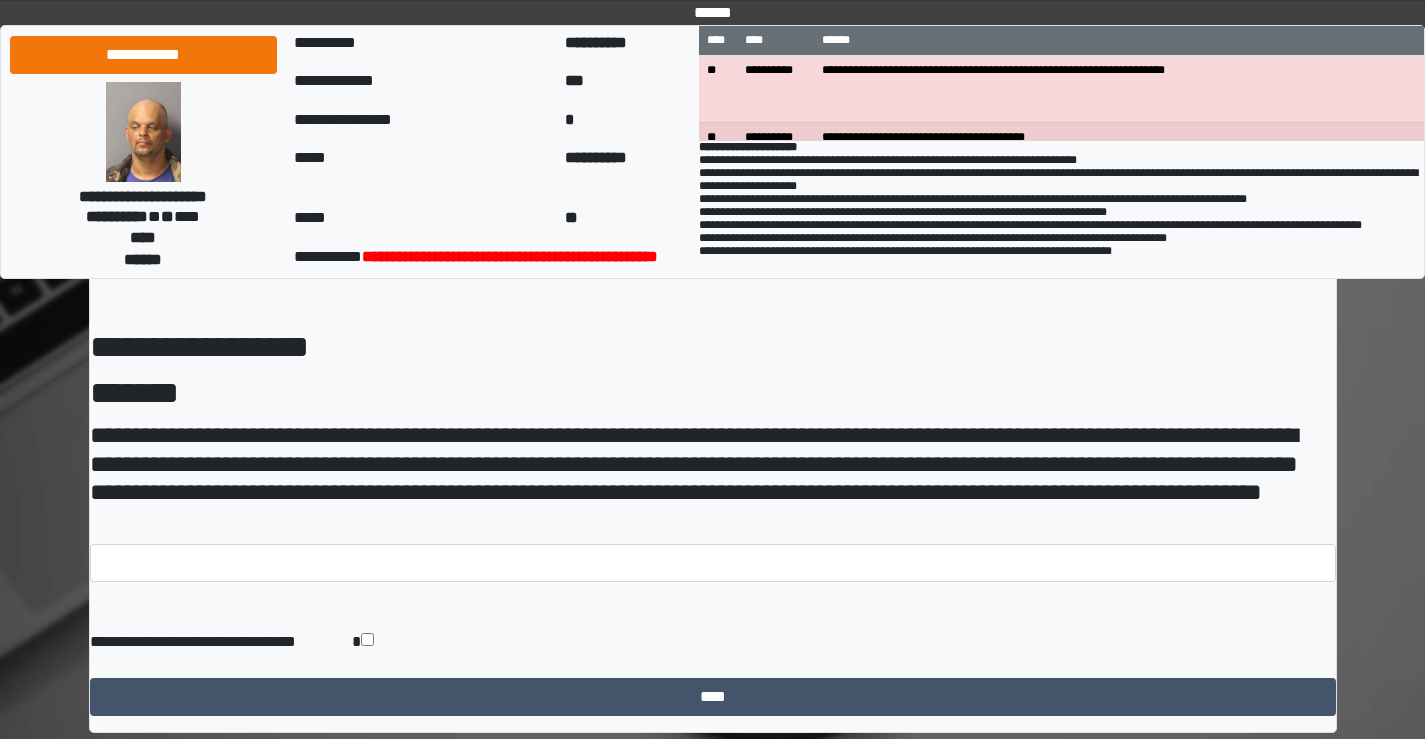 scroll, scrollTop: 100, scrollLeft: 0, axis: vertical 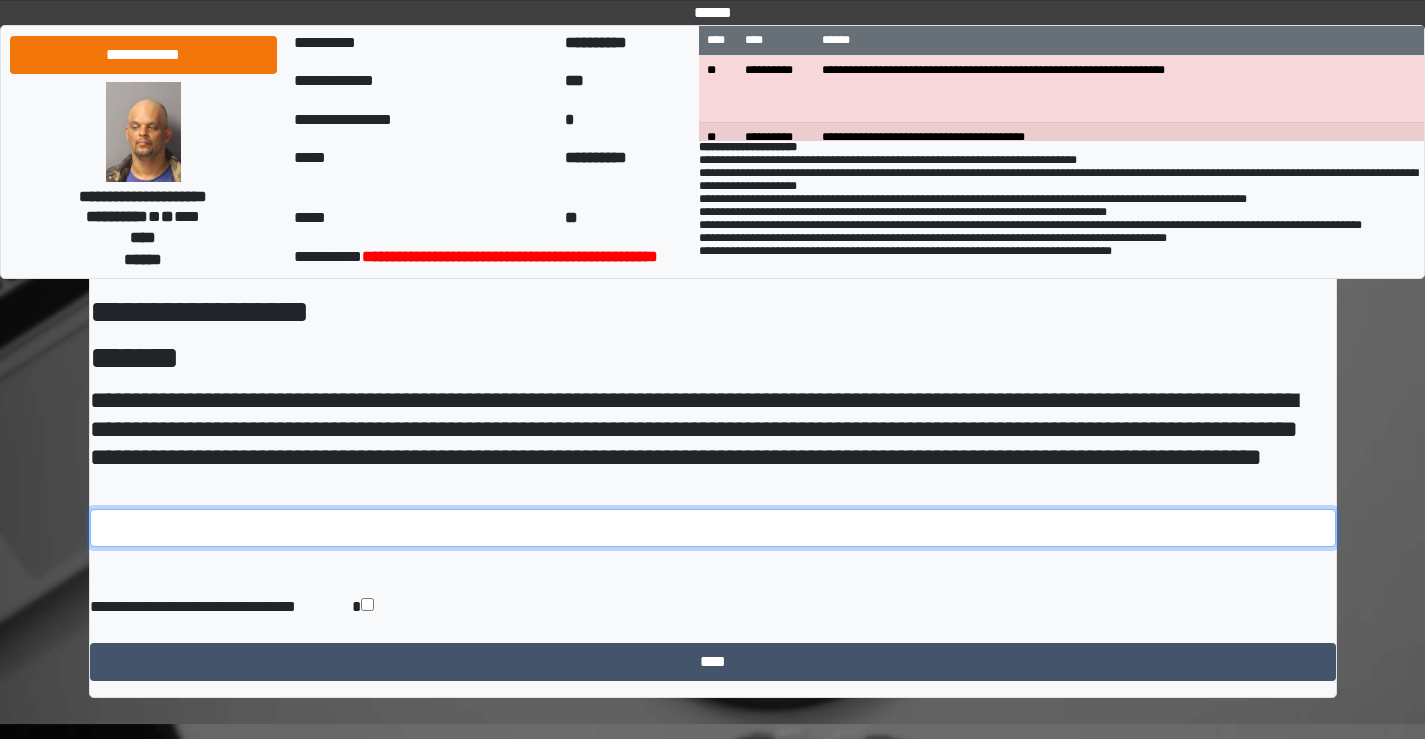 click at bounding box center (713, 528) 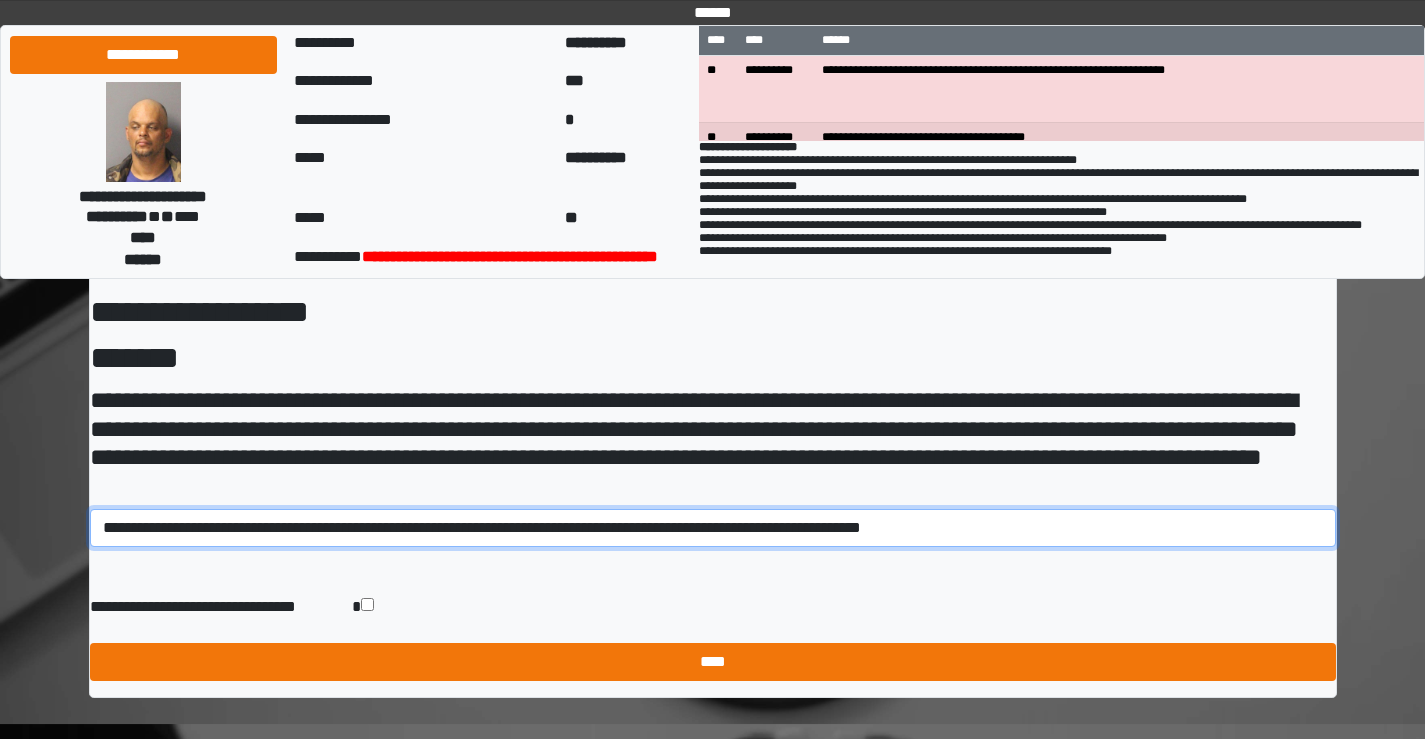 type on "**********" 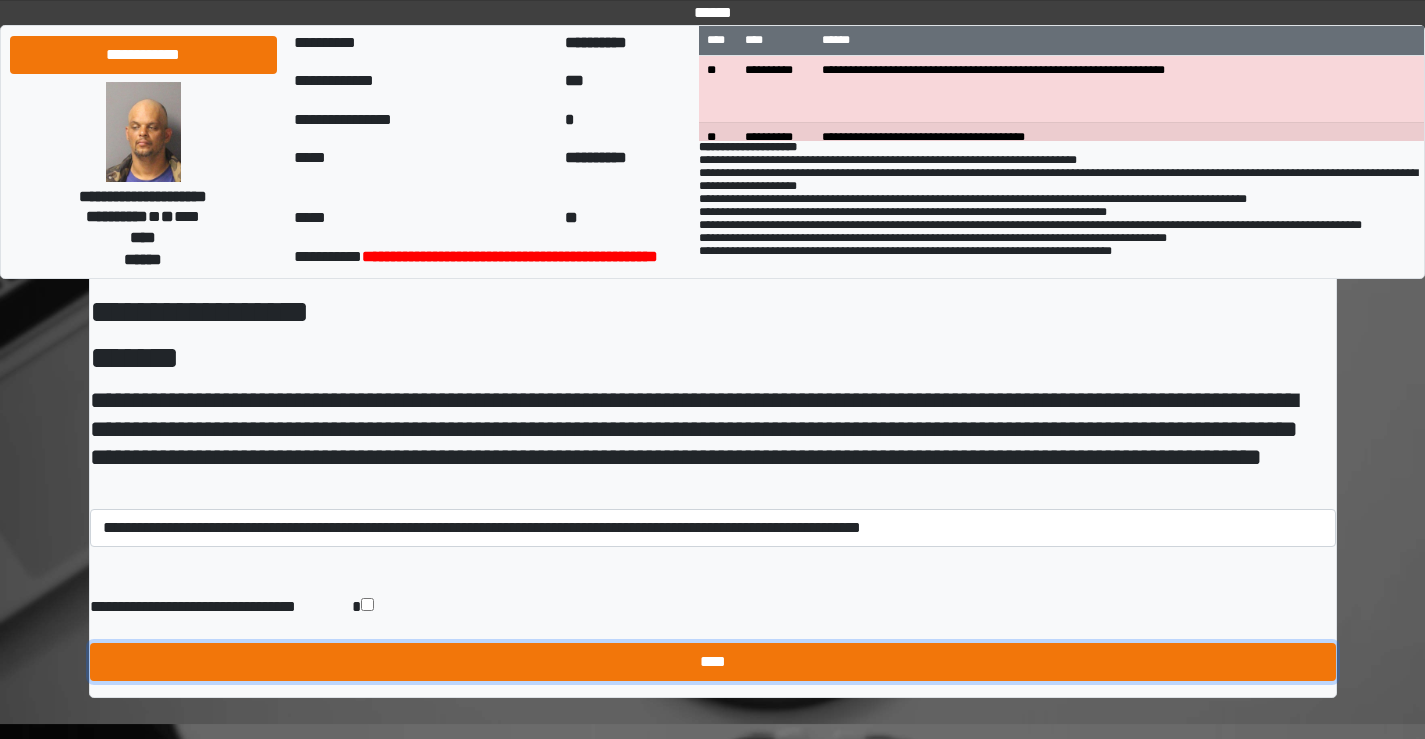 click on "****" at bounding box center (713, 662) 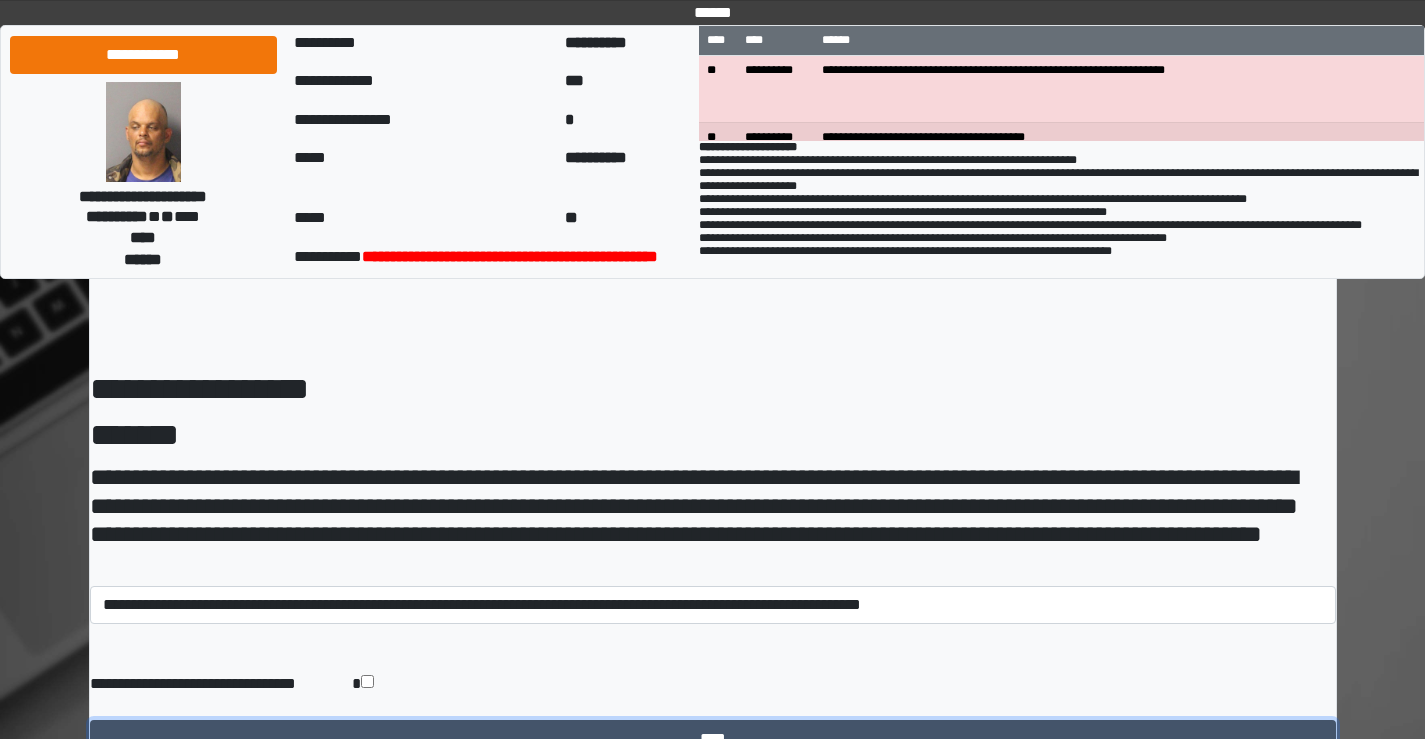 scroll, scrollTop: 0, scrollLeft: 0, axis: both 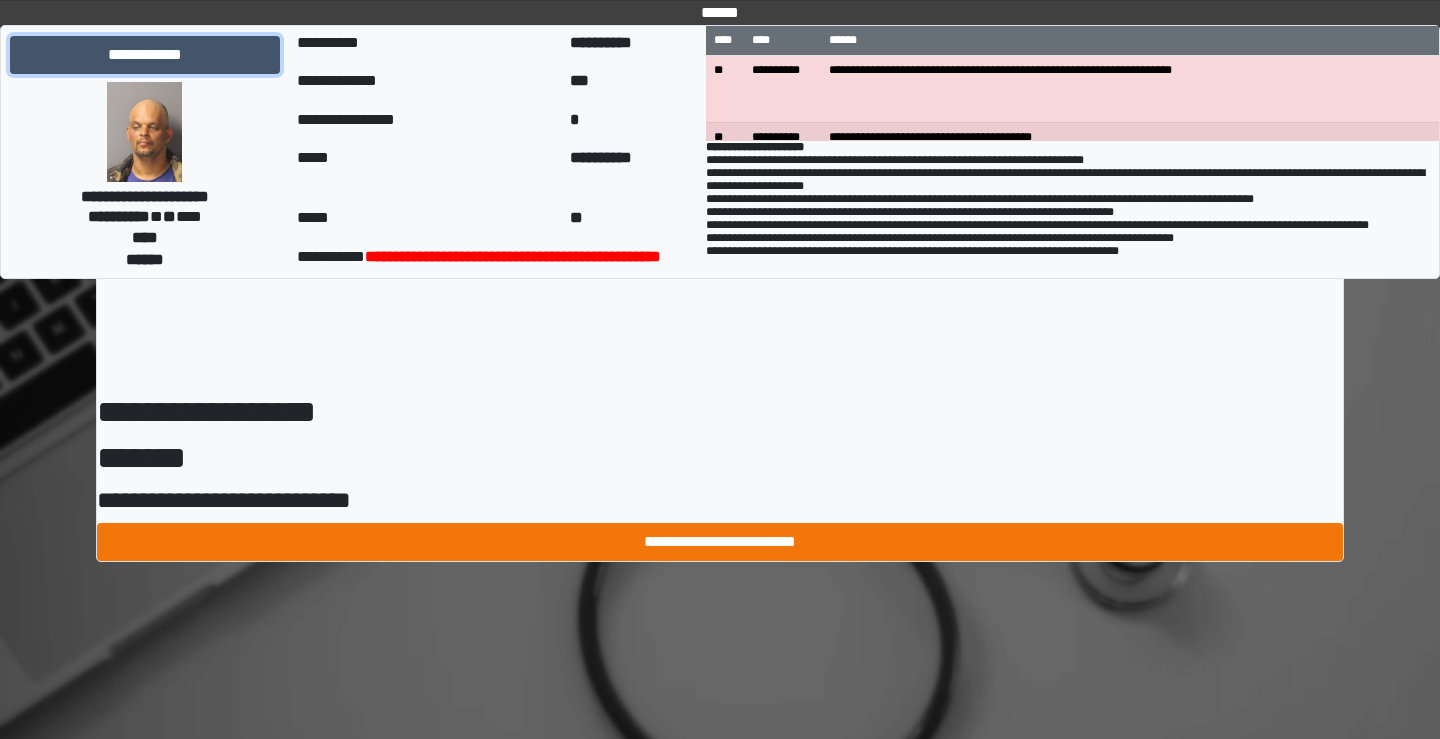 click on "**********" at bounding box center (145, 55) 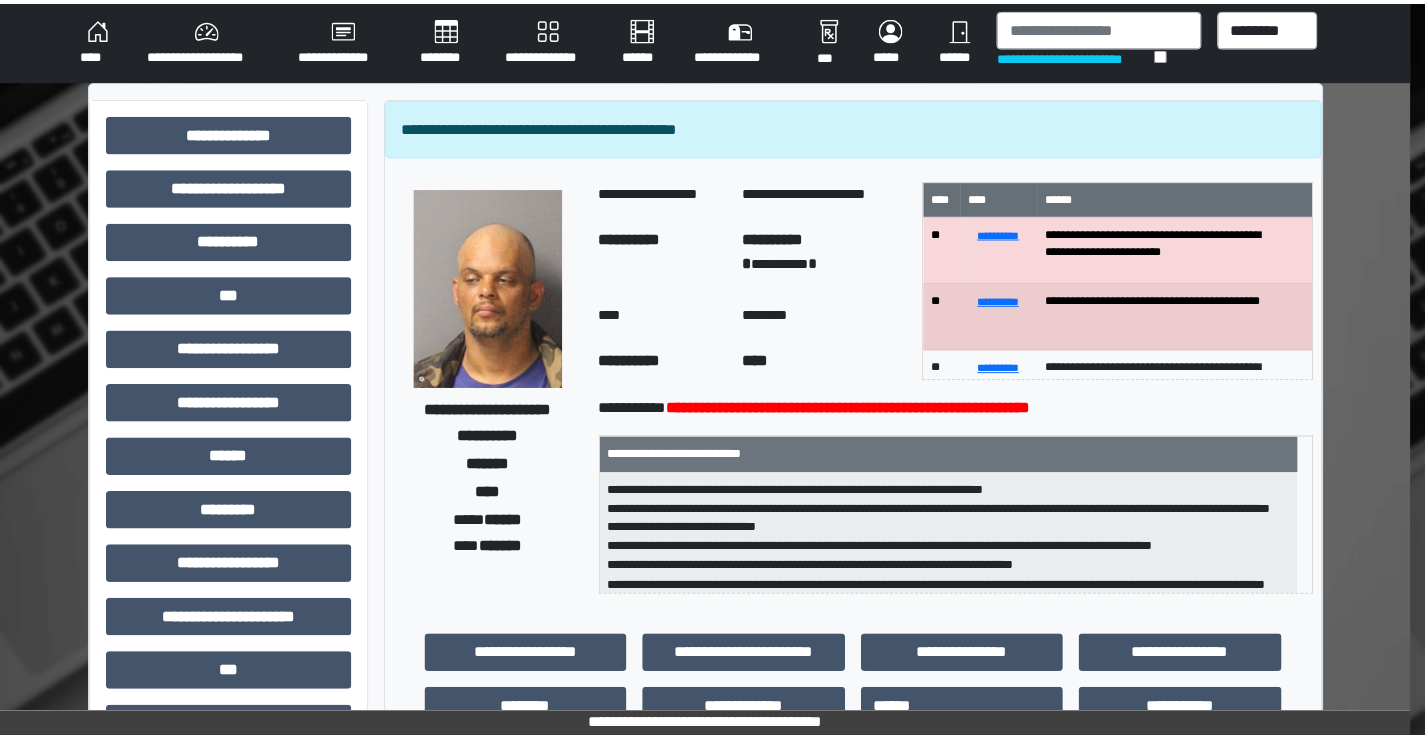 scroll, scrollTop: 0, scrollLeft: 0, axis: both 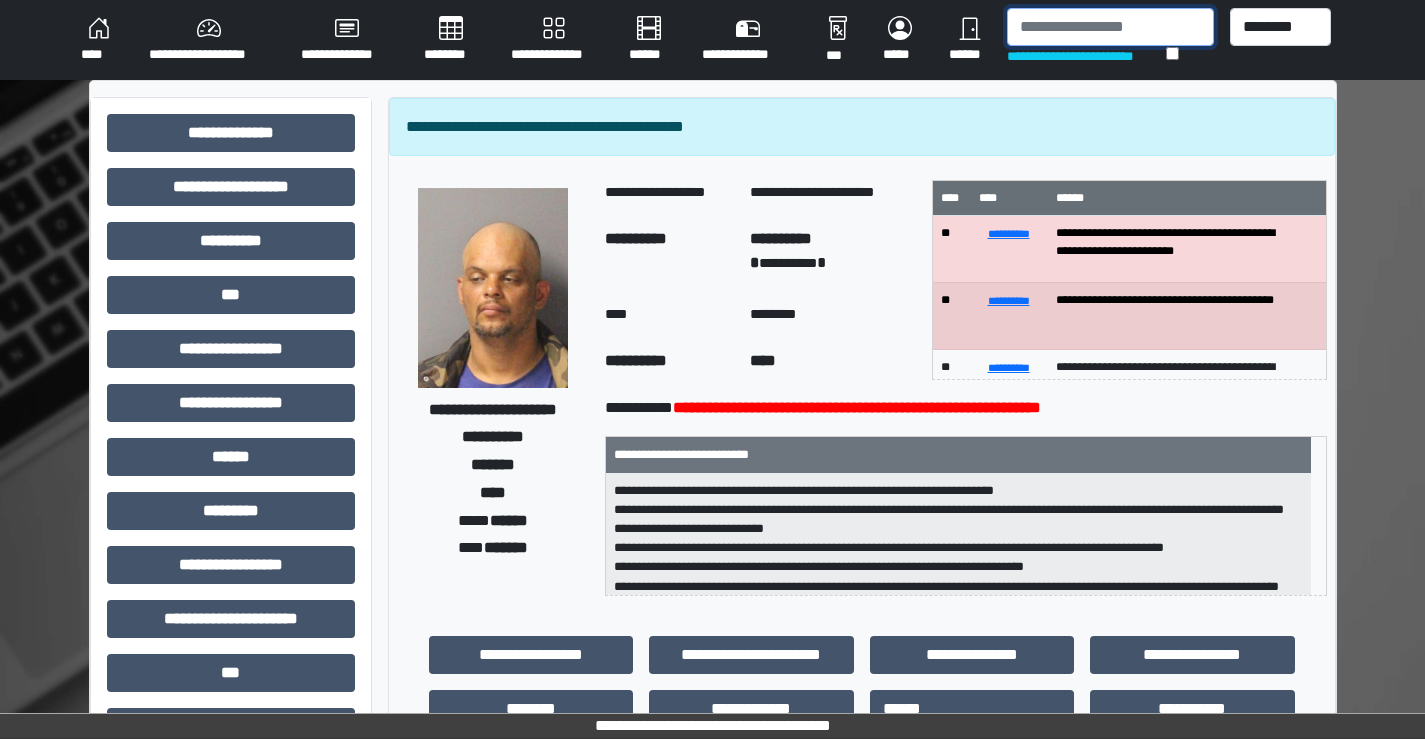 click at bounding box center [1110, 27] 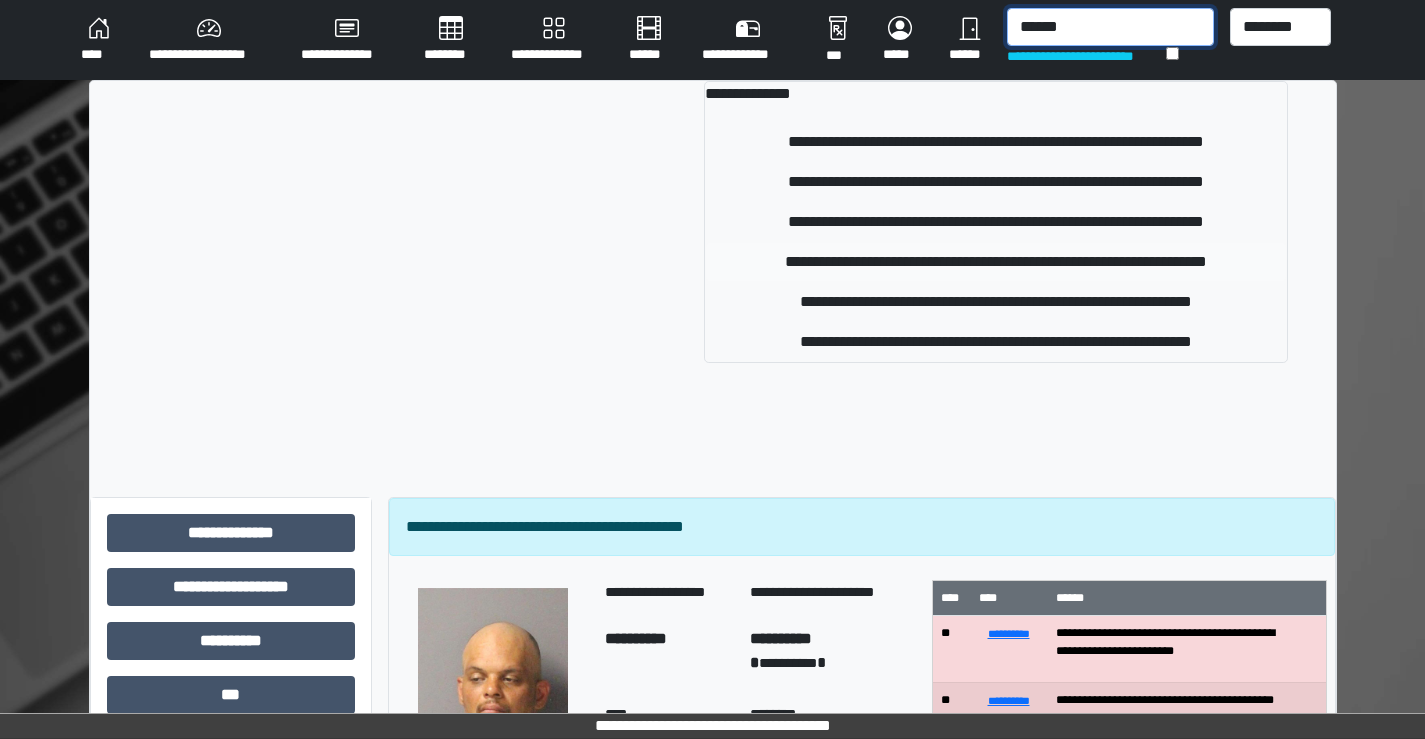 type on "******" 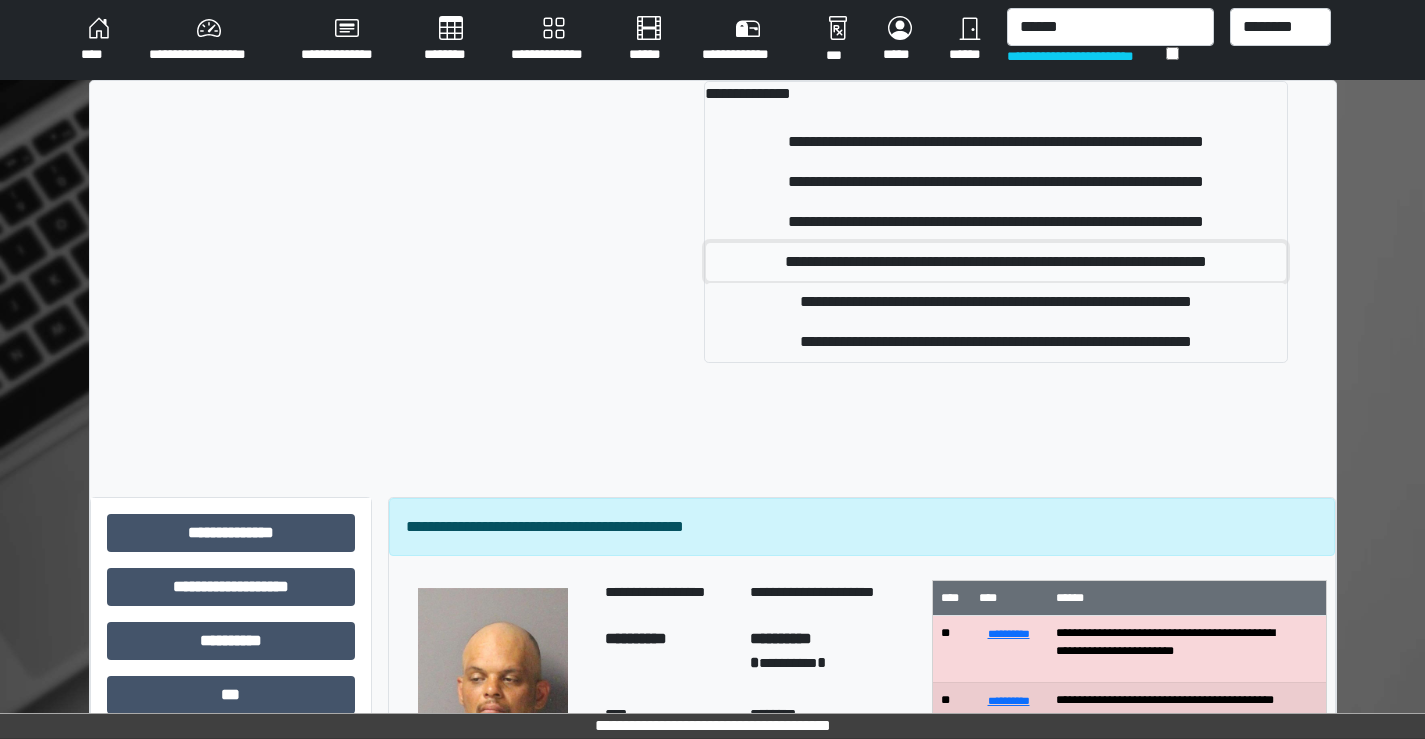 click on "**********" at bounding box center [996, 262] 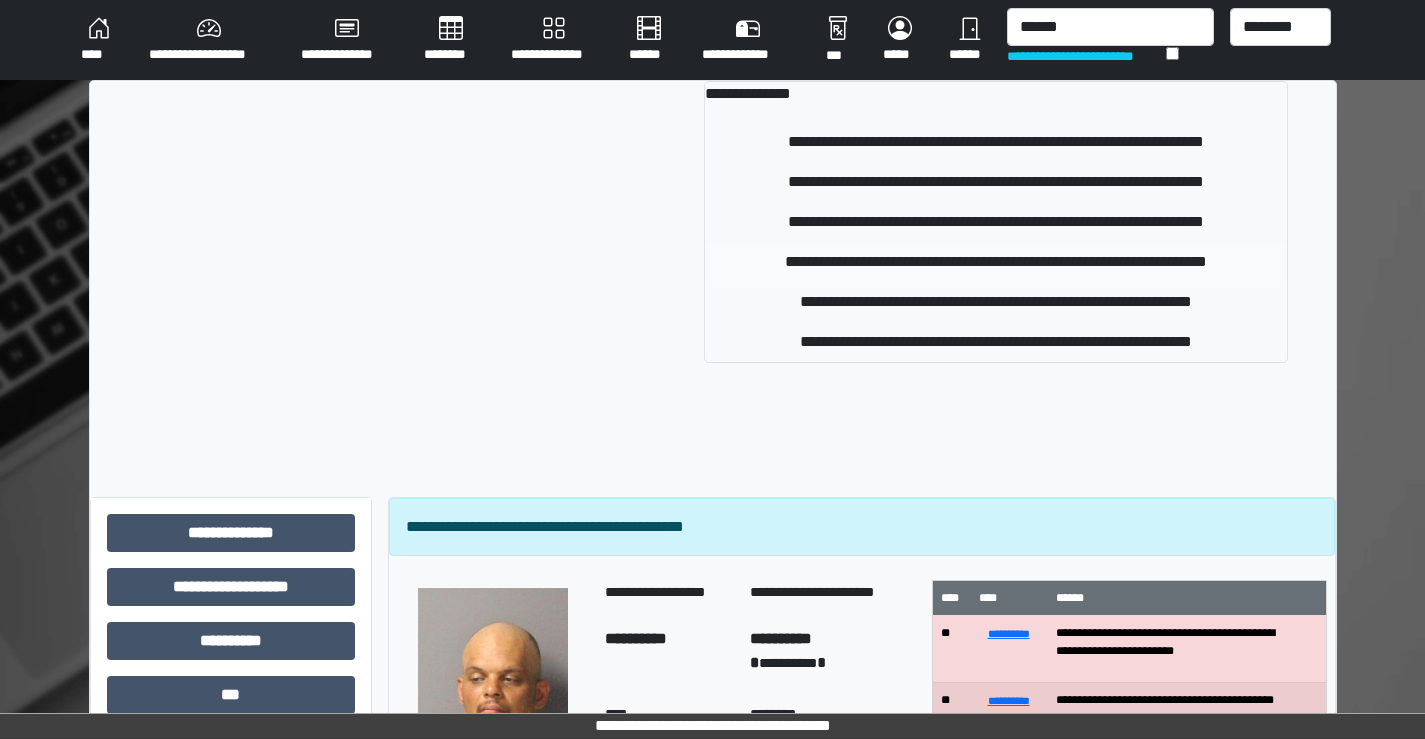 type 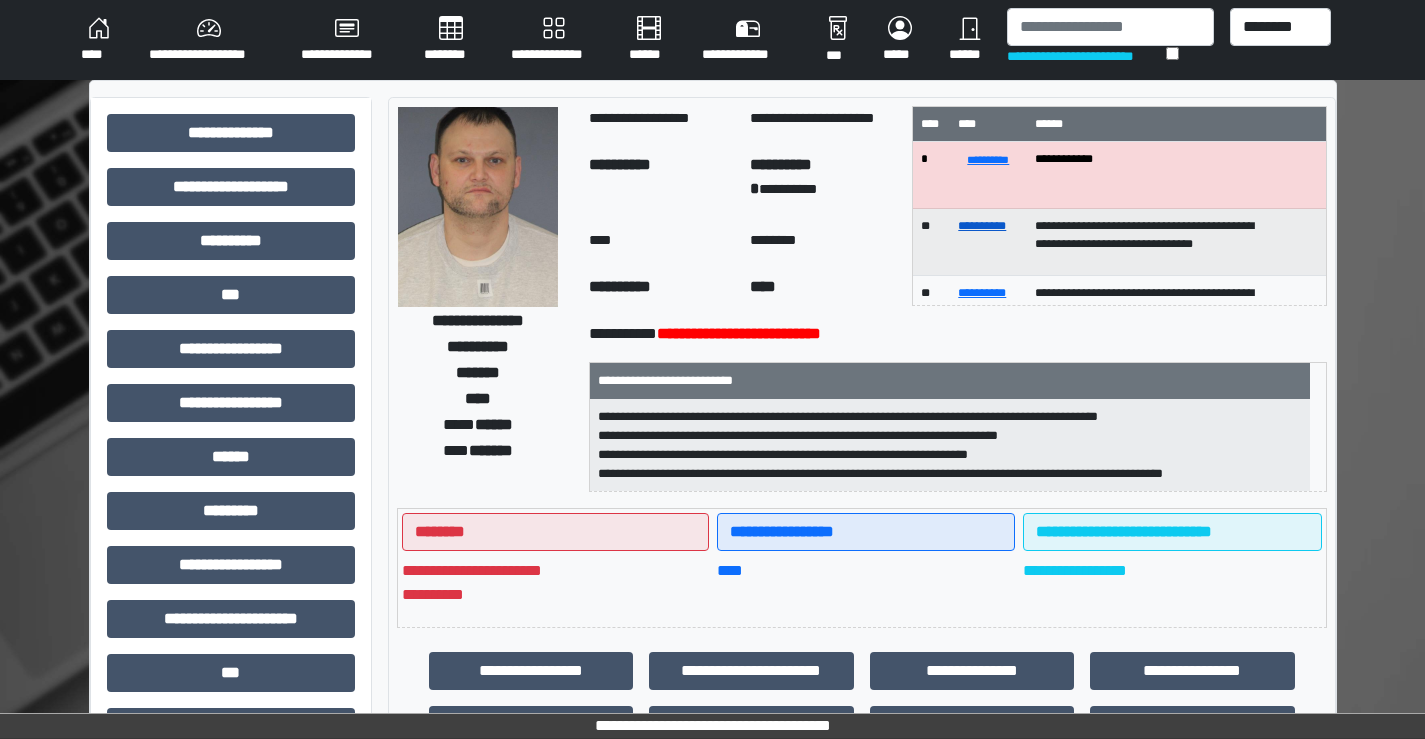 click on "**********" at bounding box center [982, 226] 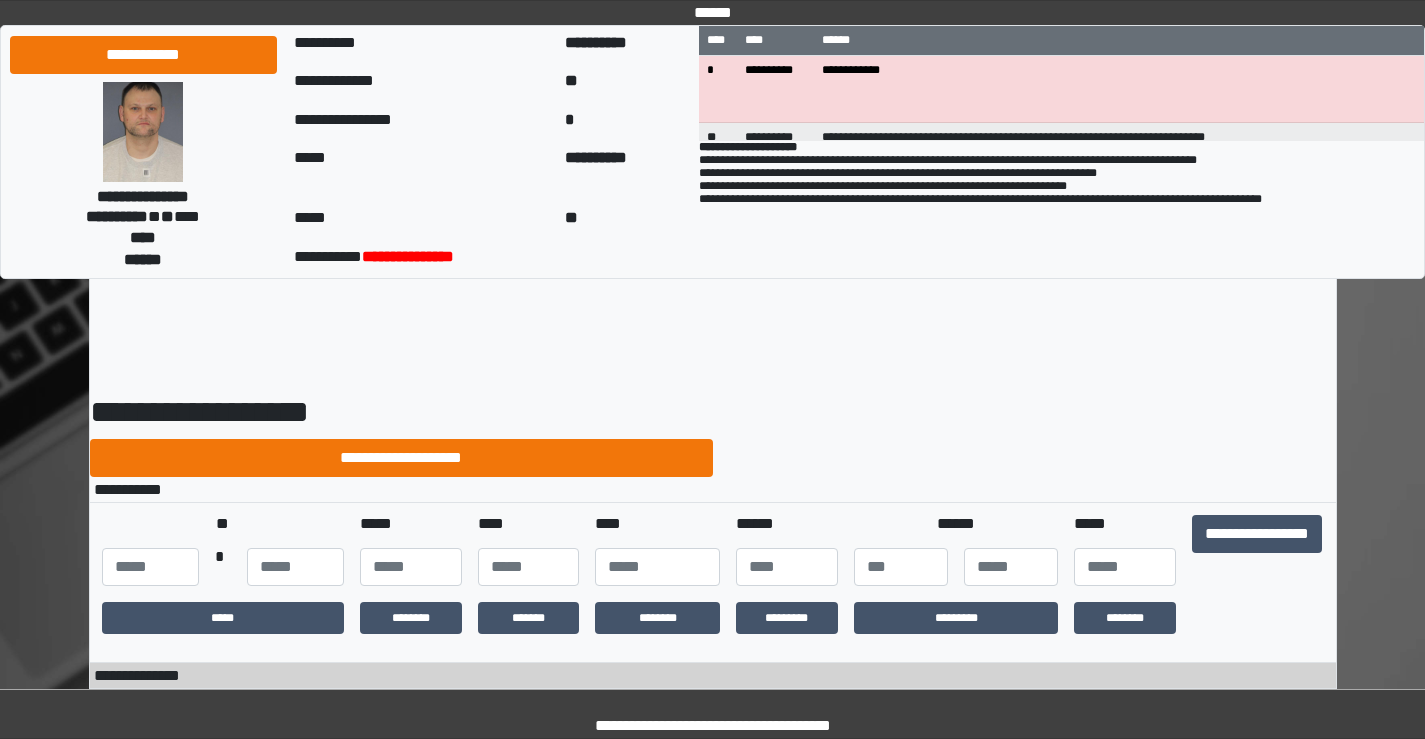 scroll, scrollTop: 0, scrollLeft: 0, axis: both 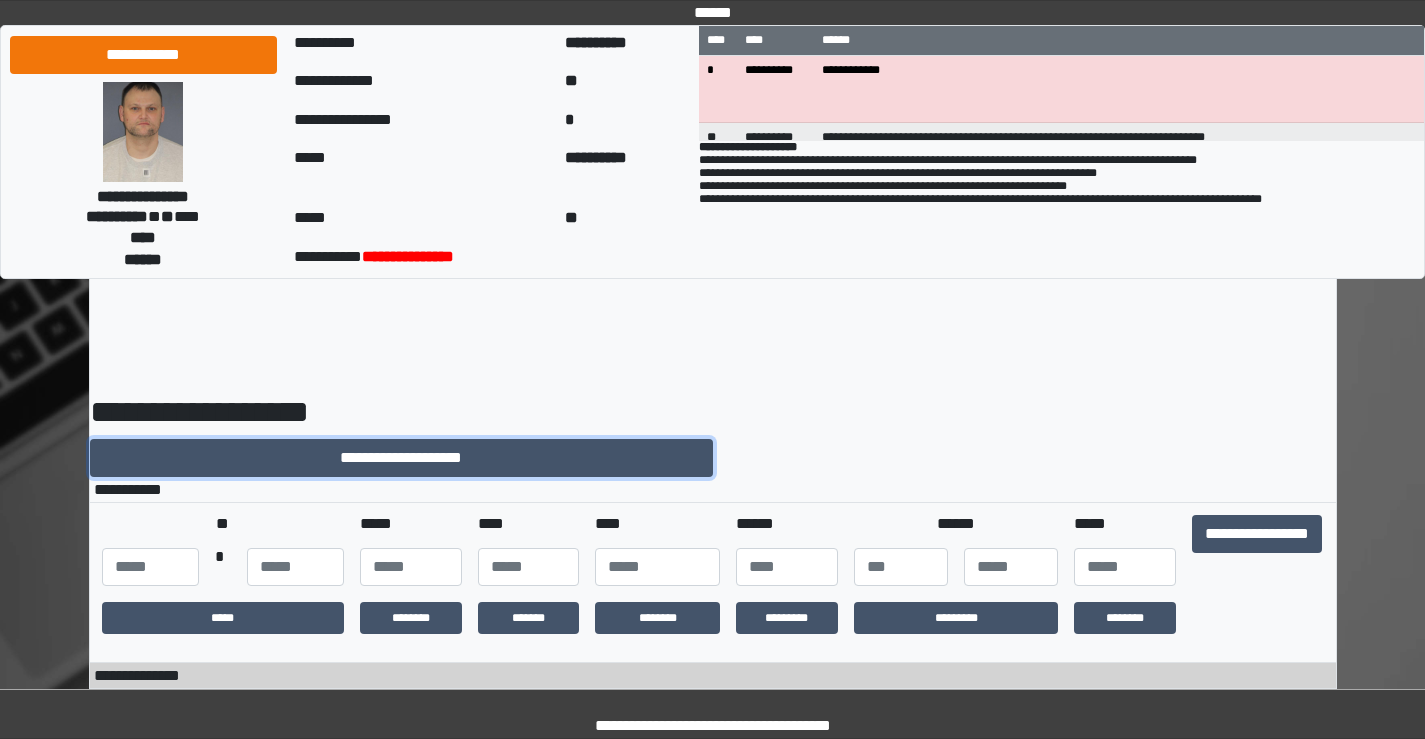 click on "**********" at bounding box center (401, 458) 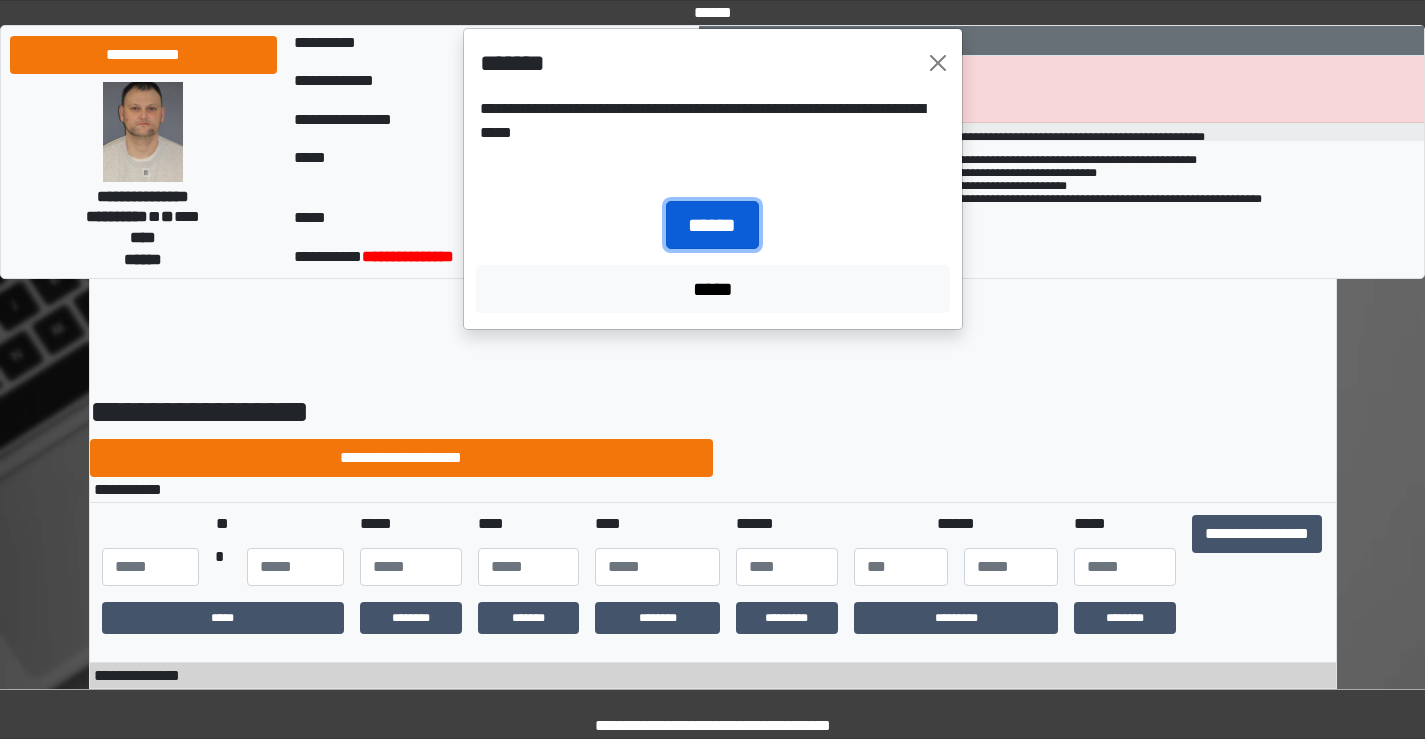 click on "******" at bounding box center (712, 225) 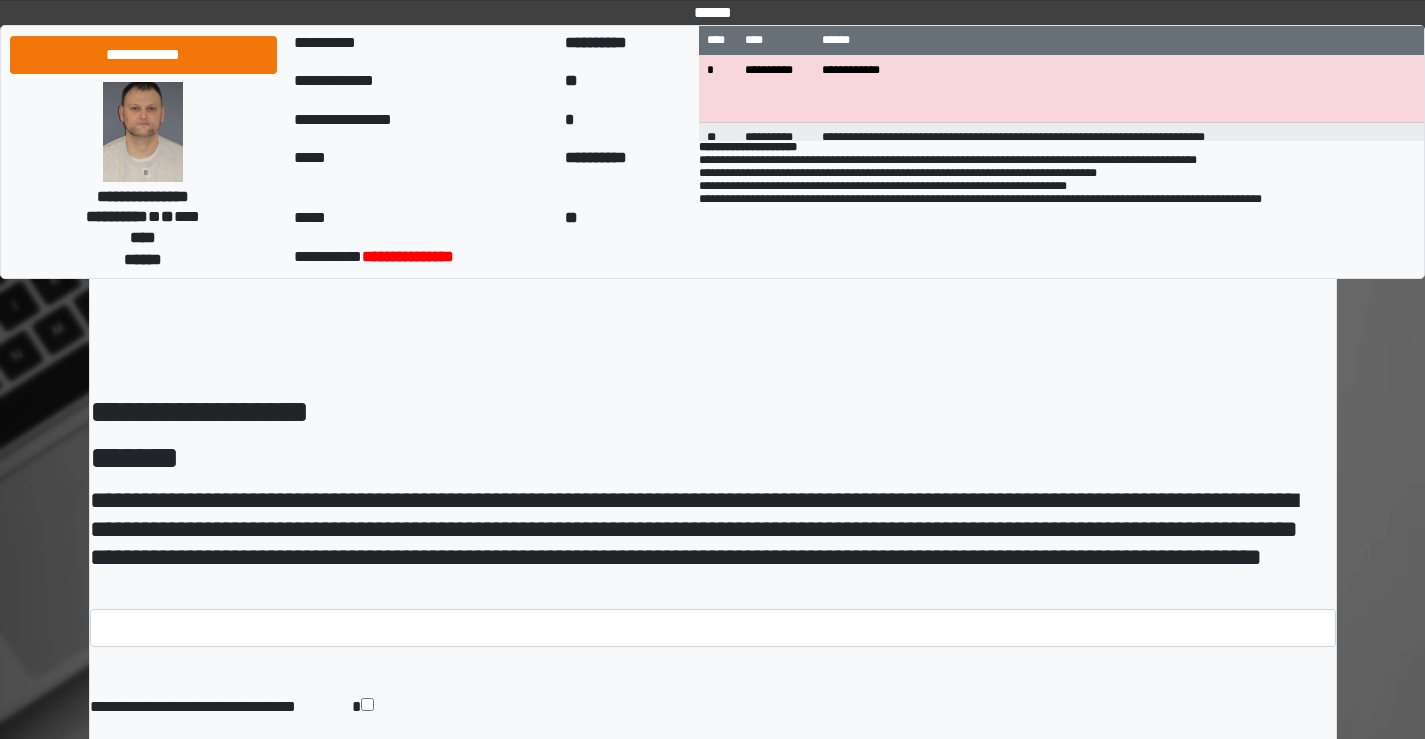 scroll, scrollTop: 0, scrollLeft: 0, axis: both 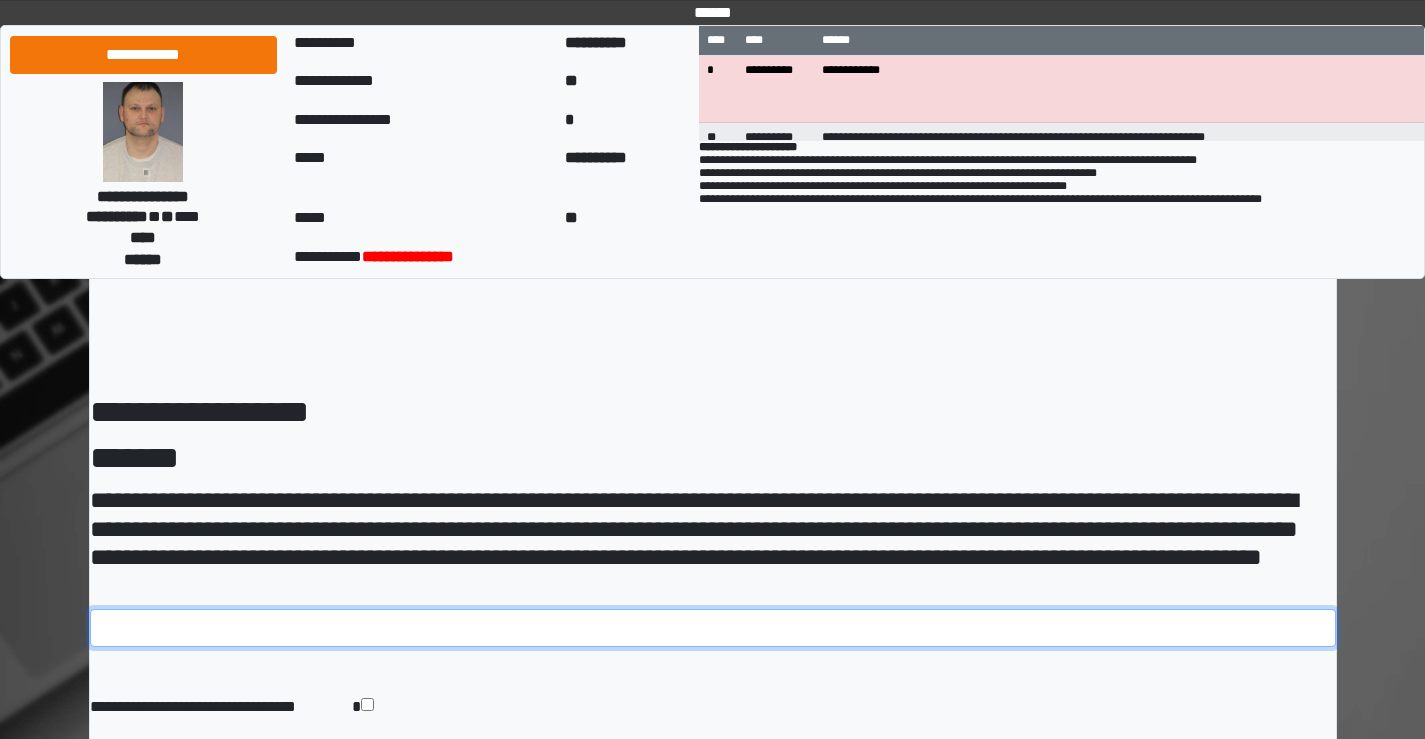 click at bounding box center [713, 628] 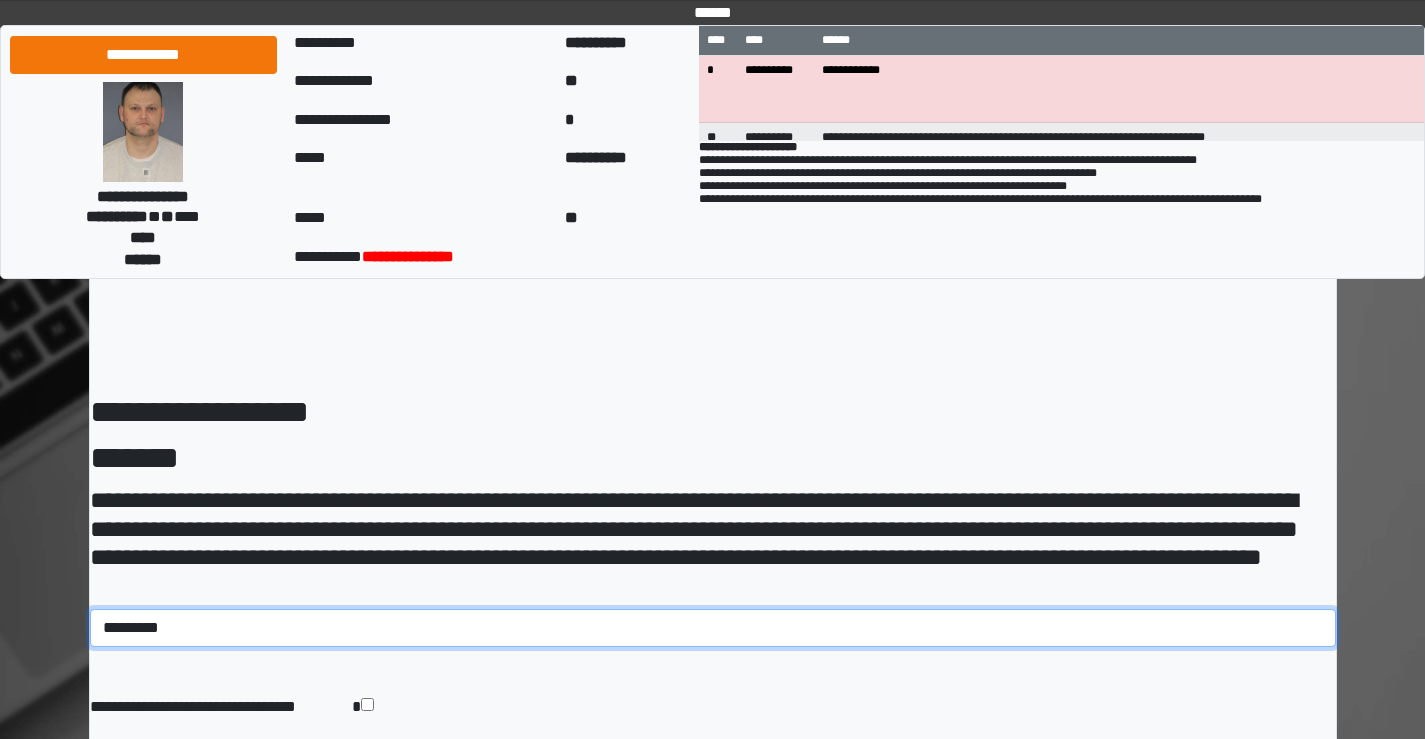 type on "**********" 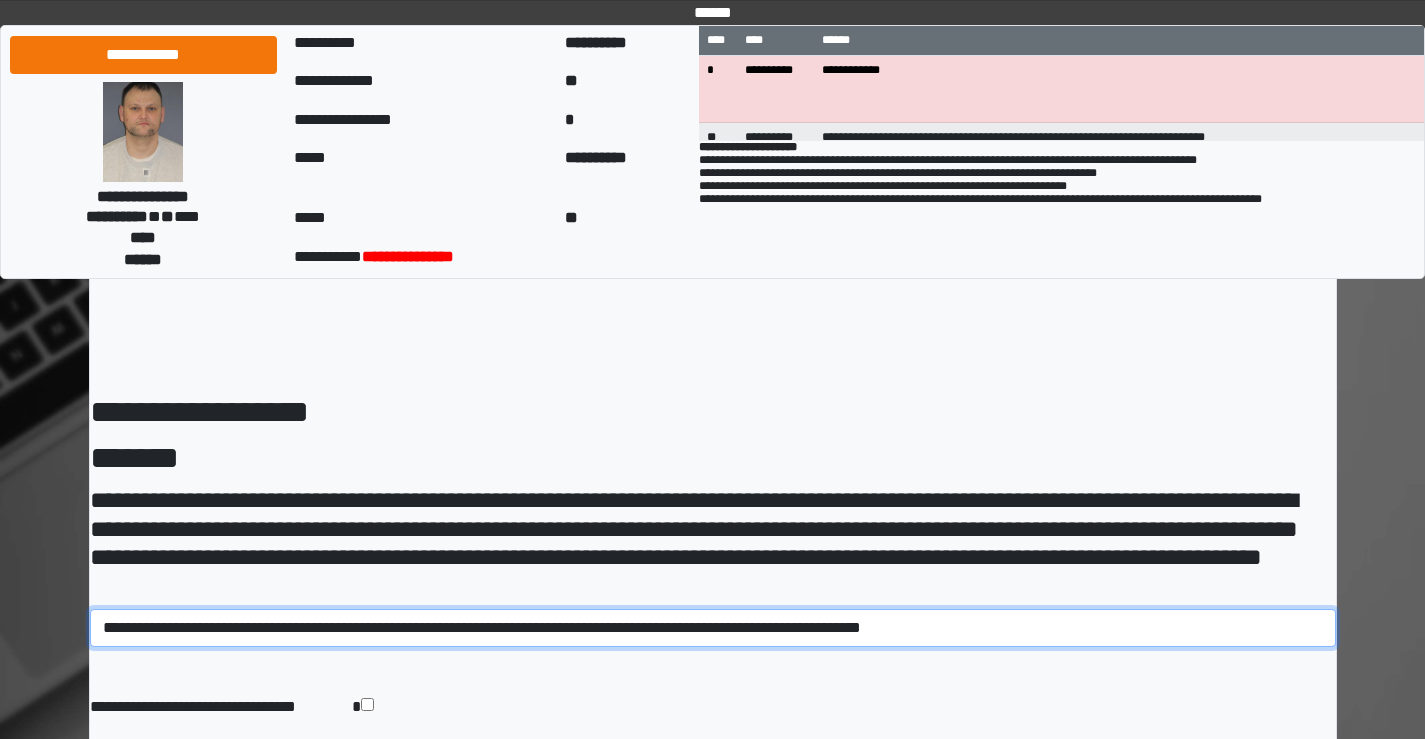 scroll, scrollTop: 113, scrollLeft: 0, axis: vertical 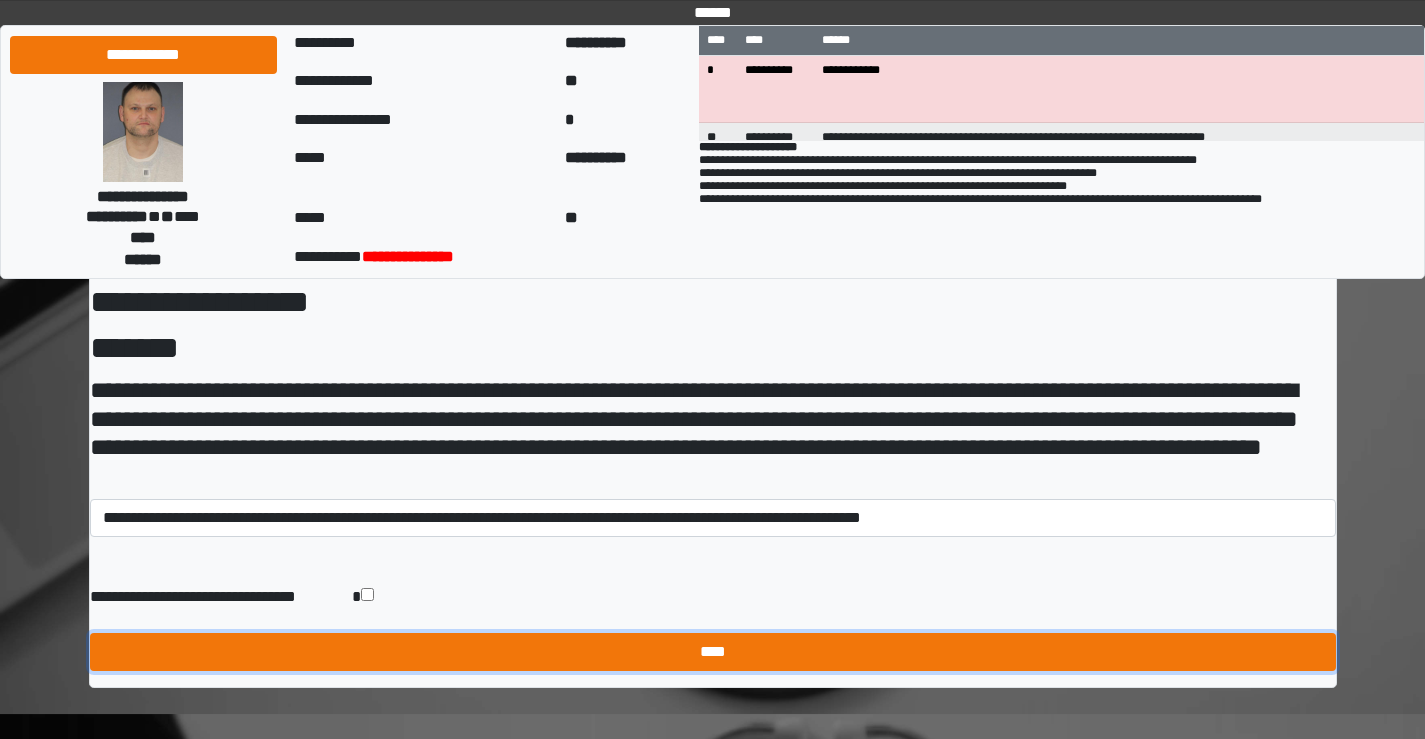 click on "****" at bounding box center [713, 652] 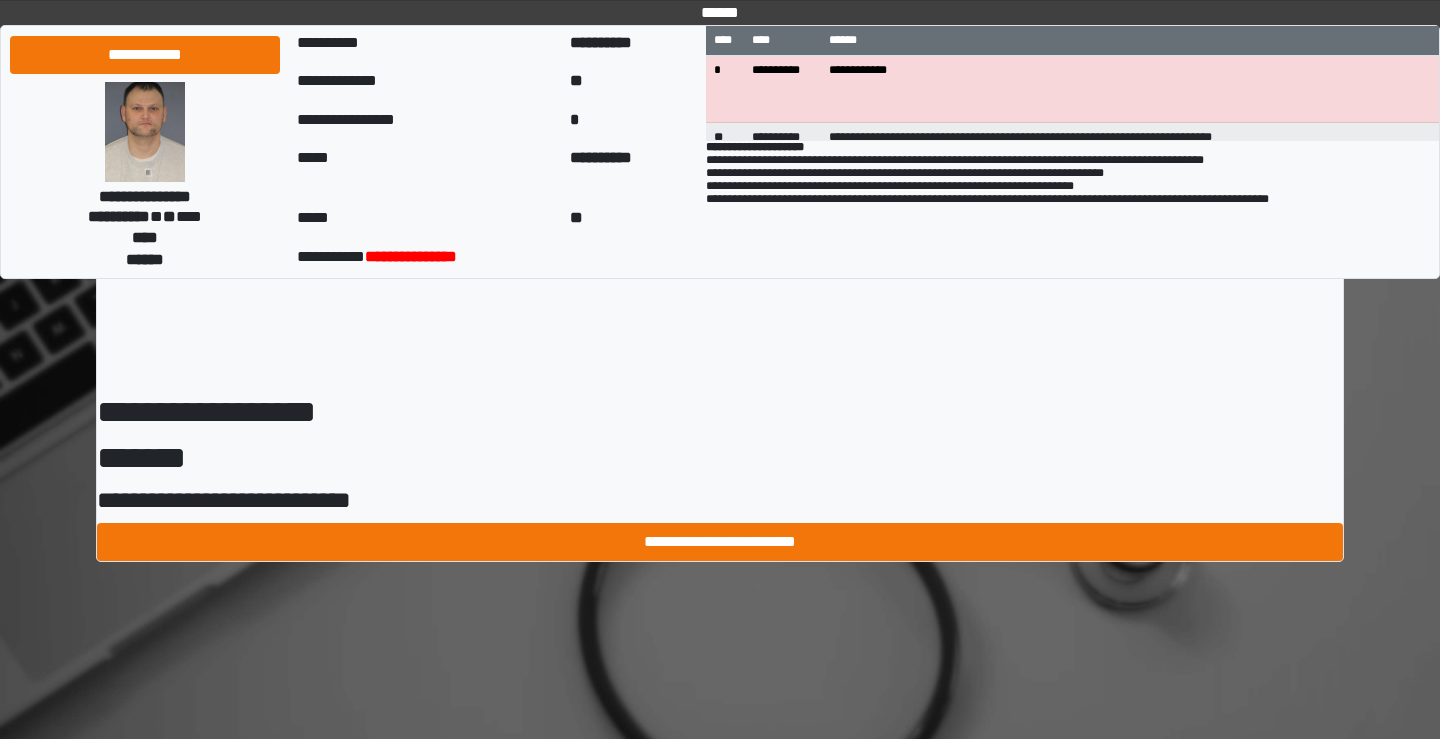 scroll, scrollTop: 0, scrollLeft: 0, axis: both 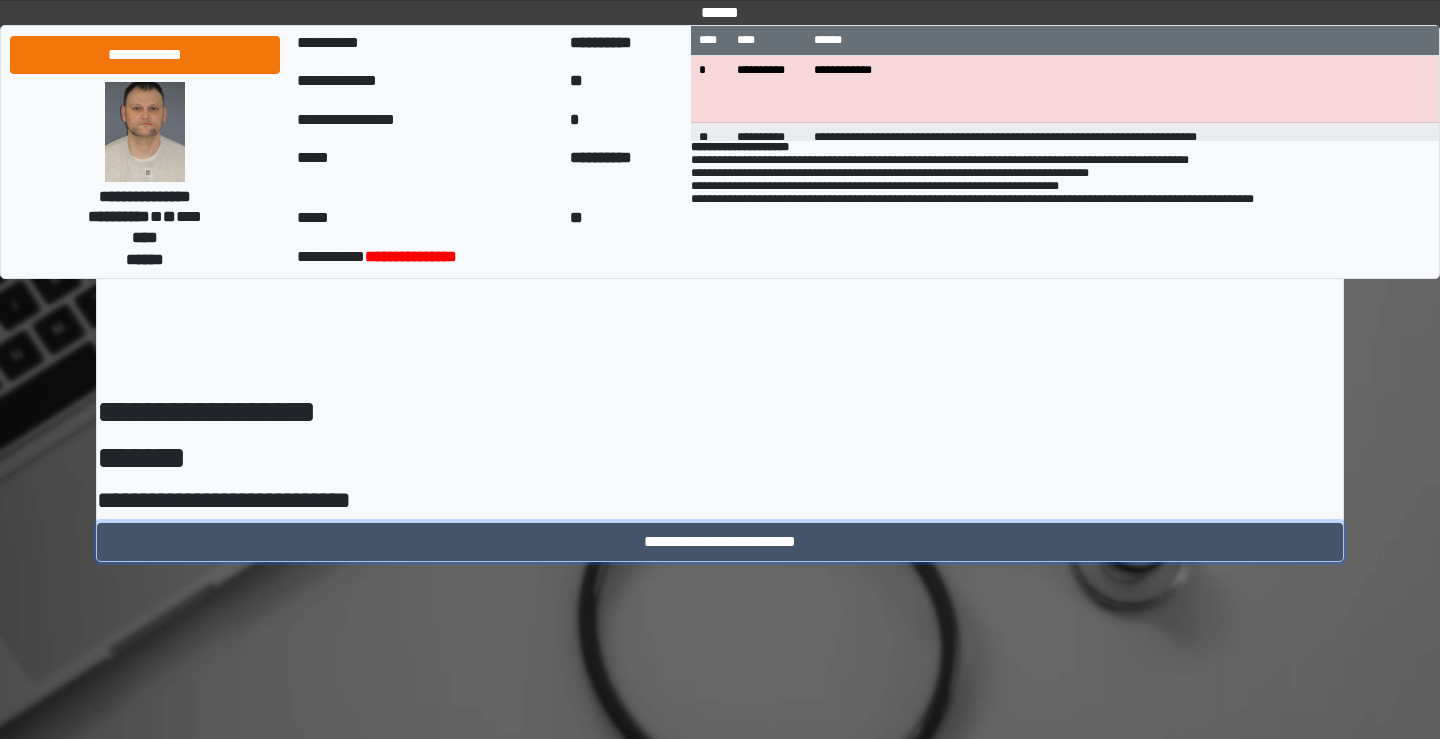 click on "**********" at bounding box center (720, 542) 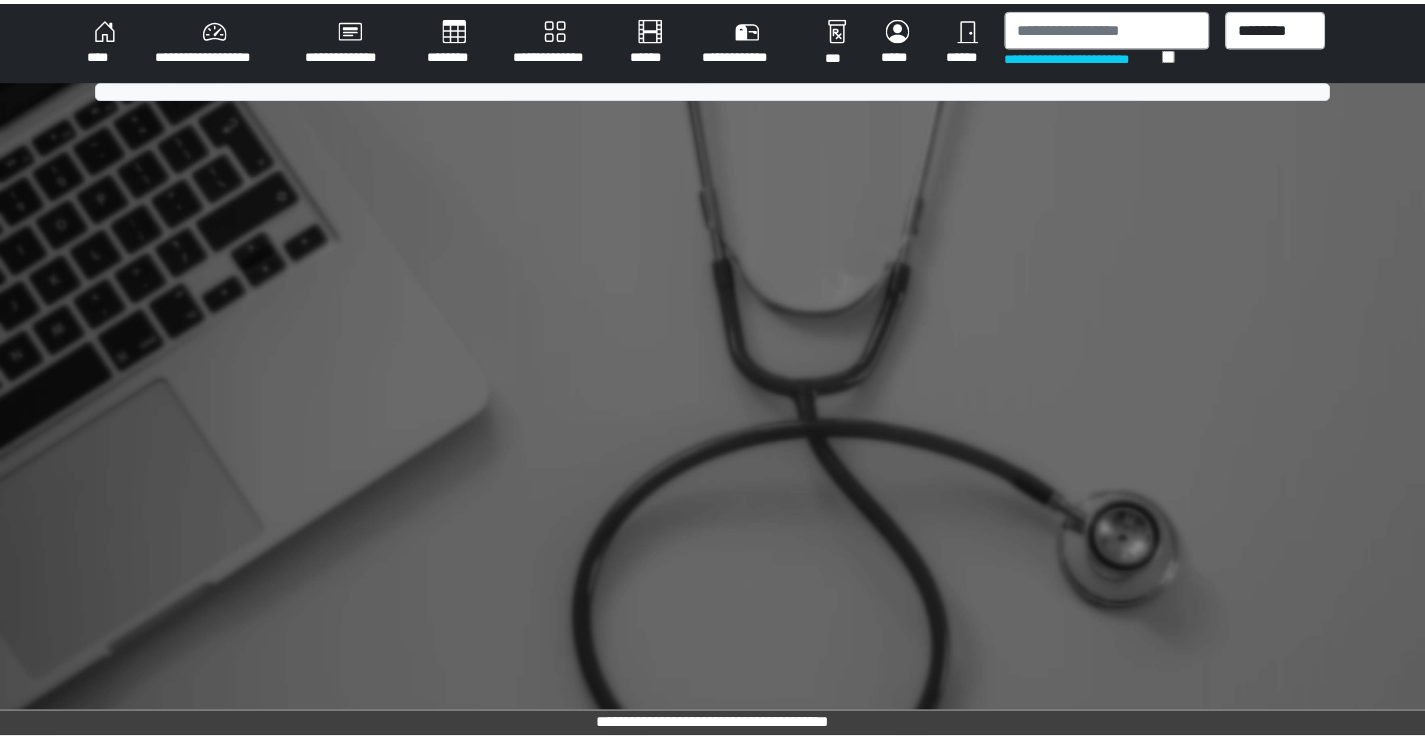 scroll, scrollTop: 0, scrollLeft: 0, axis: both 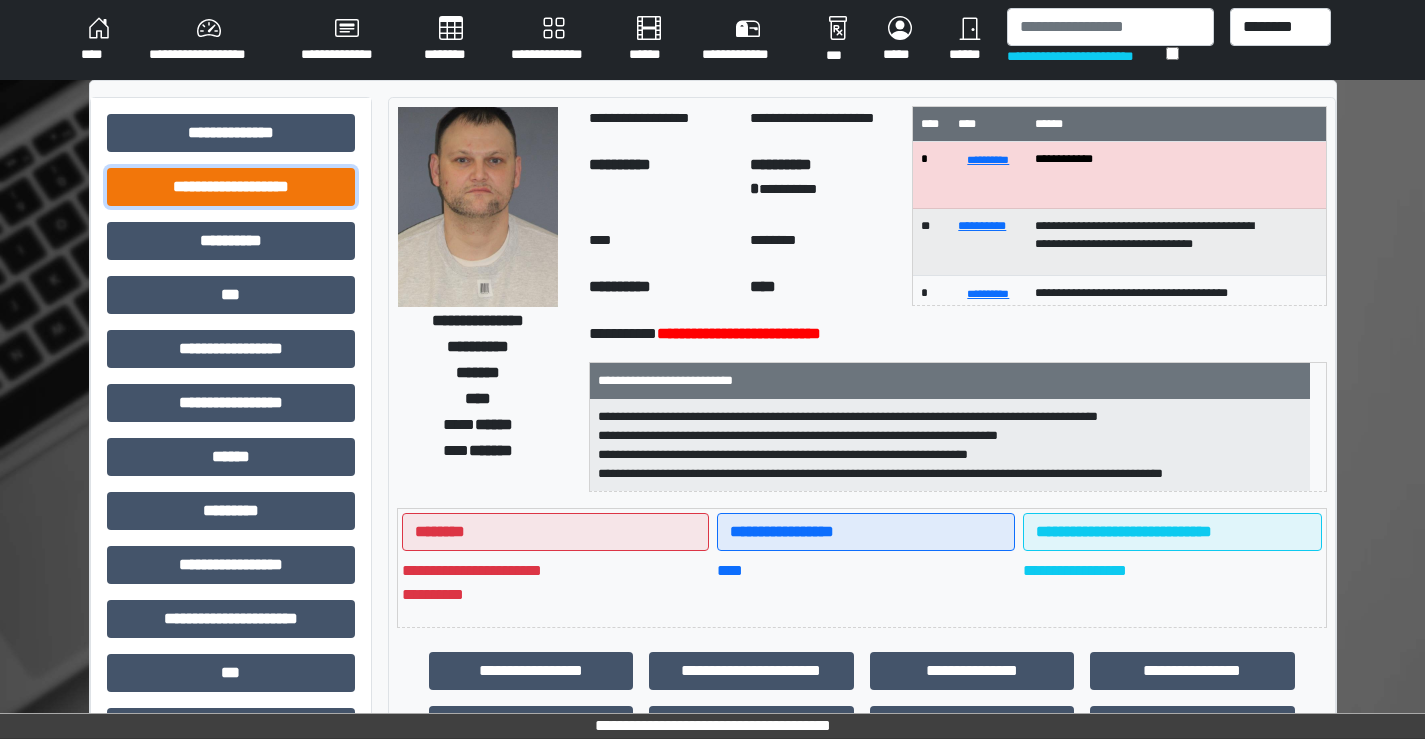 click on "**********" at bounding box center (231, 187) 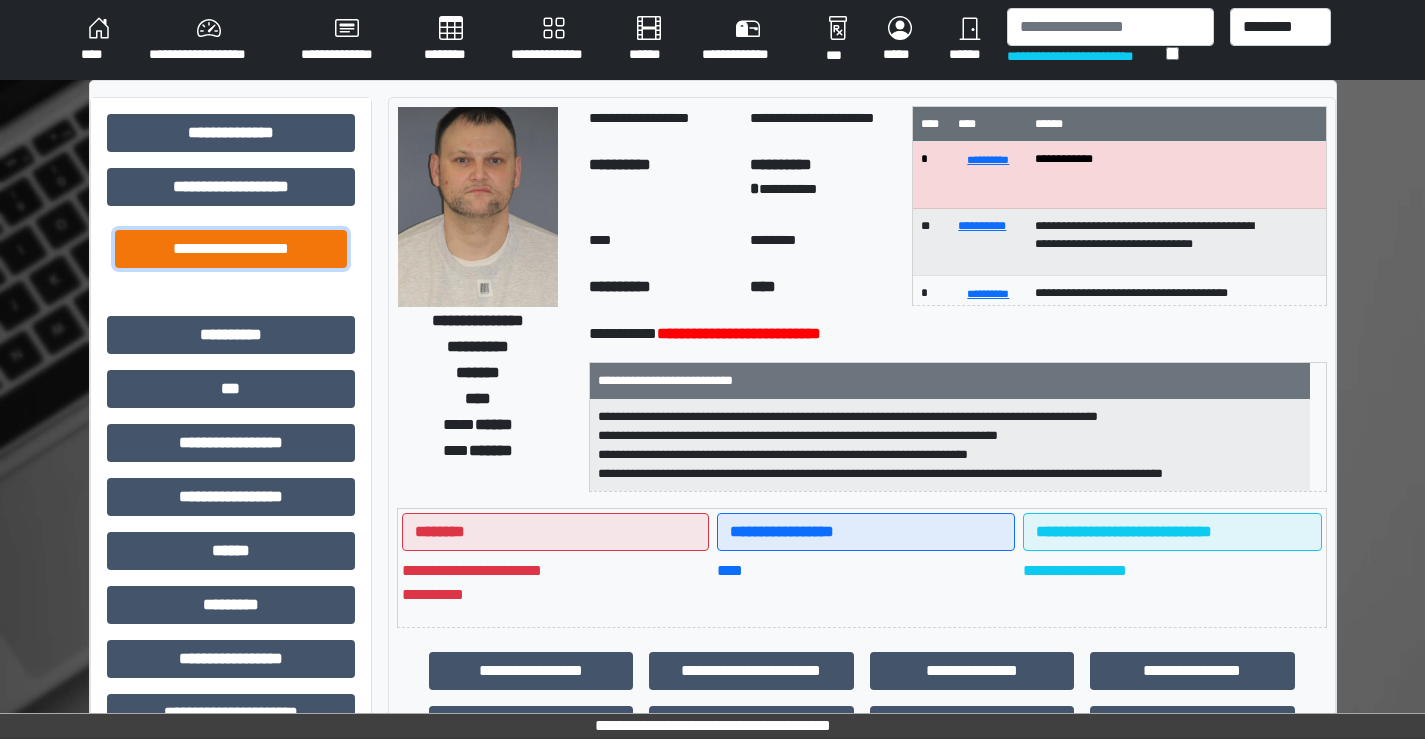 click on "**********" at bounding box center [231, 249] 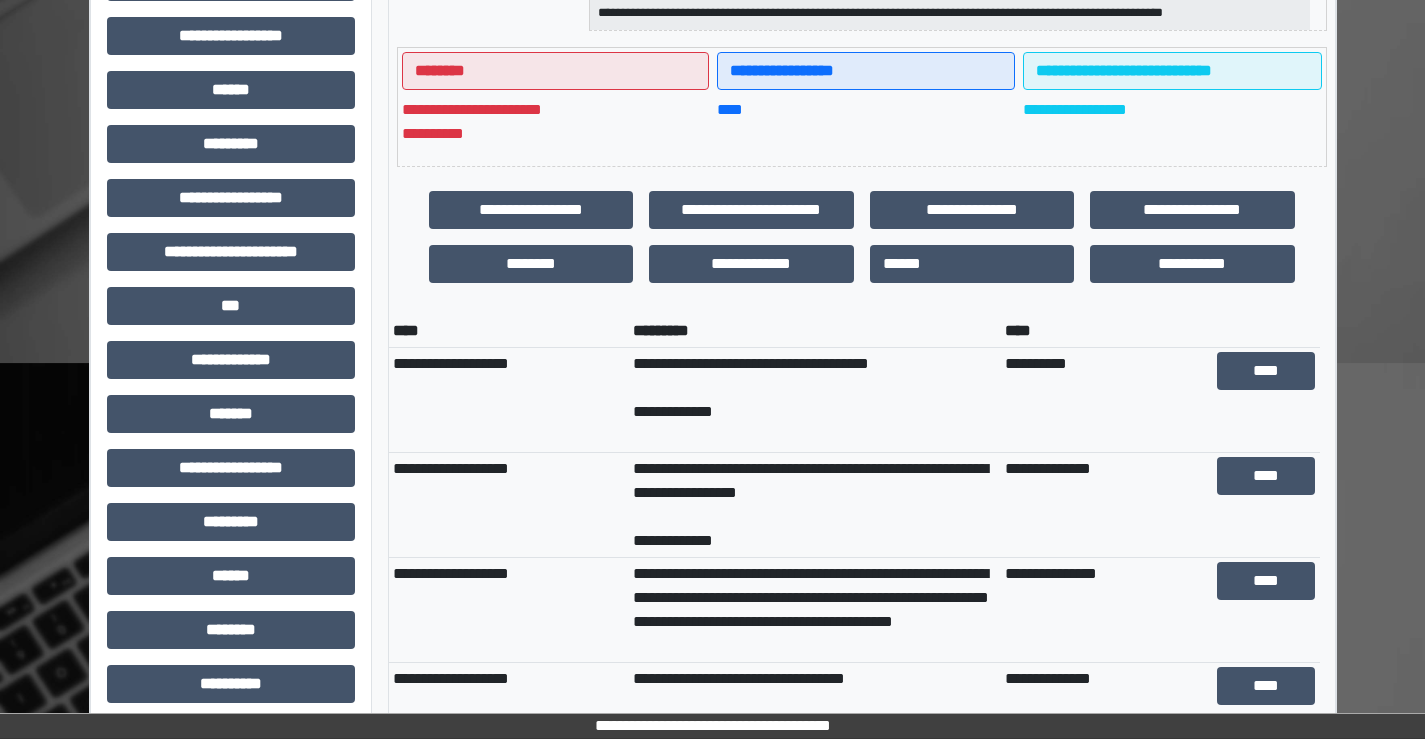scroll, scrollTop: 500, scrollLeft: 0, axis: vertical 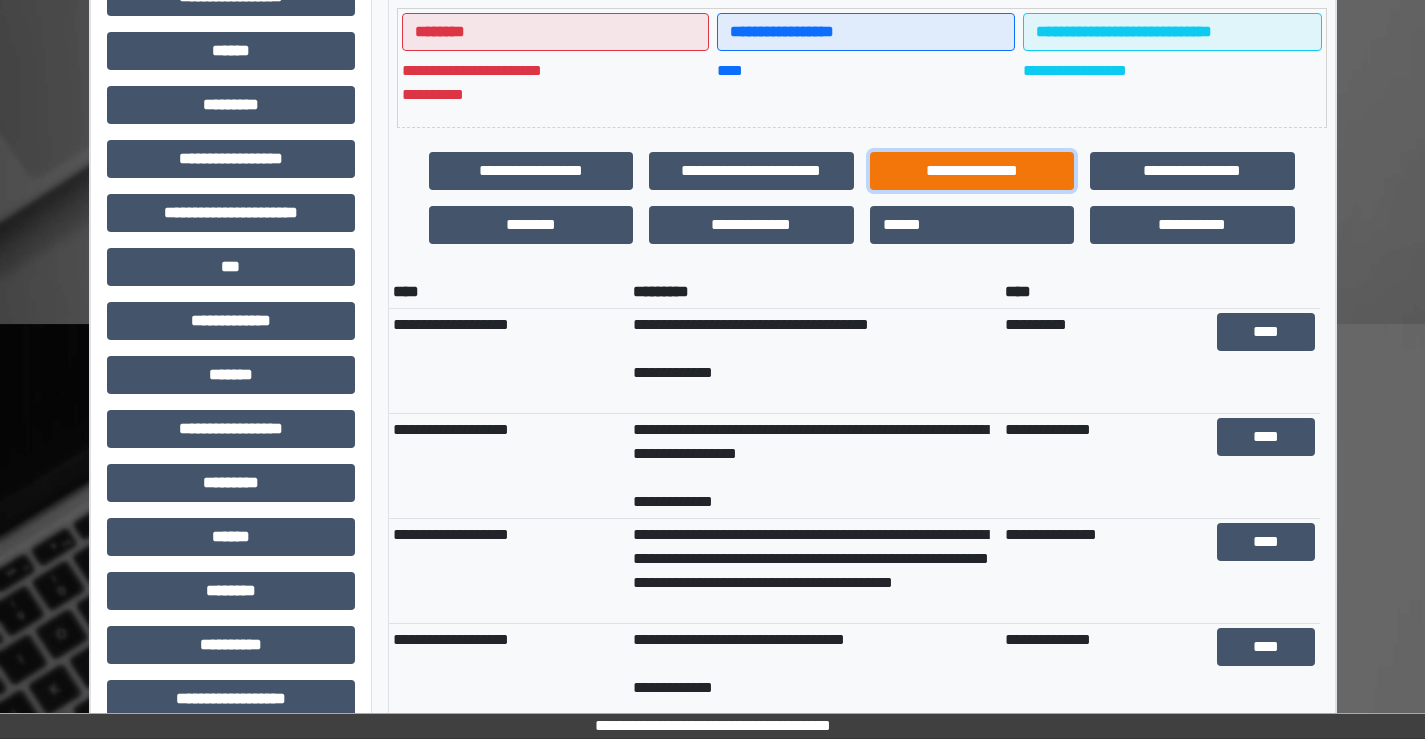 click on "**********" at bounding box center [972, 171] 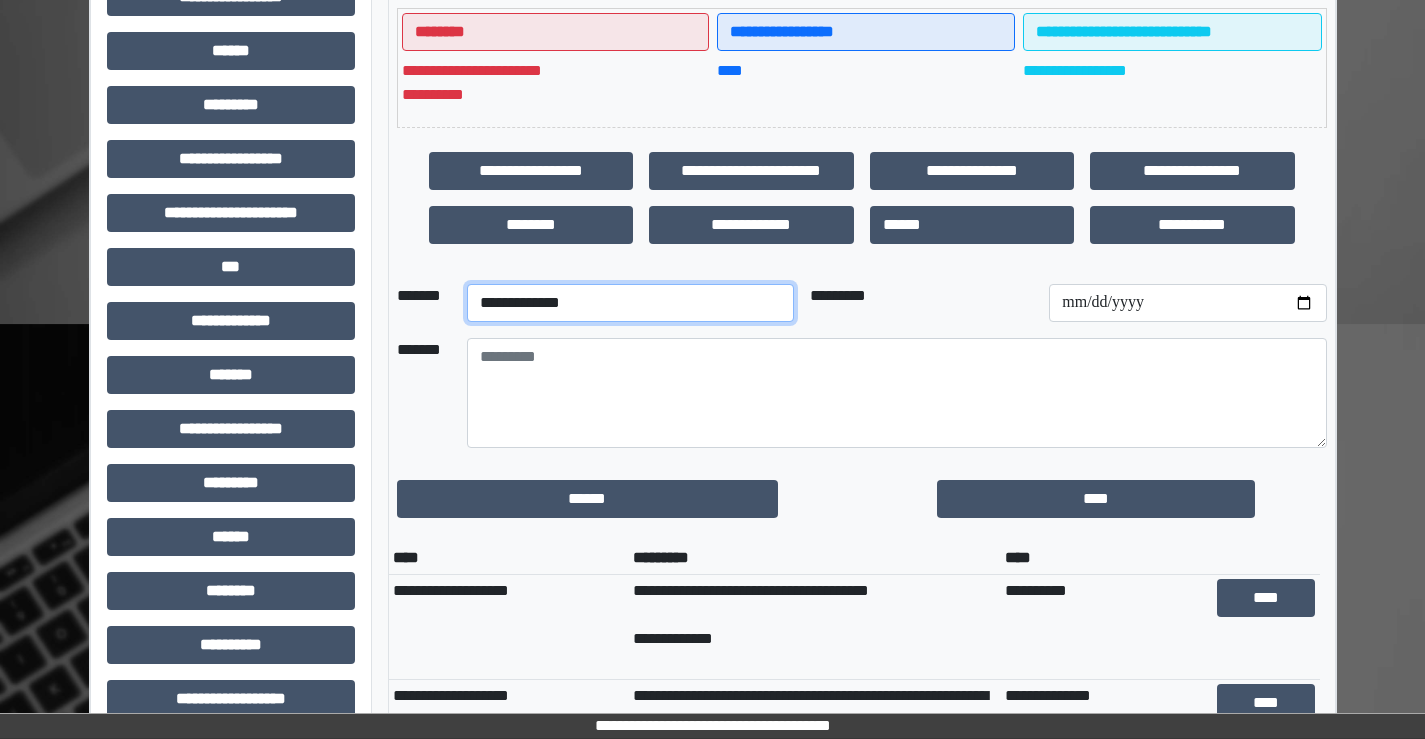 click on "**********" at bounding box center [630, 303] 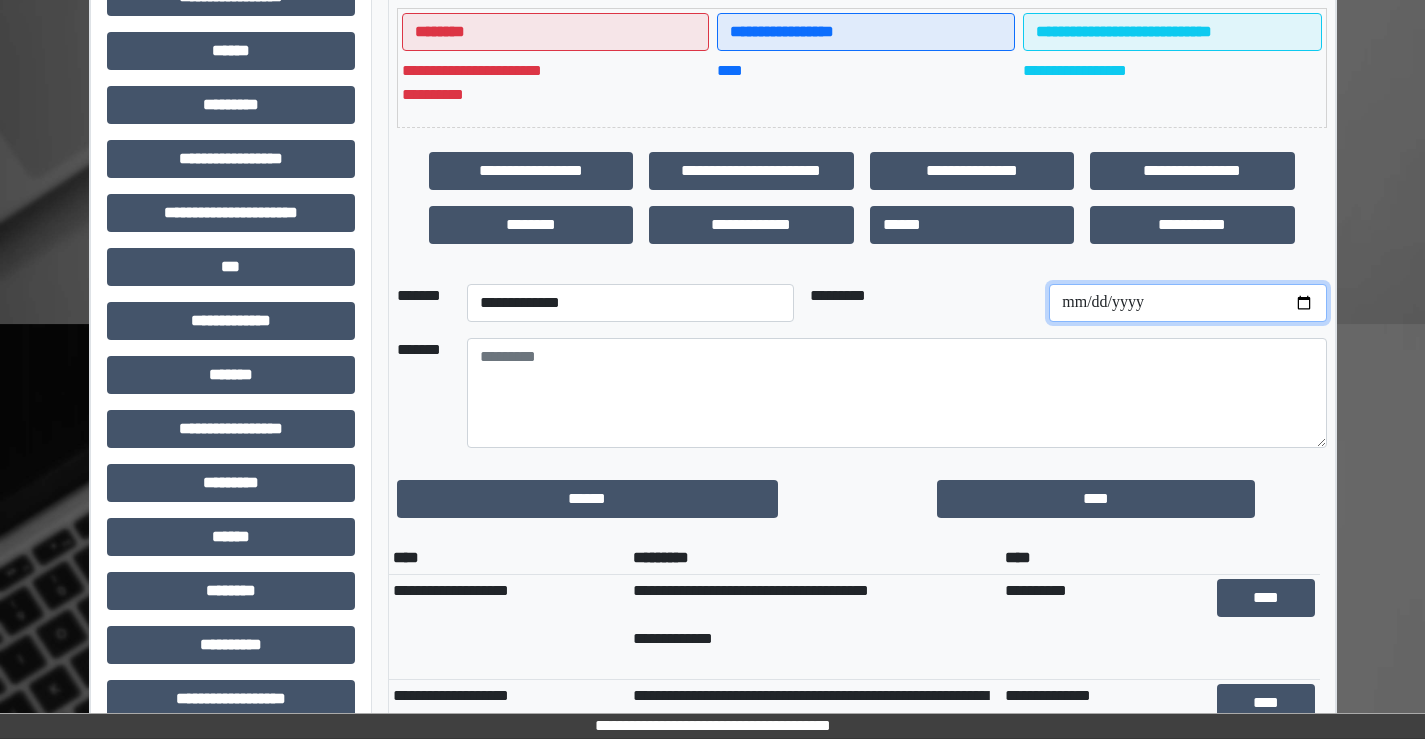 click at bounding box center (1187, 303) 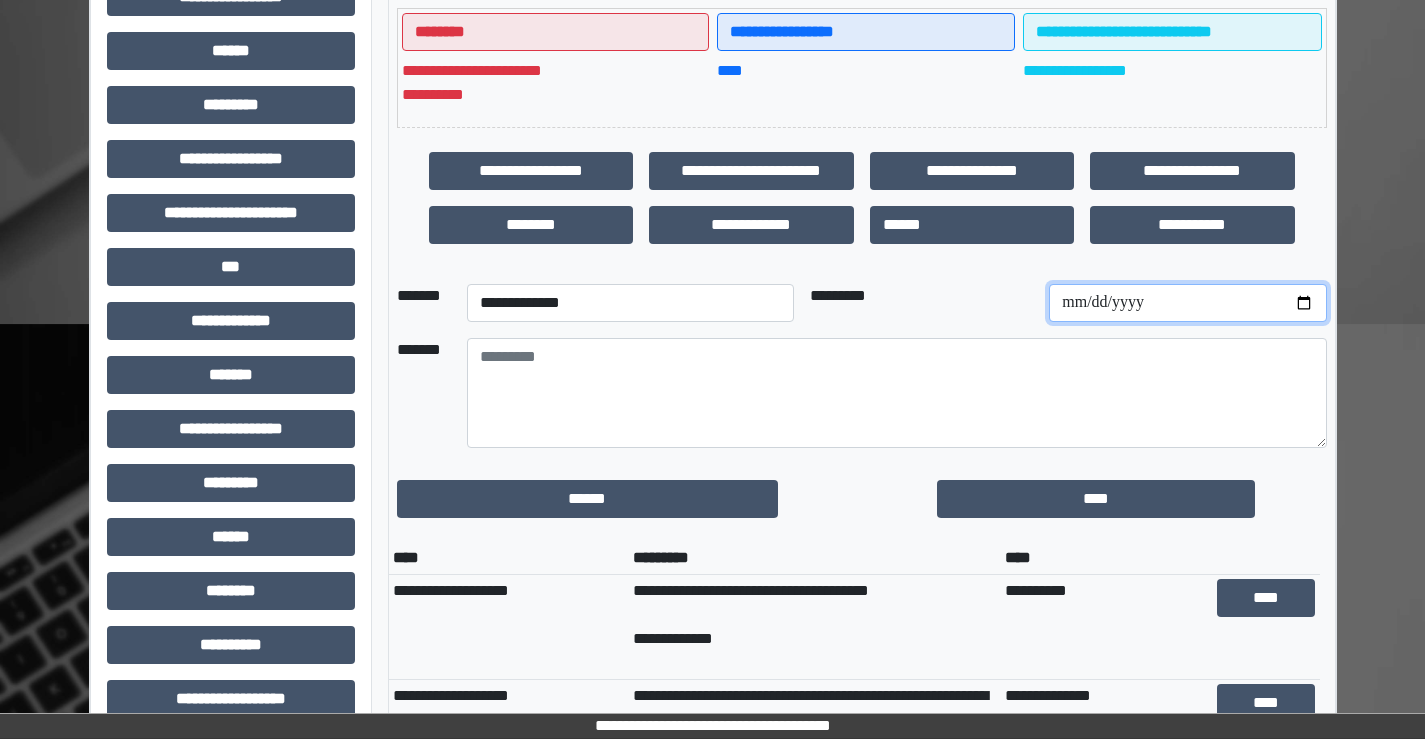 type on "**********" 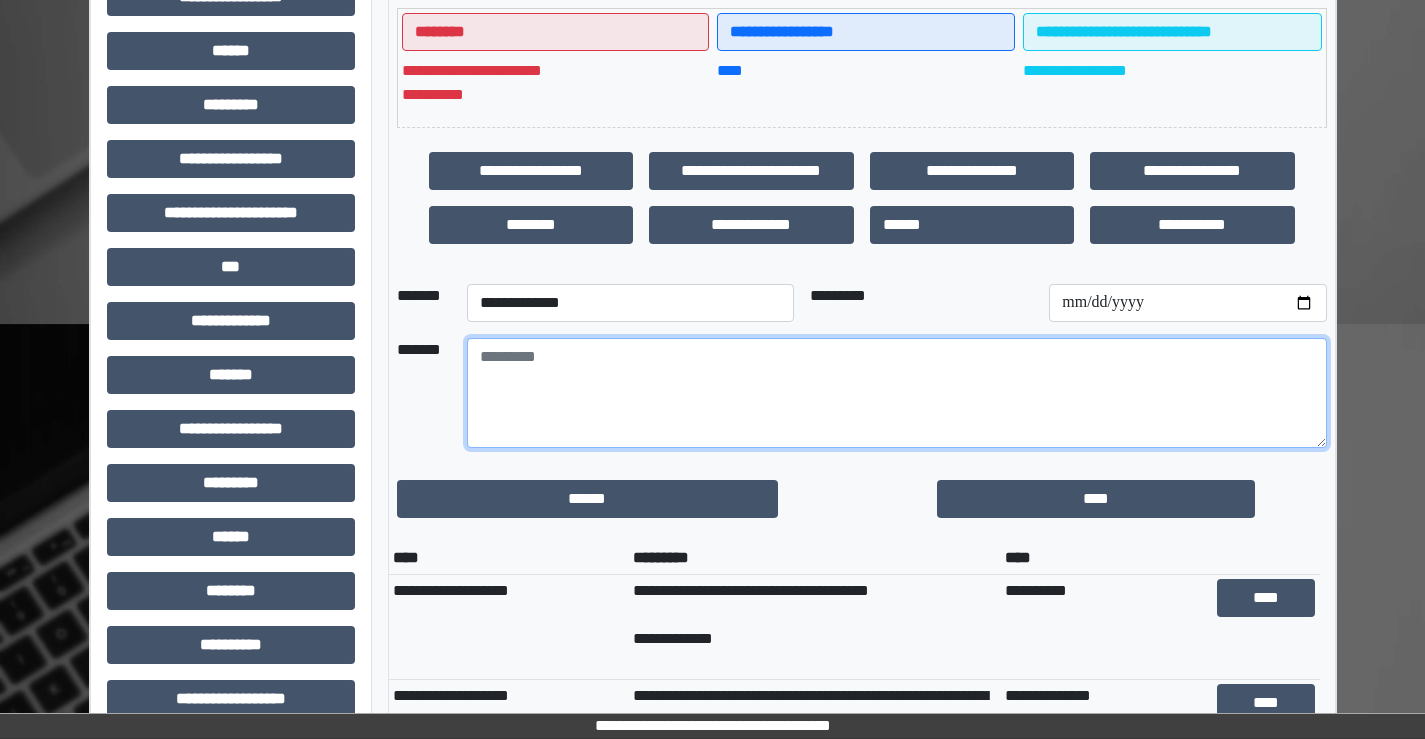 click at bounding box center [897, 393] 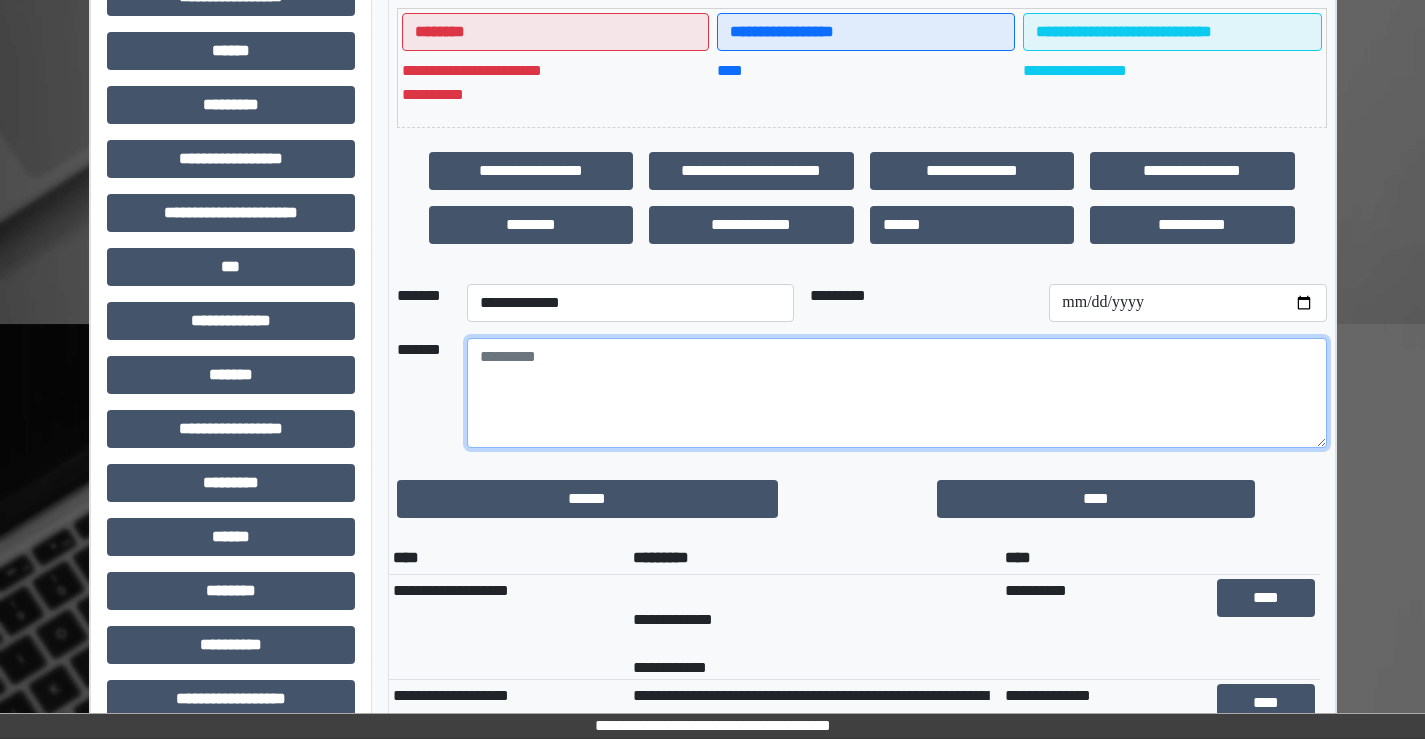 scroll, scrollTop: 24, scrollLeft: 0, axis: vertical 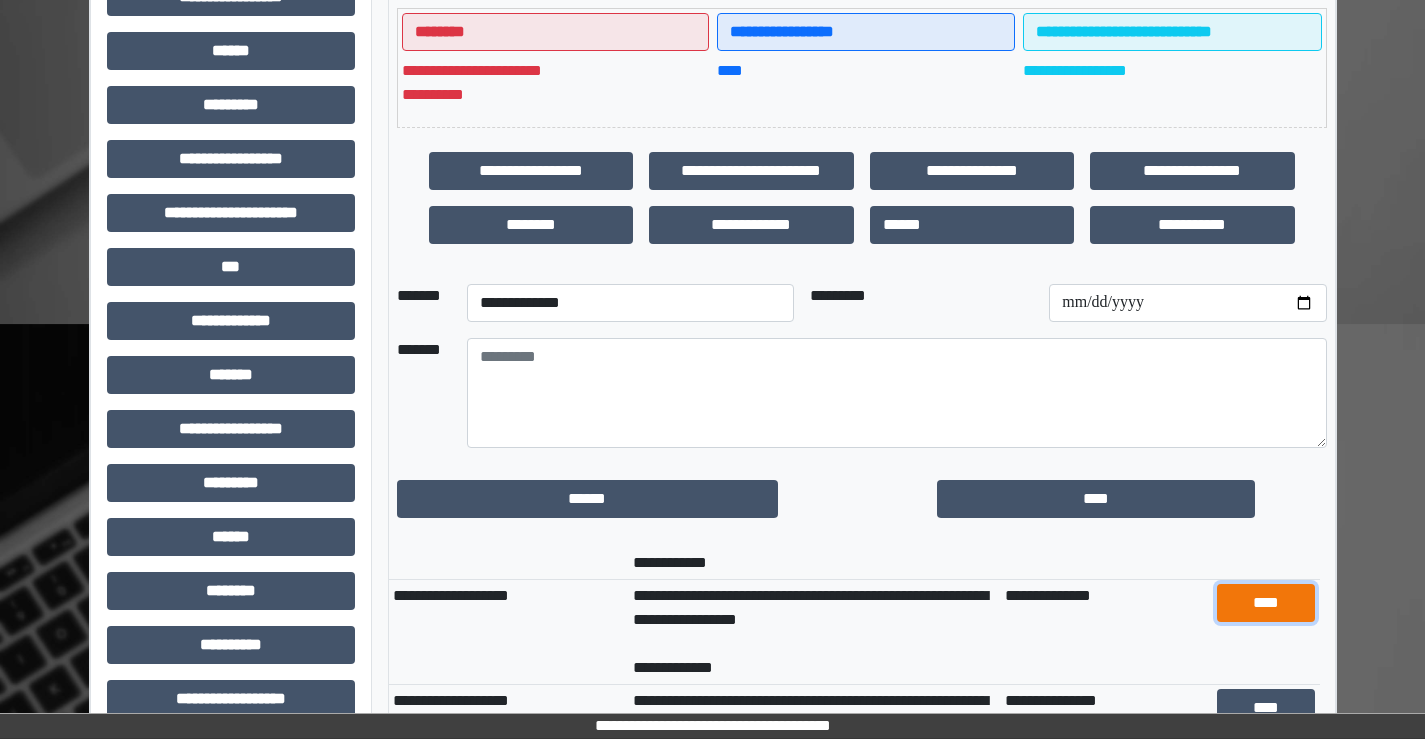 click on "****" at bounding box center (1266, 603) 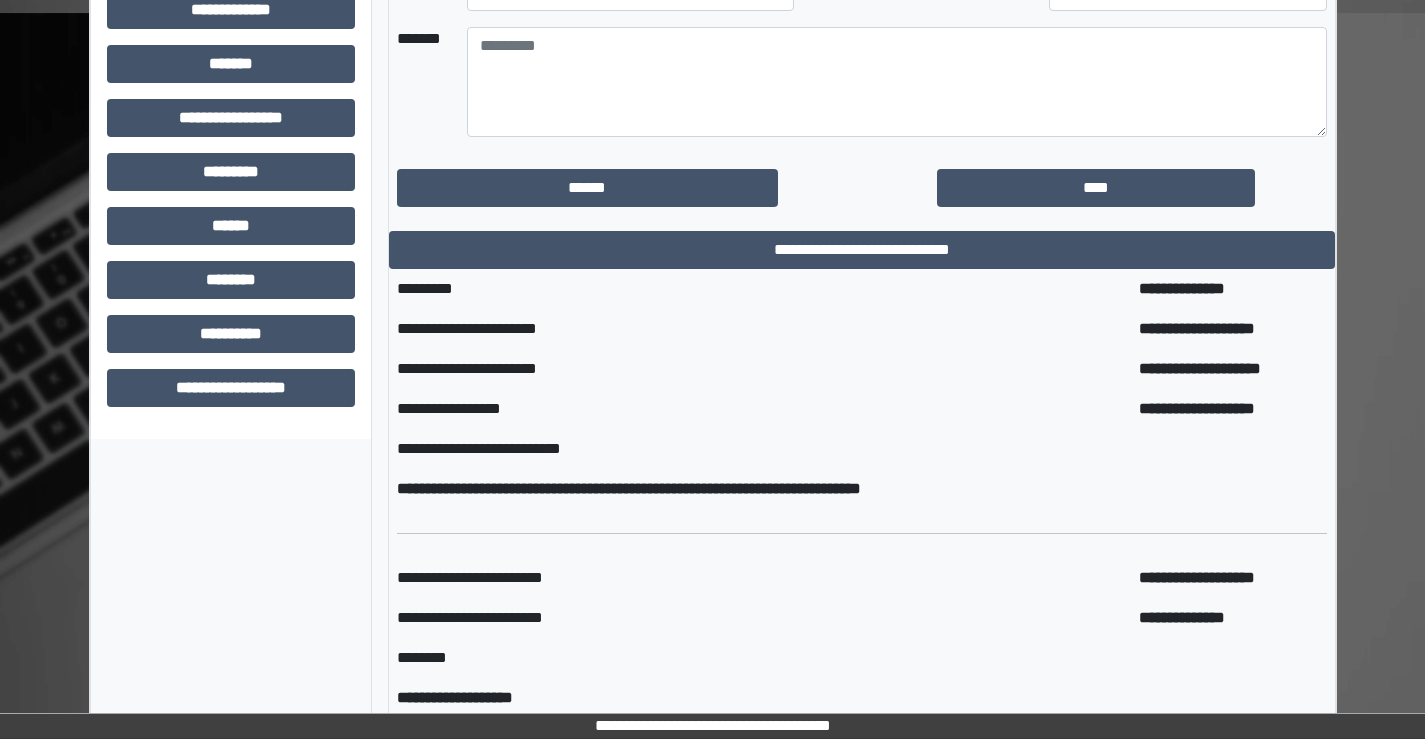 scroll, scrollTop: 824, scrollLeft: 0, axis: vertical 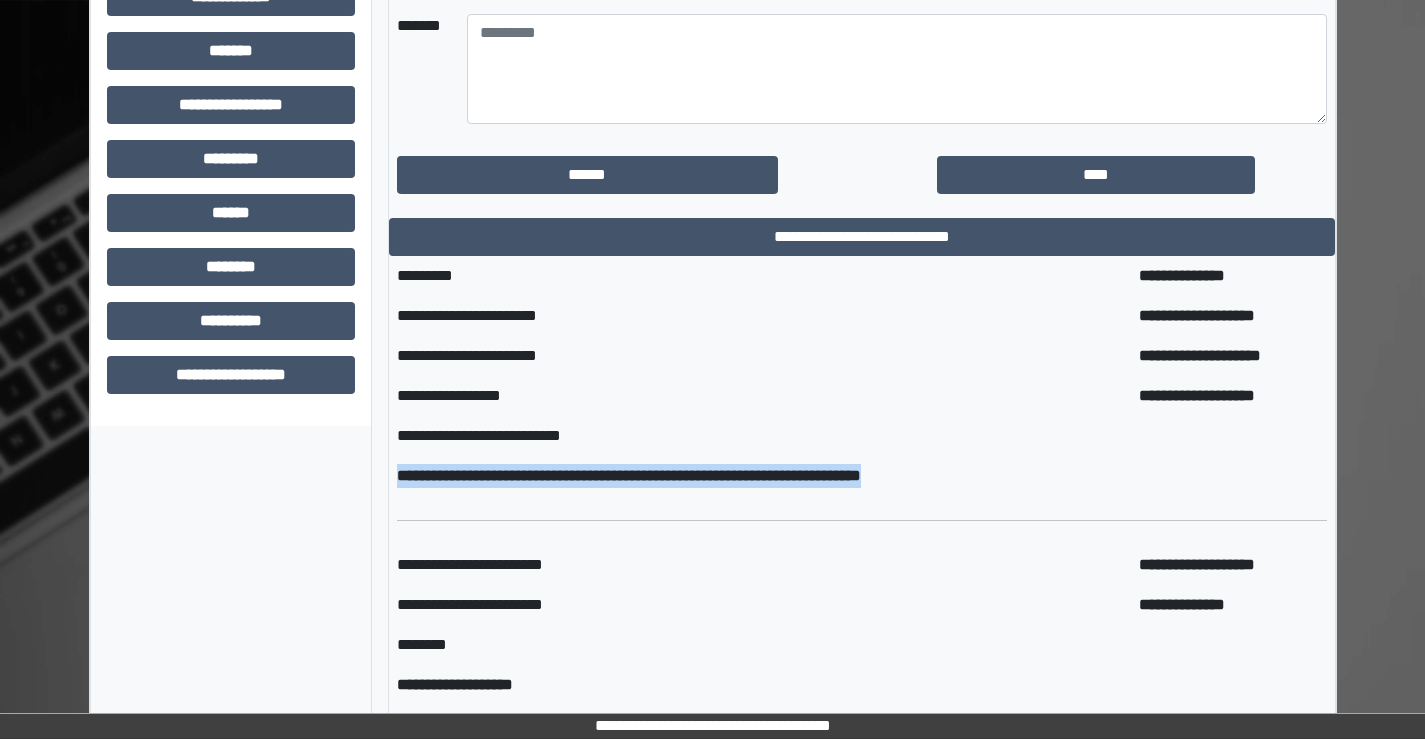 drag, startPoint x: 947, startPoint y: 478, endPoint x: 393, endPoint y: 480, distance: 554.0036 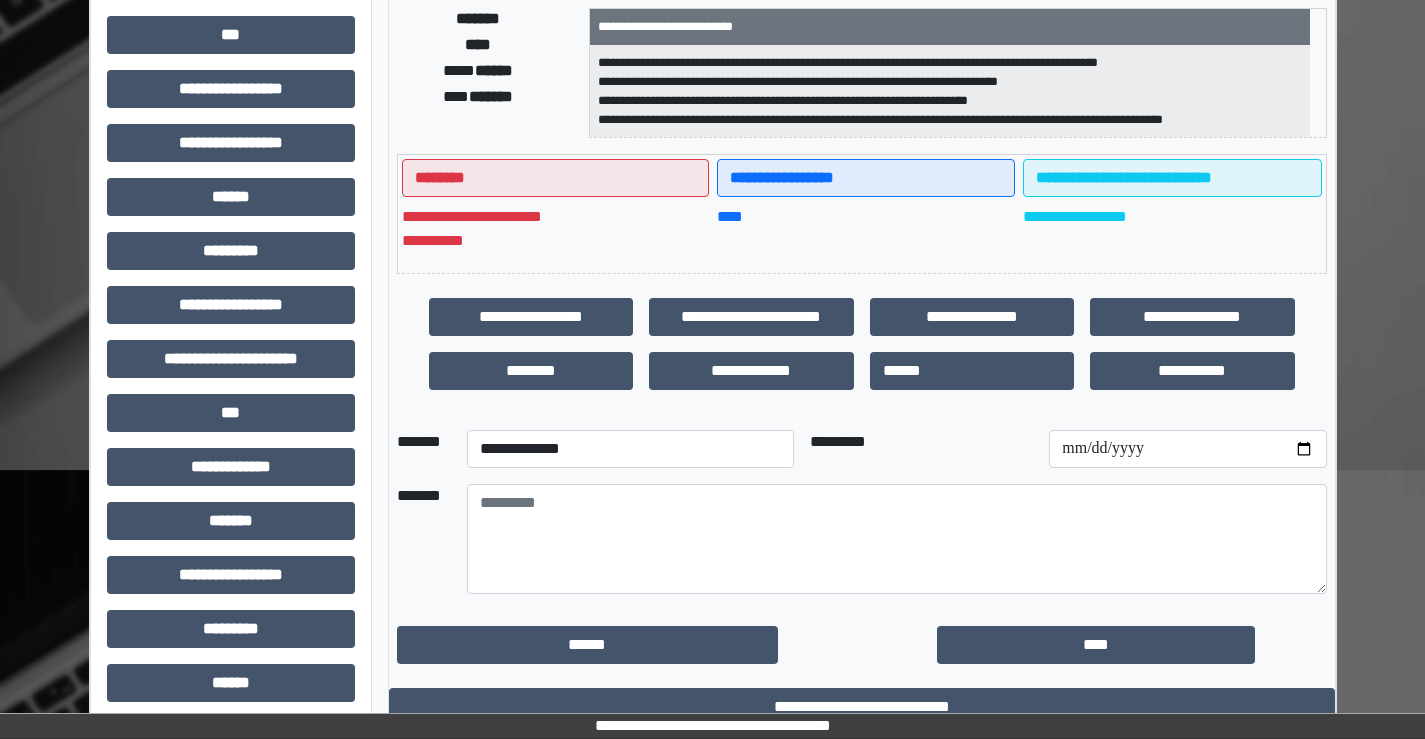 scroll, scrollTop: 324, scrollLeft: 0, axis: vertical 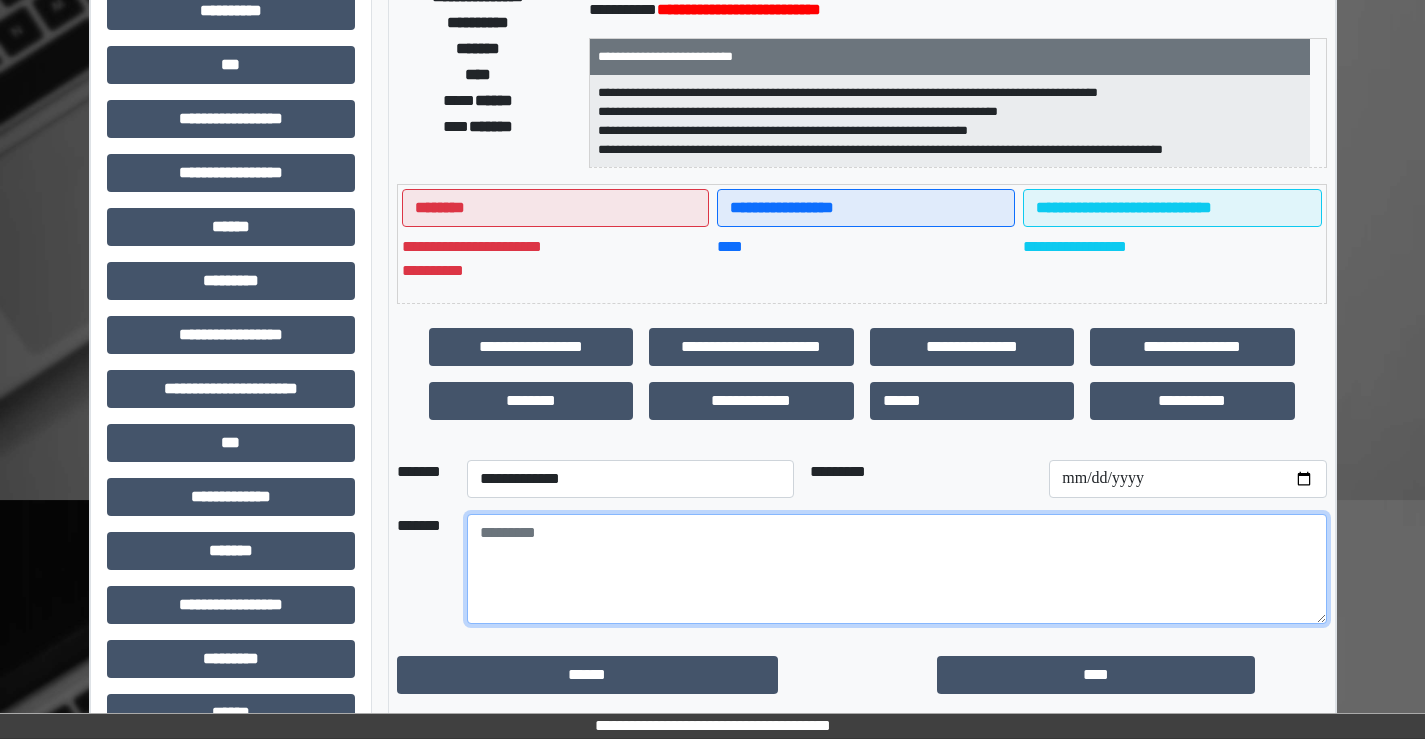 click at bounding box center [897, 569] 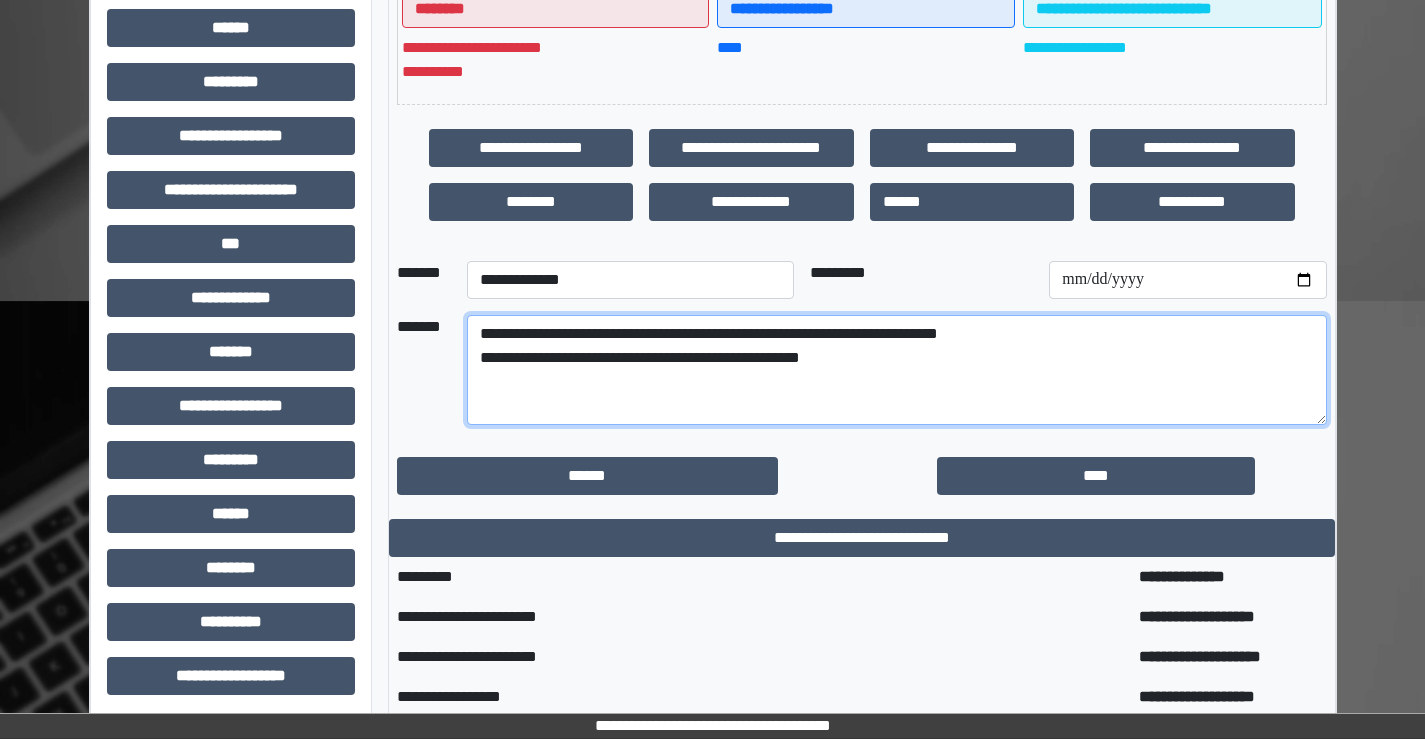 scroll, scrollTop: 524, scrollLeft: 0, axis: vertical 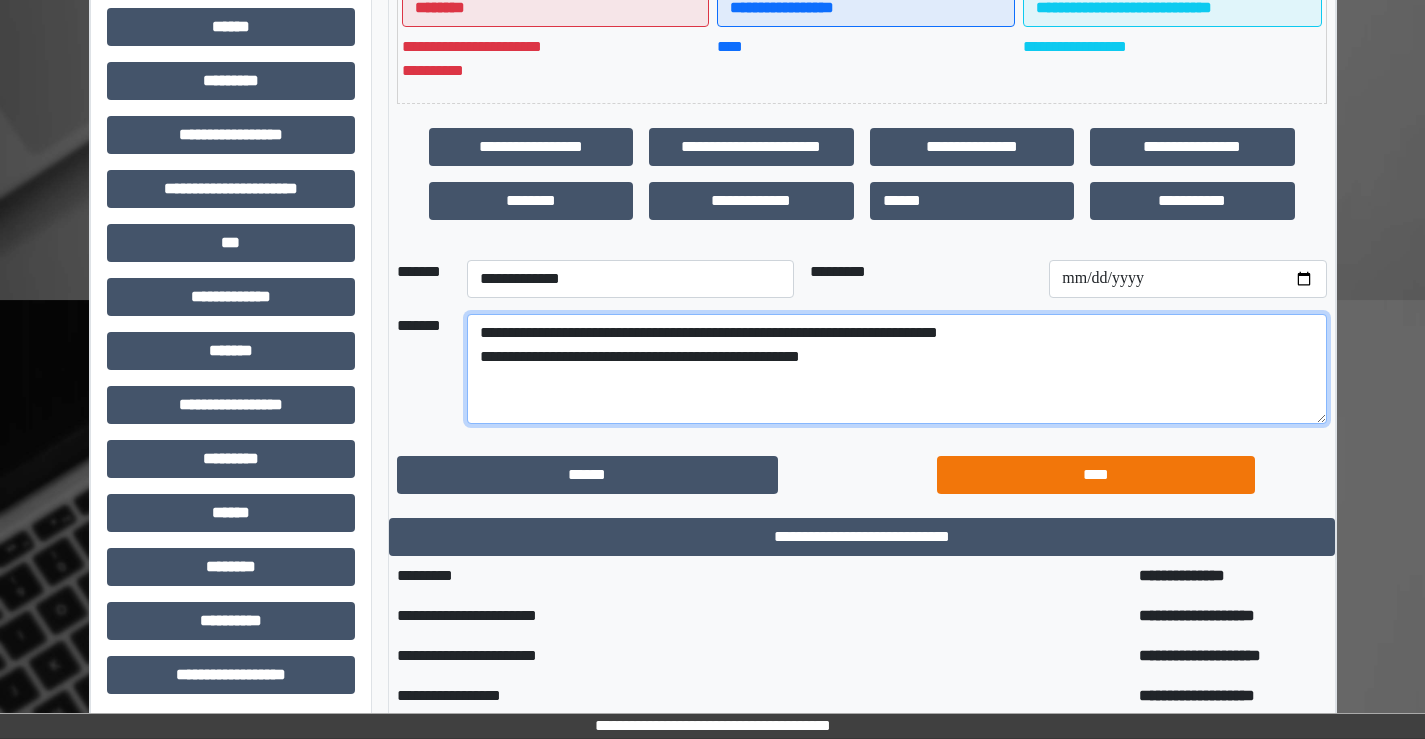 type on "**********" 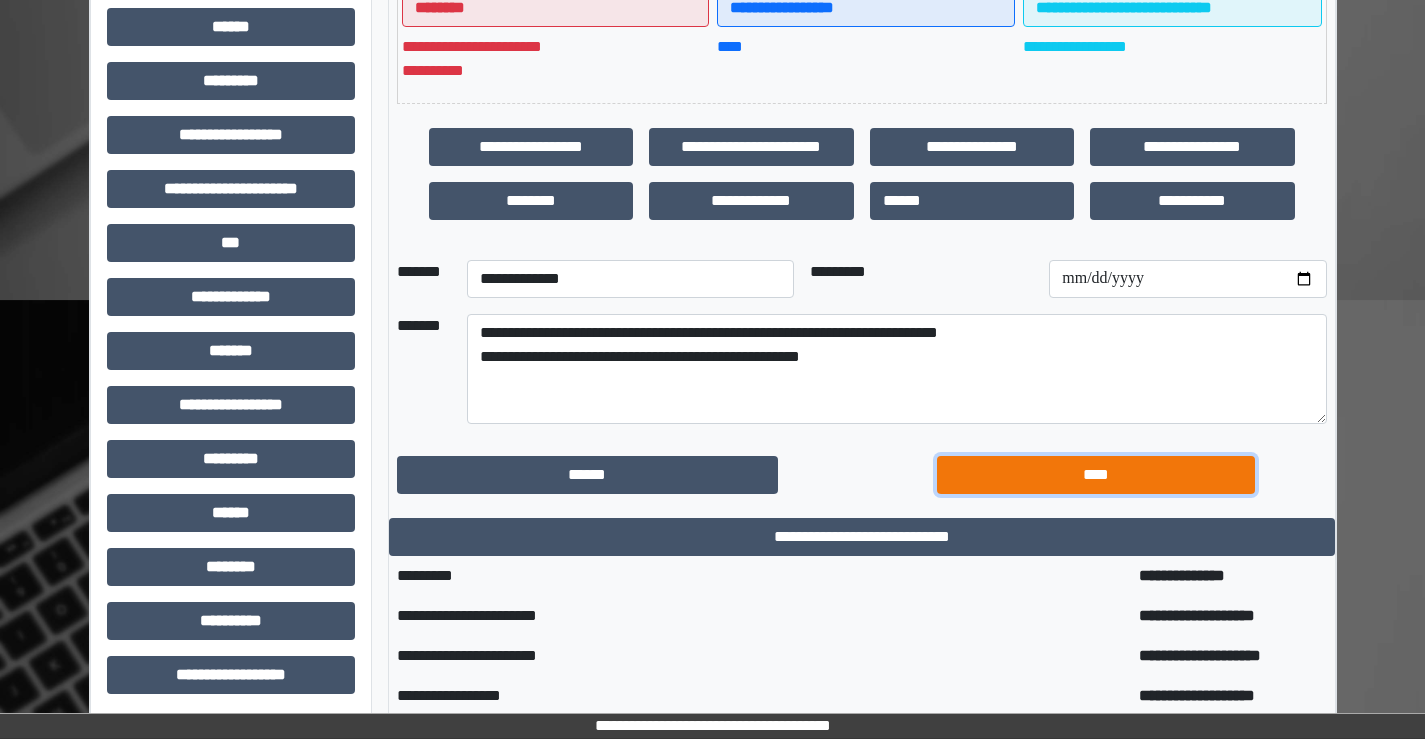 click on "****" at bounding box center (1096, 475) 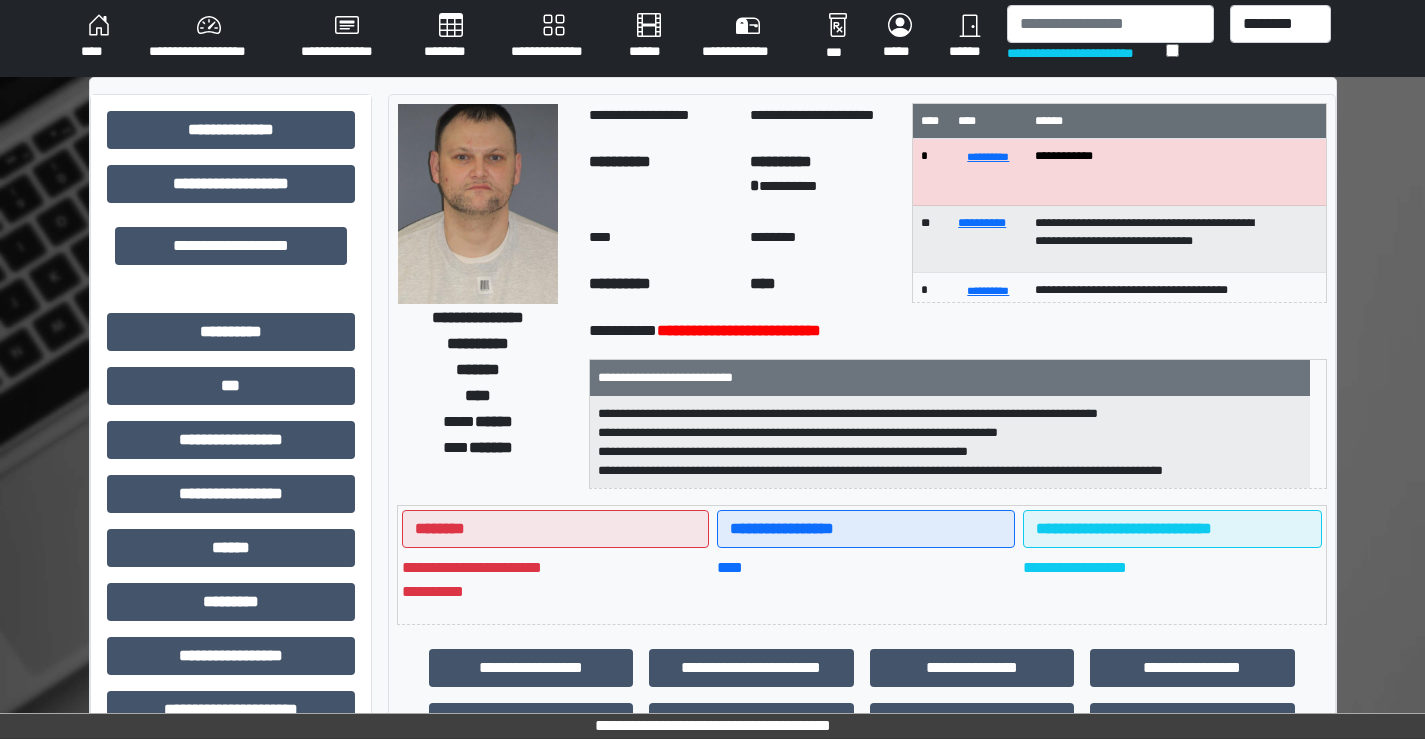 scroll, scrollTop: 0, scrollLeft: 0, axis: both 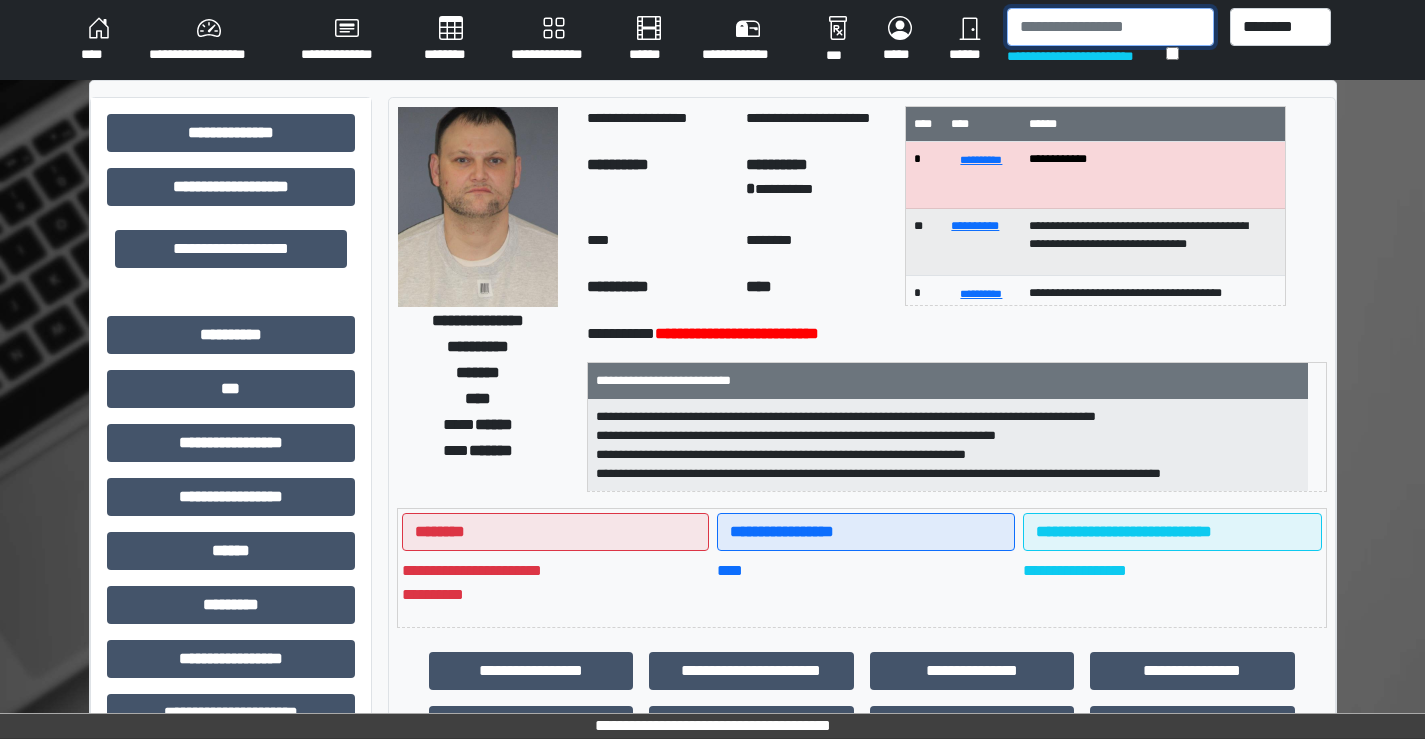 click at bounding box center (1110, 27) 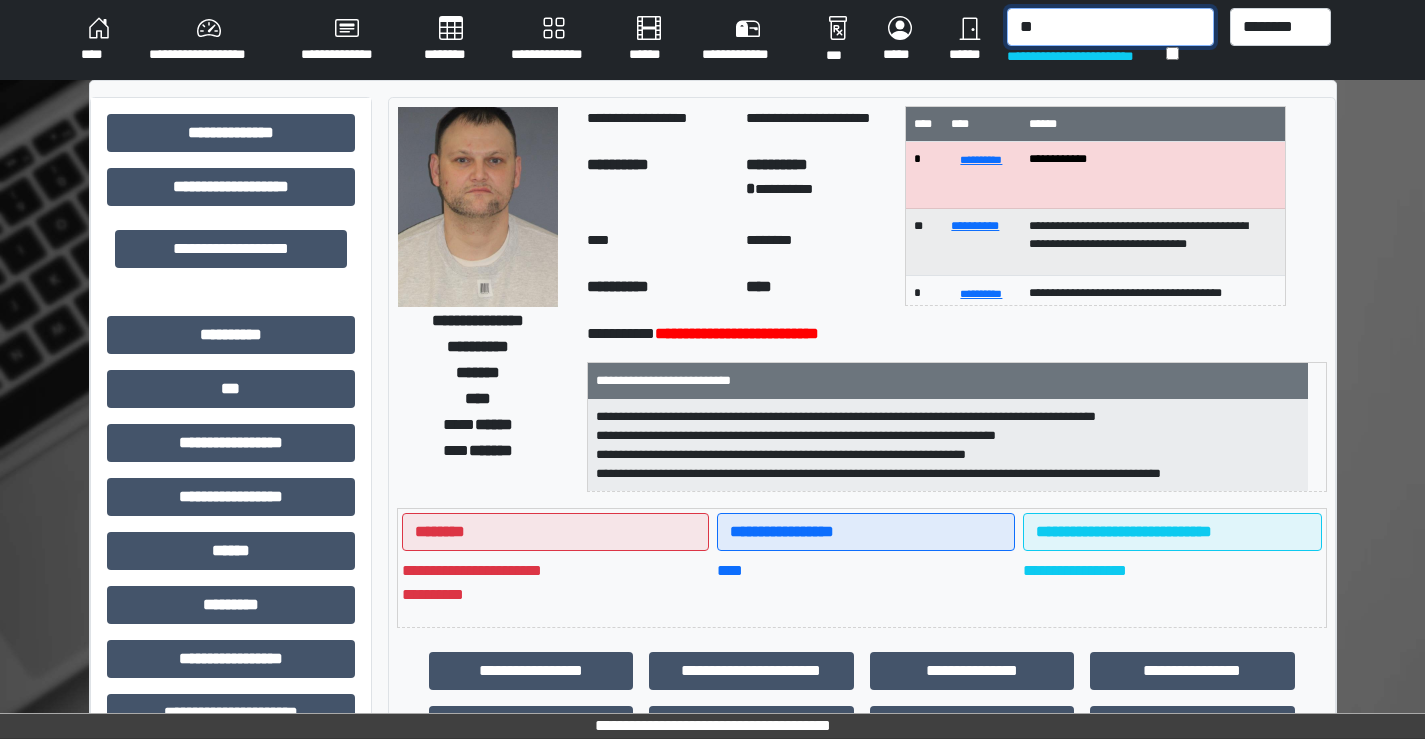 type on "*" 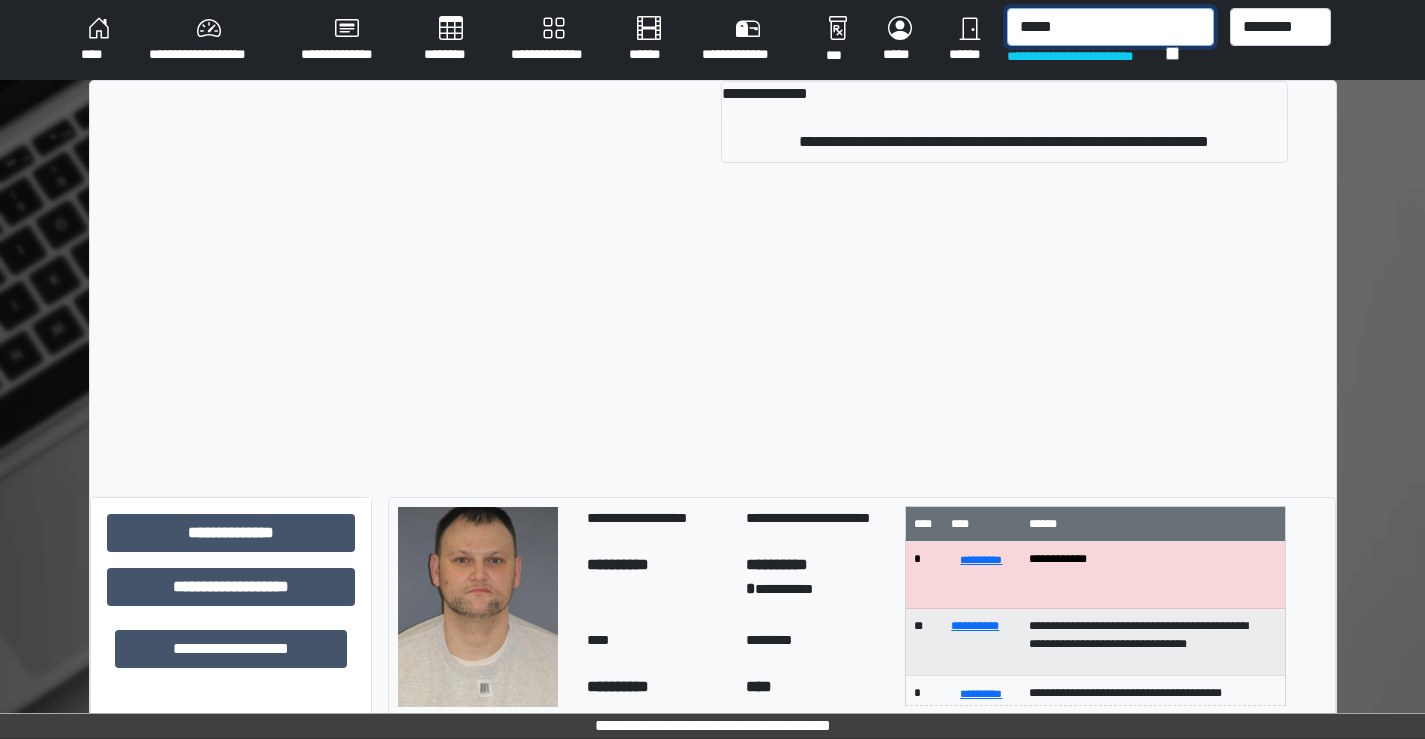 type on "*****" 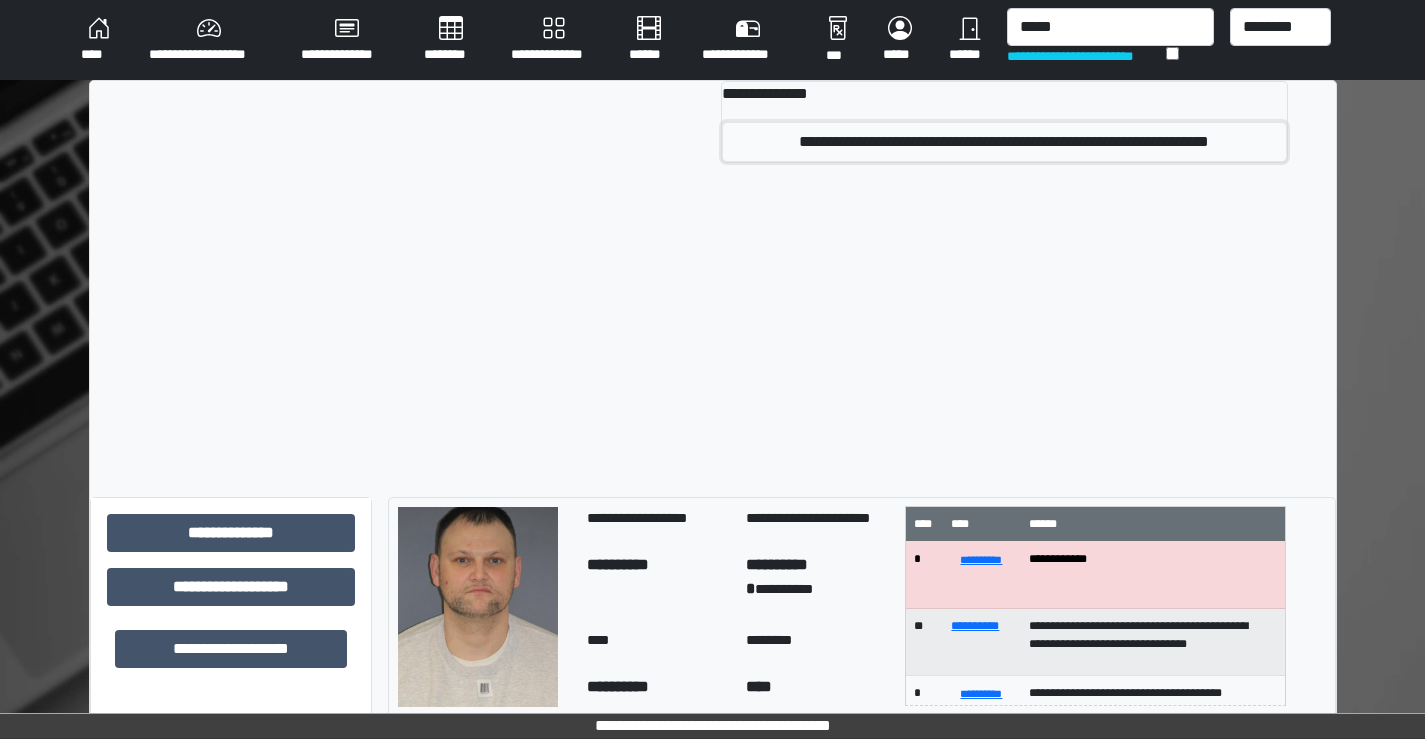 click on "**********" at bounding box center [1004, 142] 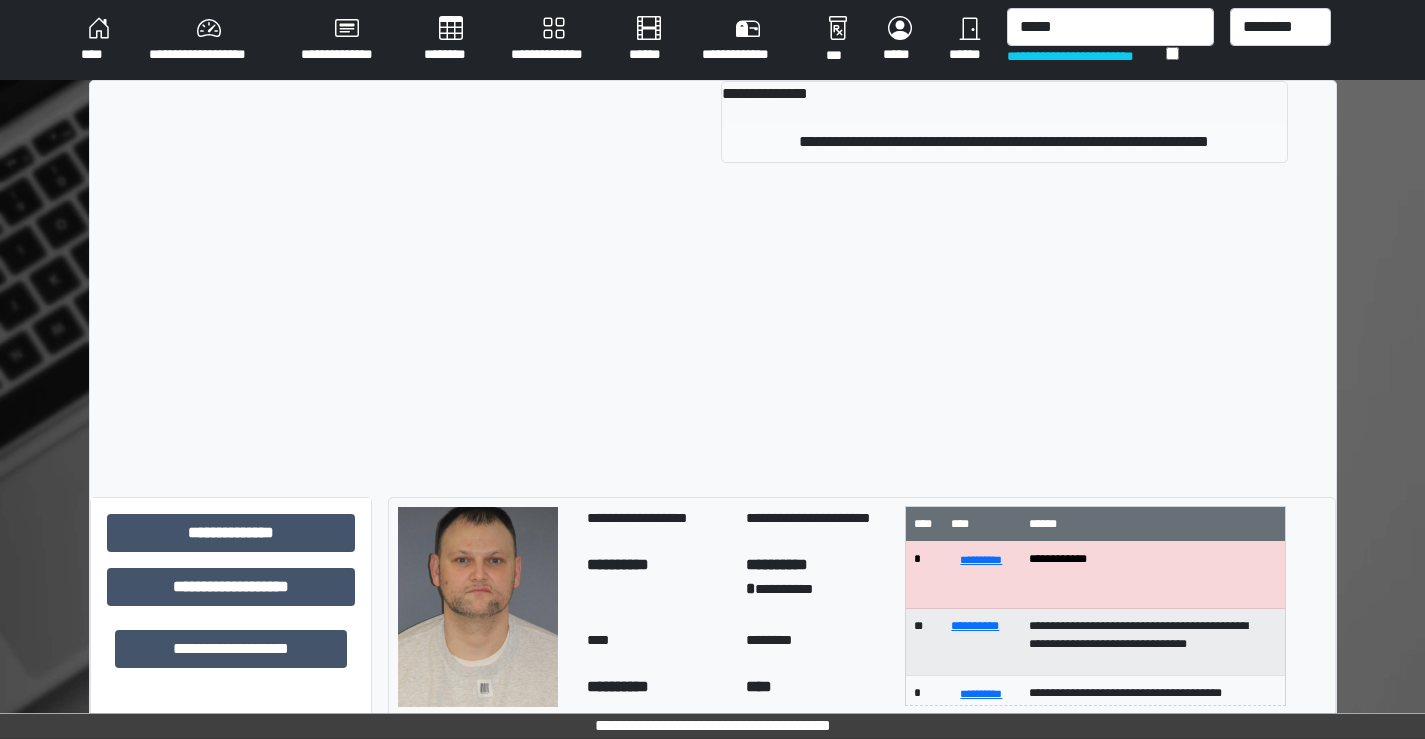 type 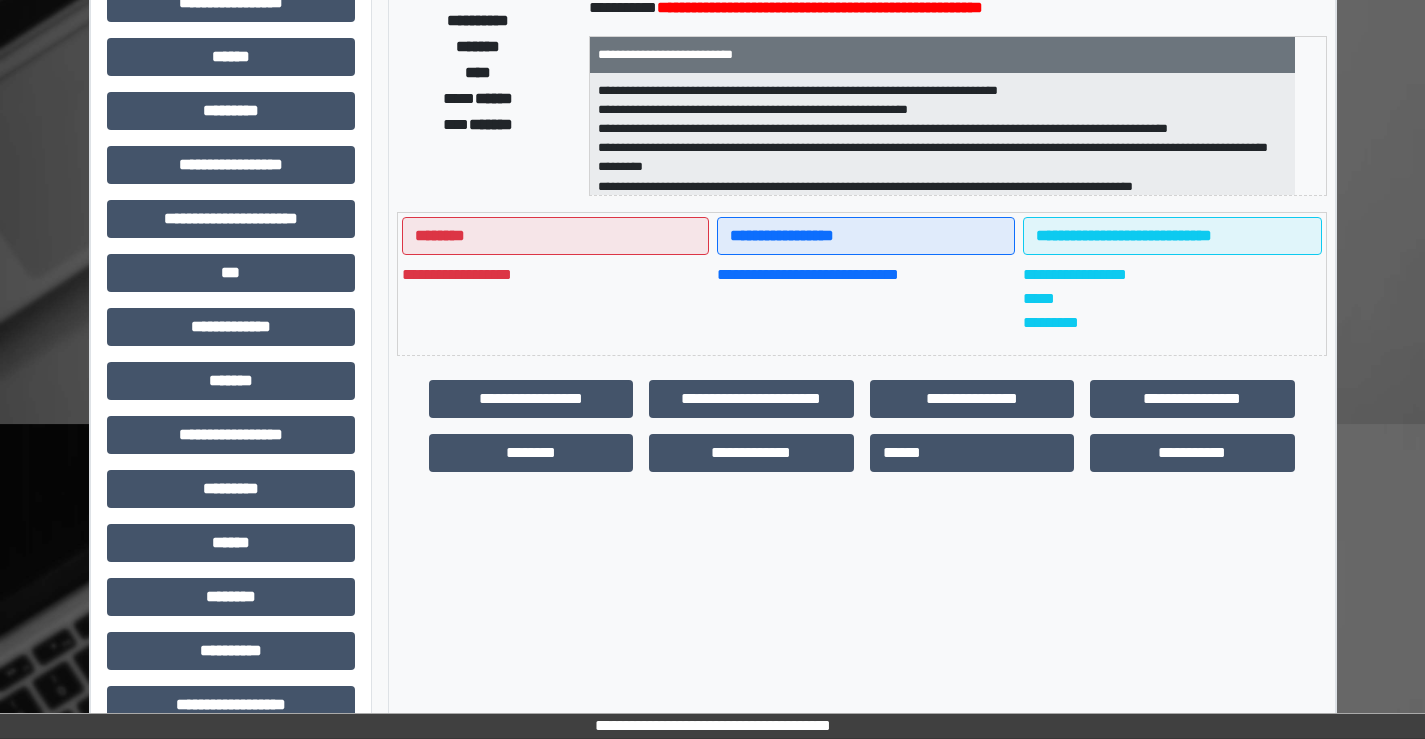 scroll, scrollTop: 435, scrollLeft: 0, axis: vertical 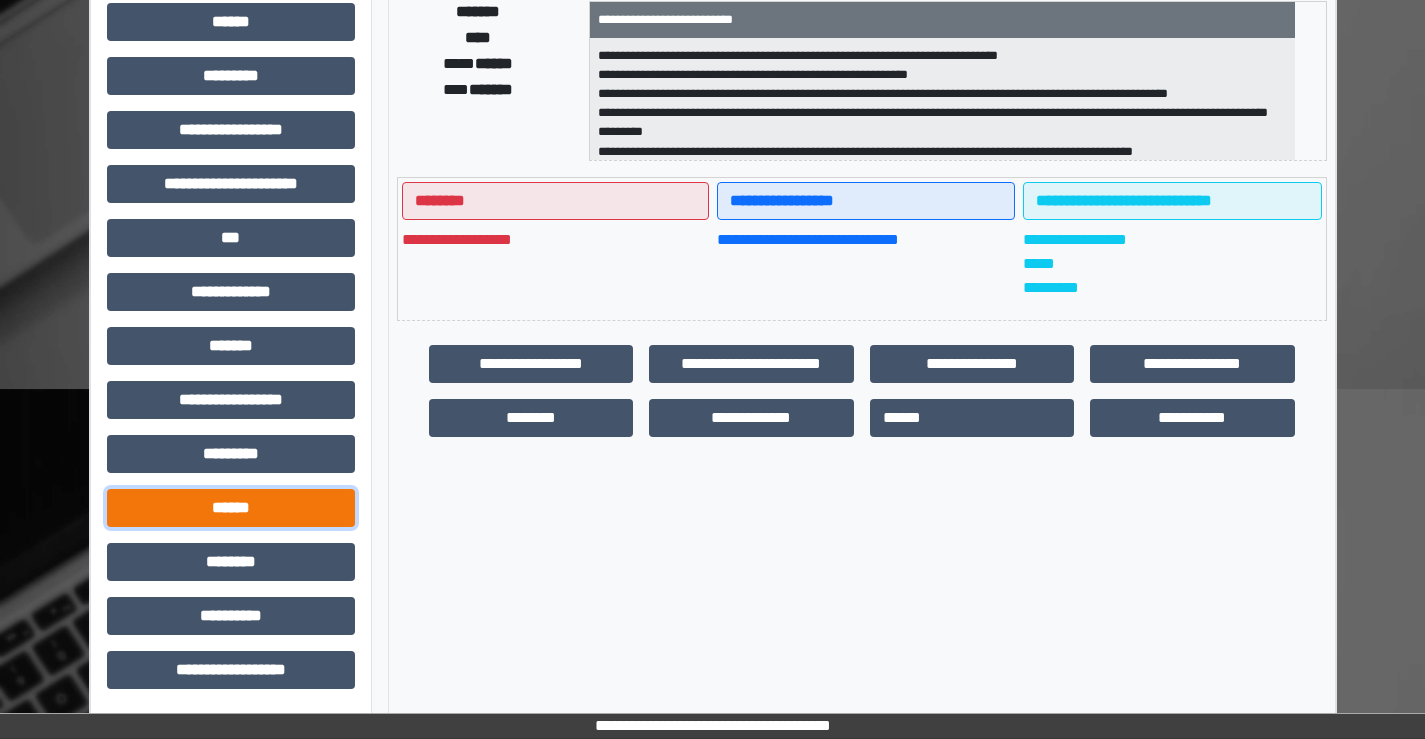 click on "******" at bounding box center [231, 508] 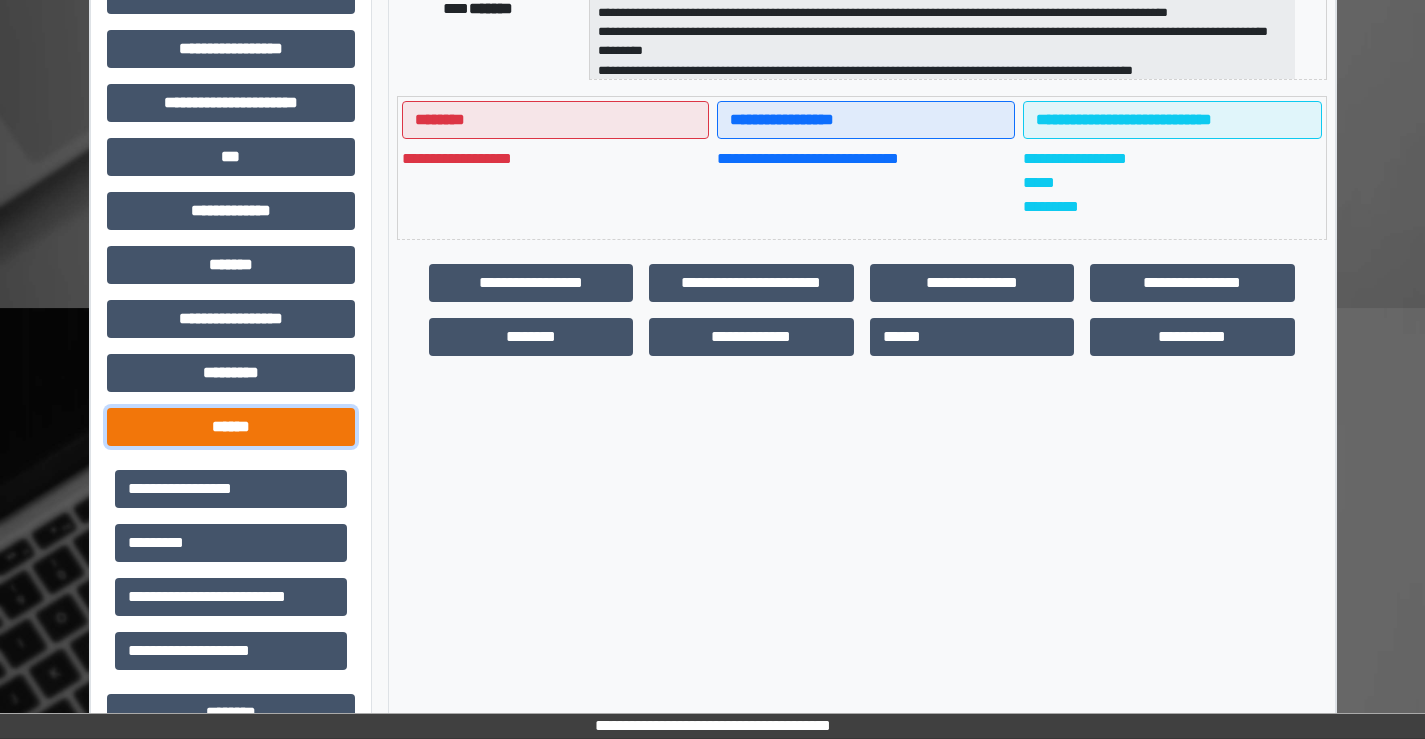 scroll, scrollTop: 635, scrollLeft: 0, axis: vertical 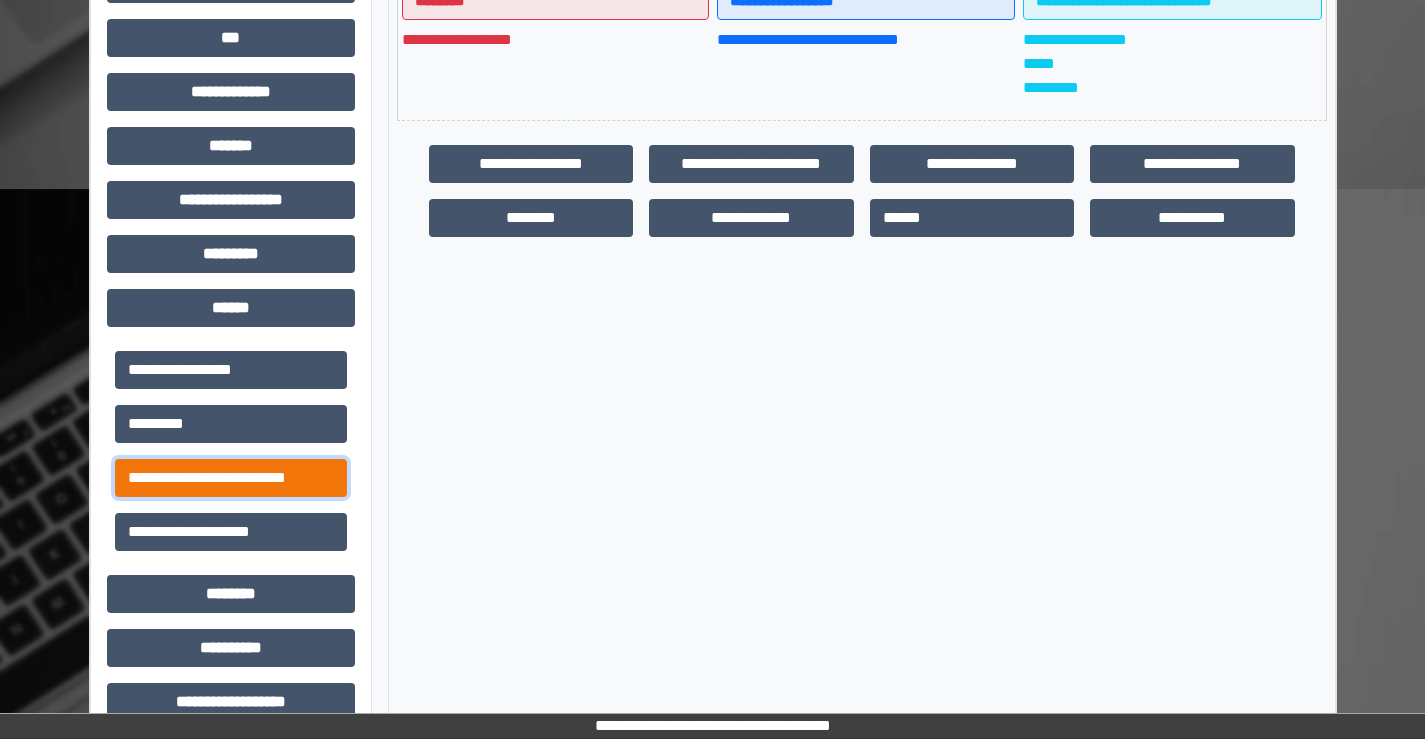 click on "**********" at bounding box center (231, 478) 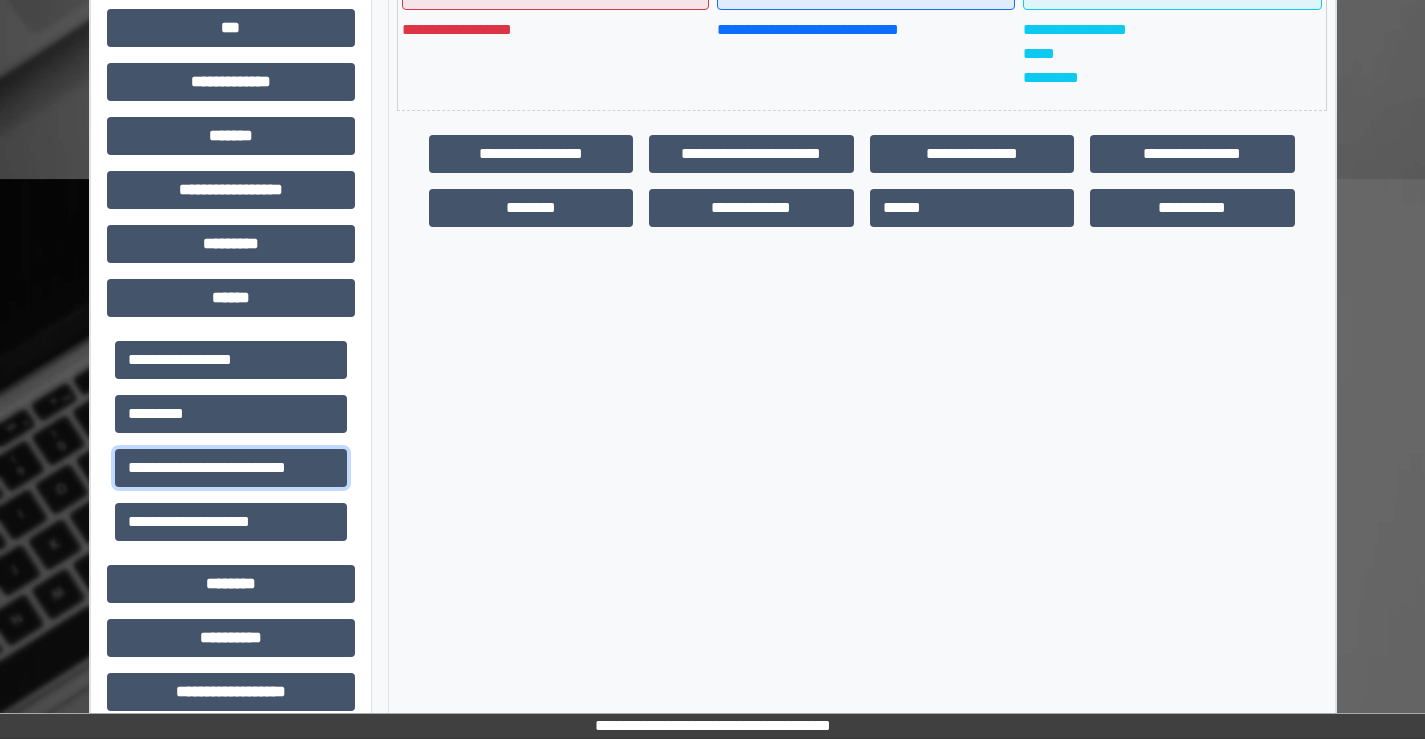 scroll, scrollTop: 667, scrollLeft: 0, axis: vertical 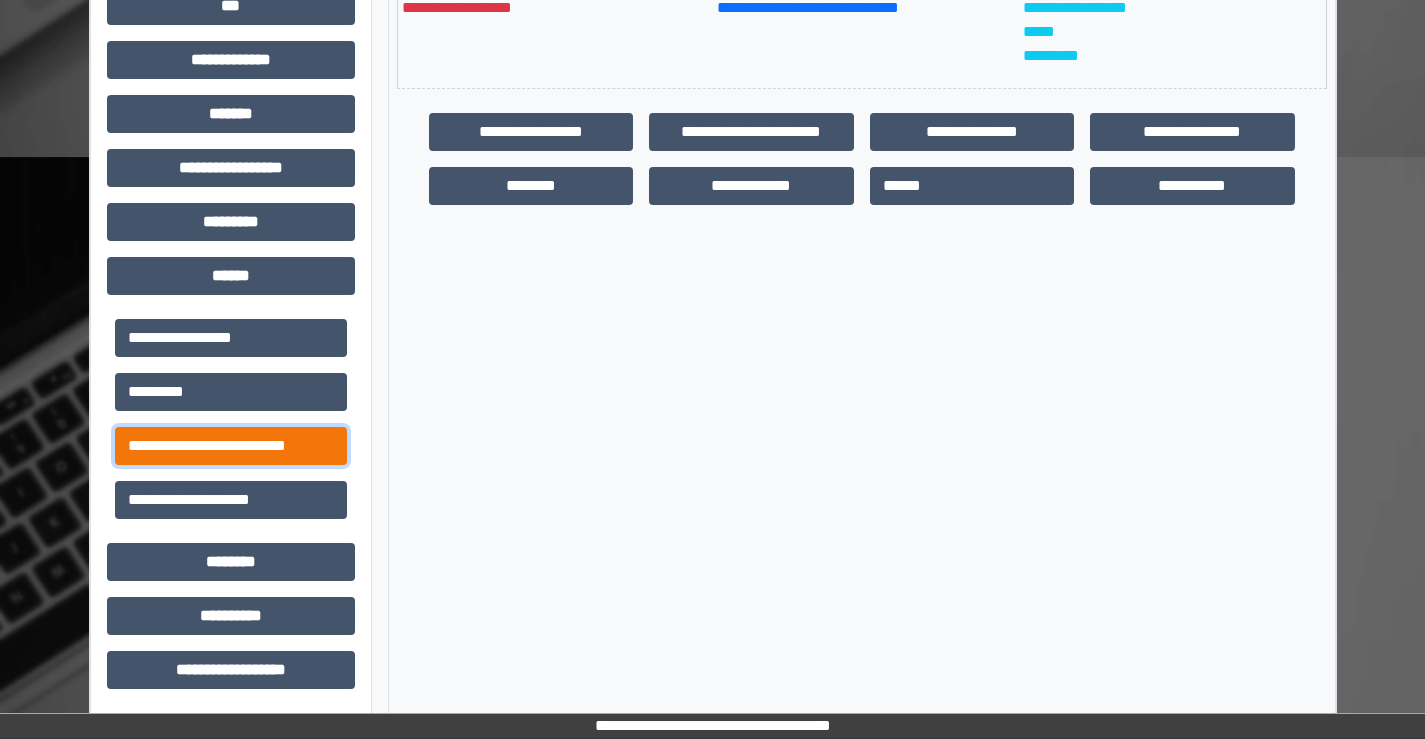 click on "**********" at bounding box center [231, 446] 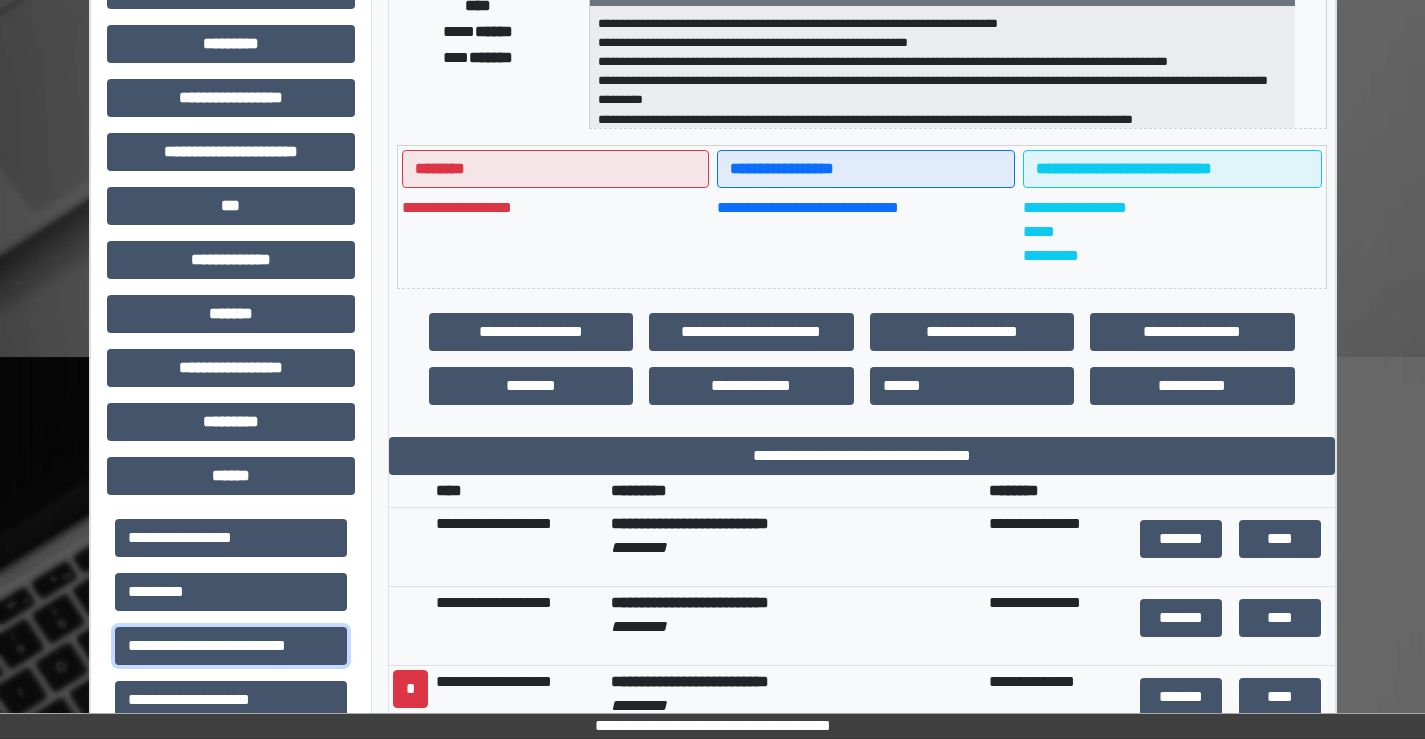 scroll, scrollTop: 567, scrollLeft: 0, axis: vertical 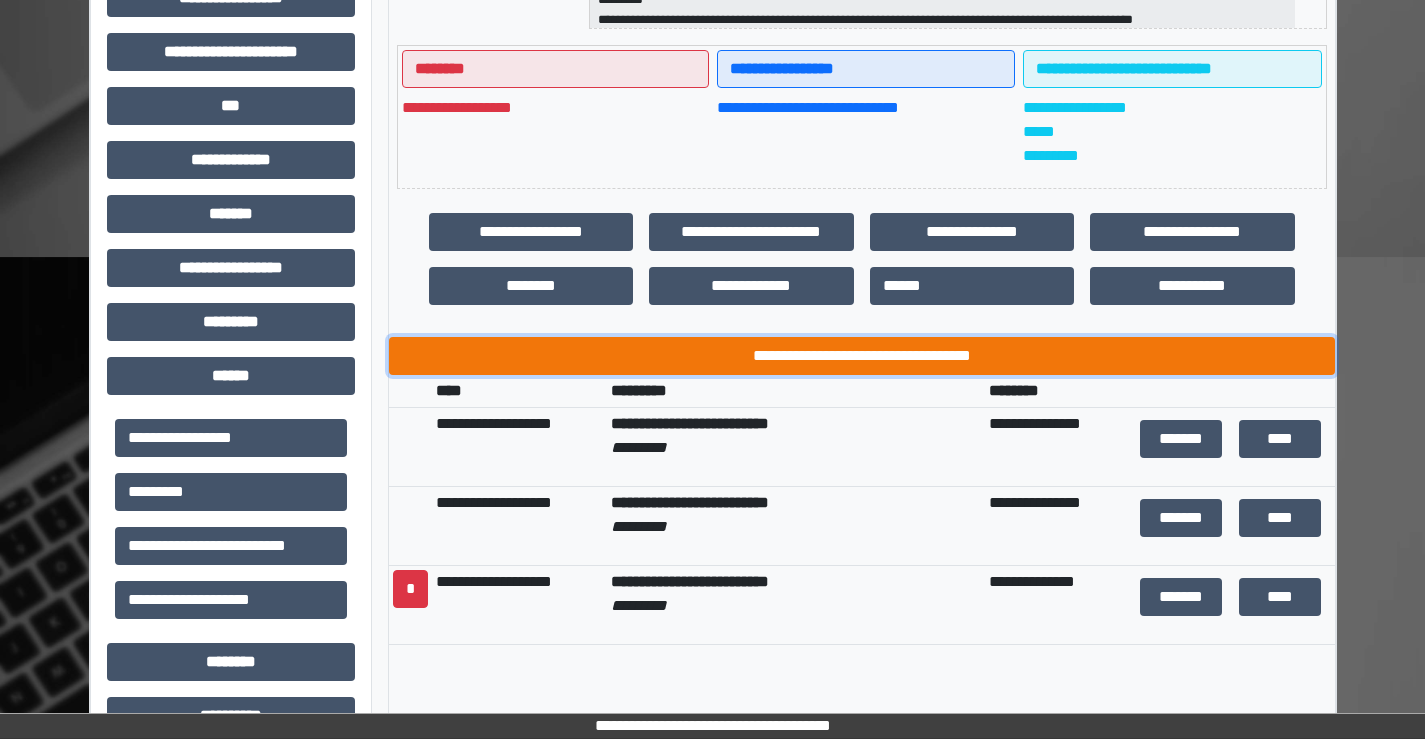 click on "**********" at bounding box center [862, 356] 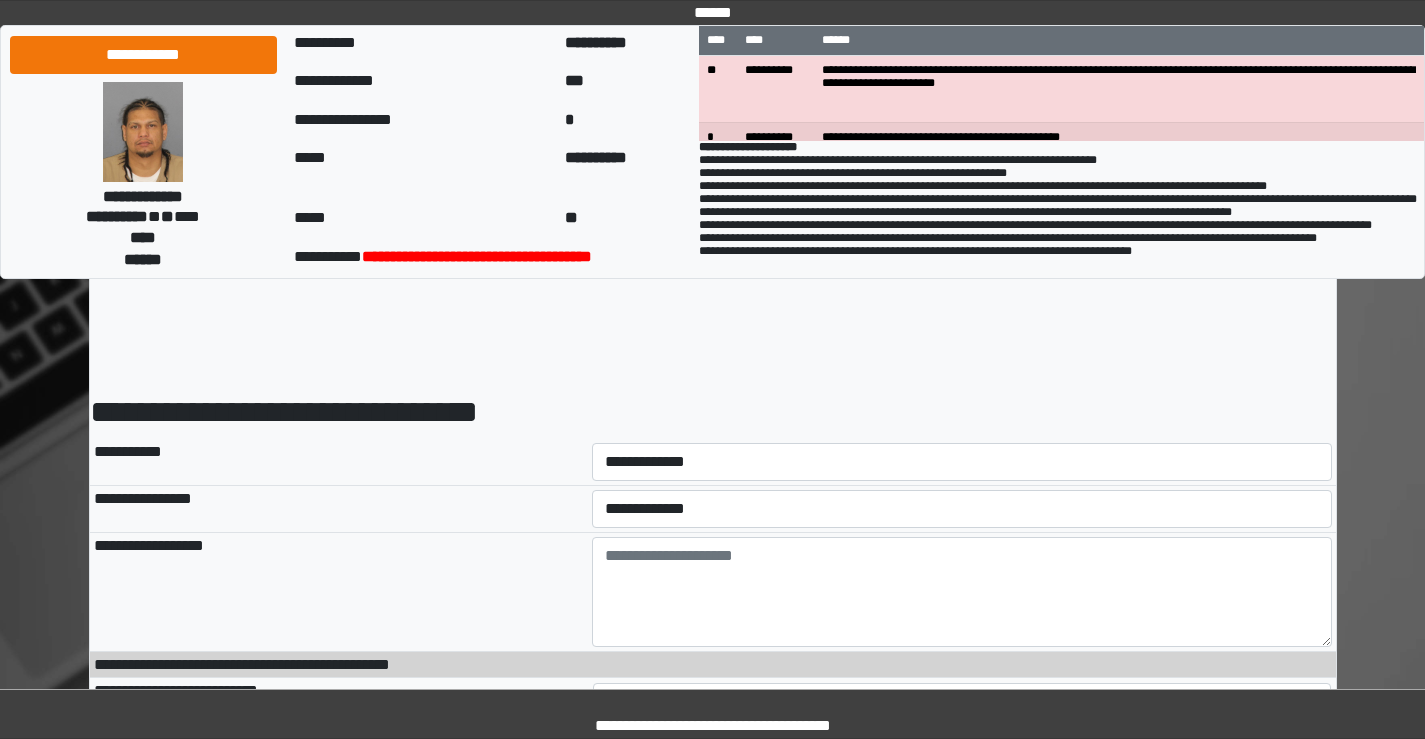 scroll, scrollTop: 0, scrollLeft: 0, axis: both 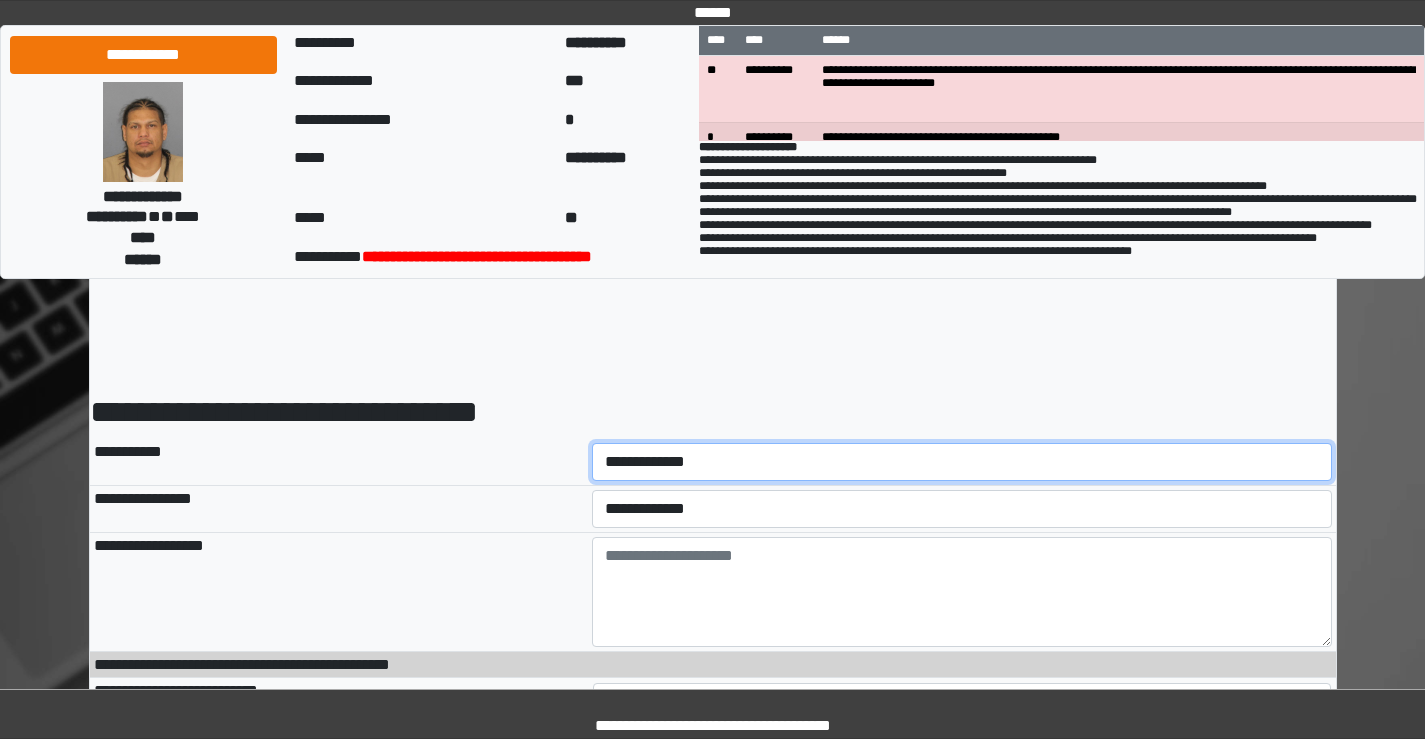 click on "**********" at bounding box center [962, 462] 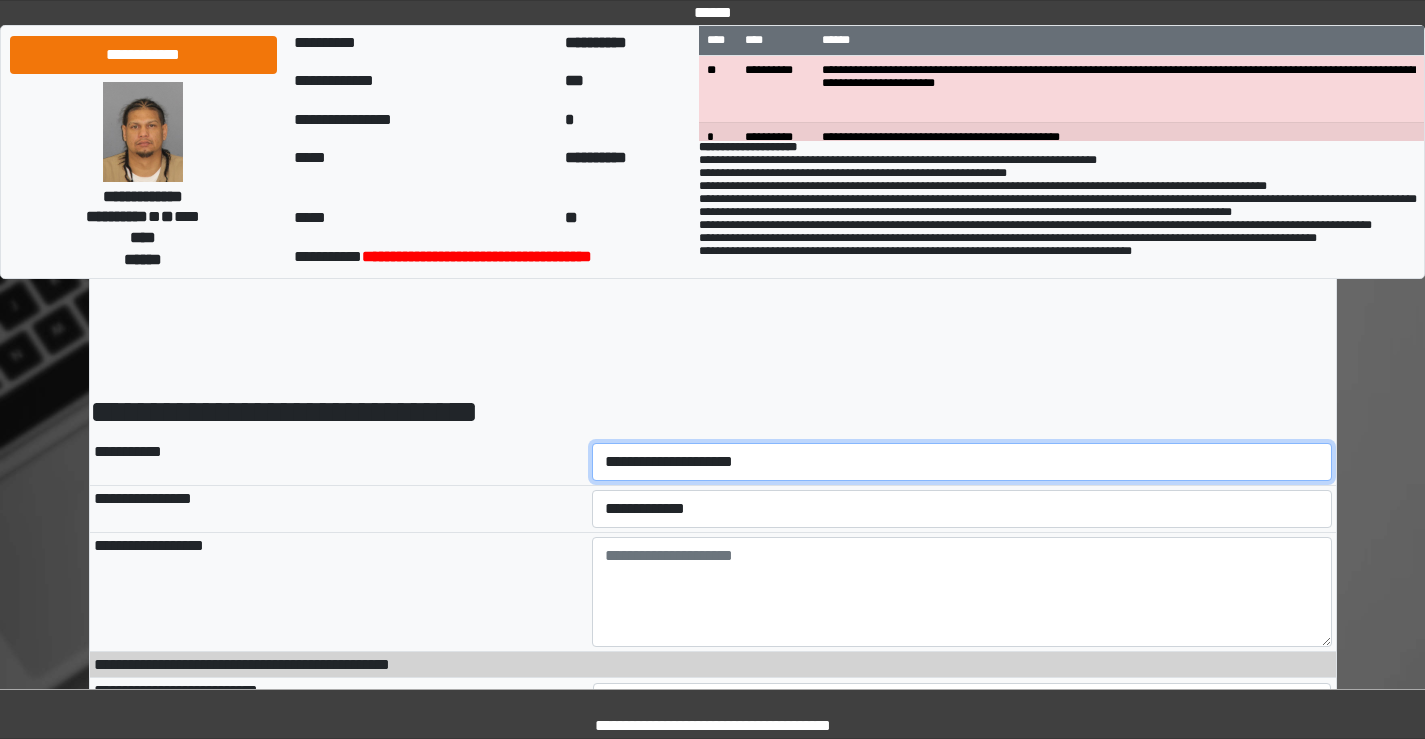 click on "**********" at bounding box center [962, 462] 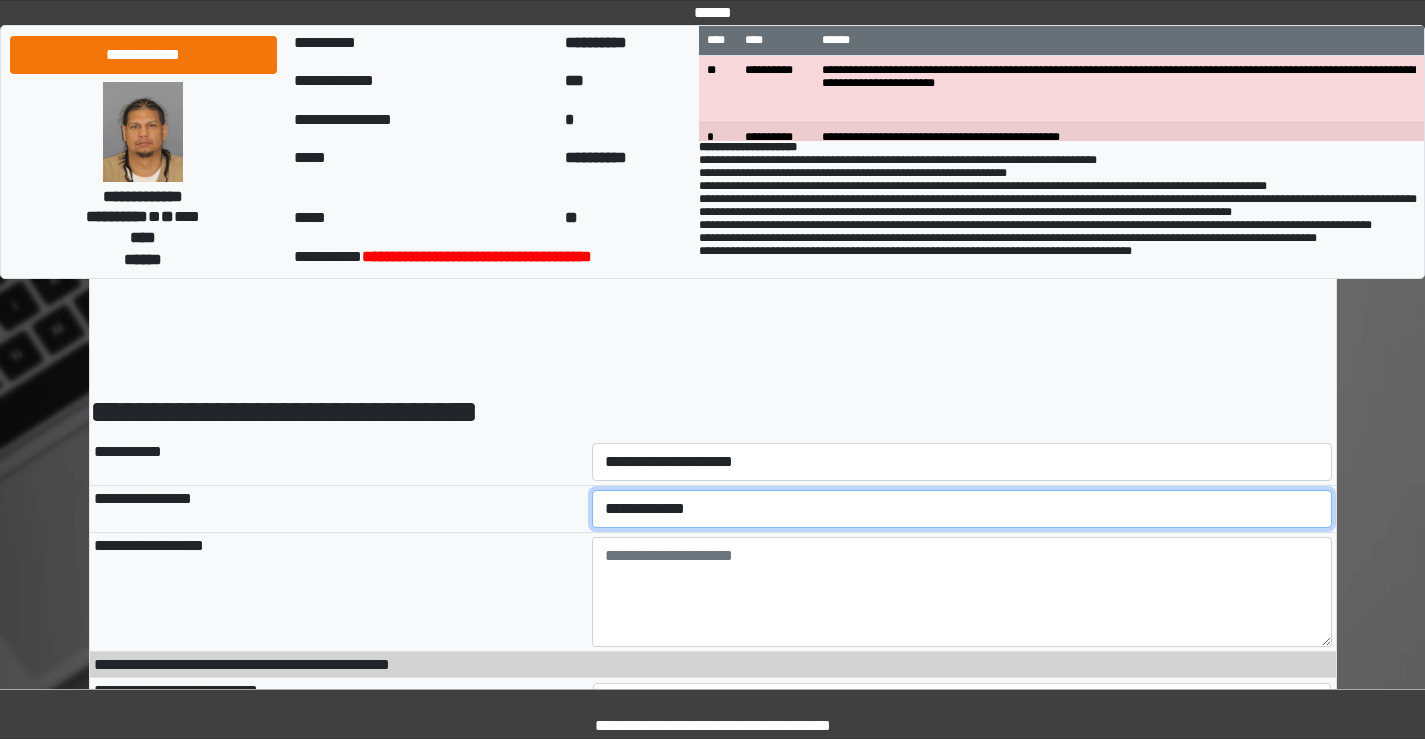 click on "**********" at bounding box center [962, 509] 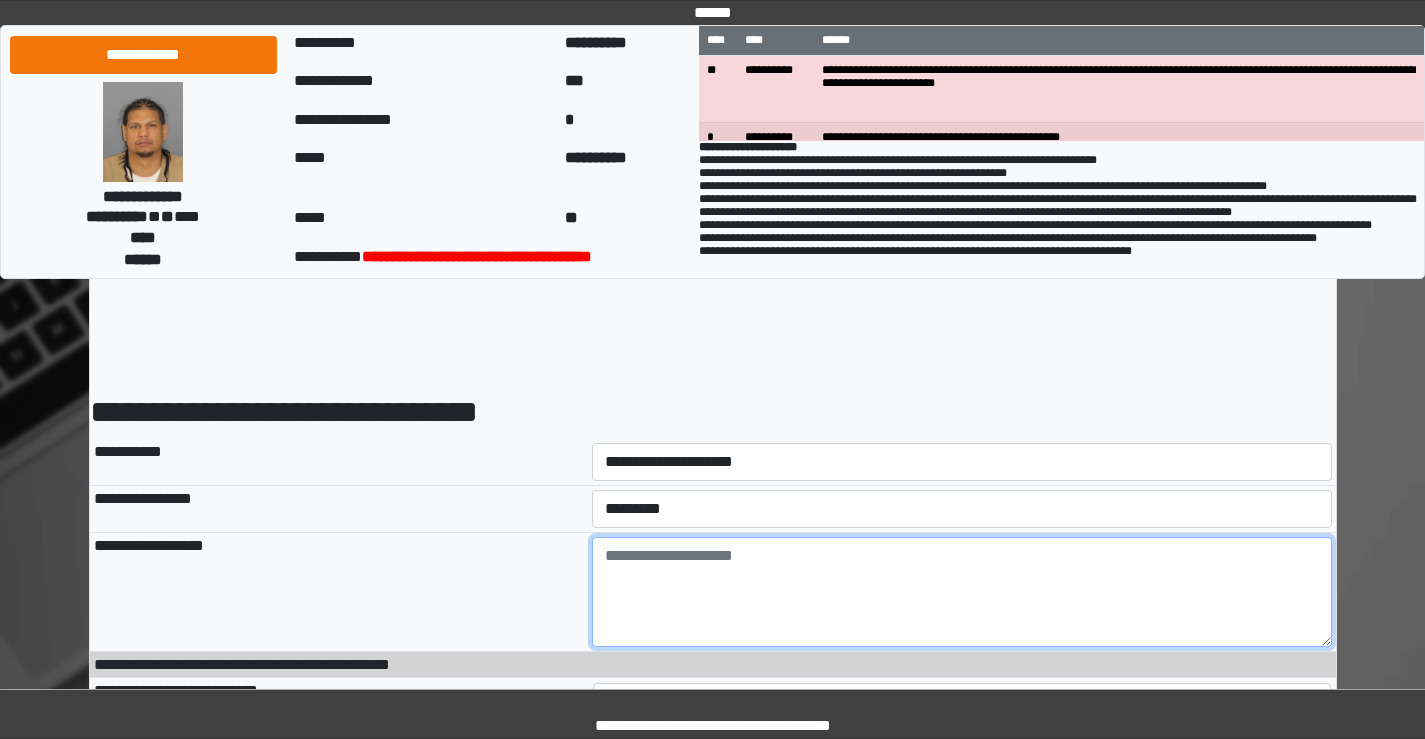 click at bounding box center (962, 592) 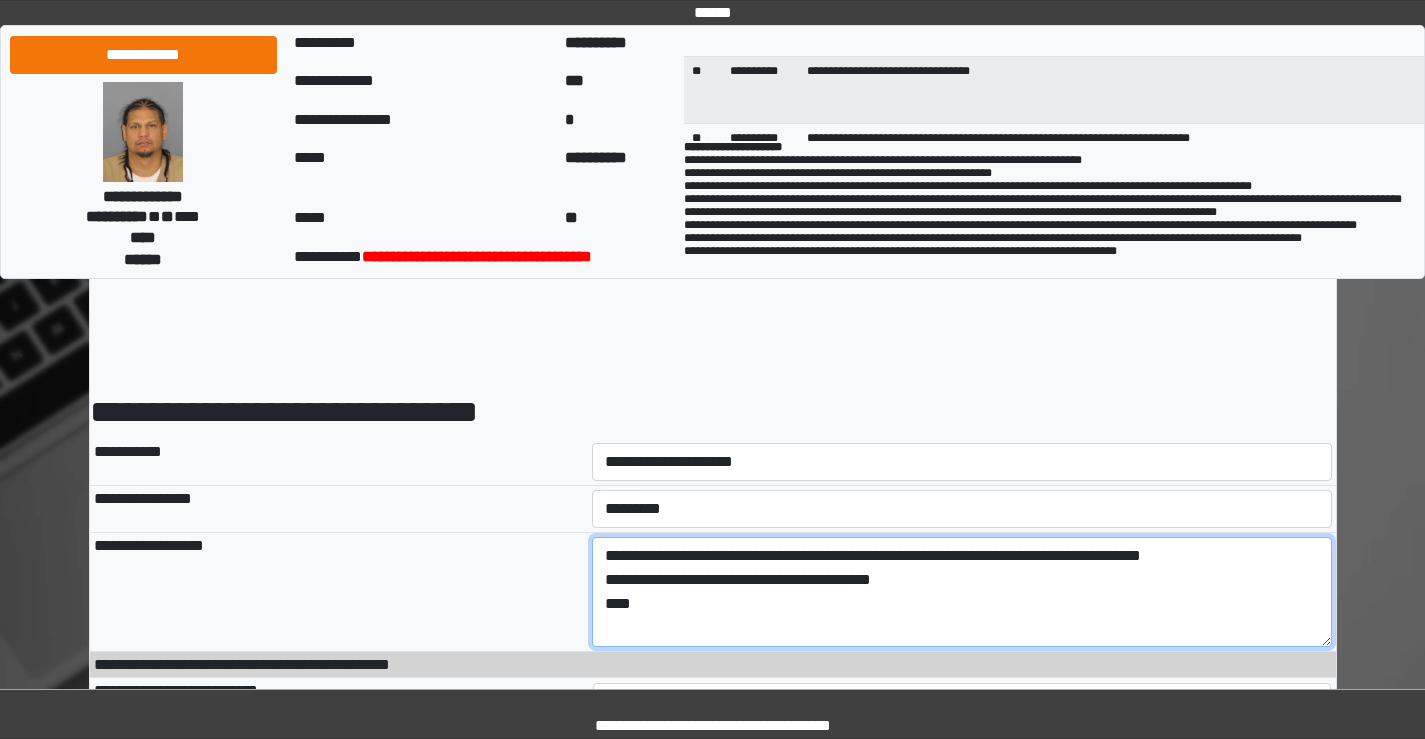 scroll, scrollTop: 100, scrollLeft: 0, axis: vertical 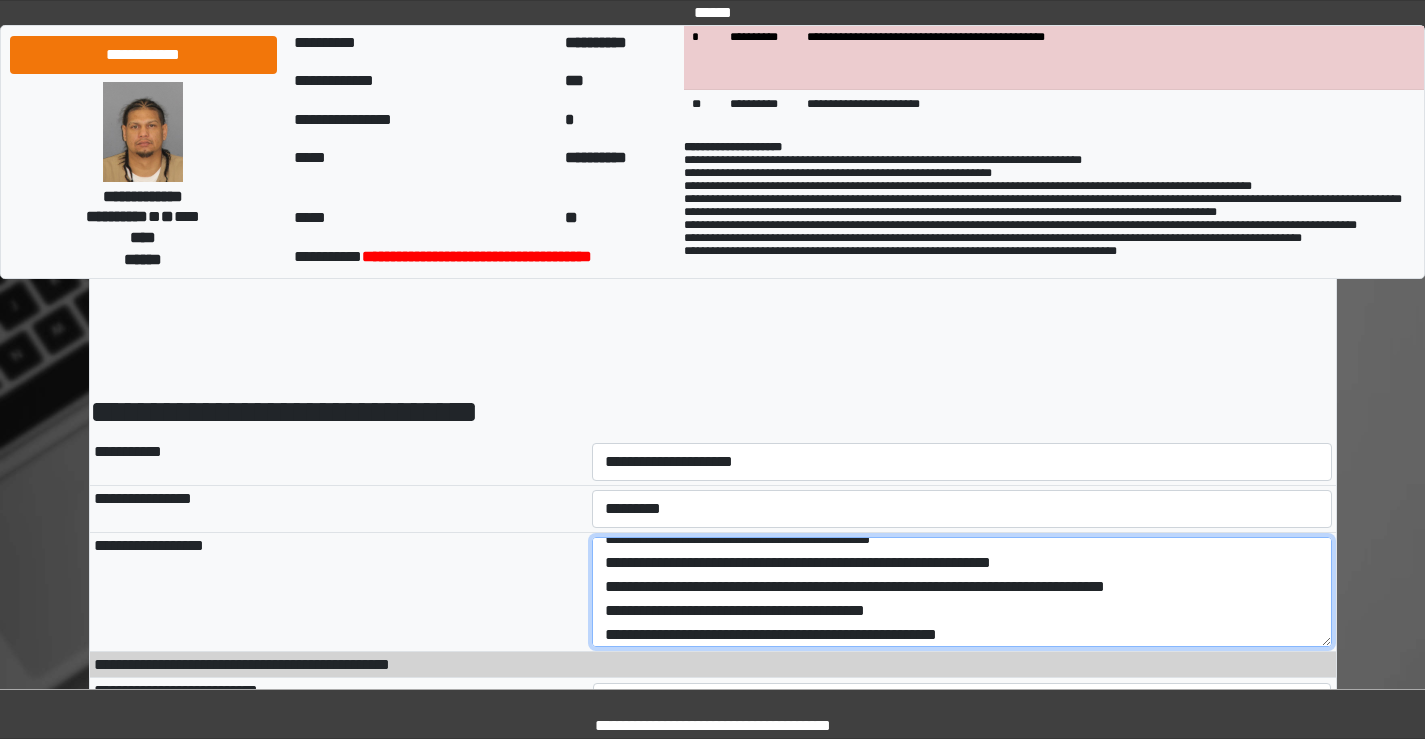 click on "**********" at bounding box center [962, 592] 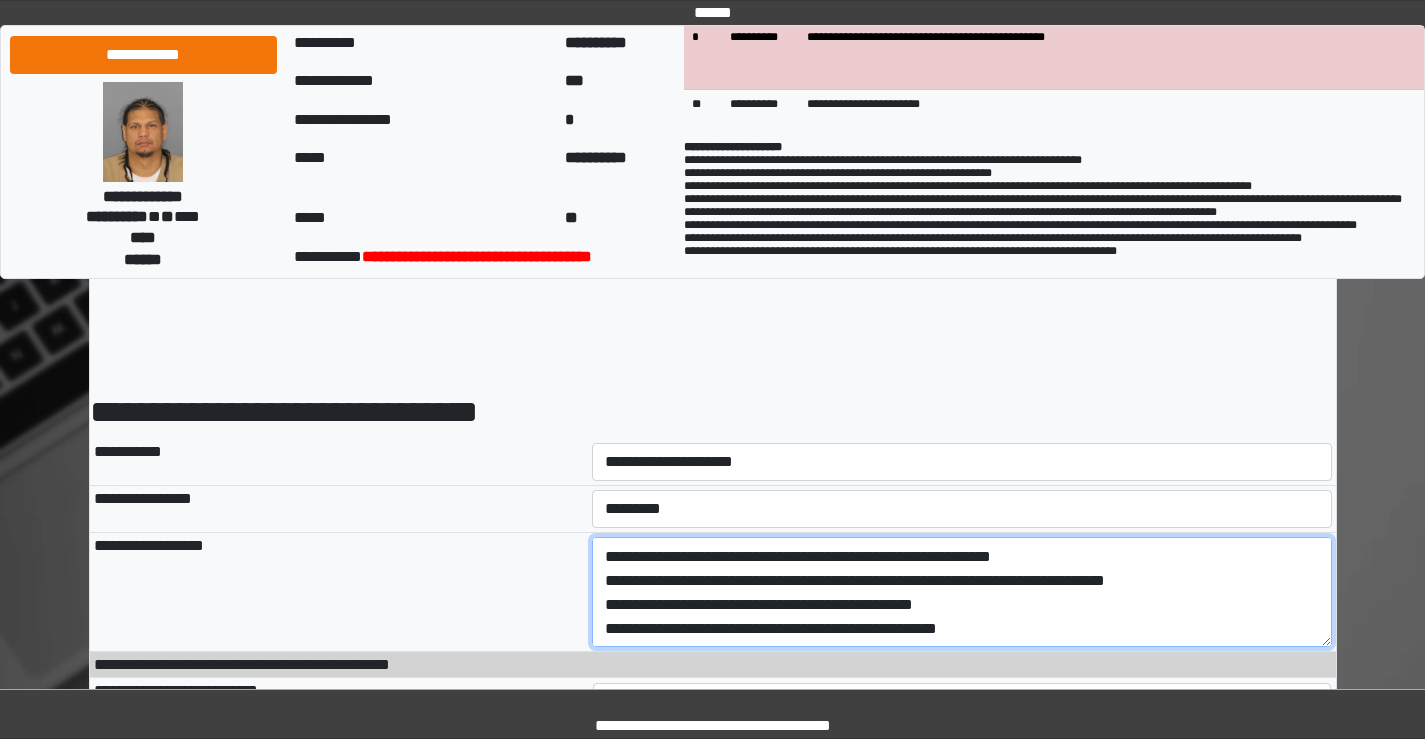 scroll, scrollTop: 48, scrollLeft: 0, axis: vertical 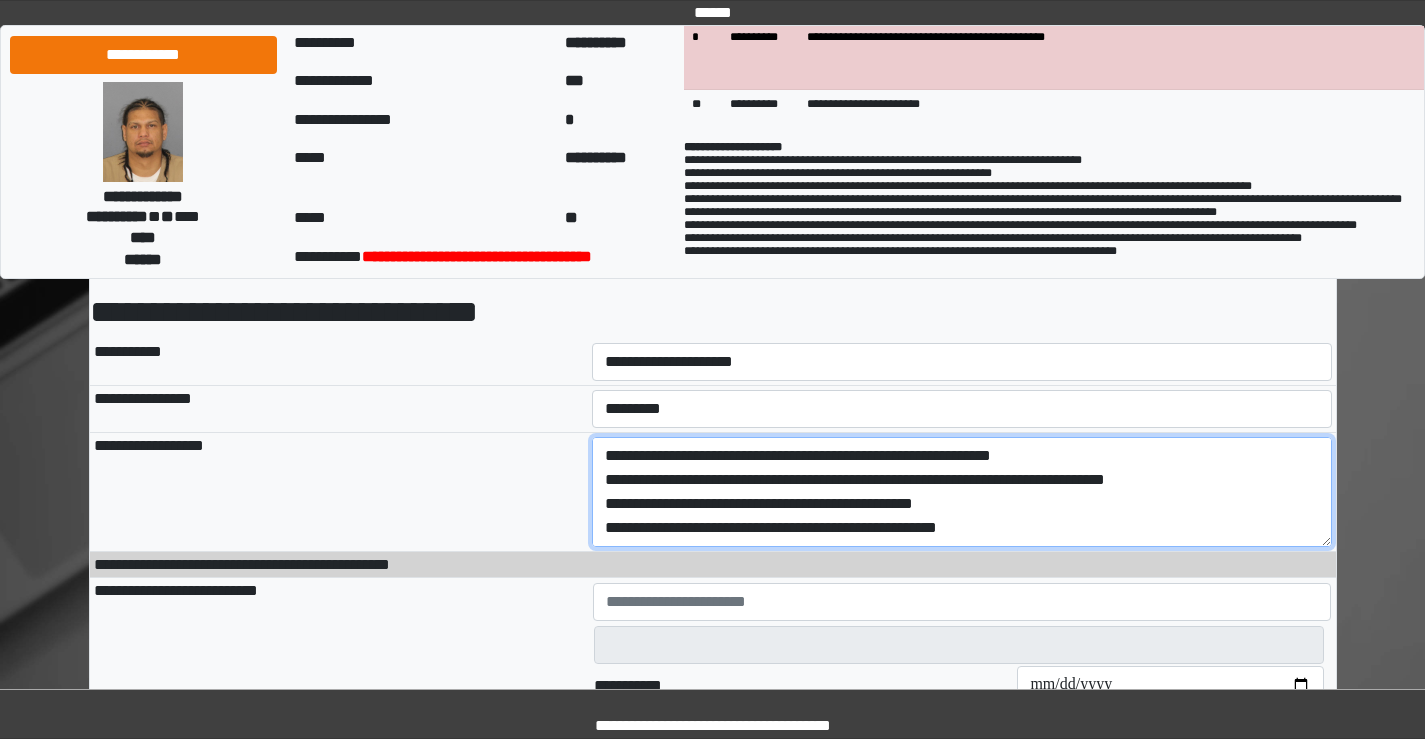 type on "**********" 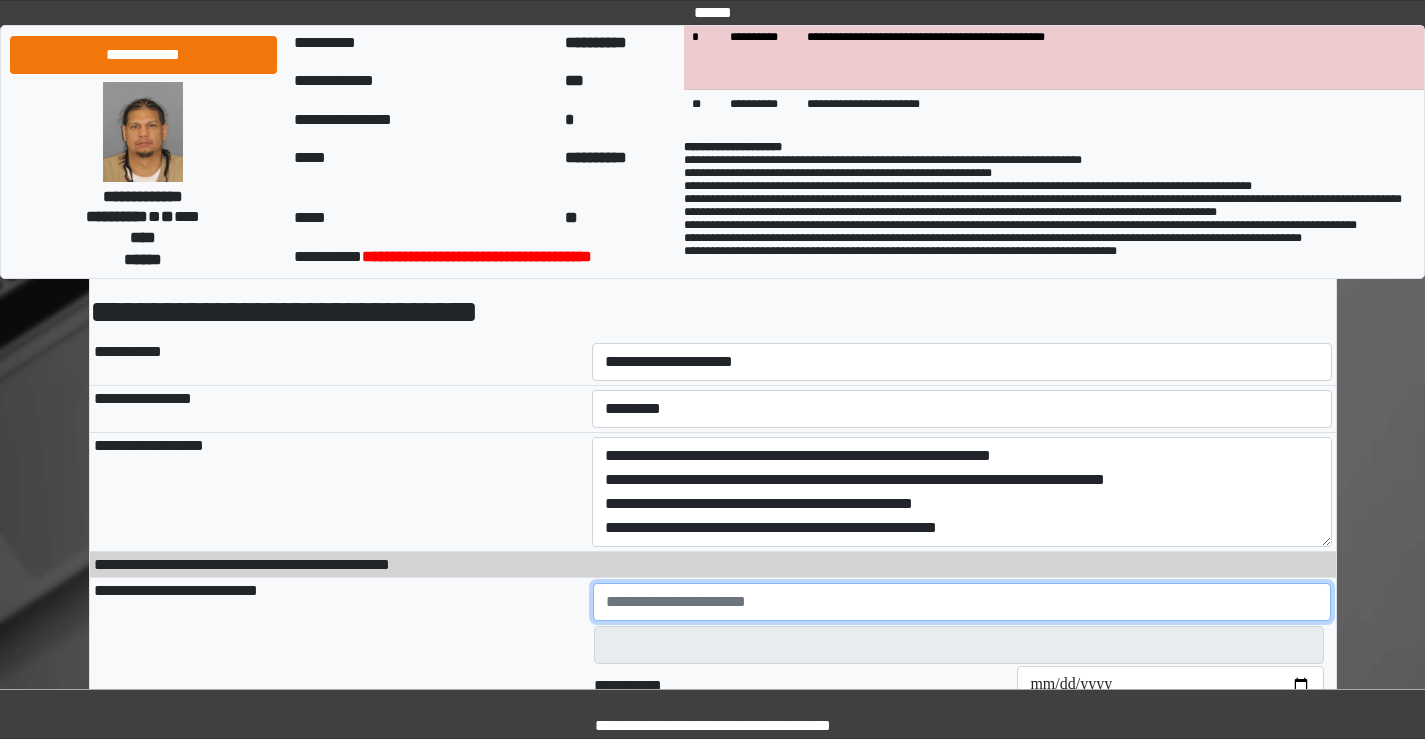 click at bounding box center [962, 602] 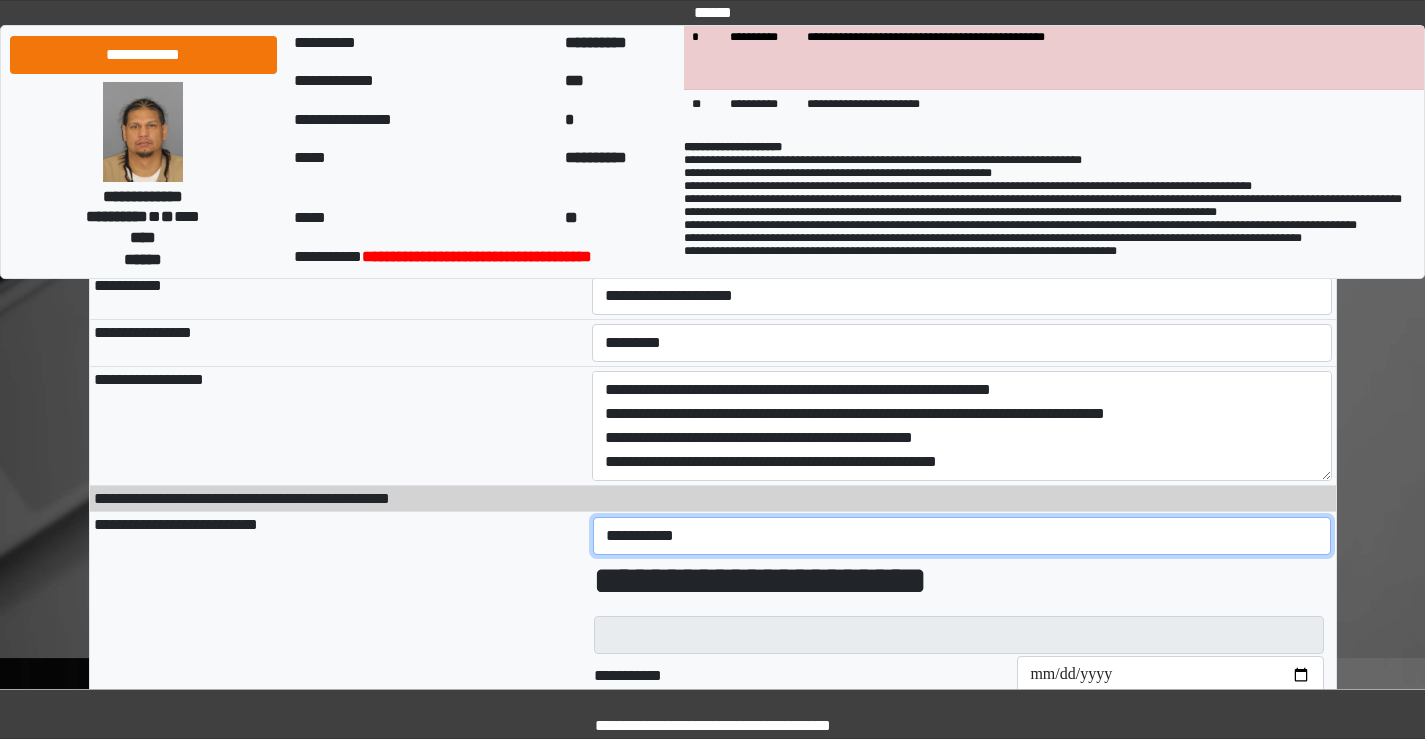 scroll, scrollTop: 300, scrollLeft: 0, axis: vertical 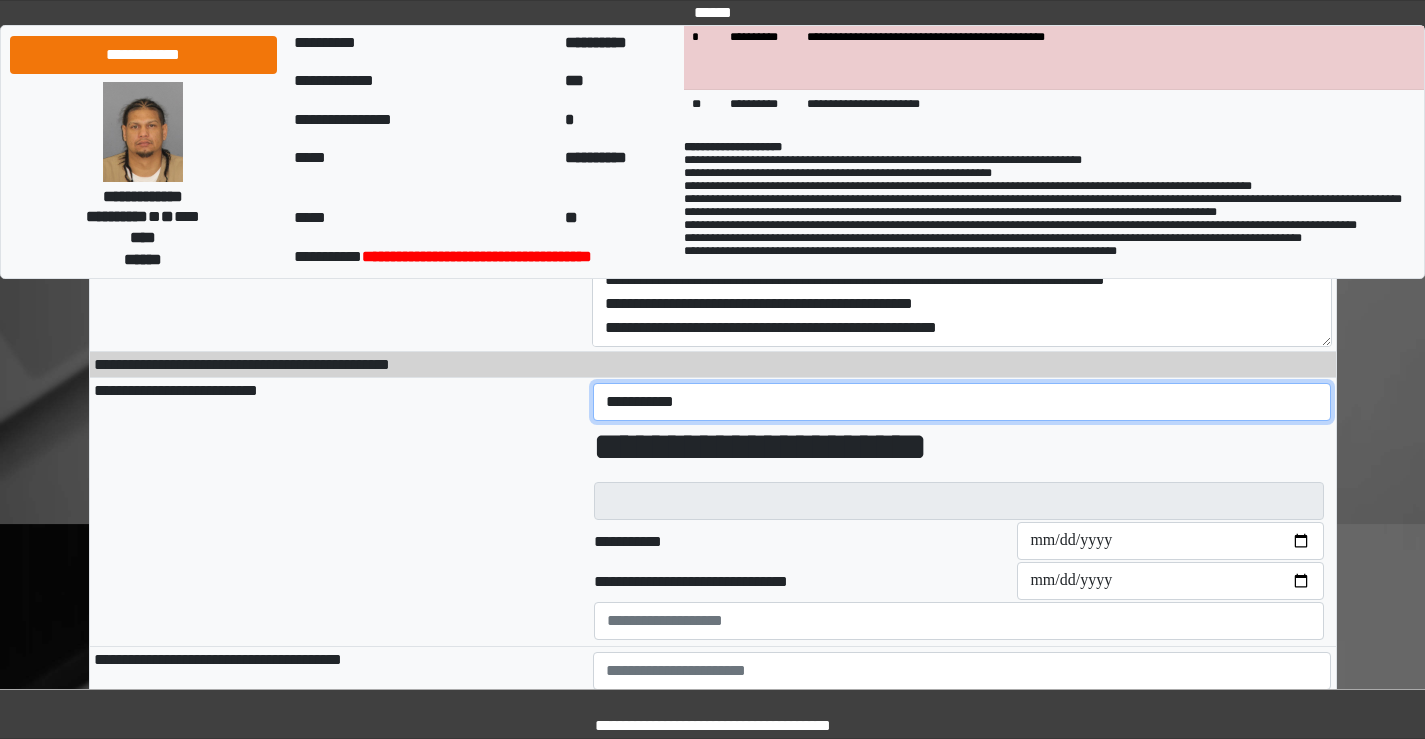 click on "**********" at bounding box center (962, 402) 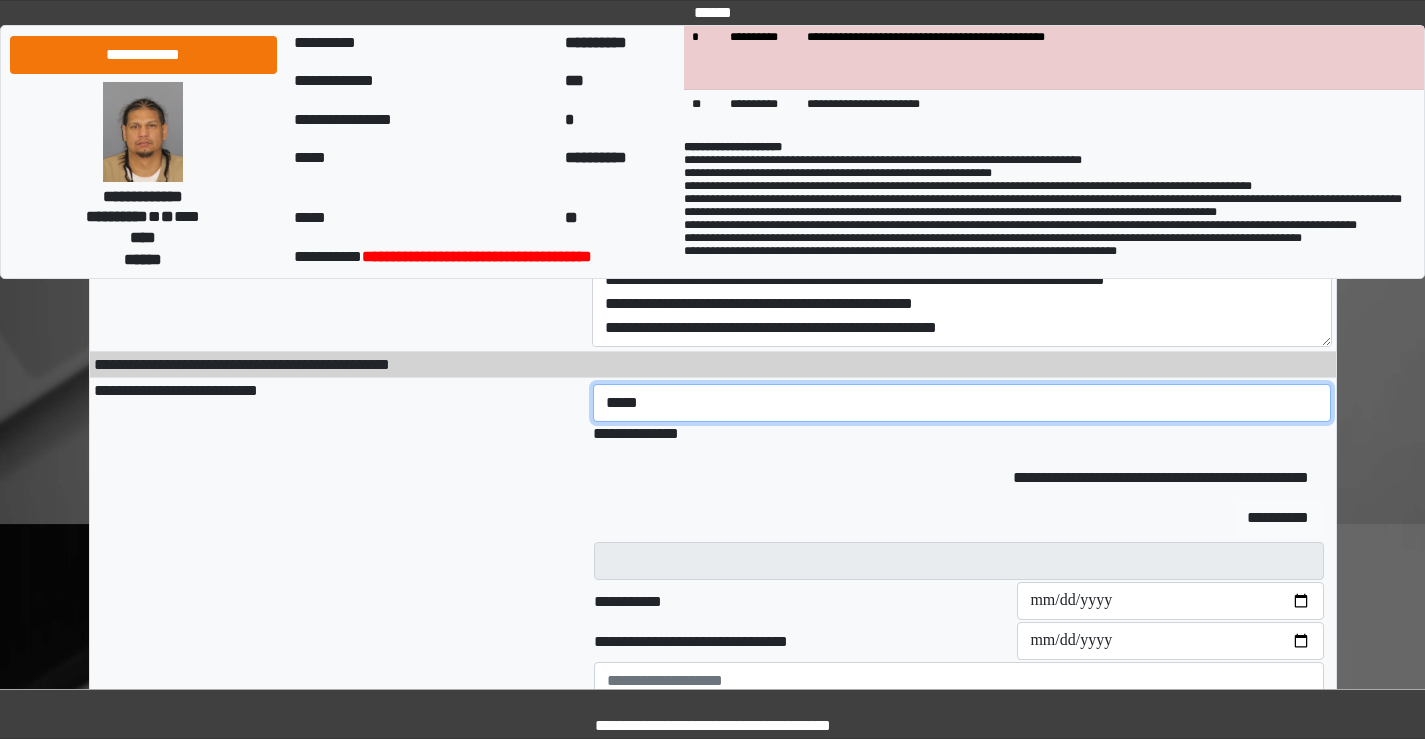 type on "*****" 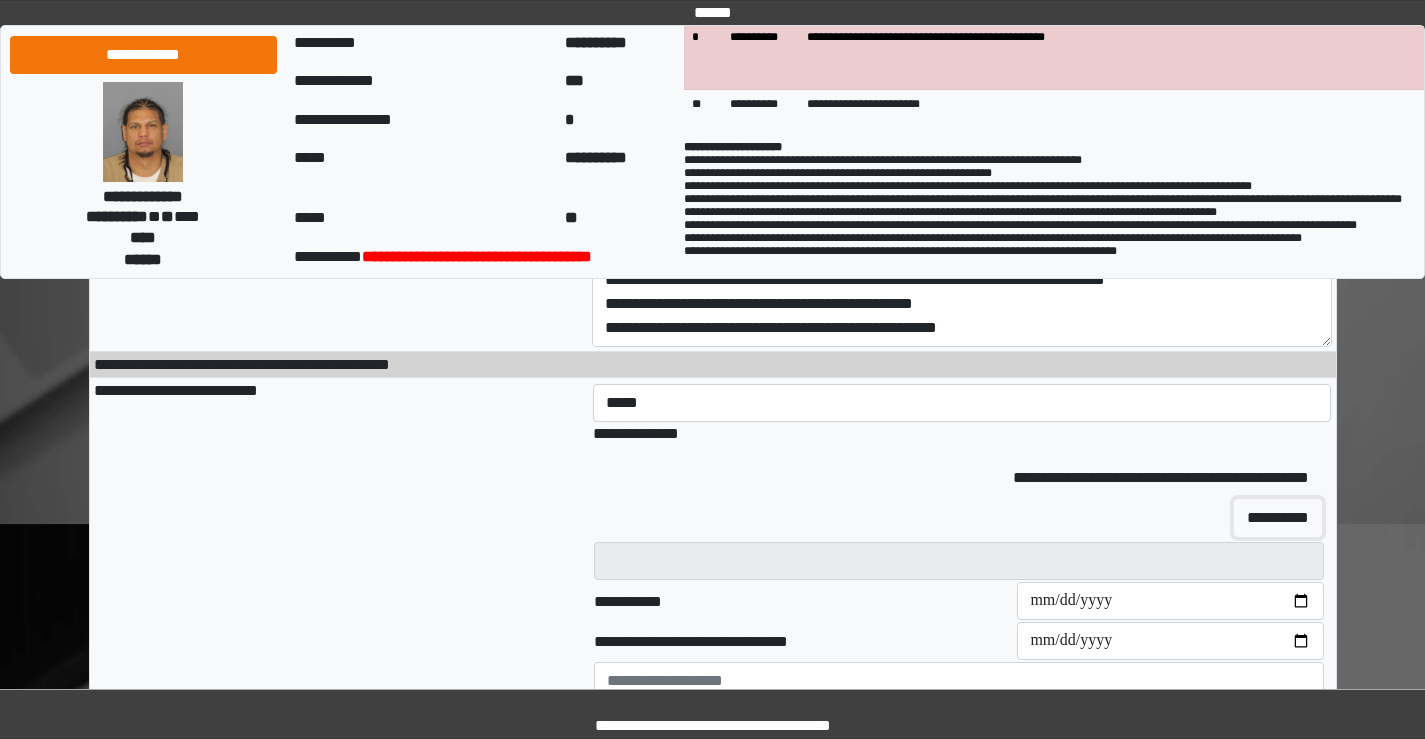 click on "**********" at bounding box center [1278, 518] 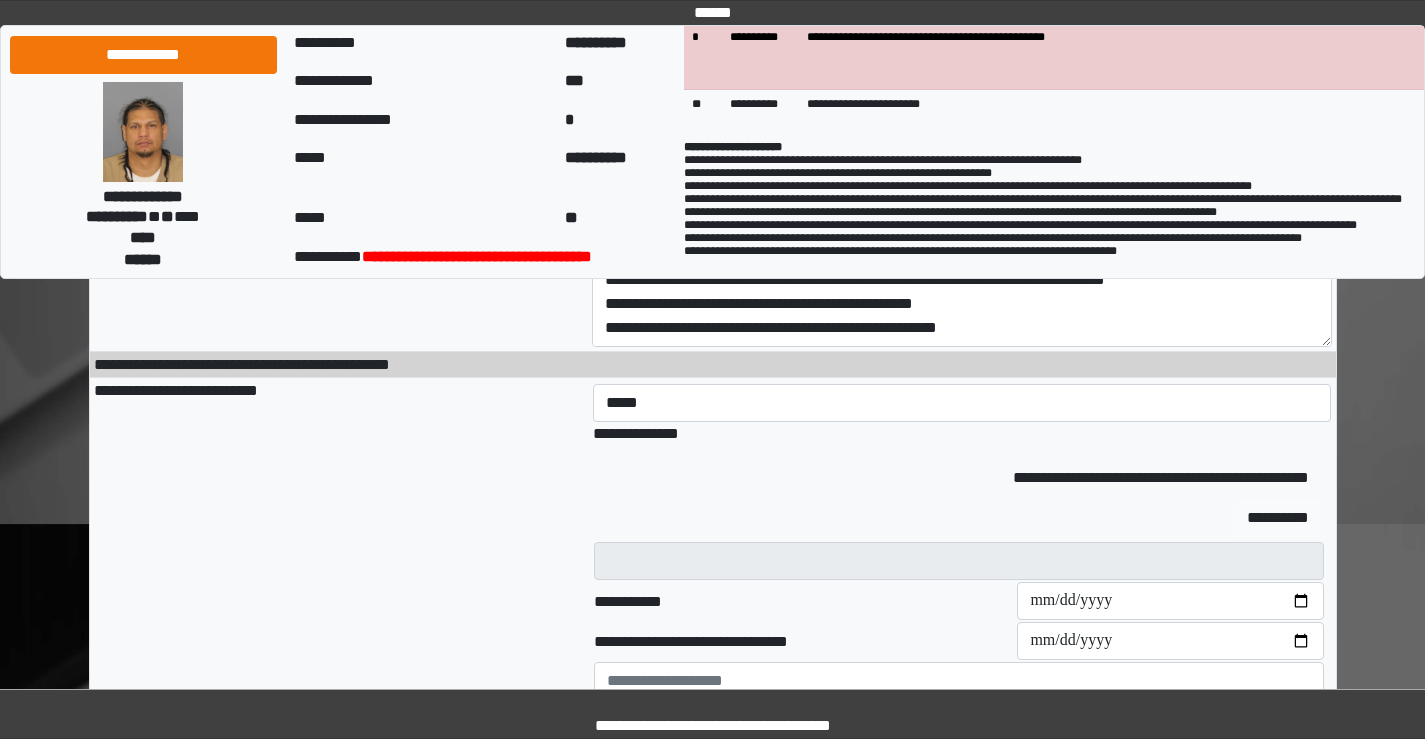 type 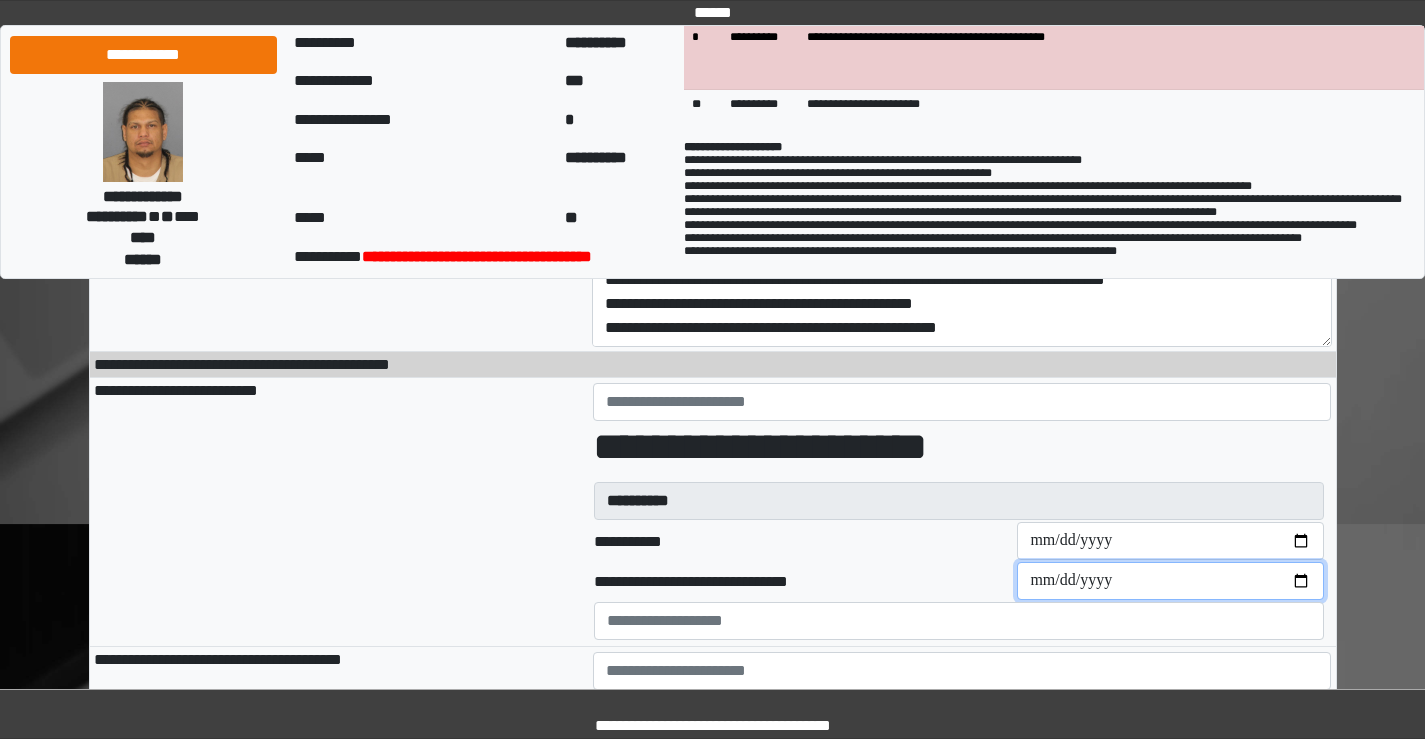 click on "**********" at bounding box center (1170, 581) 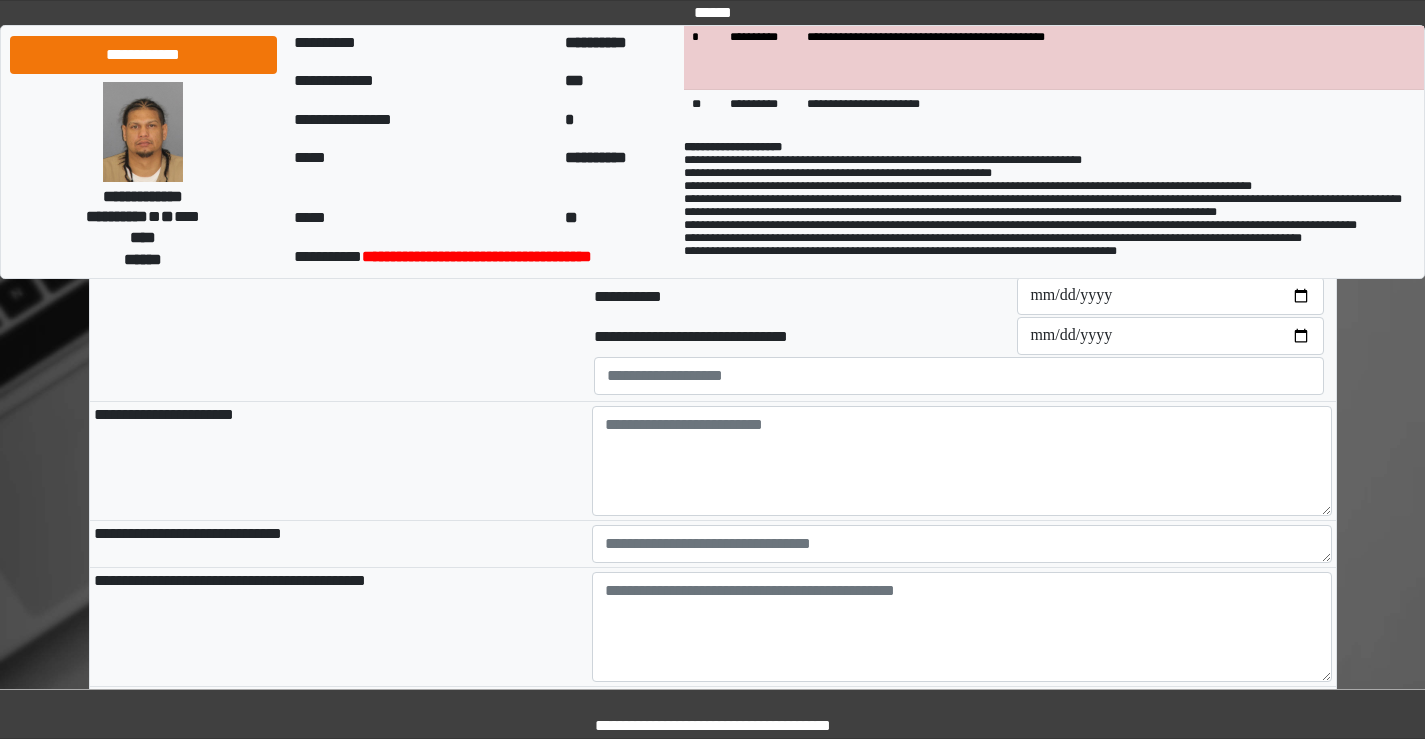 scroll, scrollTop: 1000, scrollLeft: 0, axis: vertical 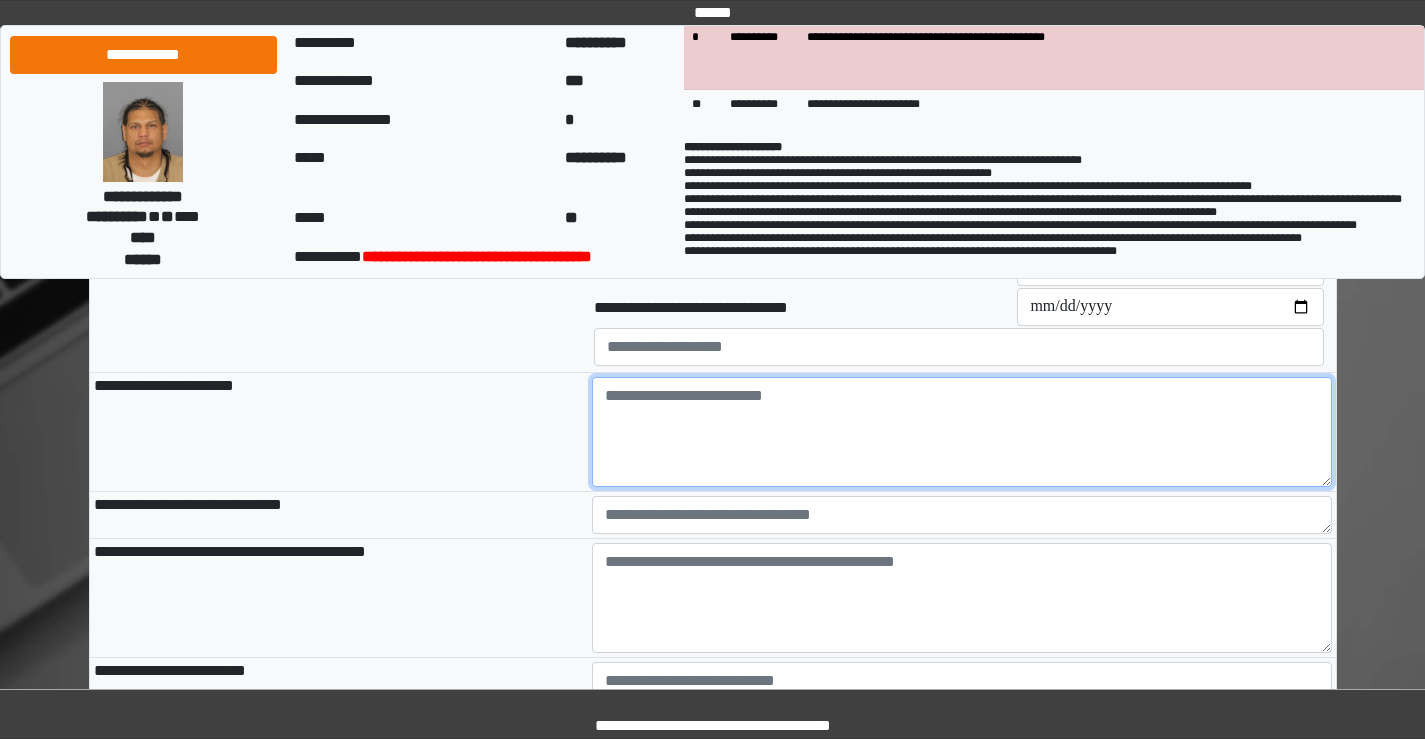 click at bounding box center [962, 432] 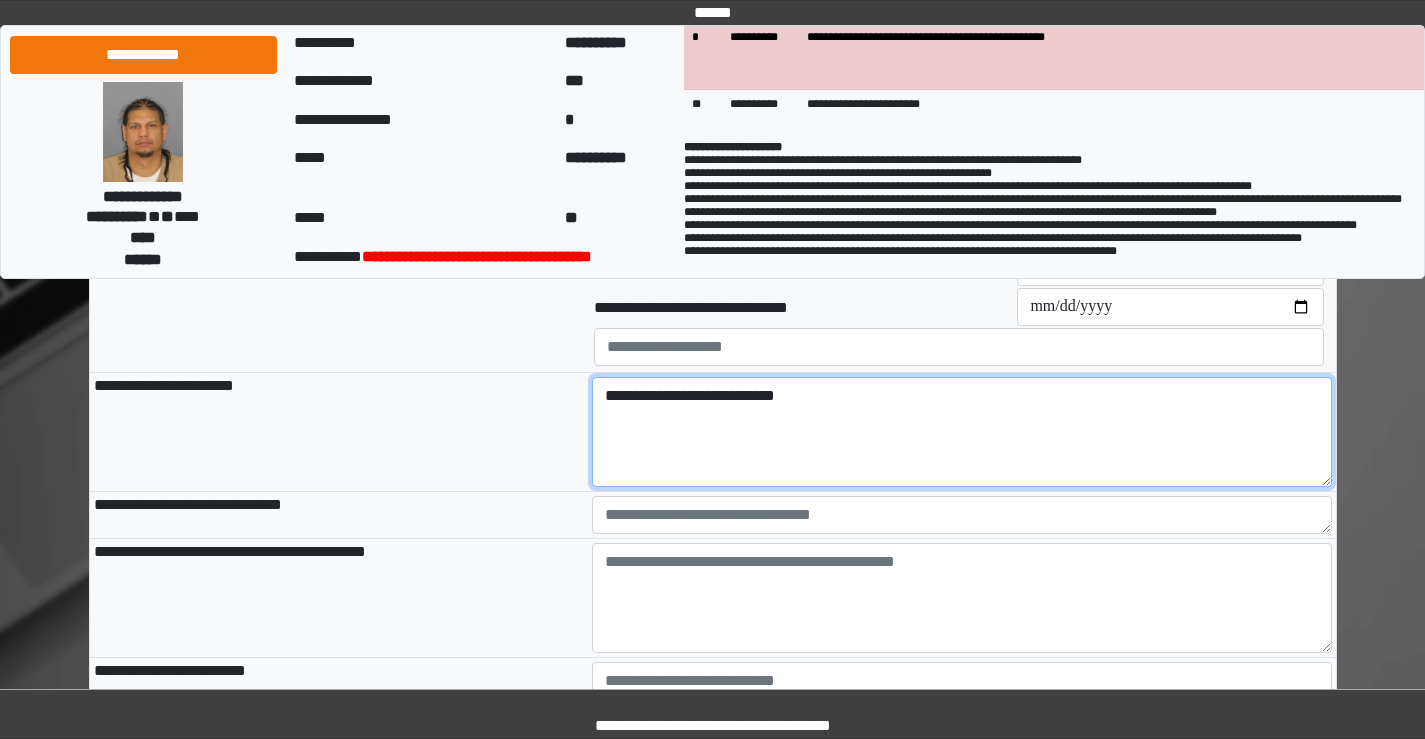 type on "**********" 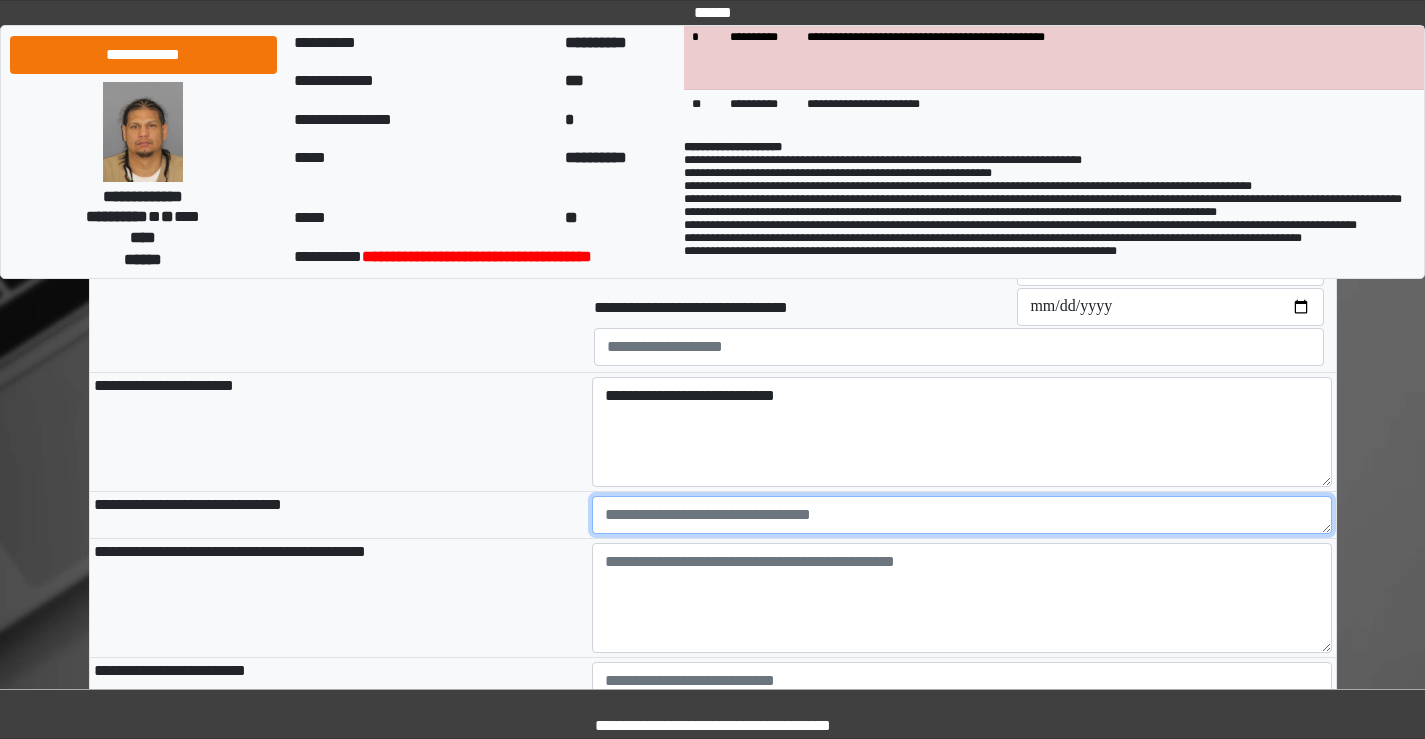 click at bounding box center [962, 515] 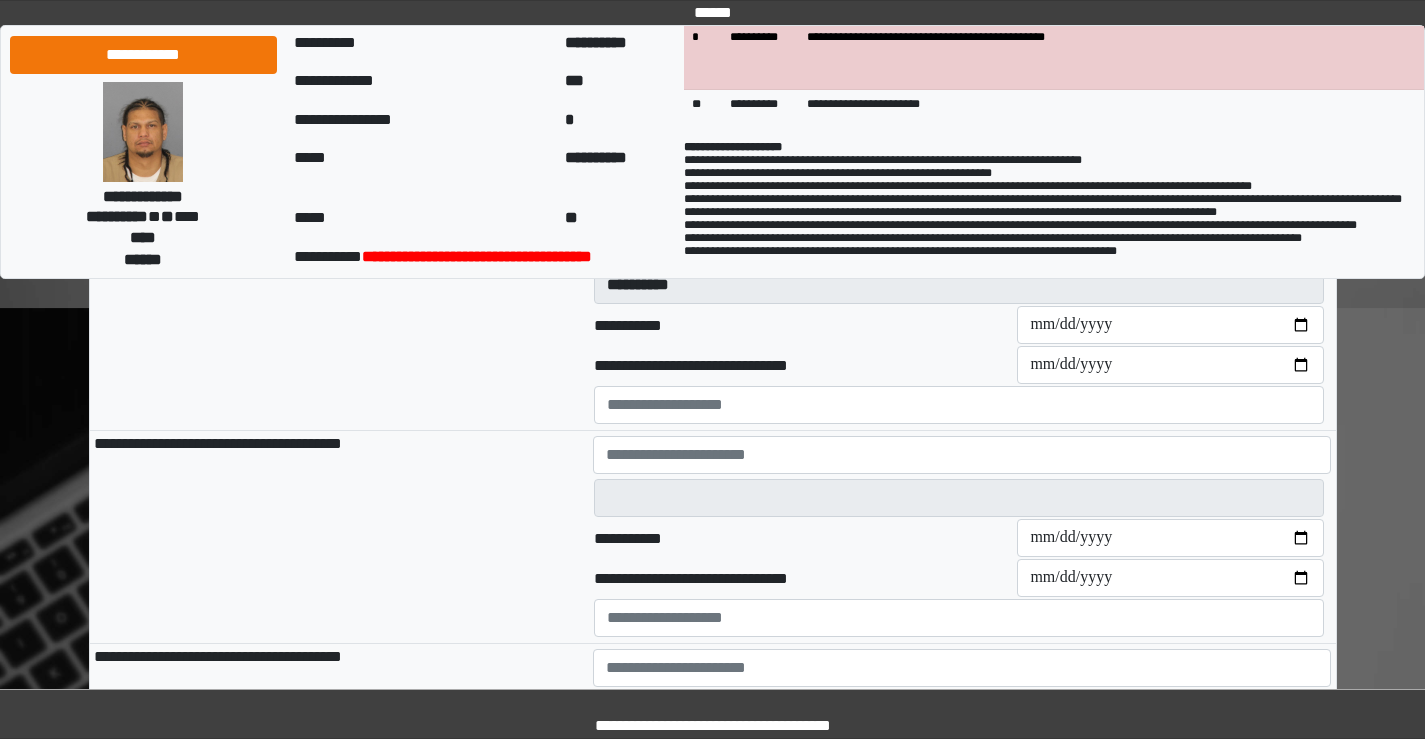 scroll, scrollTop: 500, scrollLeft: 0, axis: vertical 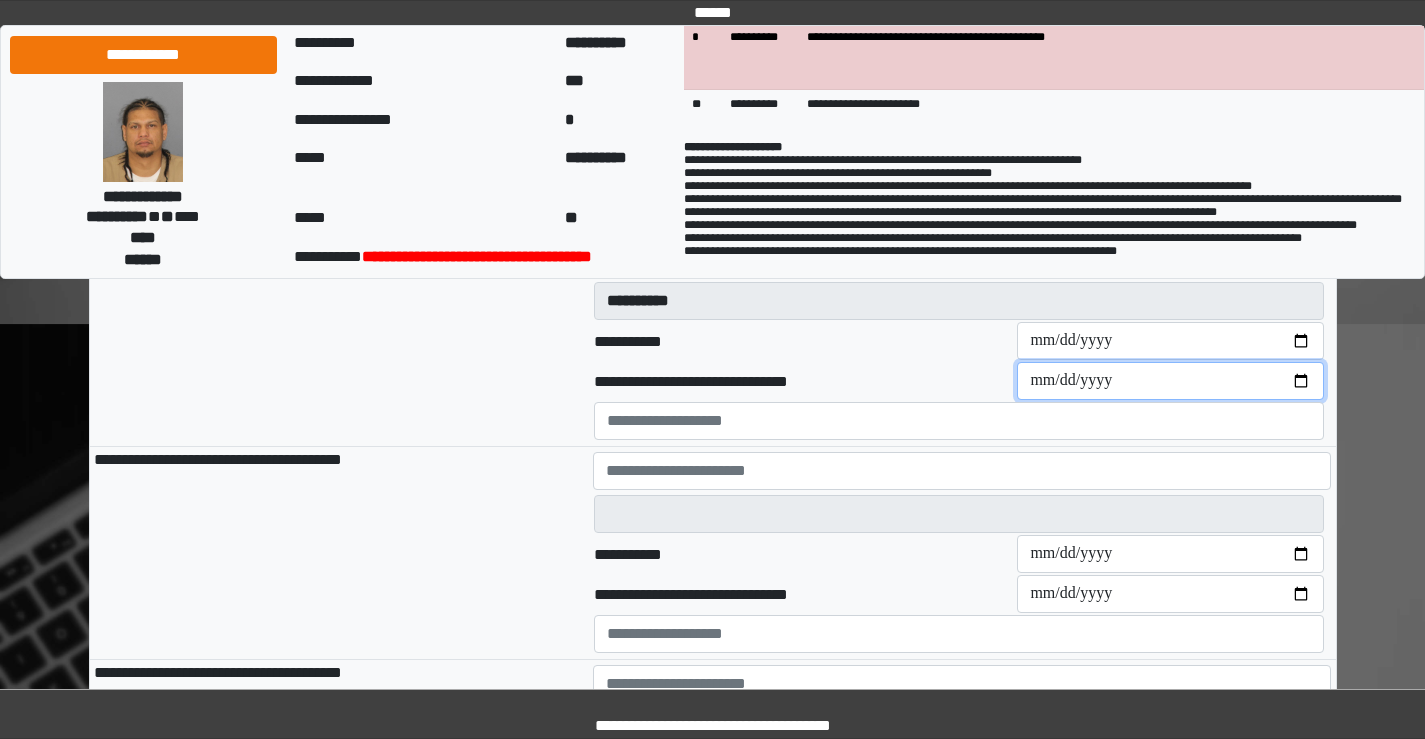 click on "**********" at bounding box center (1170, 381) 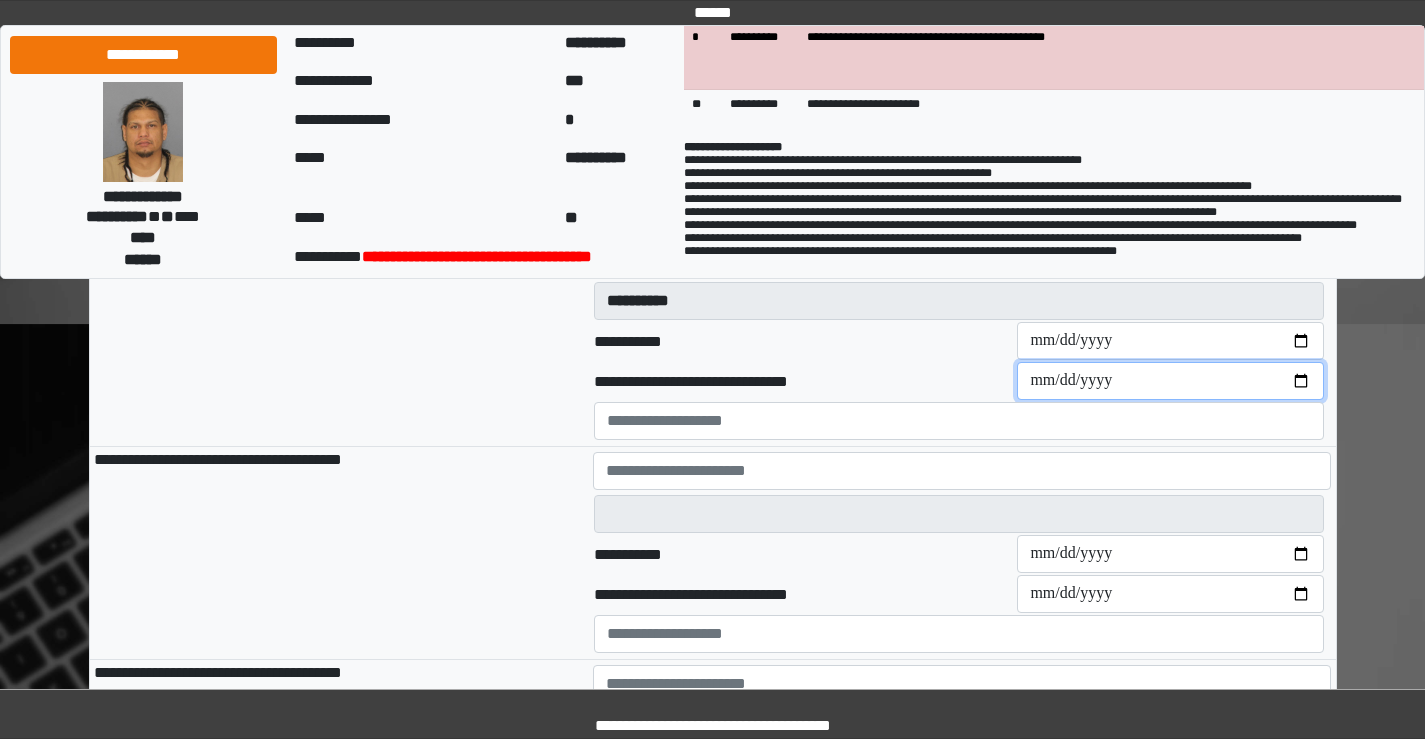 type 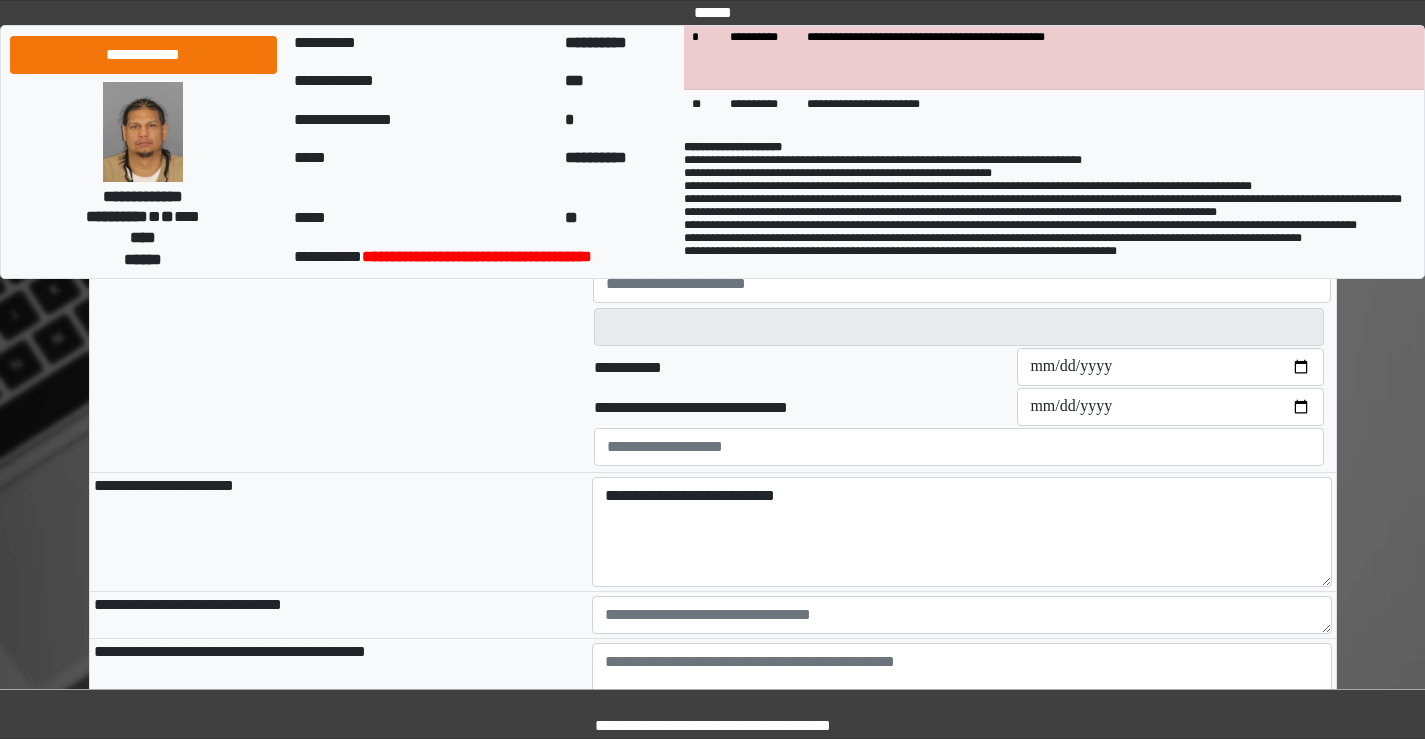 scroll, scrollTop: 1000, scrollLeft: 0, axis: vertical 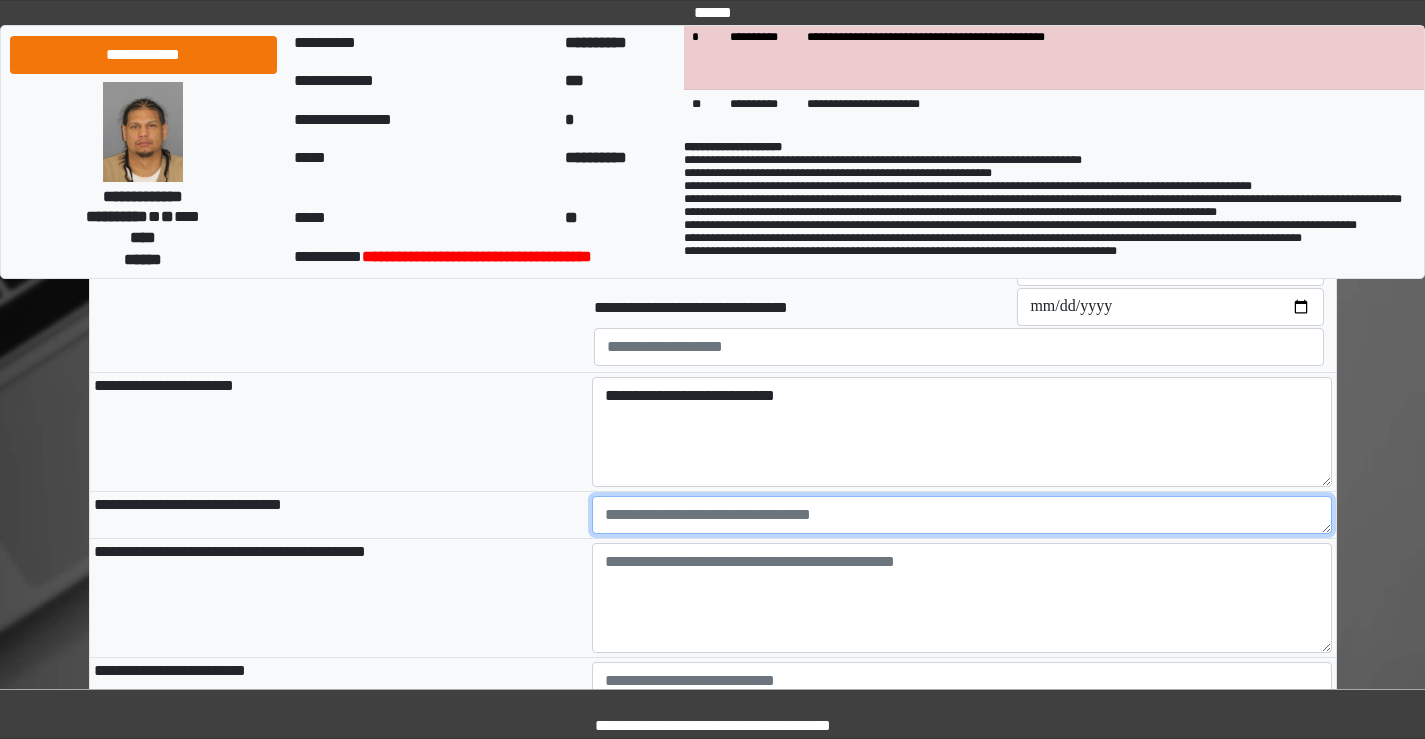 click at bounding box center (962, 515) 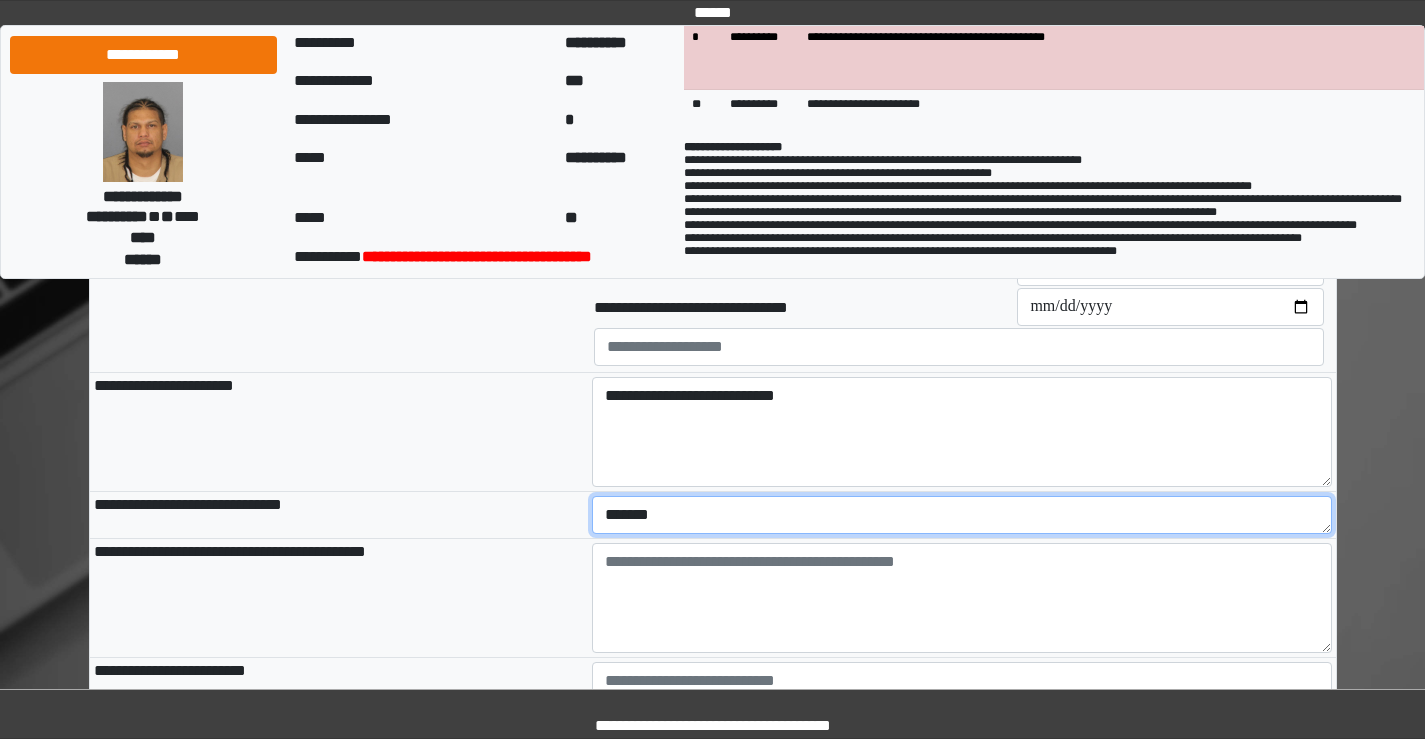 type on "*******" 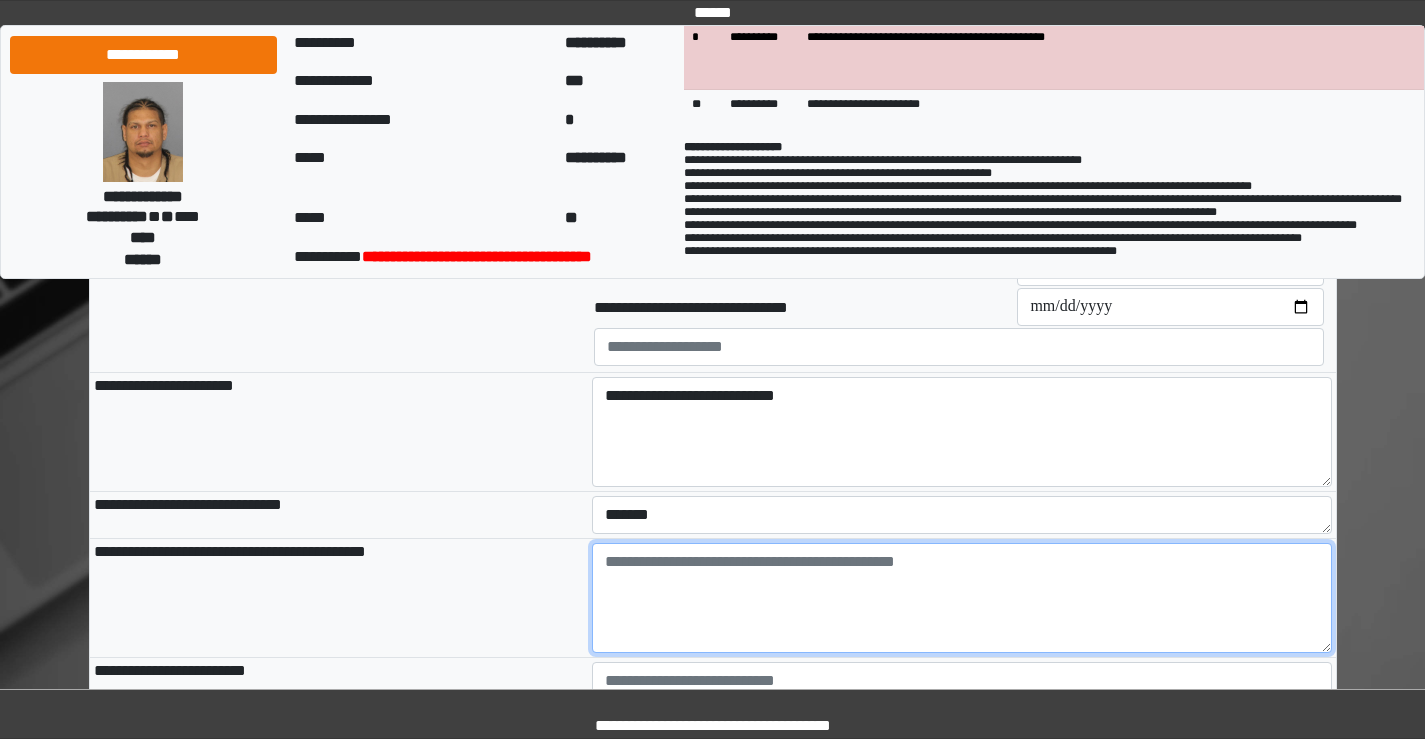 click at bounding box center (962, 598) 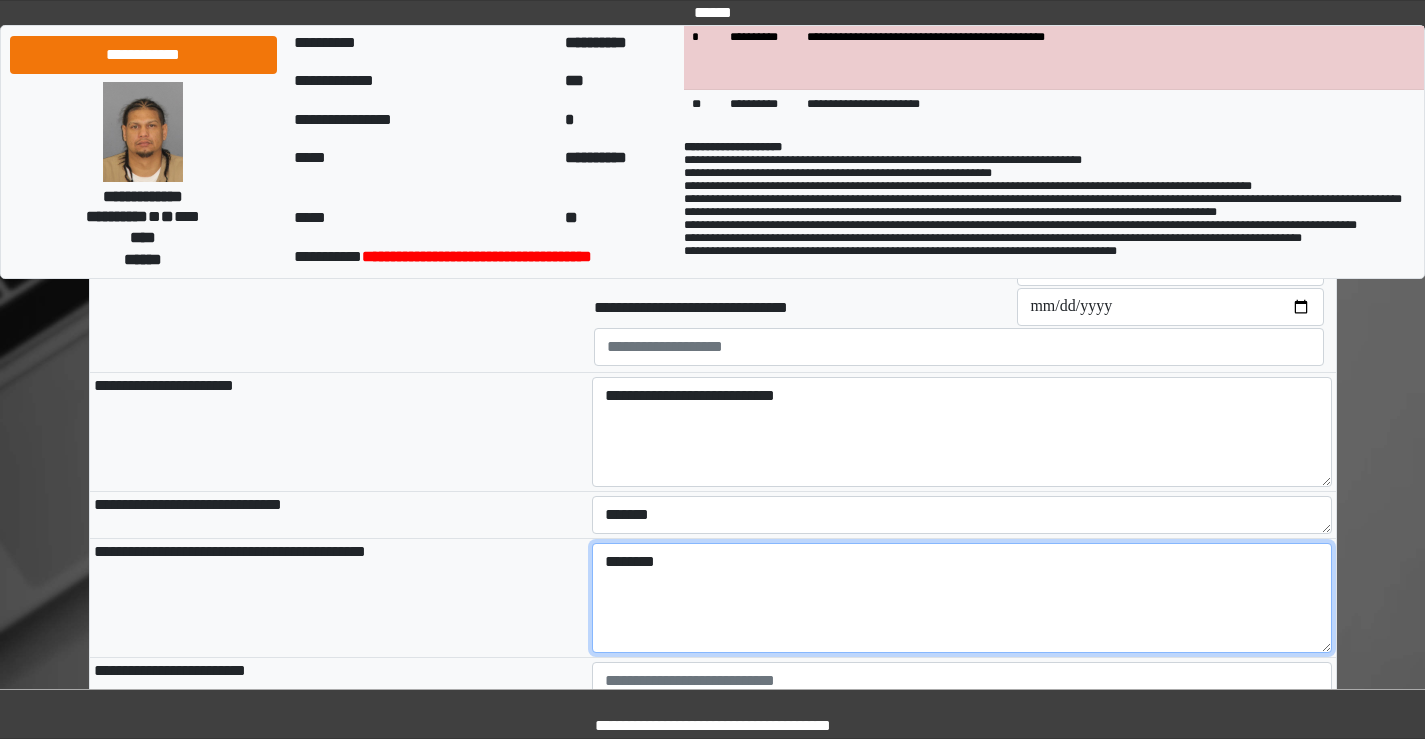 type on "********" 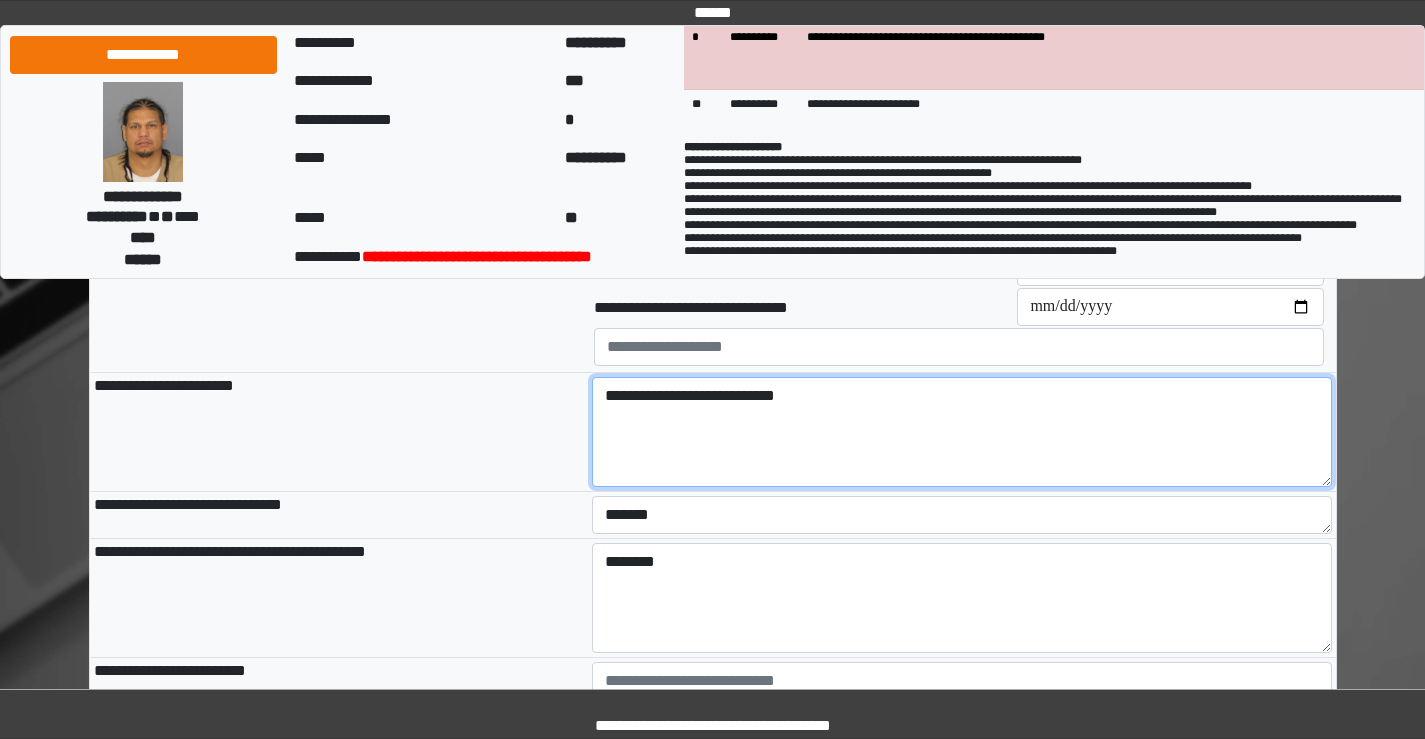 click on "**********" at bounding box center (962, 432) 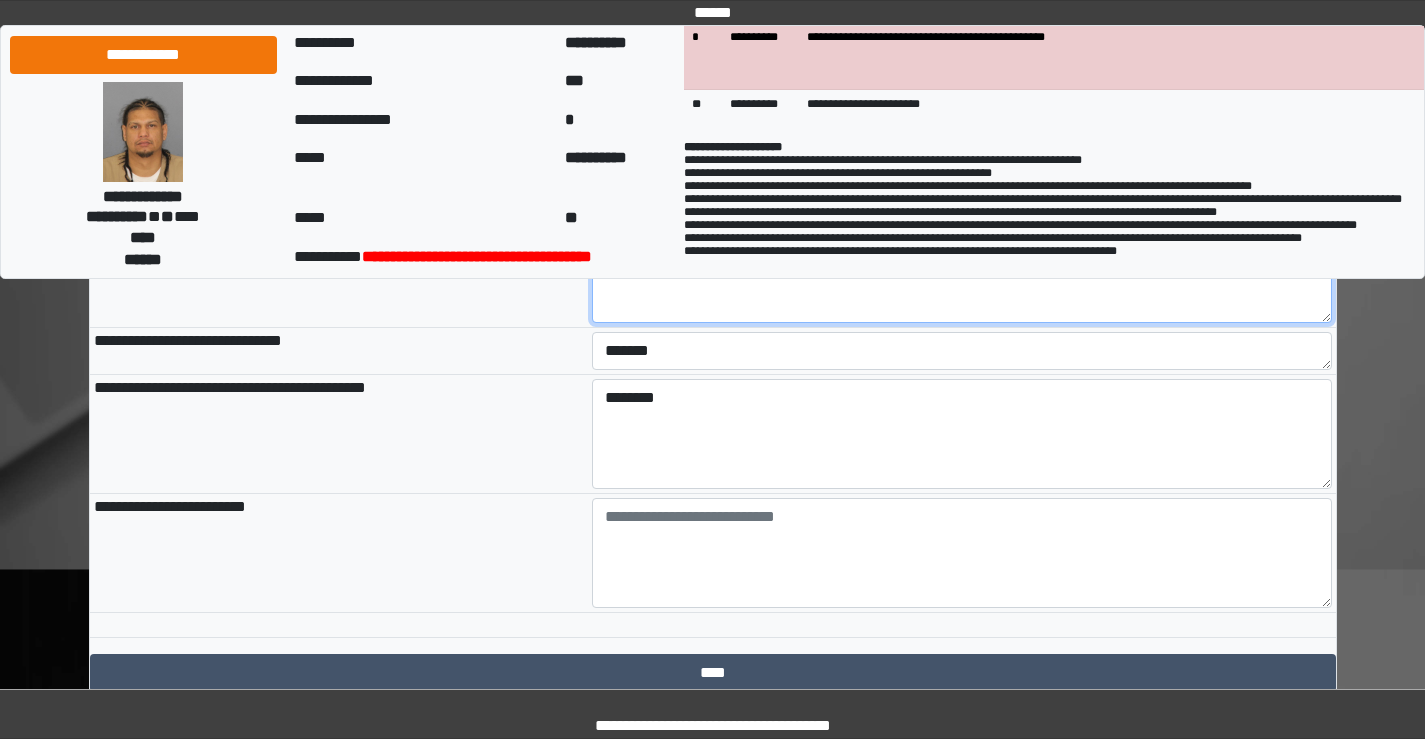 scroll, scrollTop: 1200, scrollLeft: 0, axis: vertical 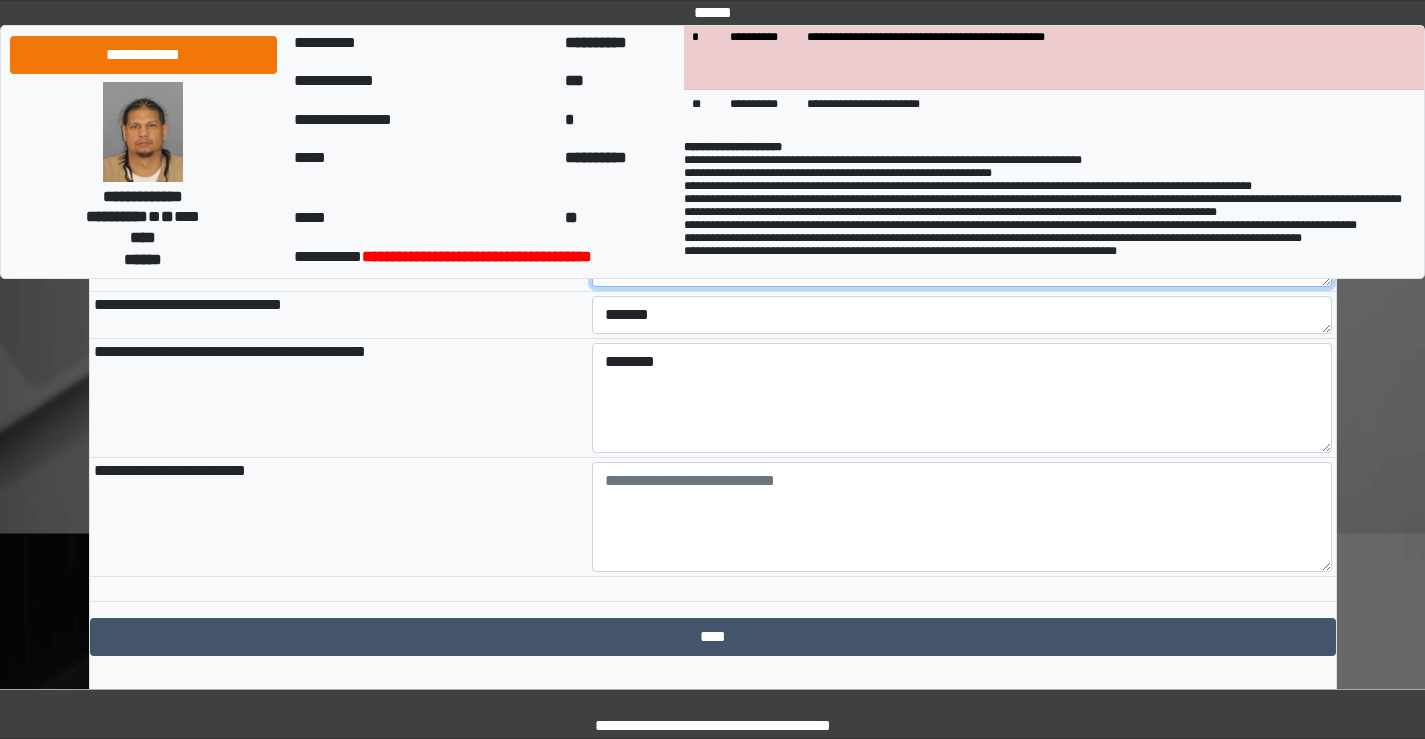 type on "**********" 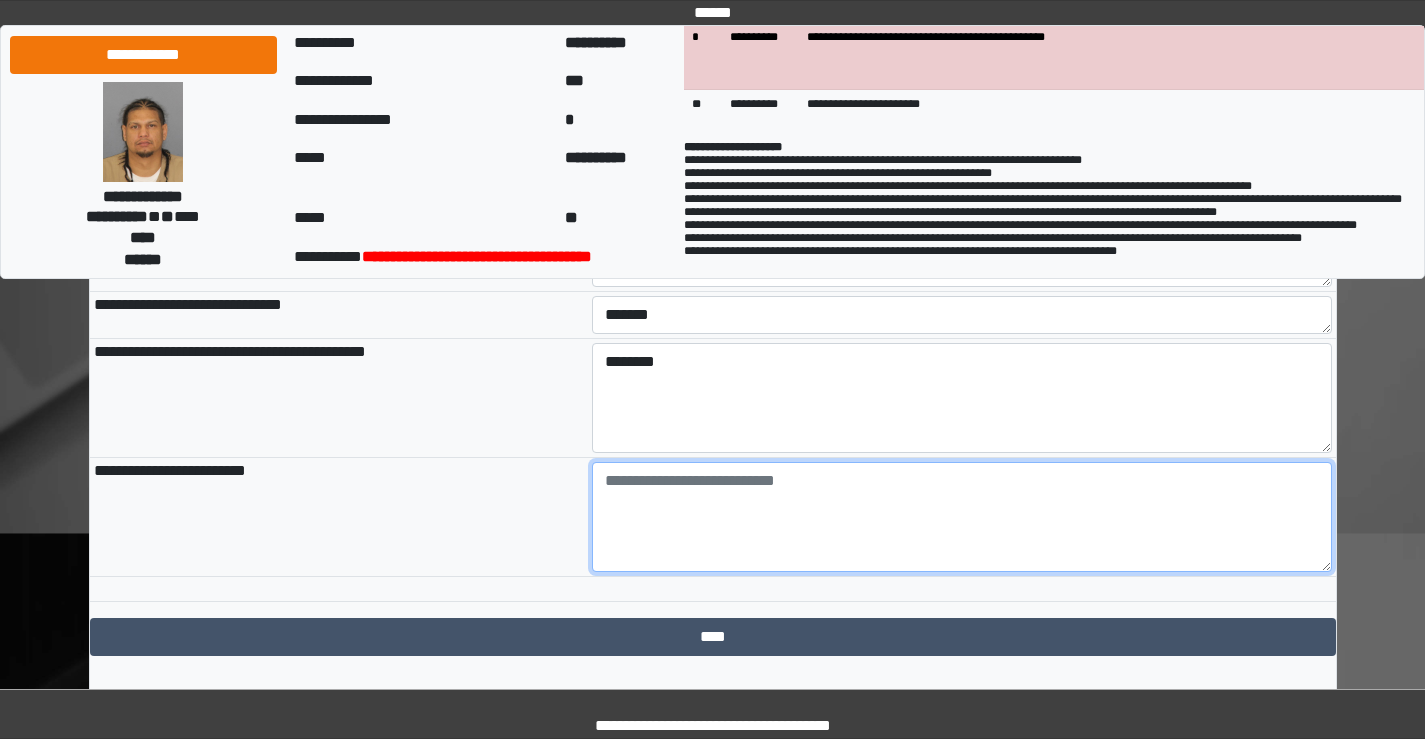 click at bounding box center [962, 517] 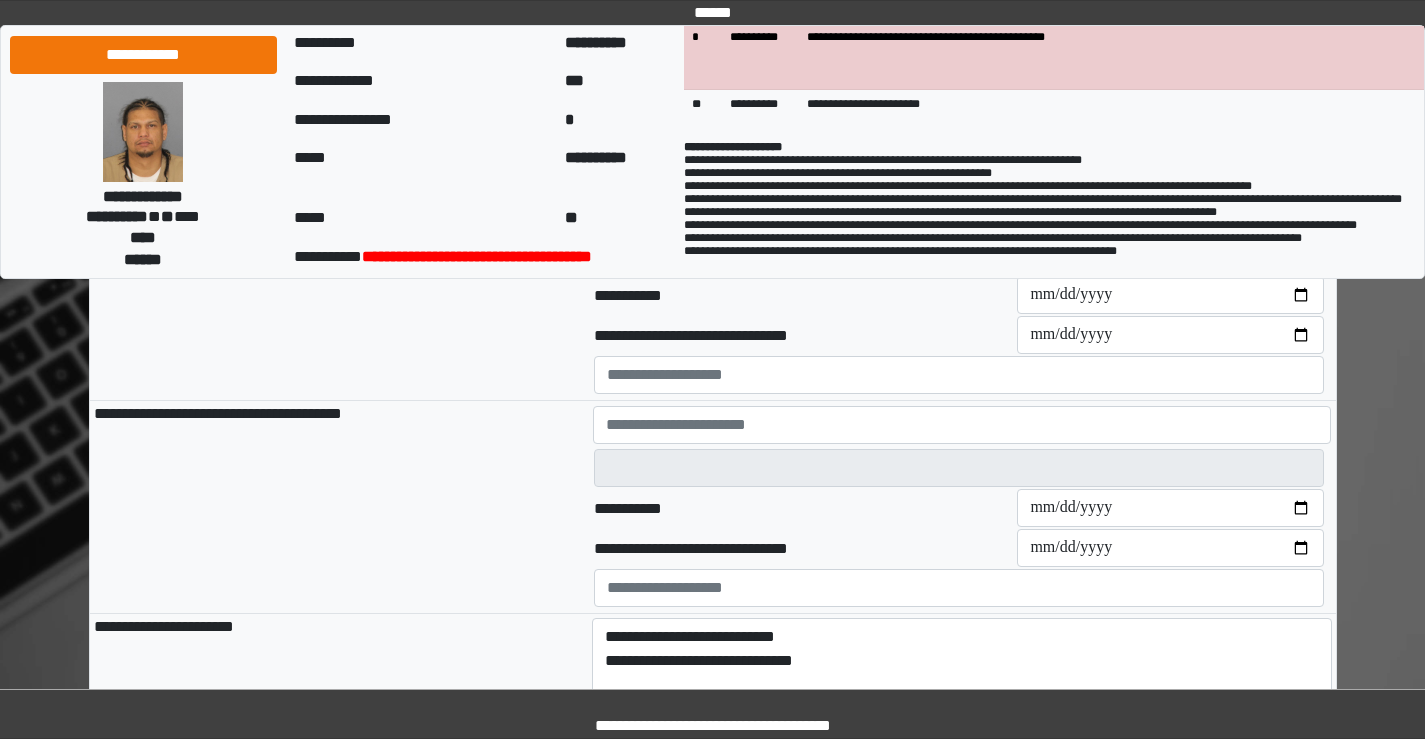 scroll, scrollTop: 100, scrollLeft: 0, axis: vertical 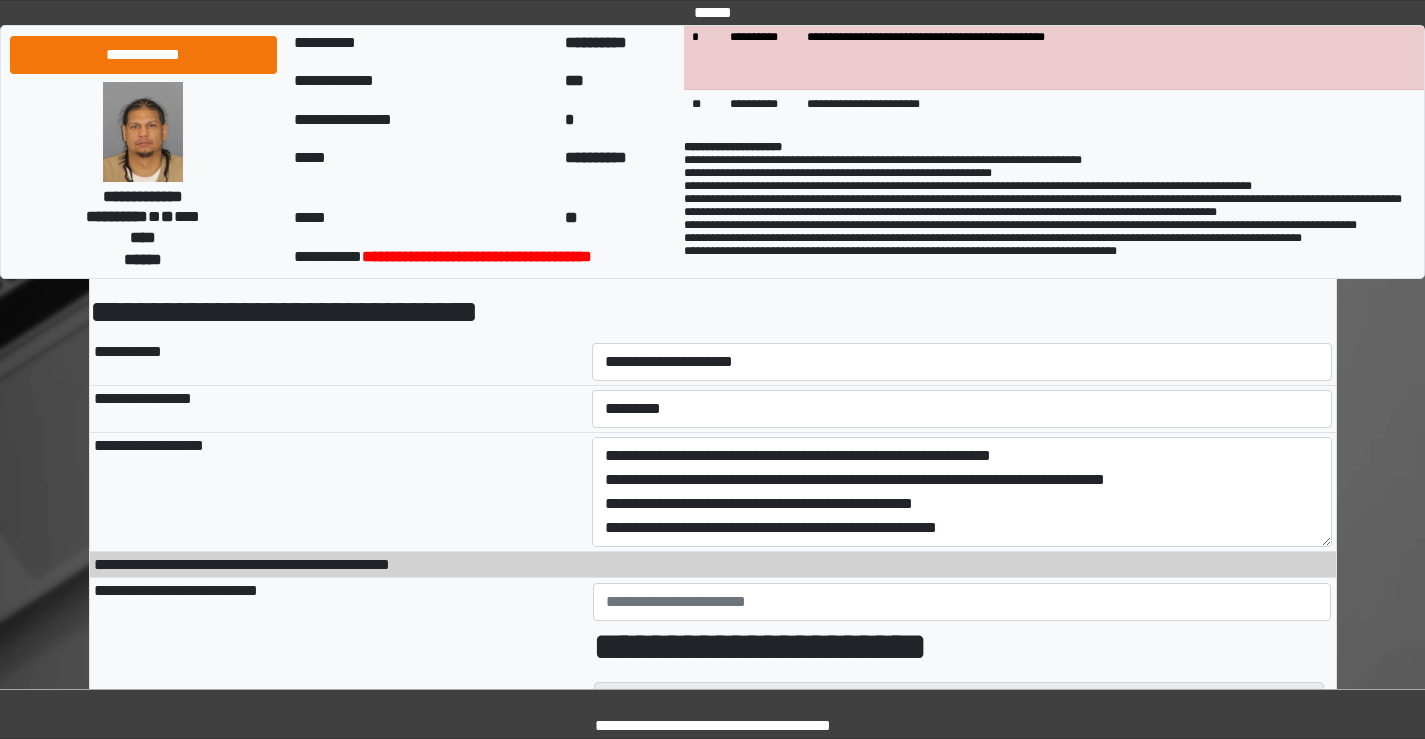 type on "**********" 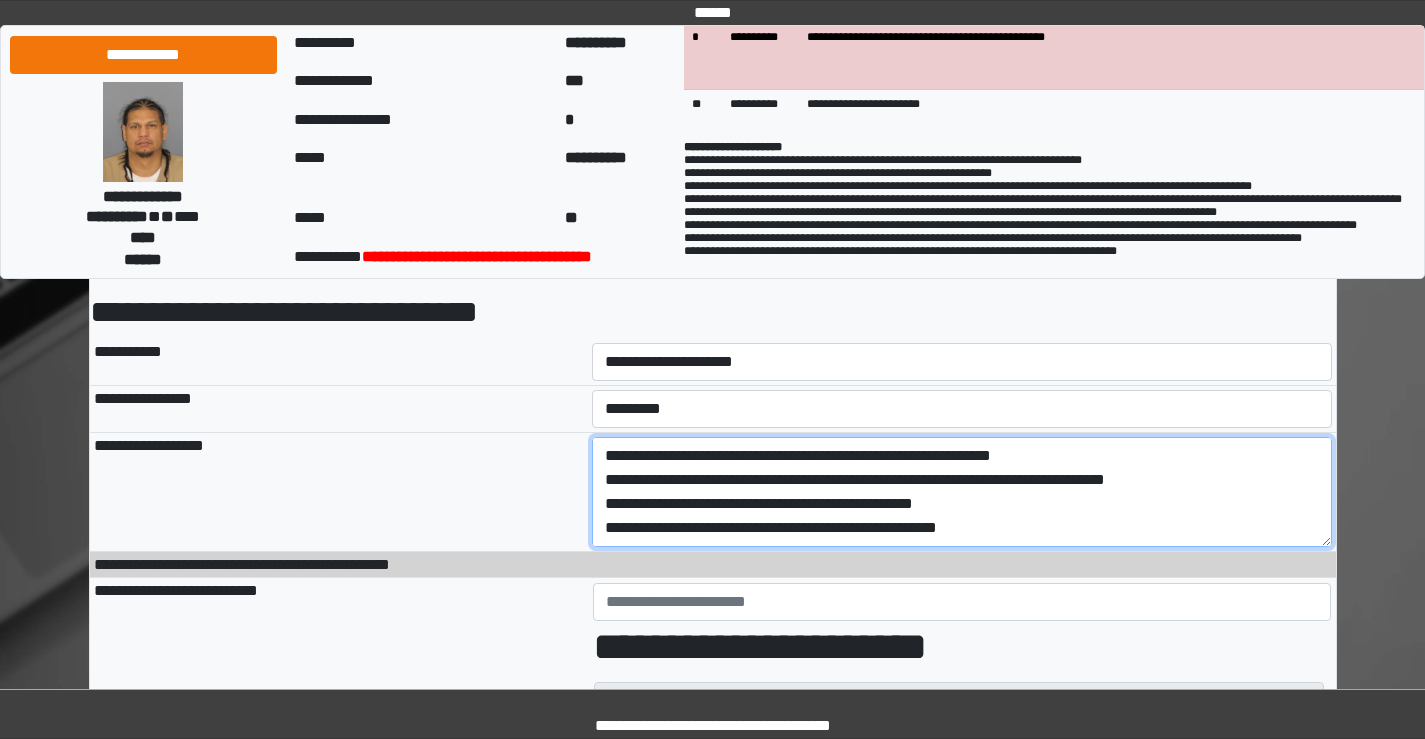 click on "**********" at bounding box center (962, 492) 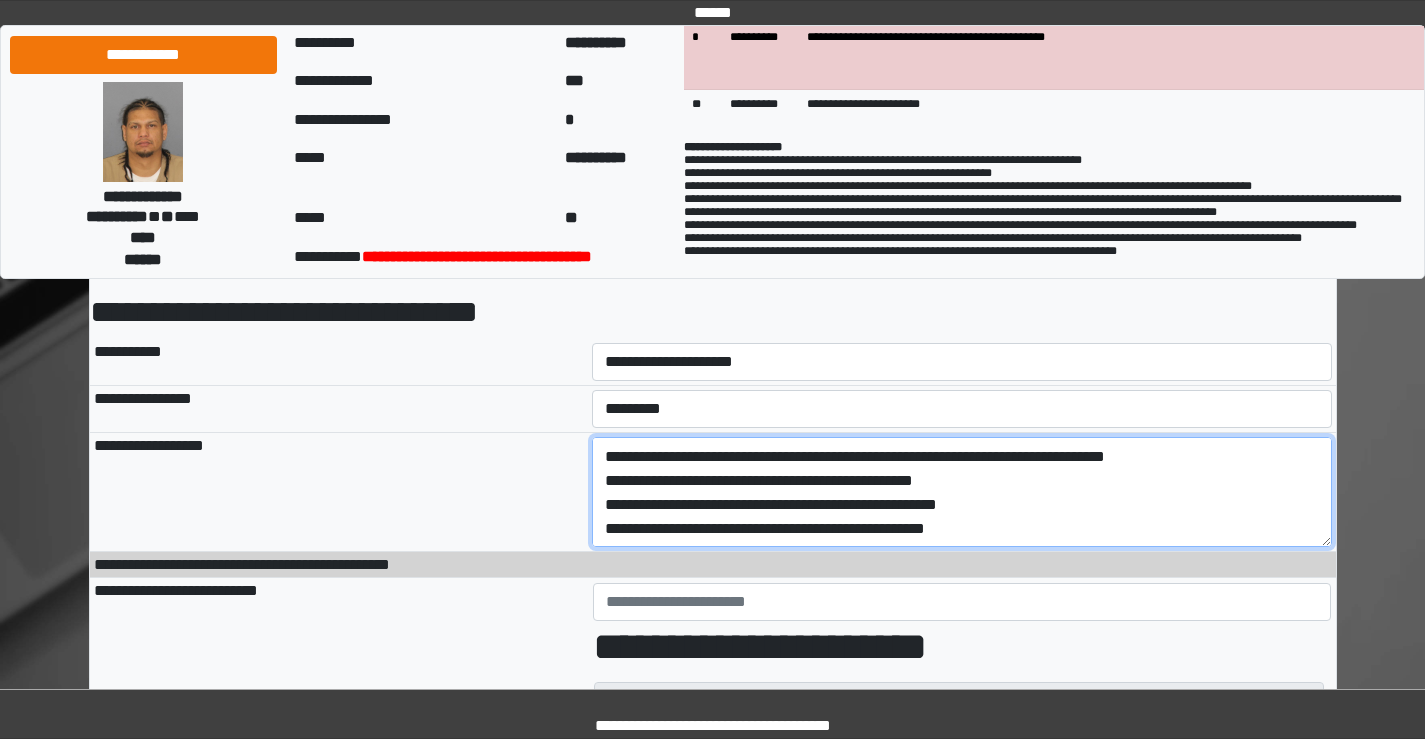 scroll, scrollTop: 72, scrollLeft: 0, axis: vertical 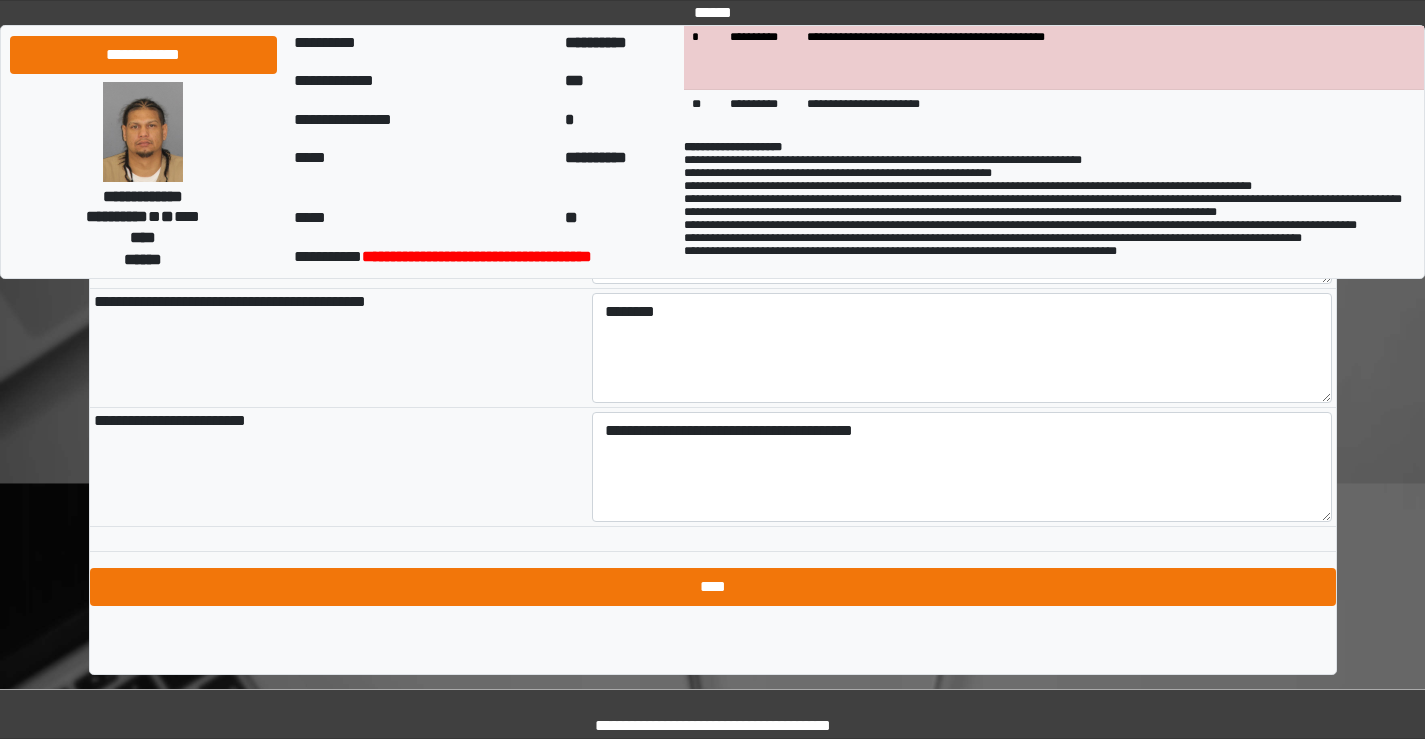 type on "**********" 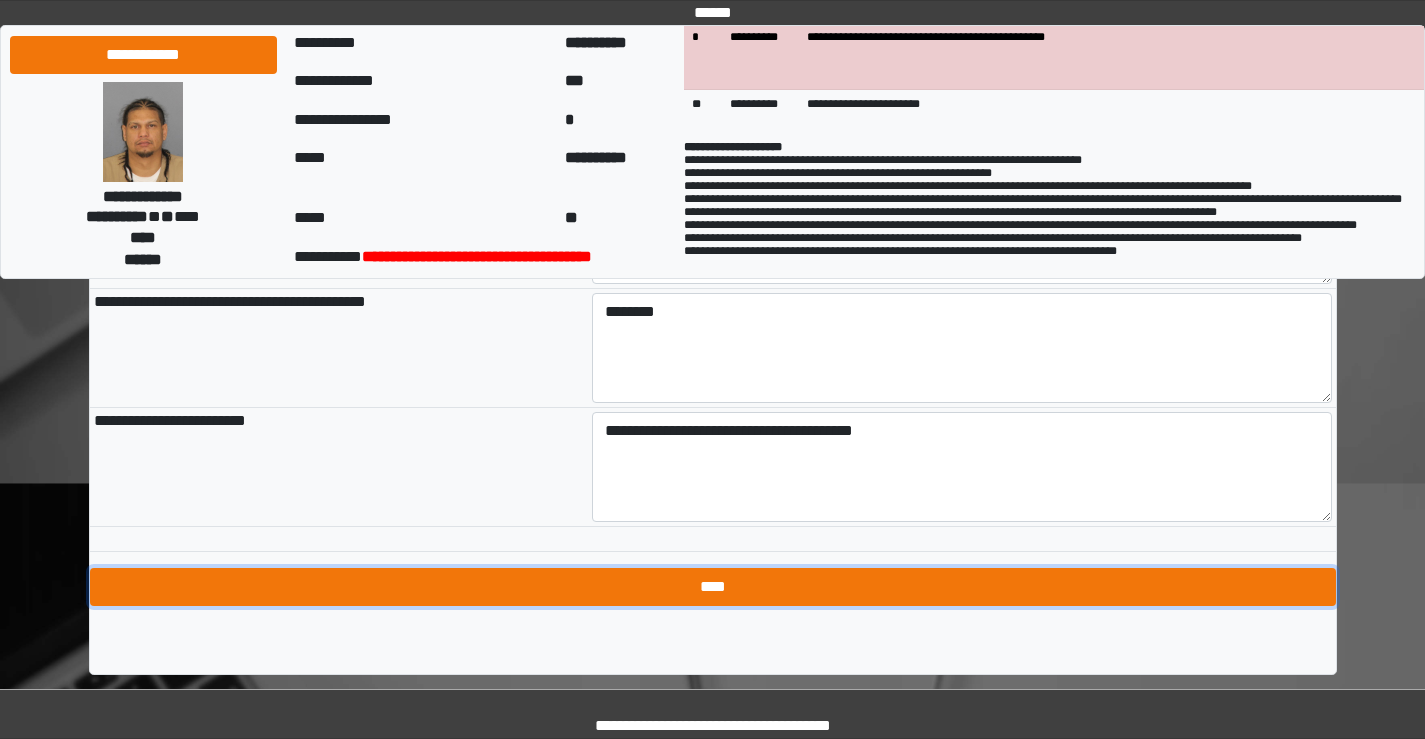 click on "****" at bounding box center [713, 587] 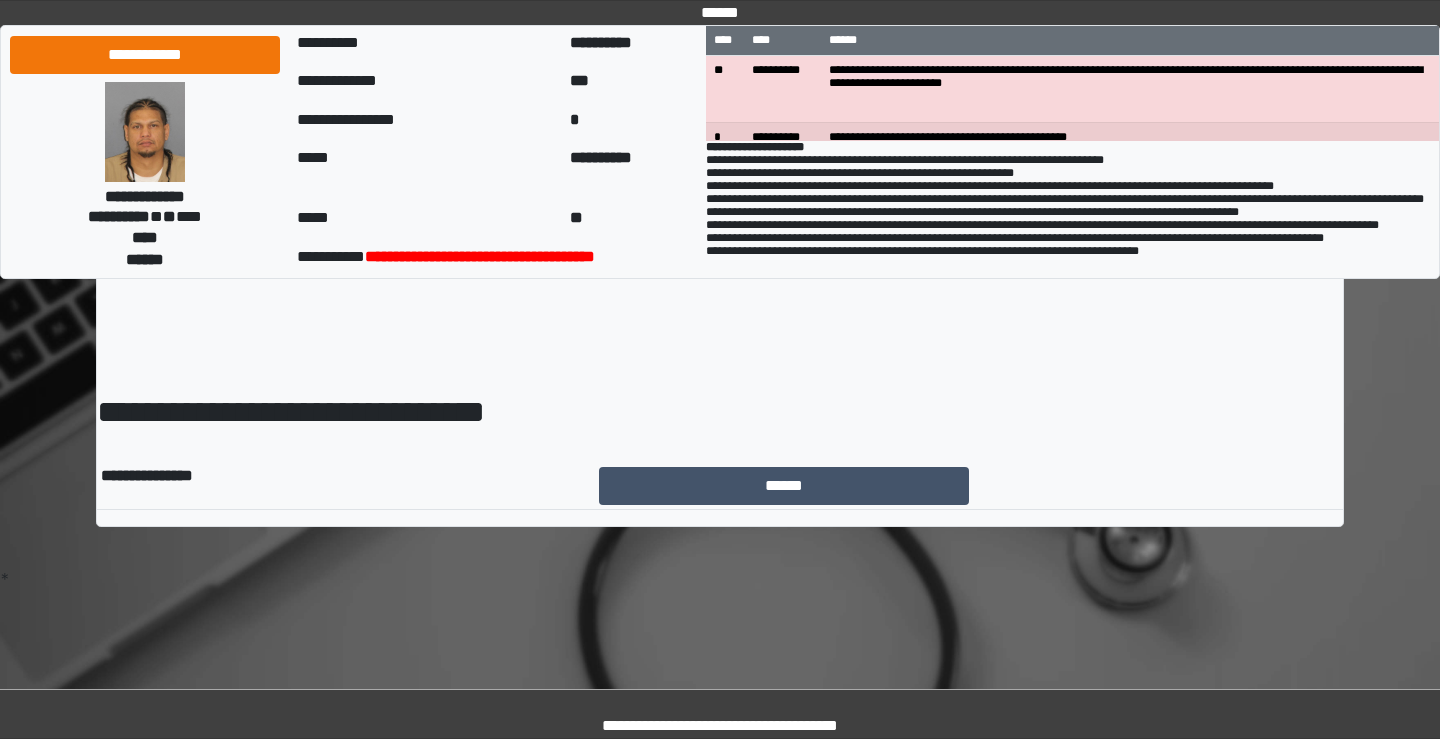 scroll, scrollTop: 0, scrollLeft: 0, axis: both 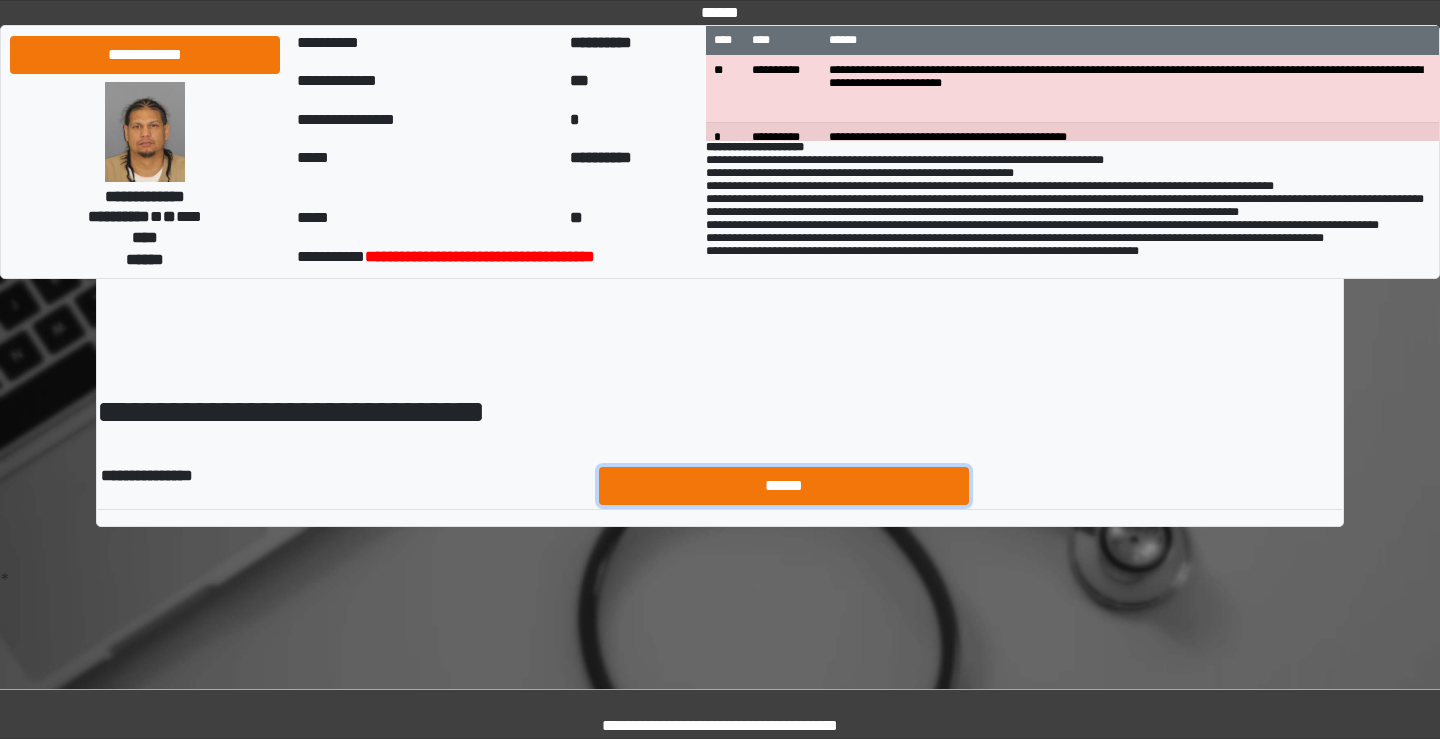 click on "******" at bounding box center [784, 486] 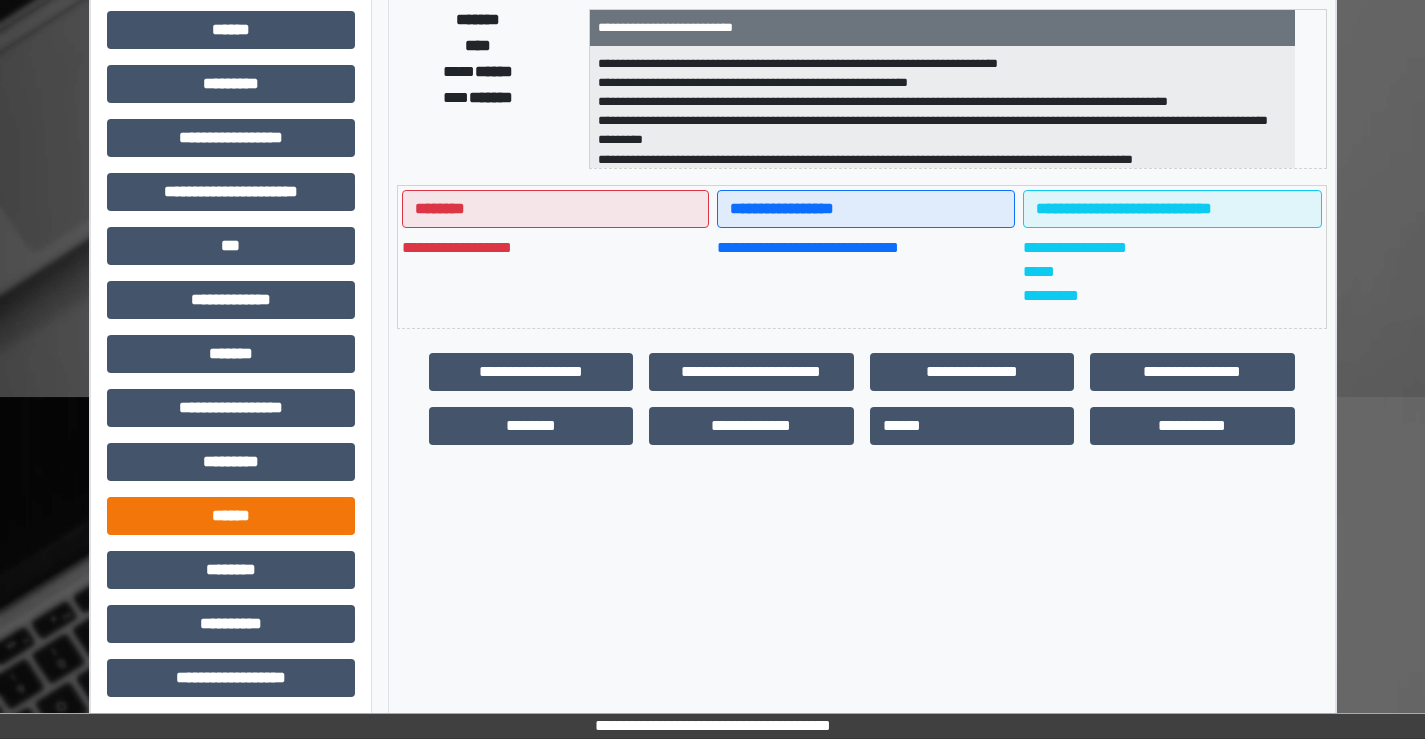 scroll, scrollTop: 435, scrollLeft: 0, axis: vertical 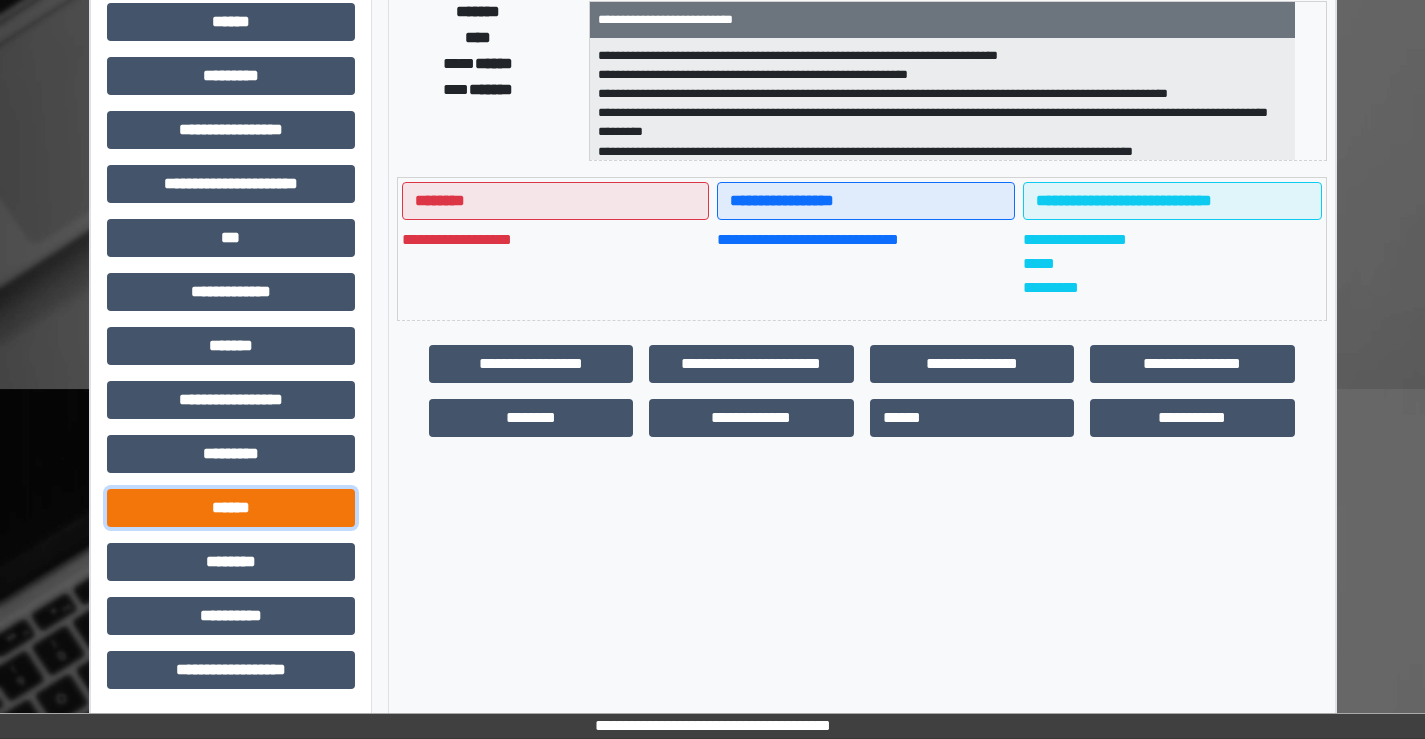 click on "******" at bounding box center [231, 508] 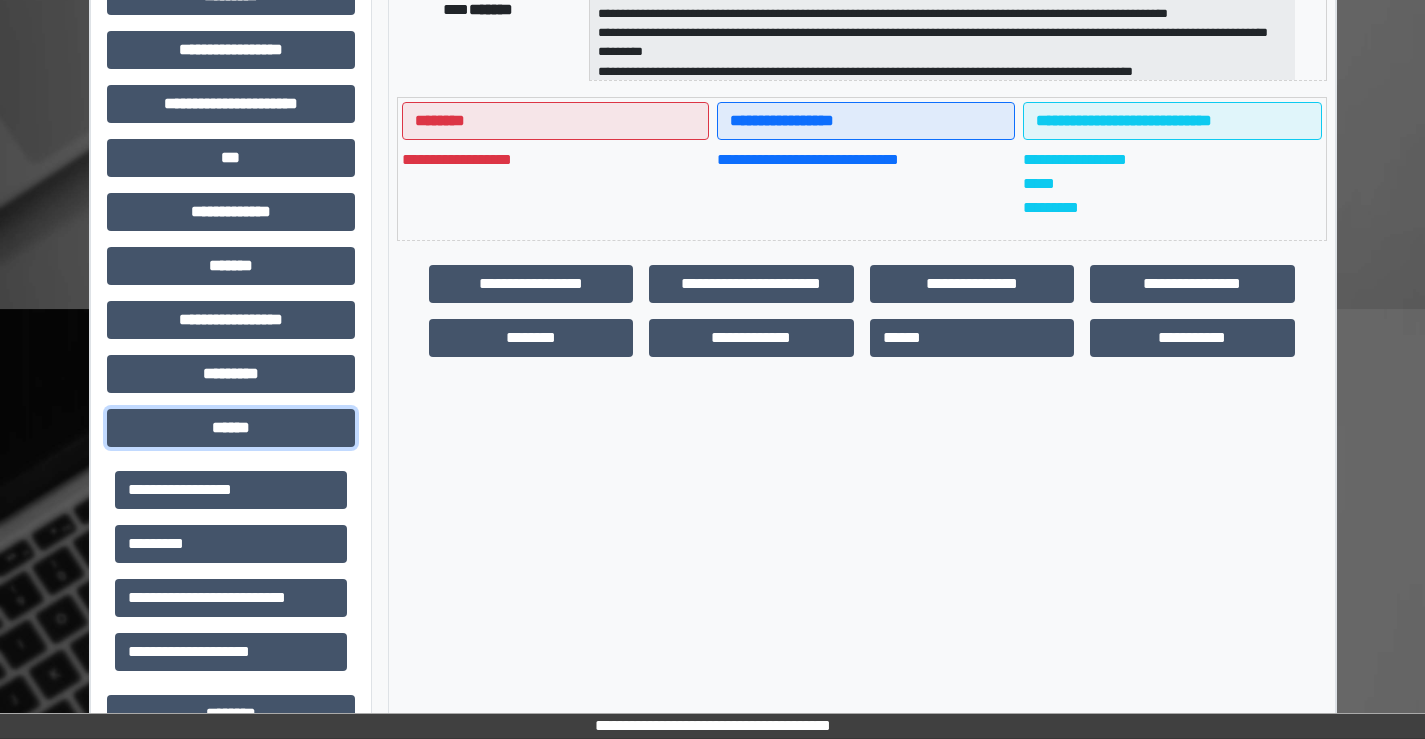scroll, scrollTop: 635, scrollLeft: 0, axis: vertical 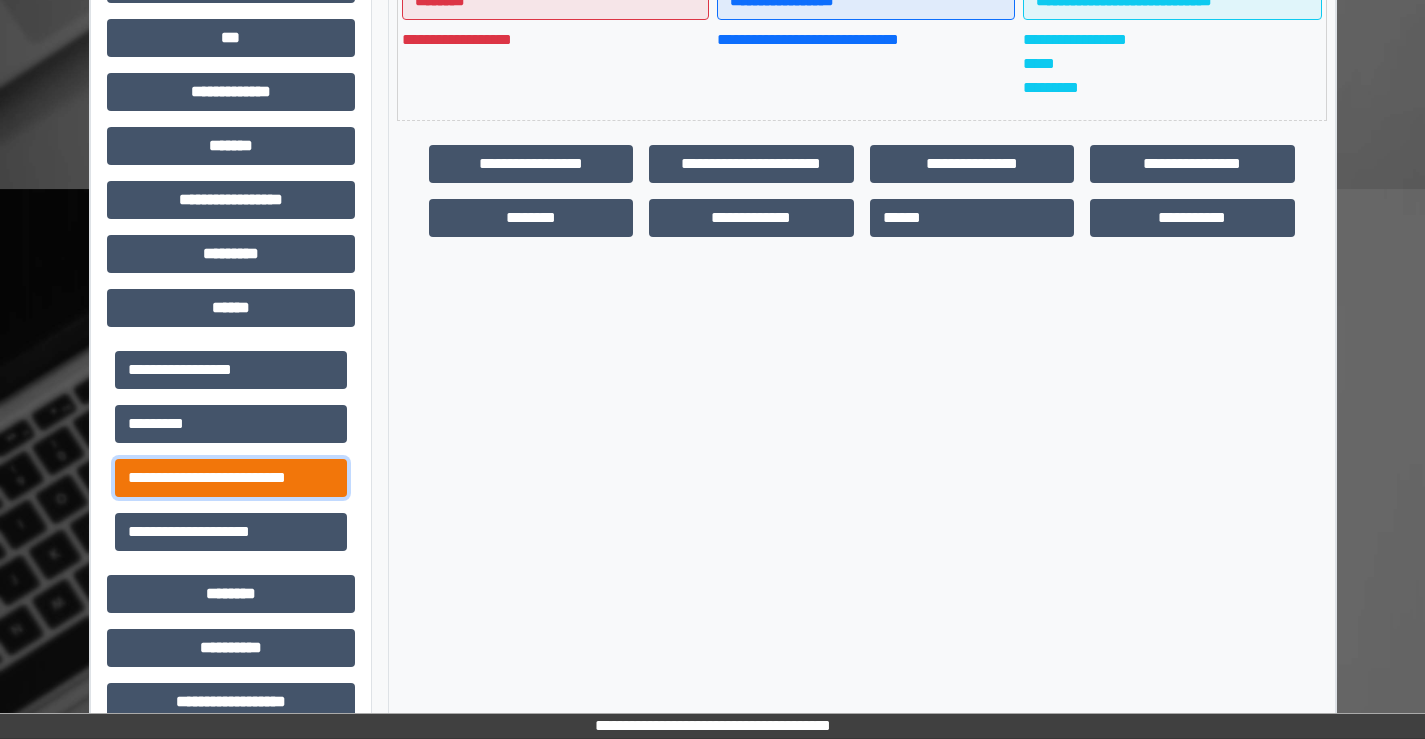 click on "**********" at bounding box center (231, 478) 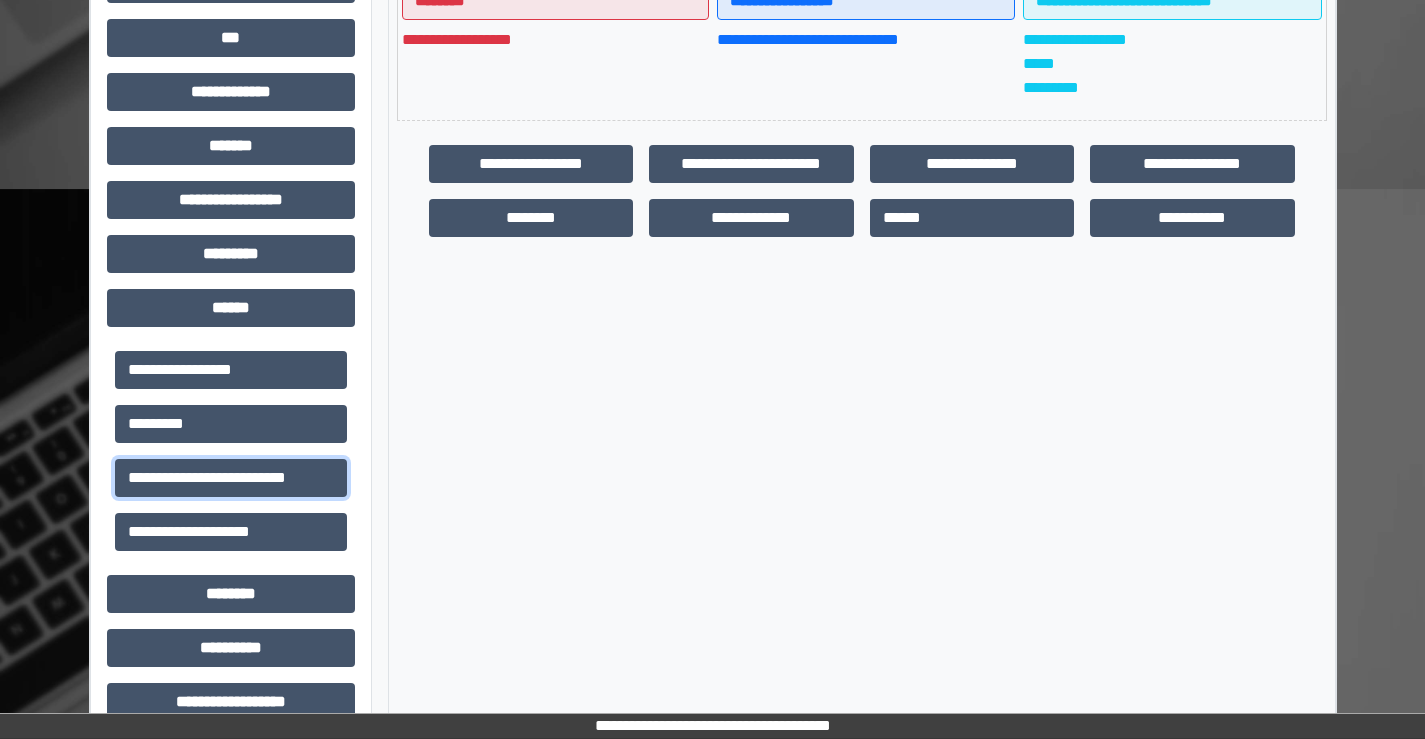 scroll, scrollTop: 667, scrollLeft: 0, axis: vertical 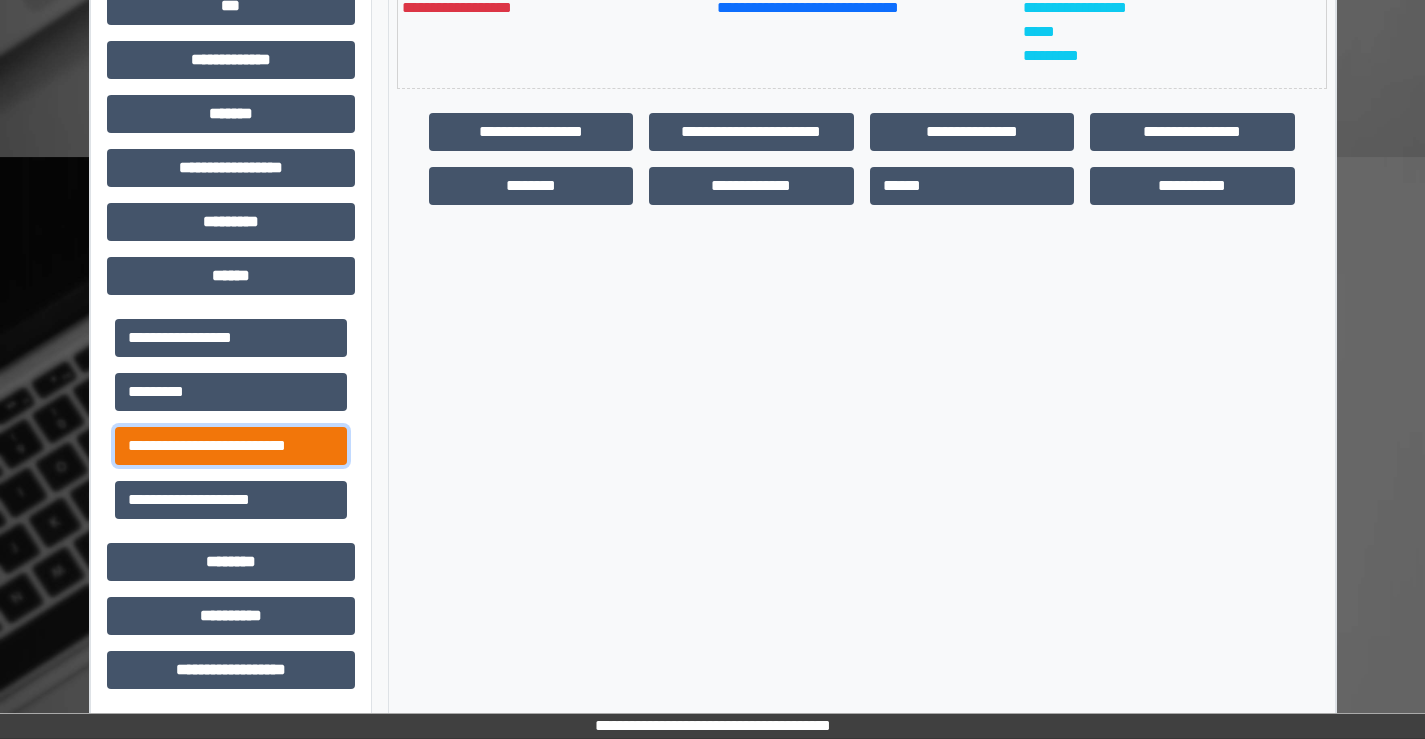 click on "**********" at bounding box center [231, 446] 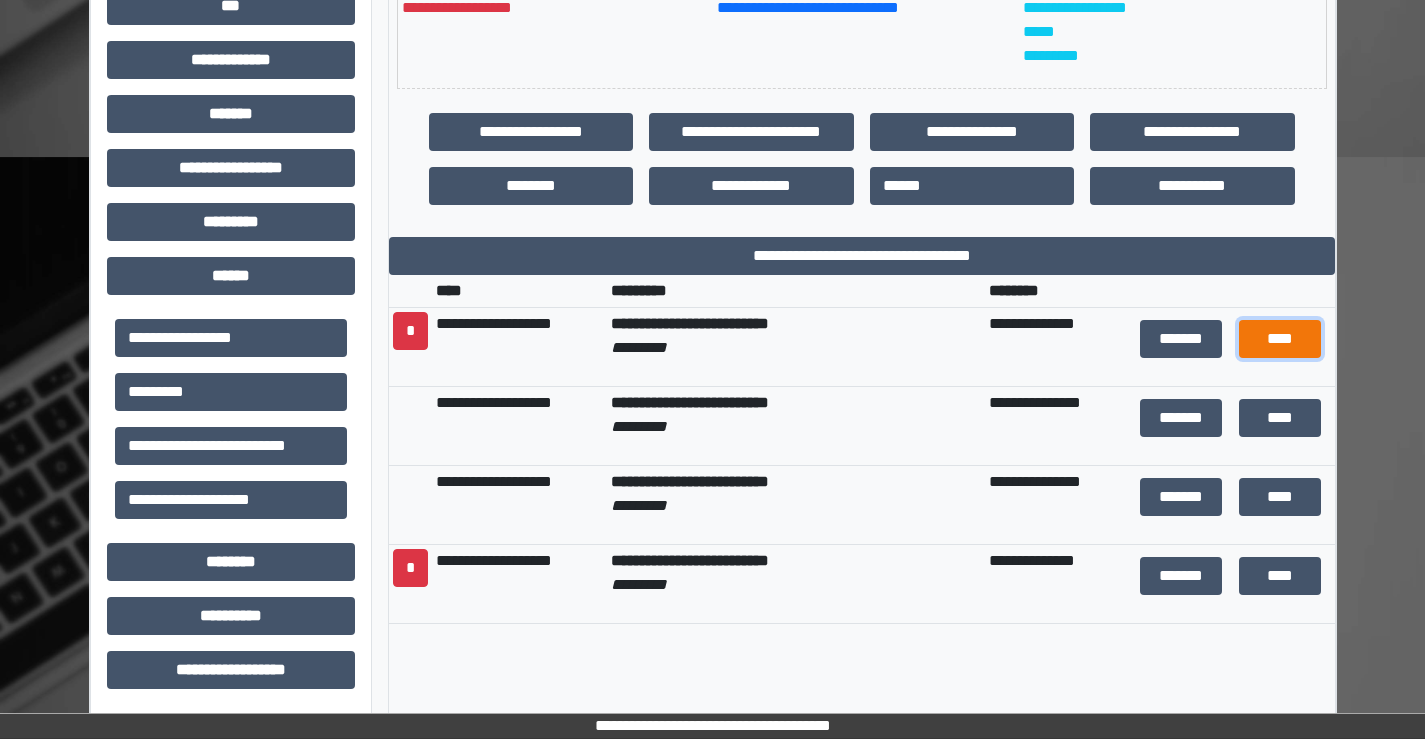 click on "****" at bounding box center [1280, 339] 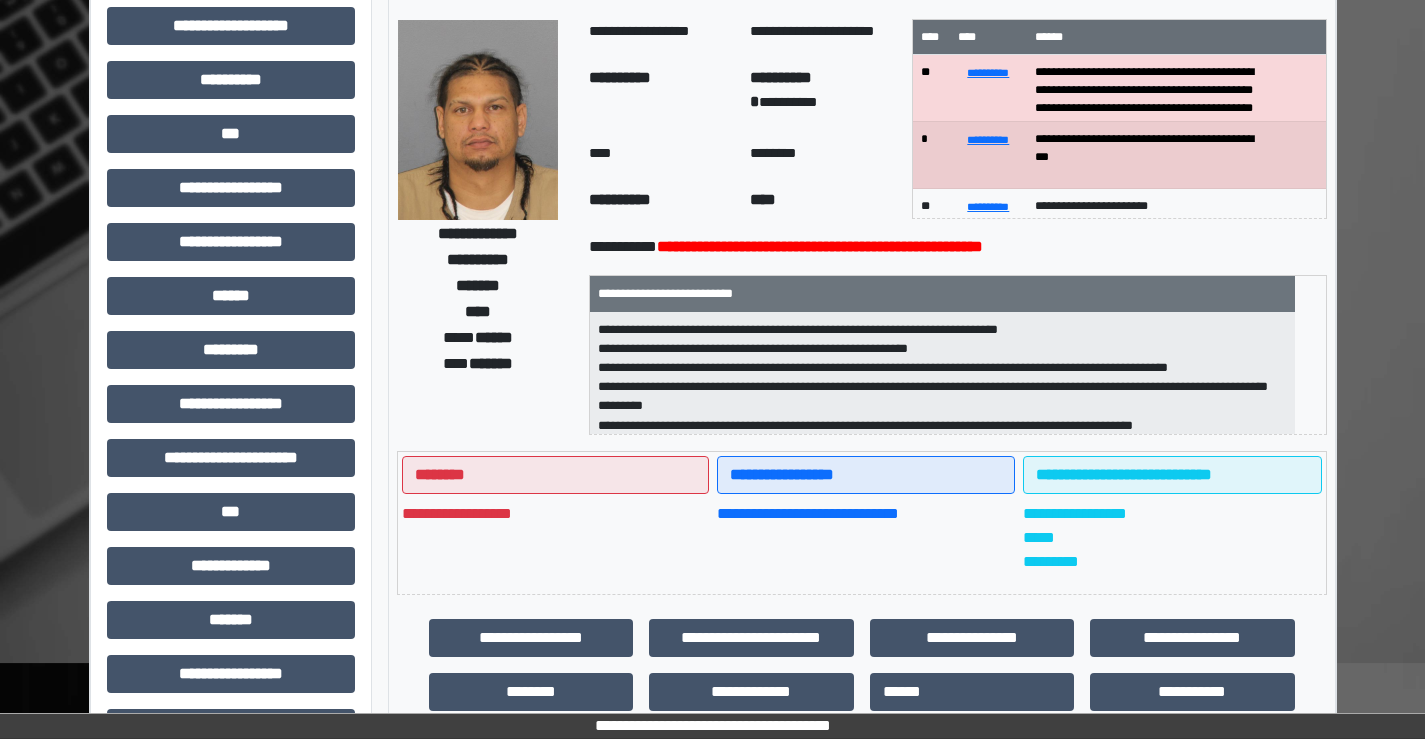 scroll, scrollTop: 0, scrollLeft: 0, axis: both 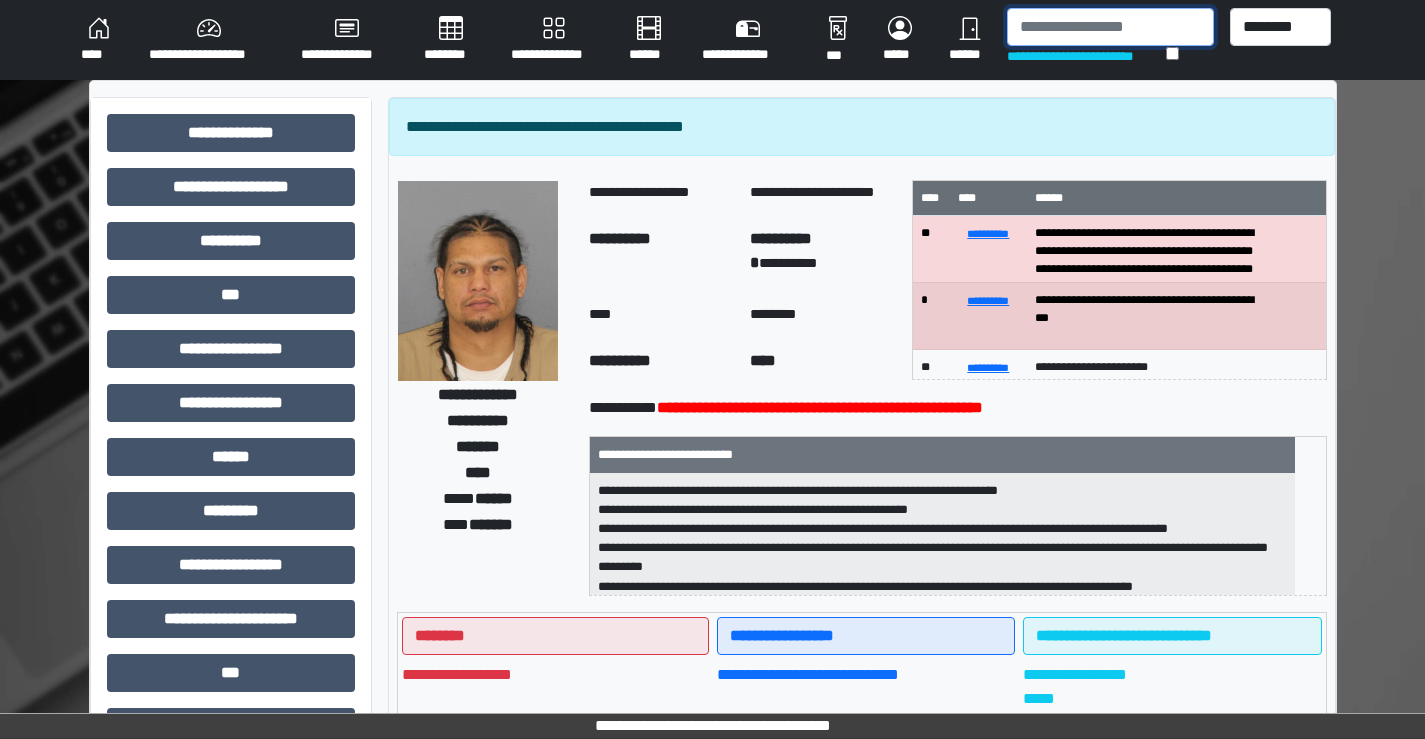 click at bounding box center [1110, 27] 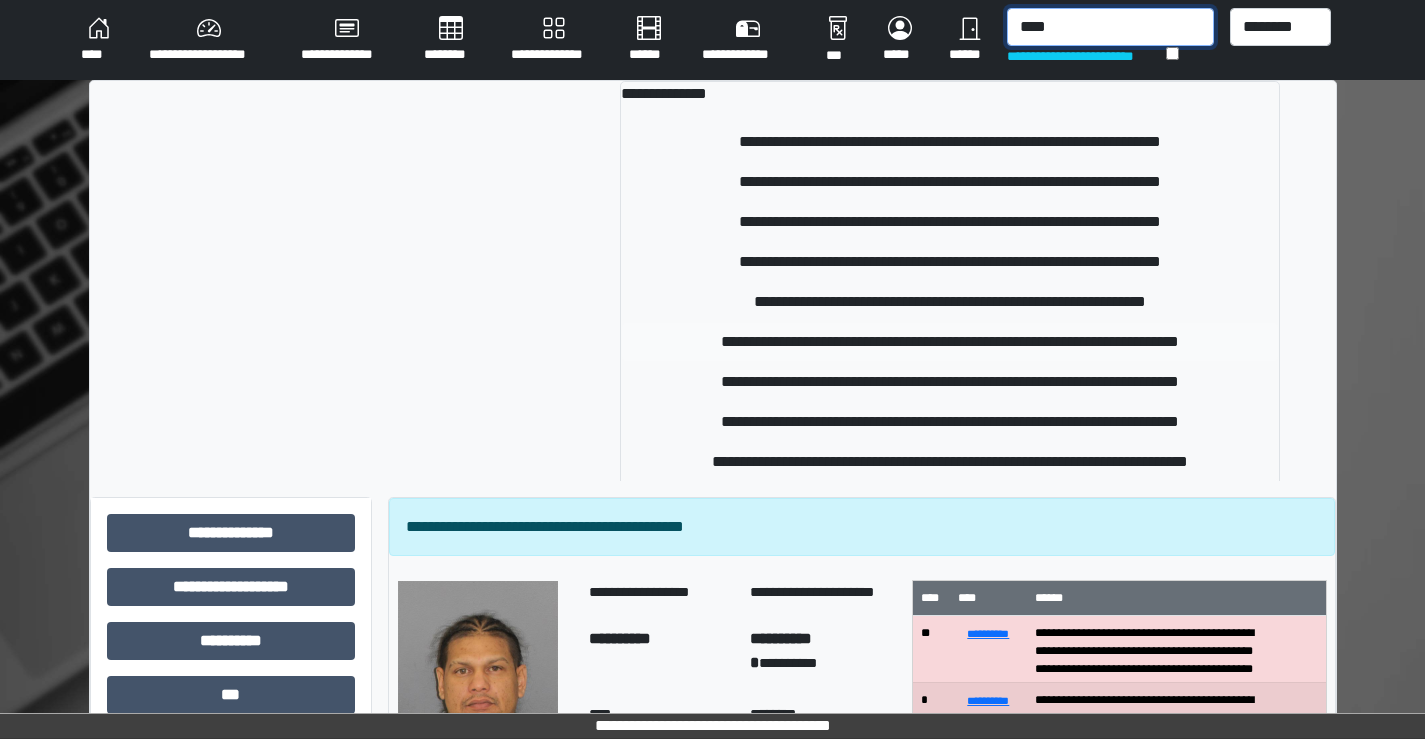 type on "****" 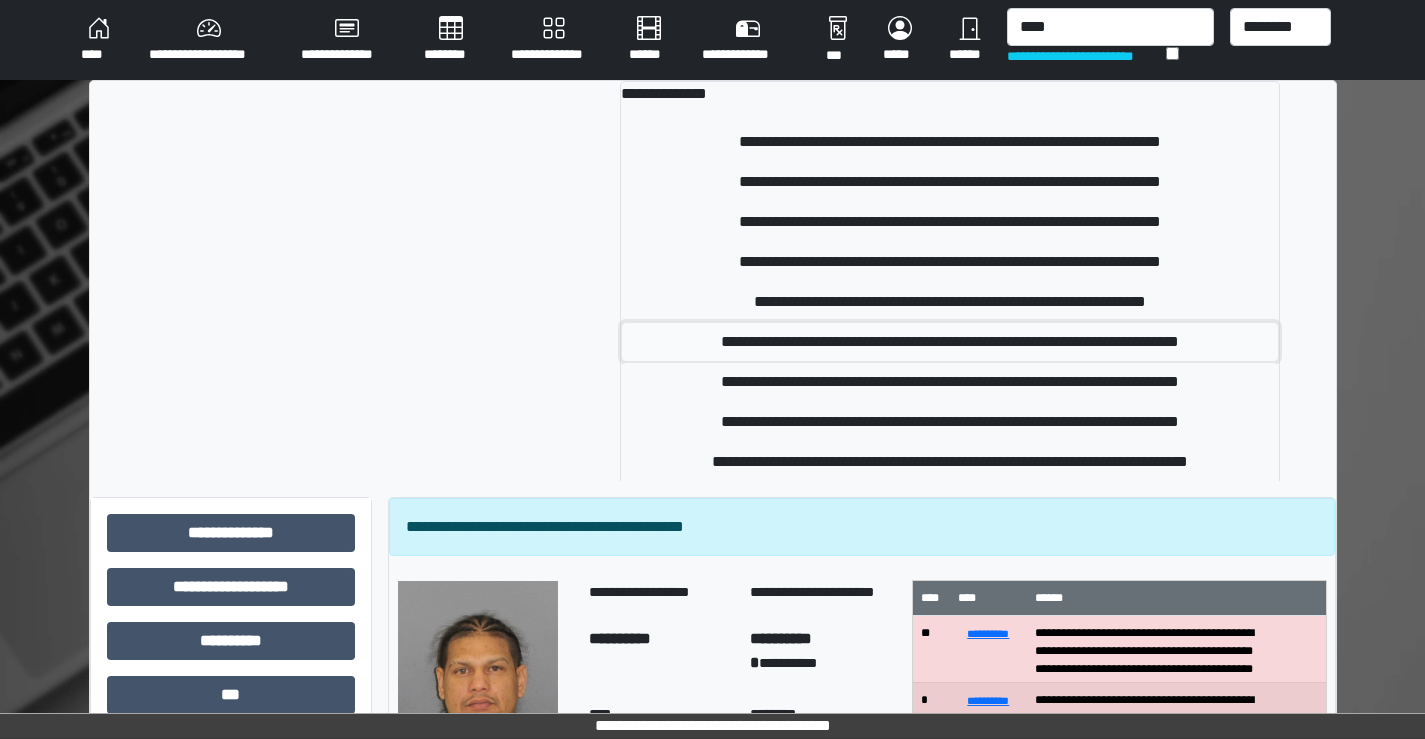 click on "**********" at bounding box center [950, 342] 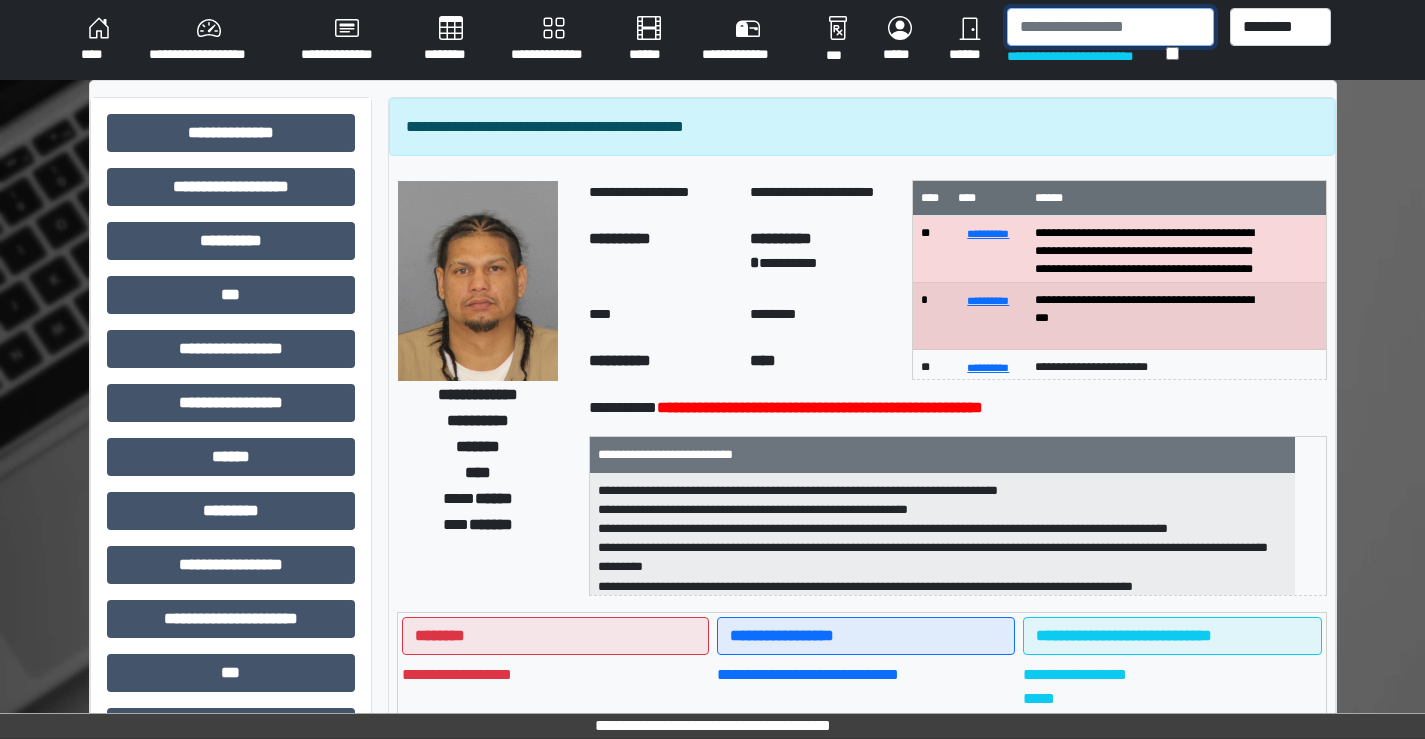 click at bounding box center [1110, 27] 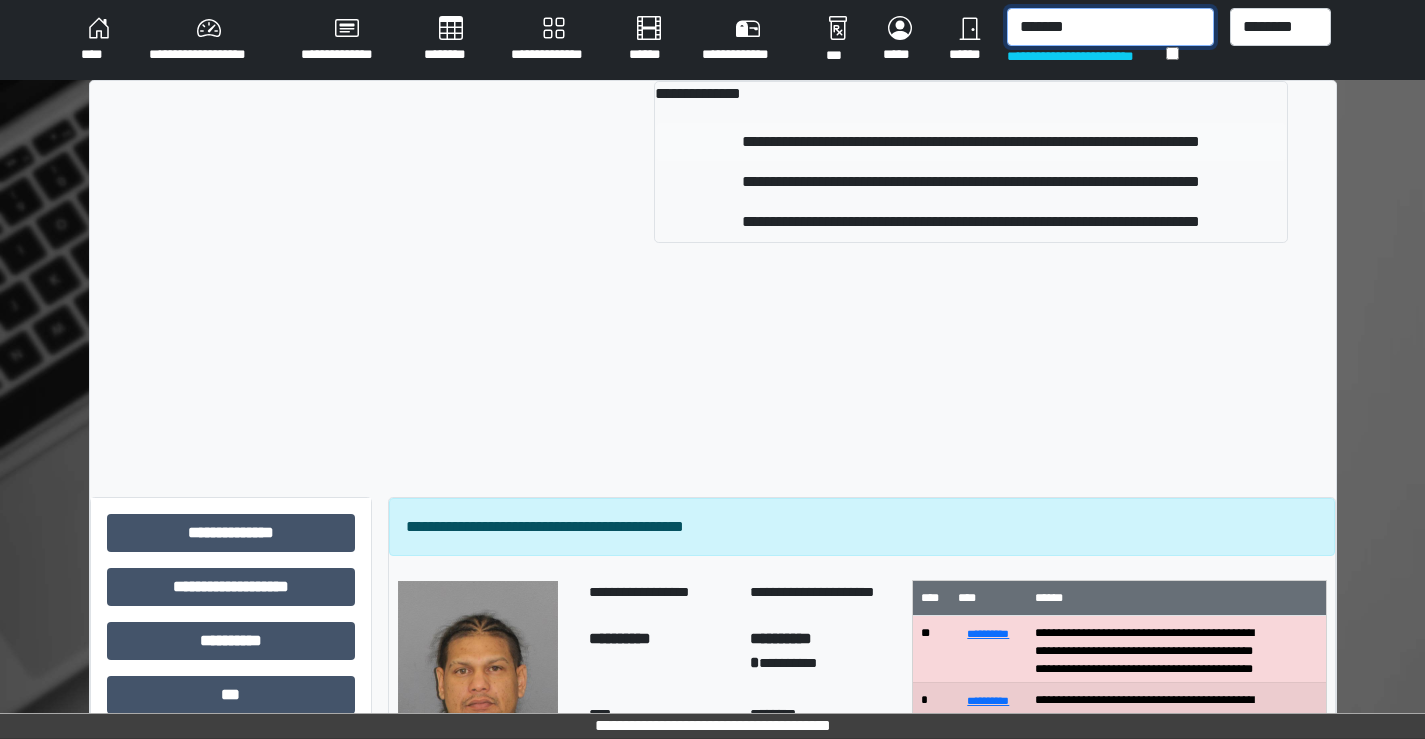 type on "*******" 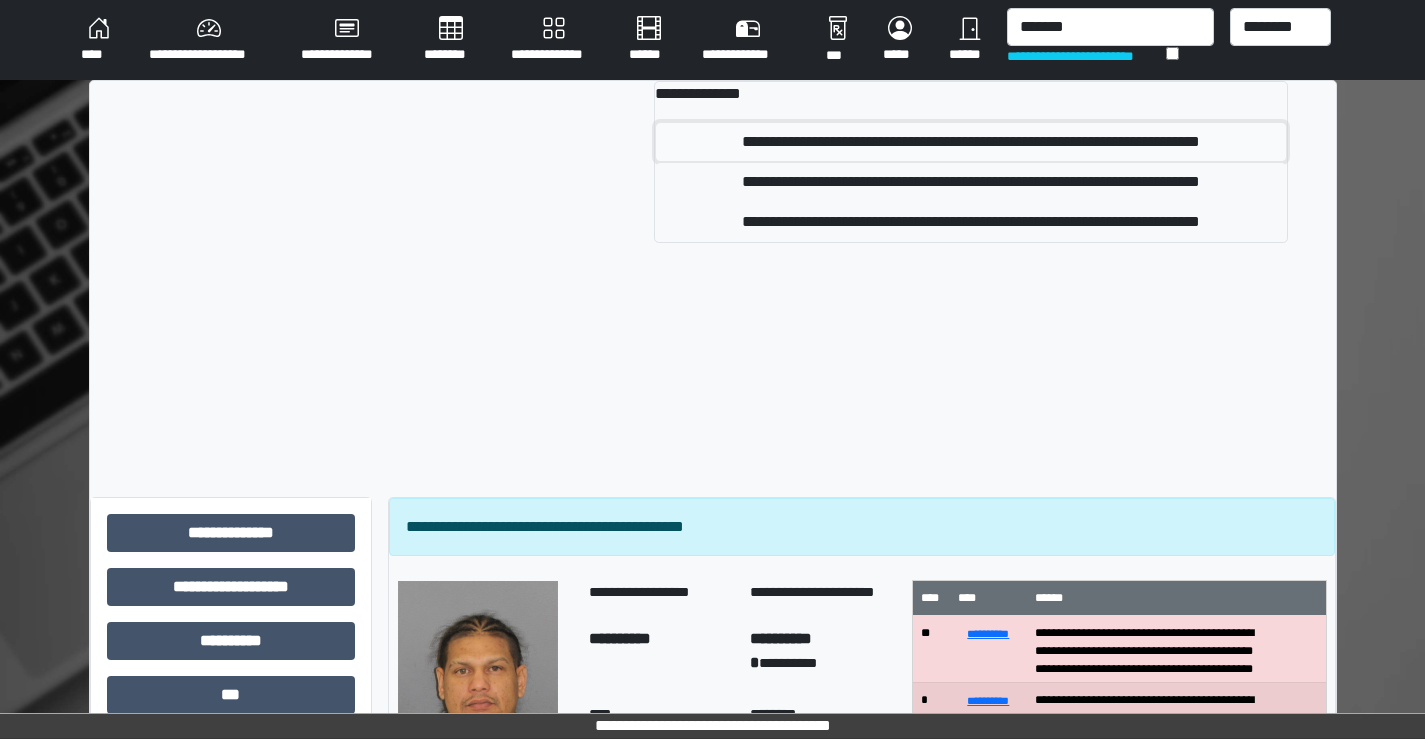 click on "**********" at bounding box center [970, 142] 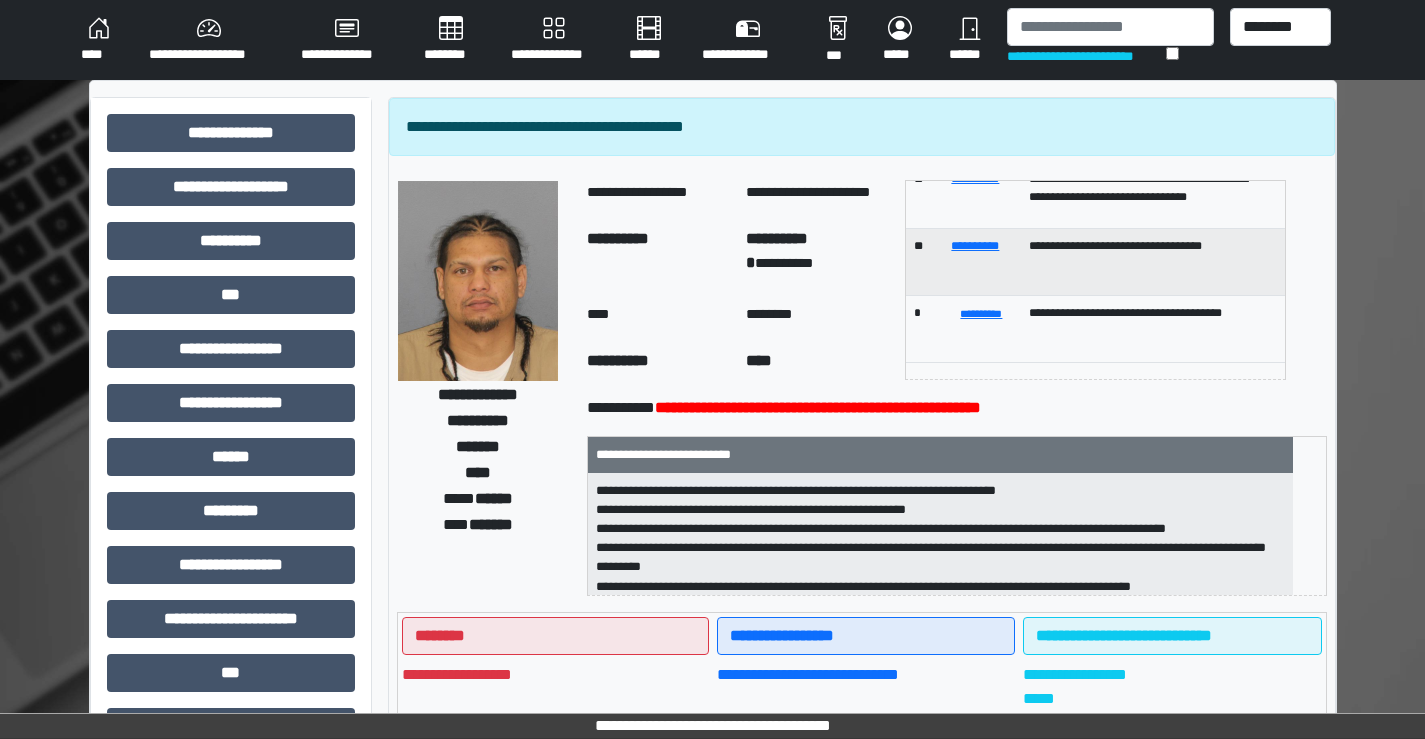 scroll, scrollTop: 0, scrollLeft: 0, axis: both 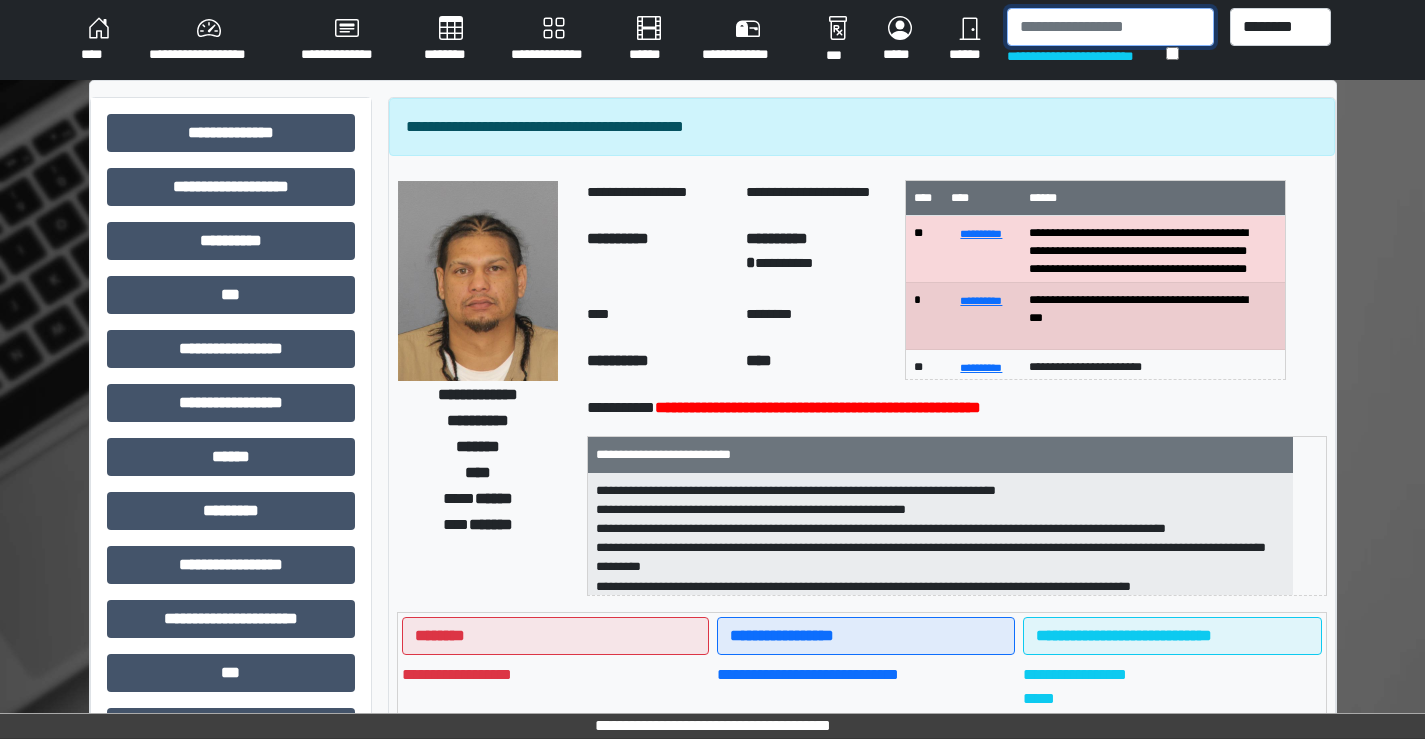 click at bounding box center (1110, 27) 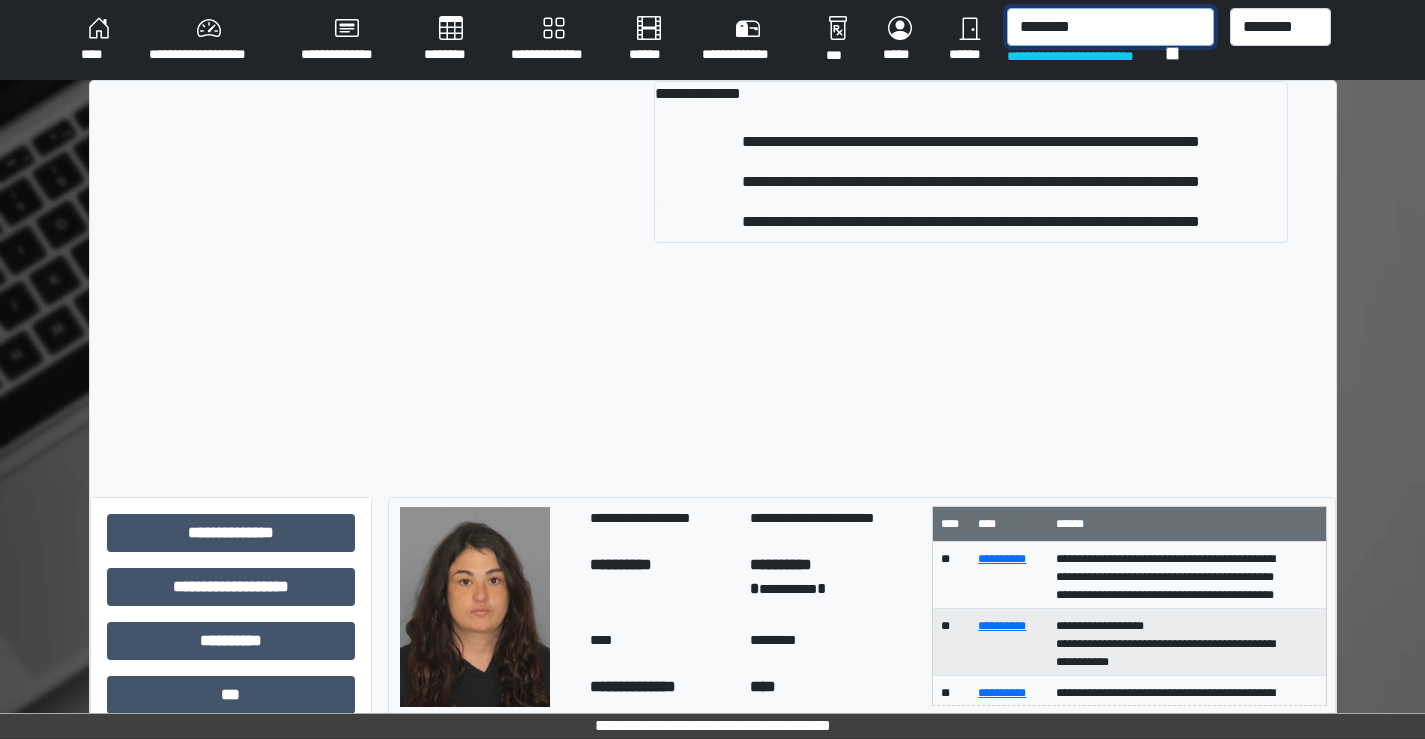type on "********" 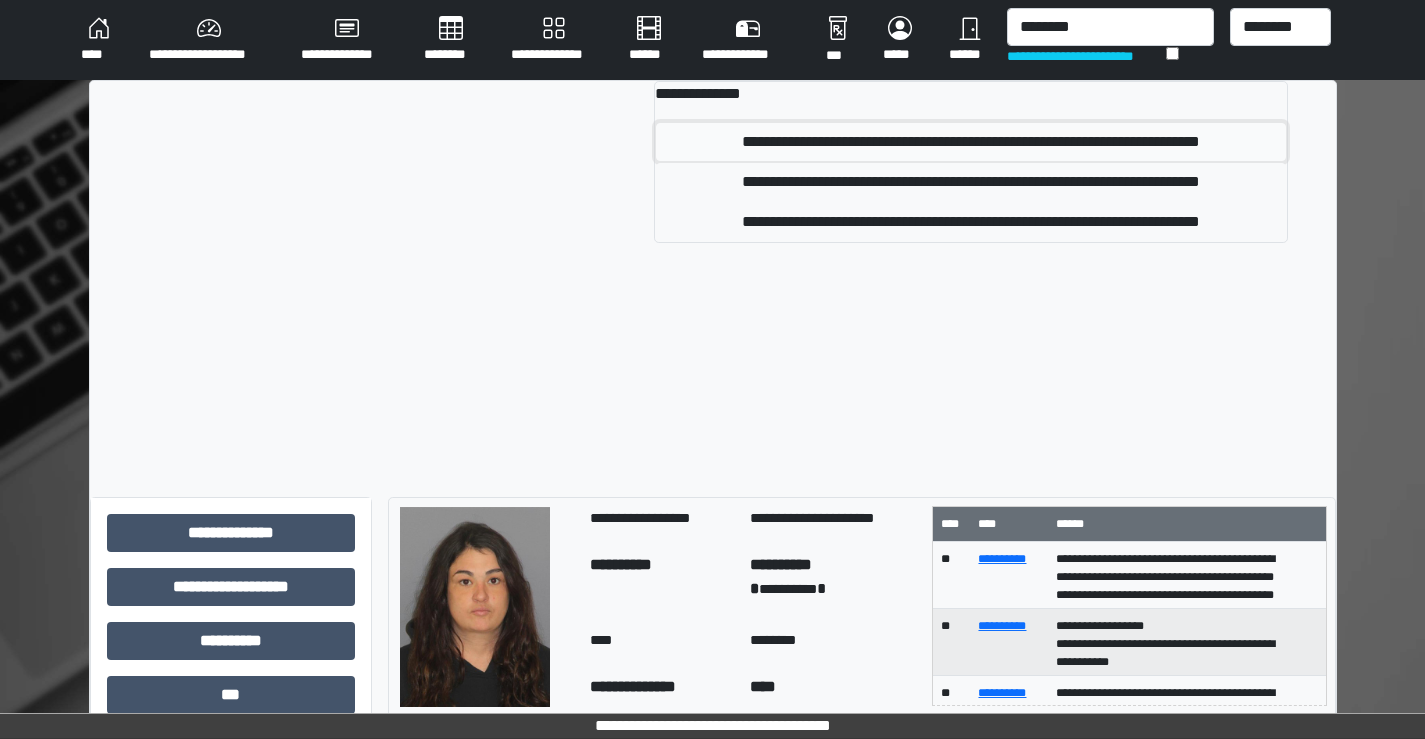click on "**********" at bounding box center (970, 142) 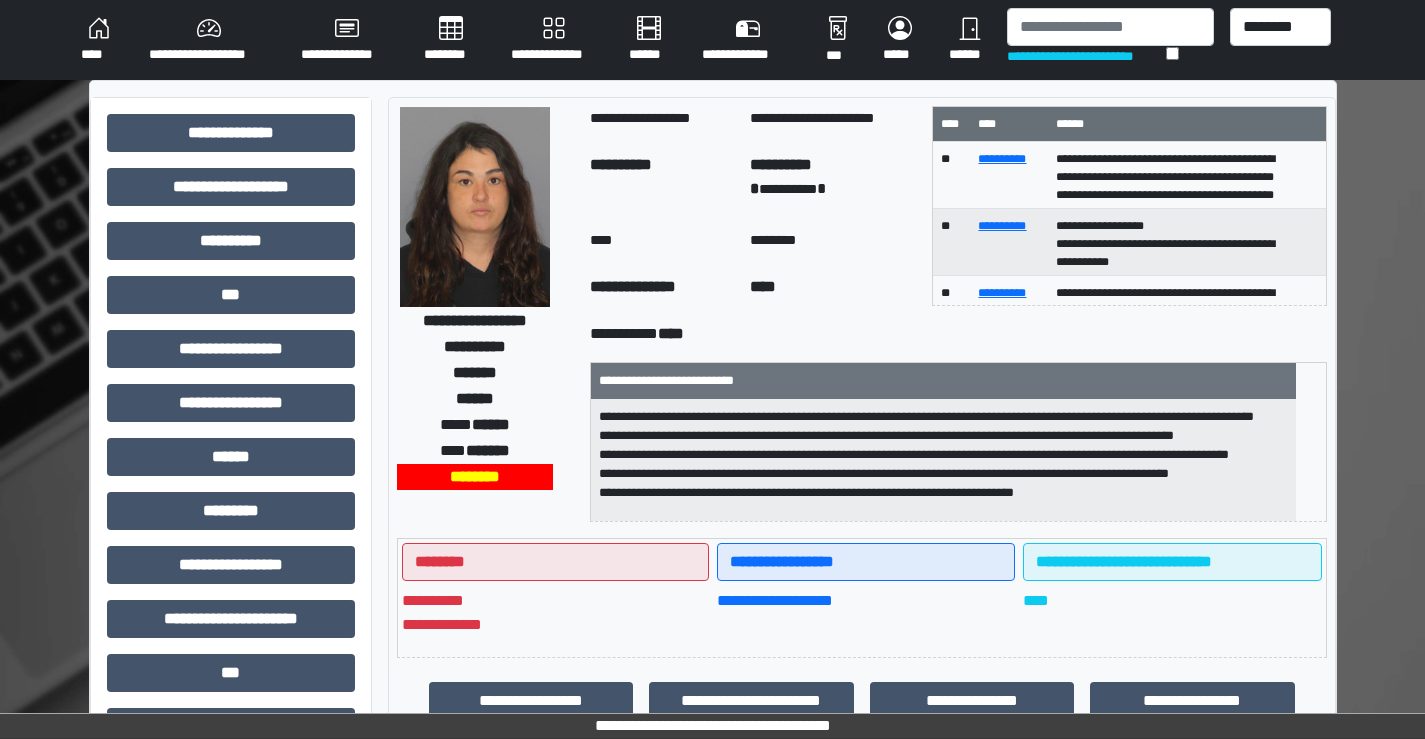 scroll, scrollTop: 44, scrollLeft: 0, axis: vertical 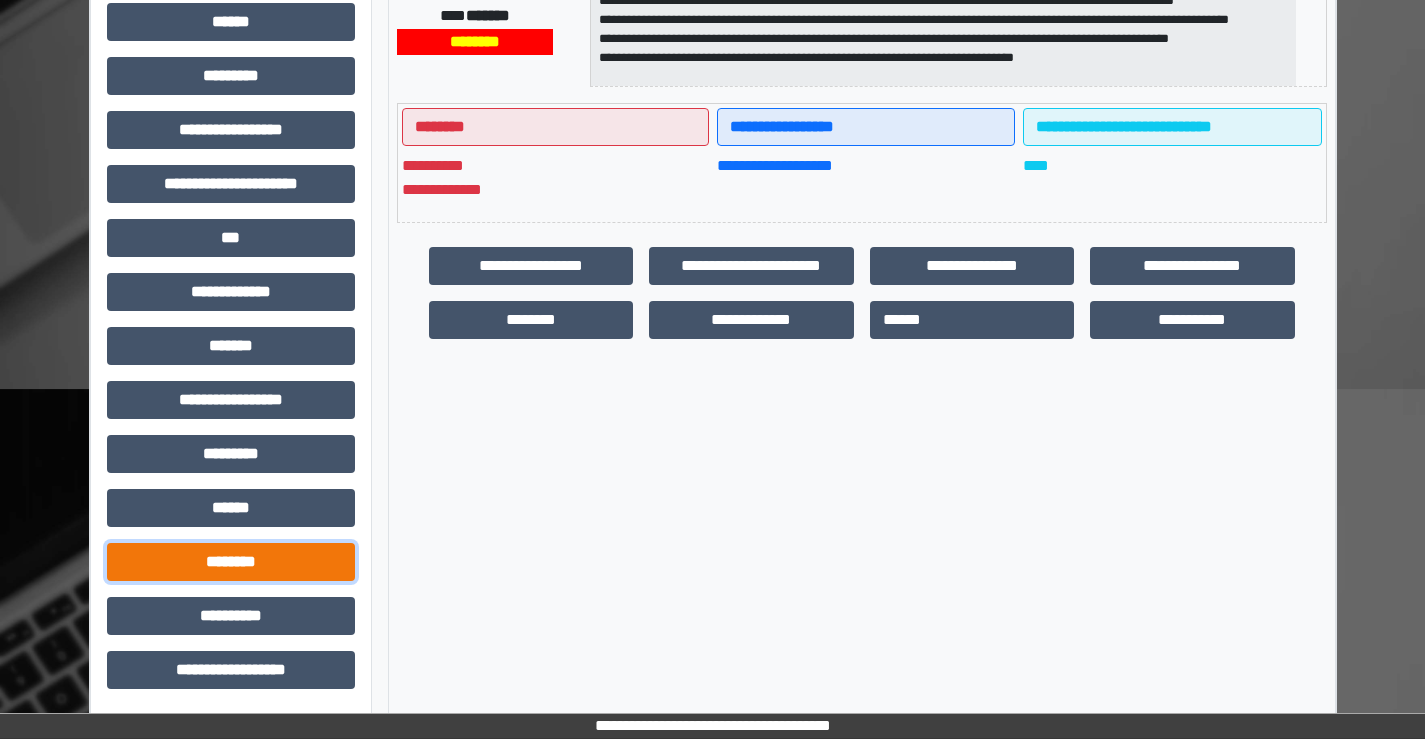 click on "********" at bounding box center (231, 562) 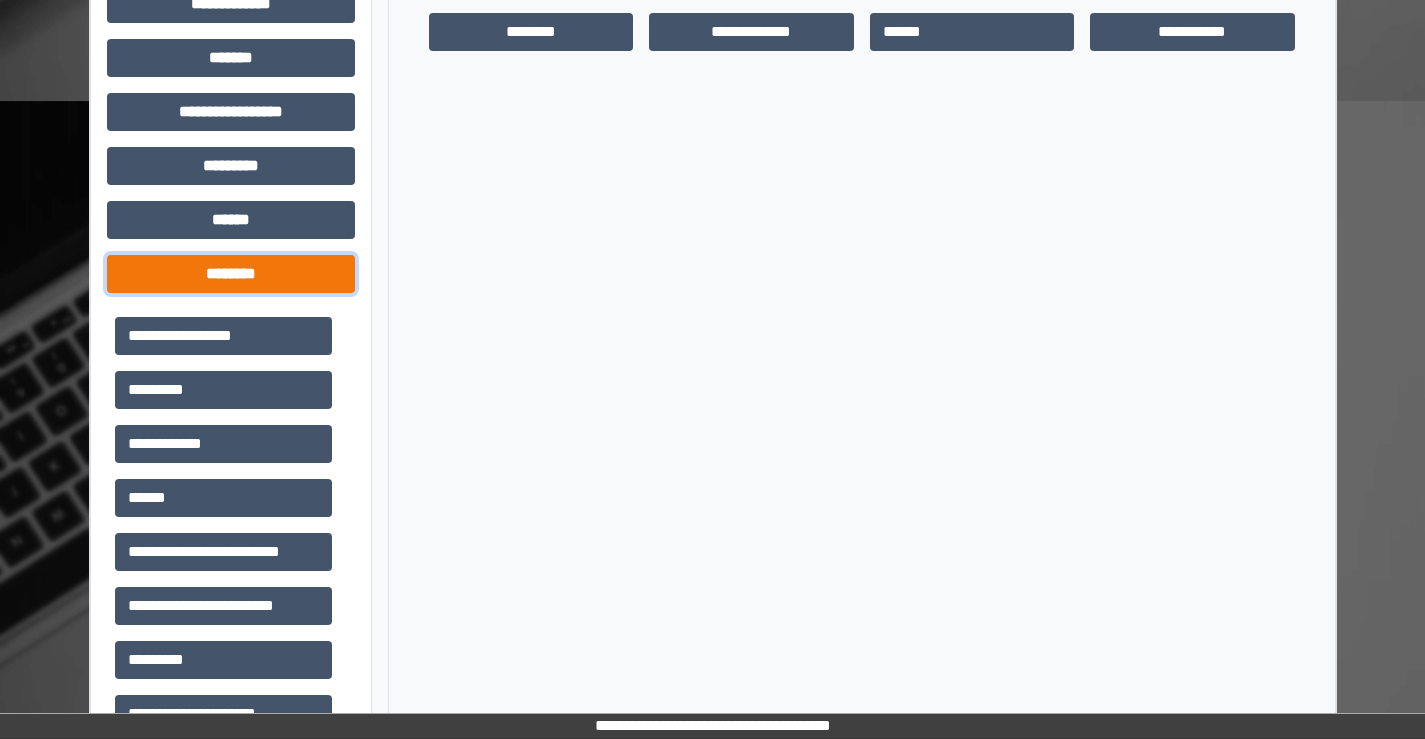 scroll, scrollTop: 735, scrollLeft: 0, axis: vertical 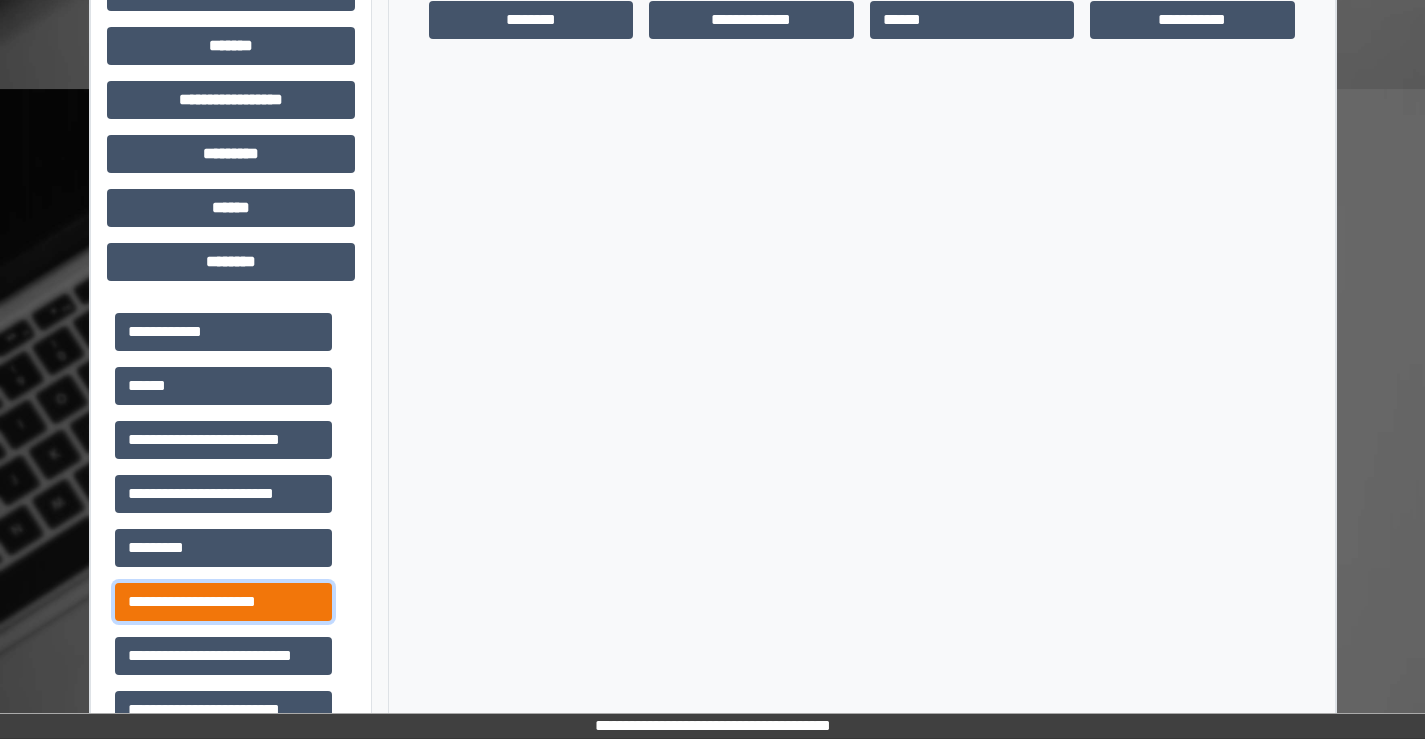 click on "**********" at bounding box center (223, 602) 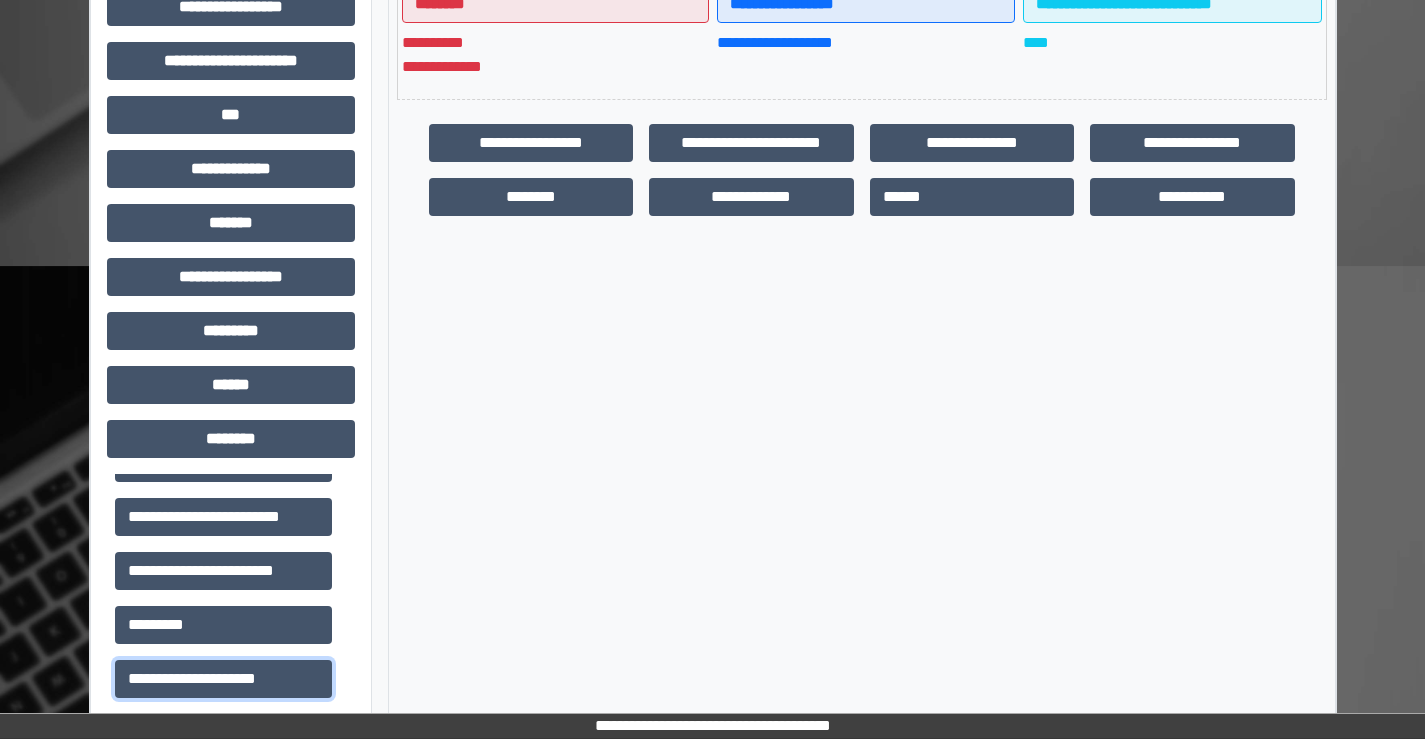 scroll, scrollTop: 835, scrollLeft: 0, axis: vertical 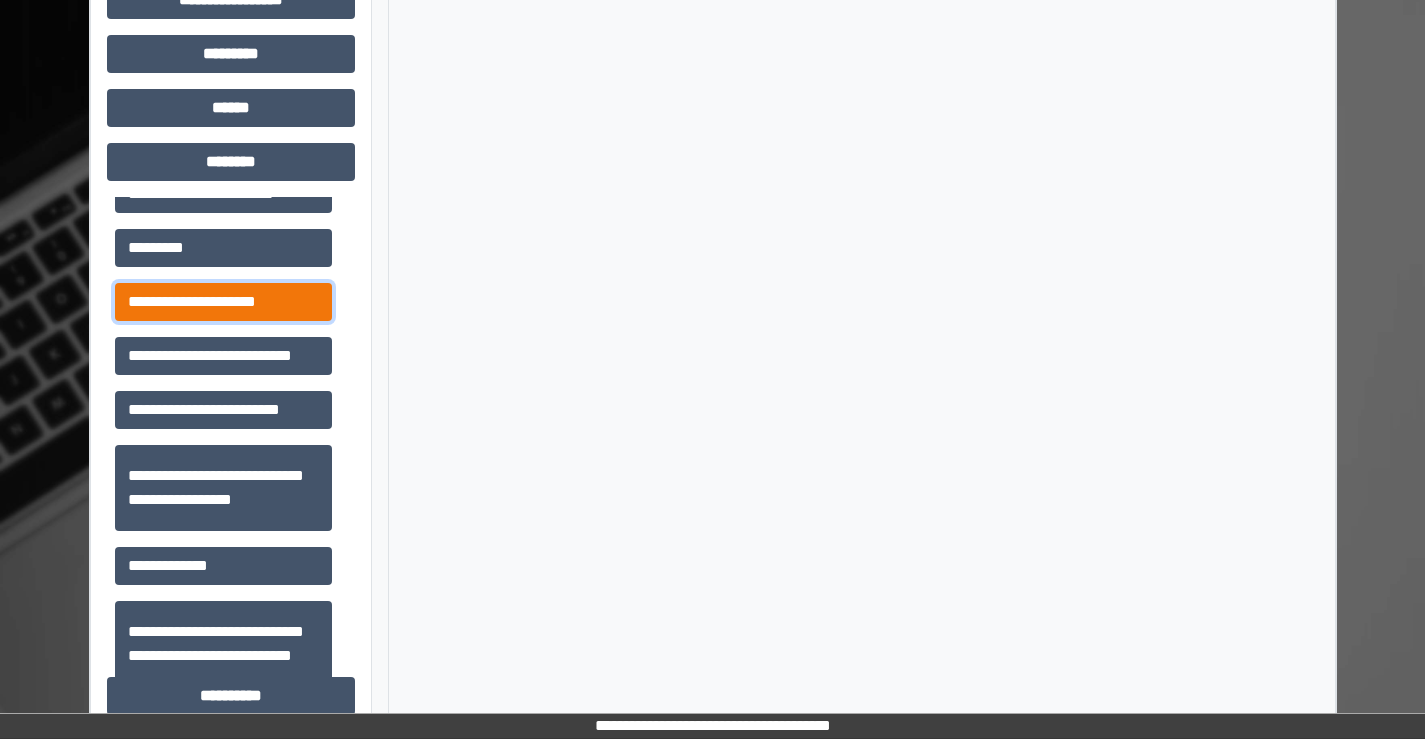 click on "**********" at bounding box center (223, 302) 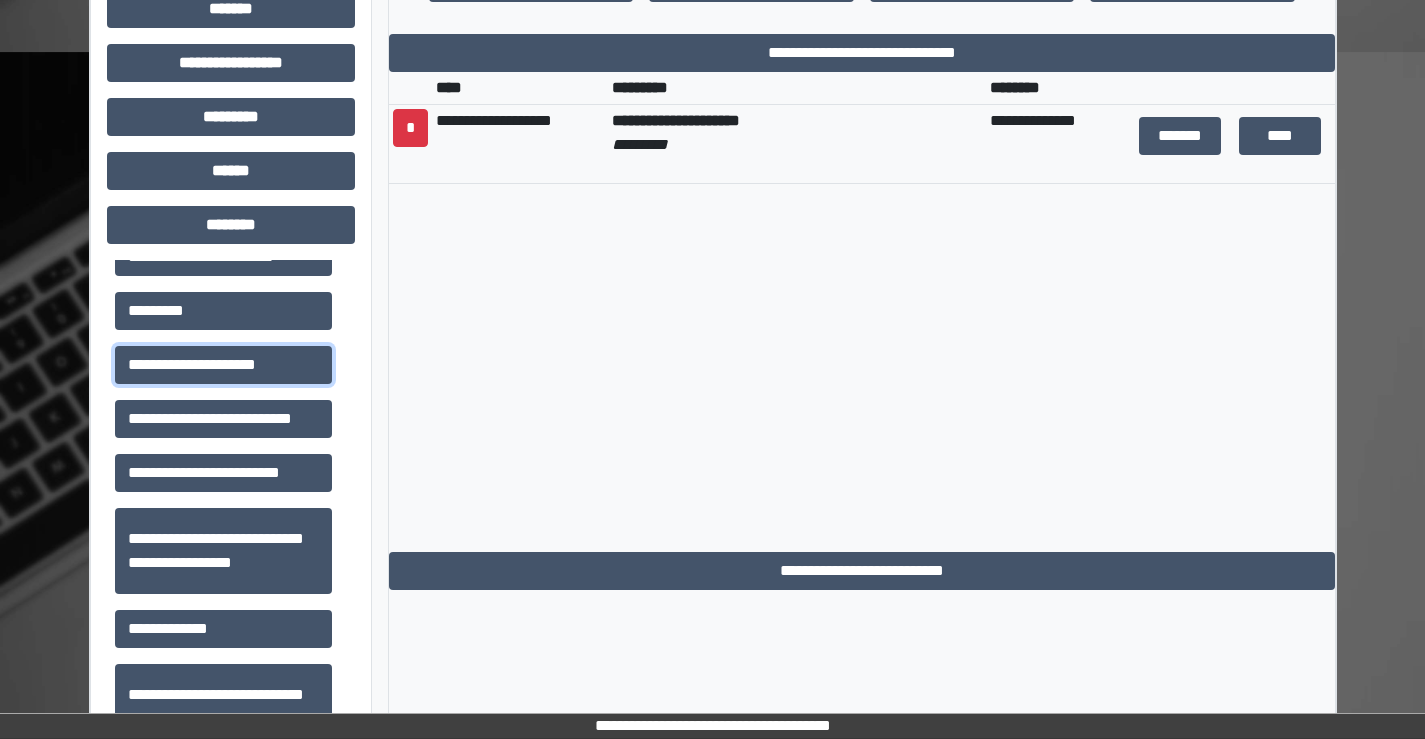 scroll, scrollTop: 435, scrollLeft: 0, axis: vertical 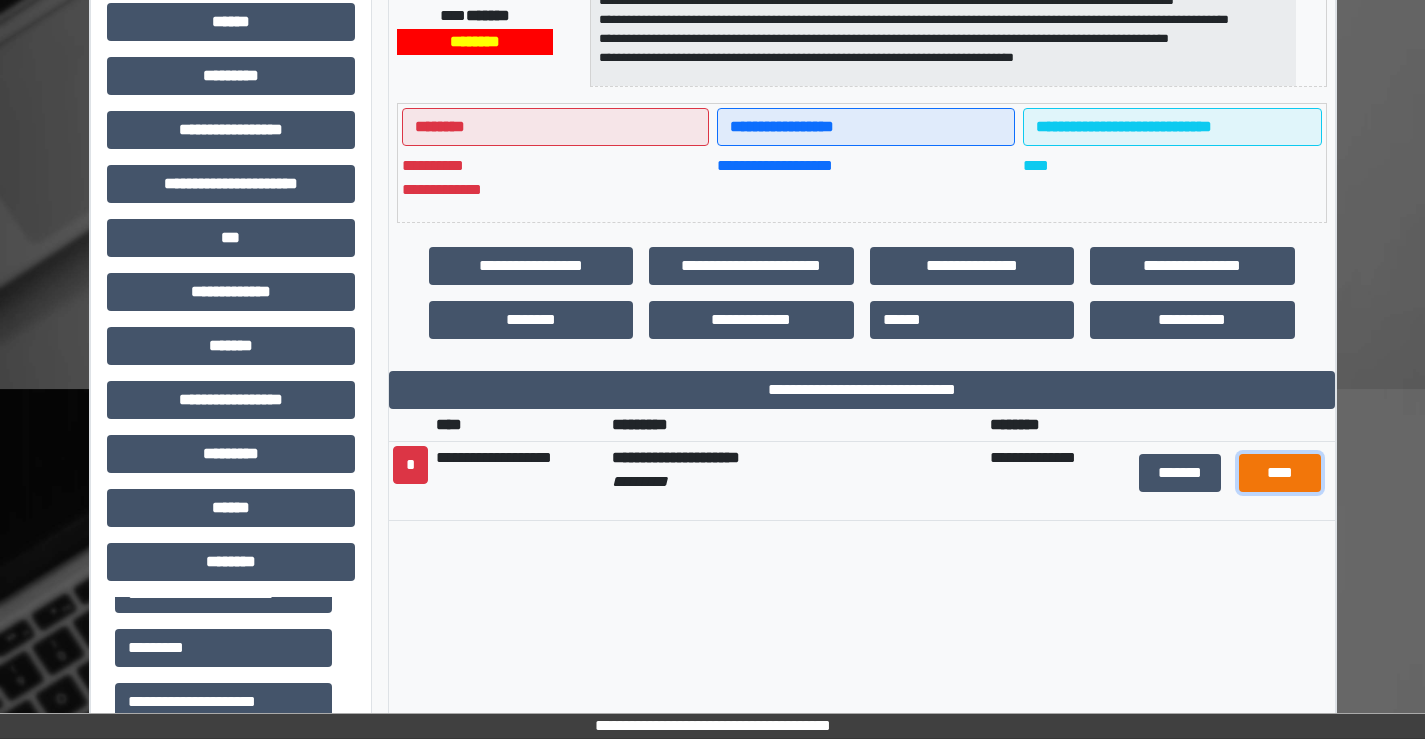 click on "****" at bounding box center (1280, 473) 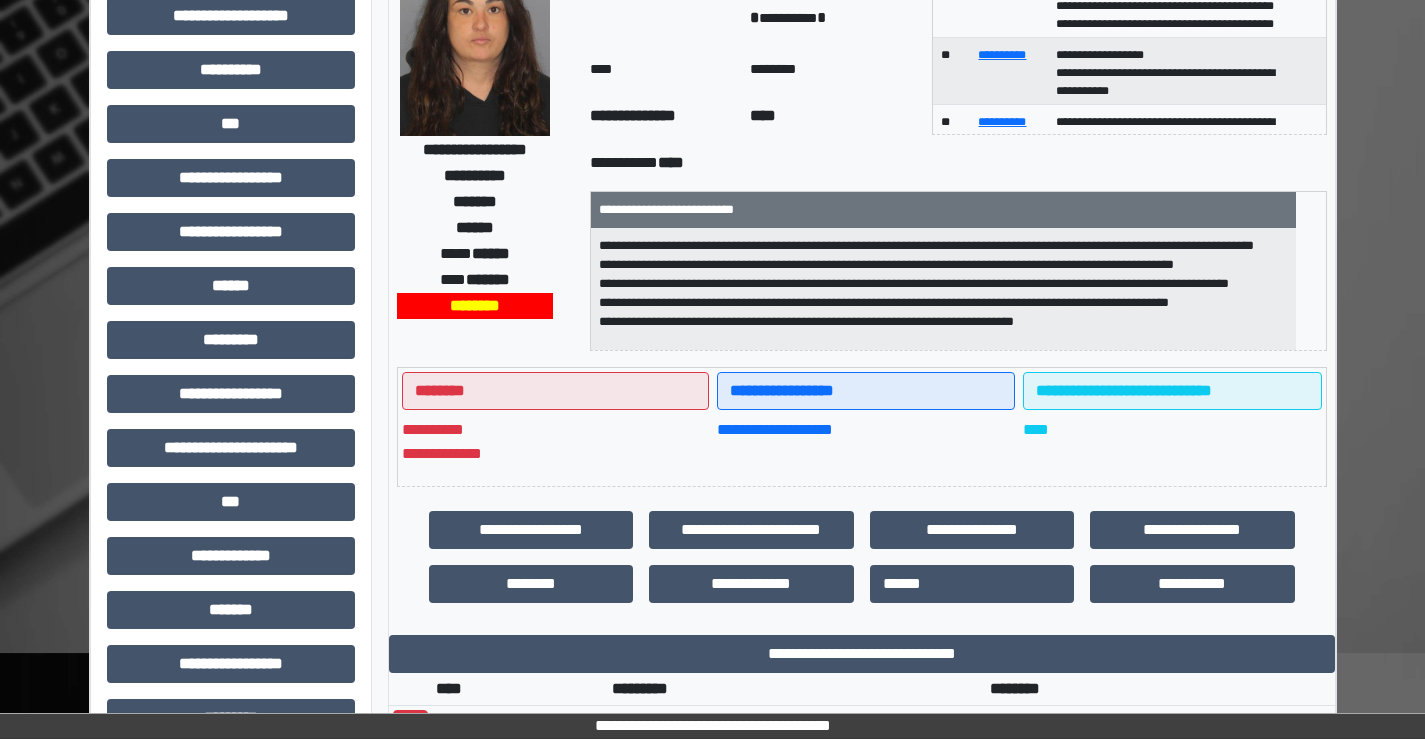 scroll, scrollTop: 0, scrollLeft: 0, axis: both 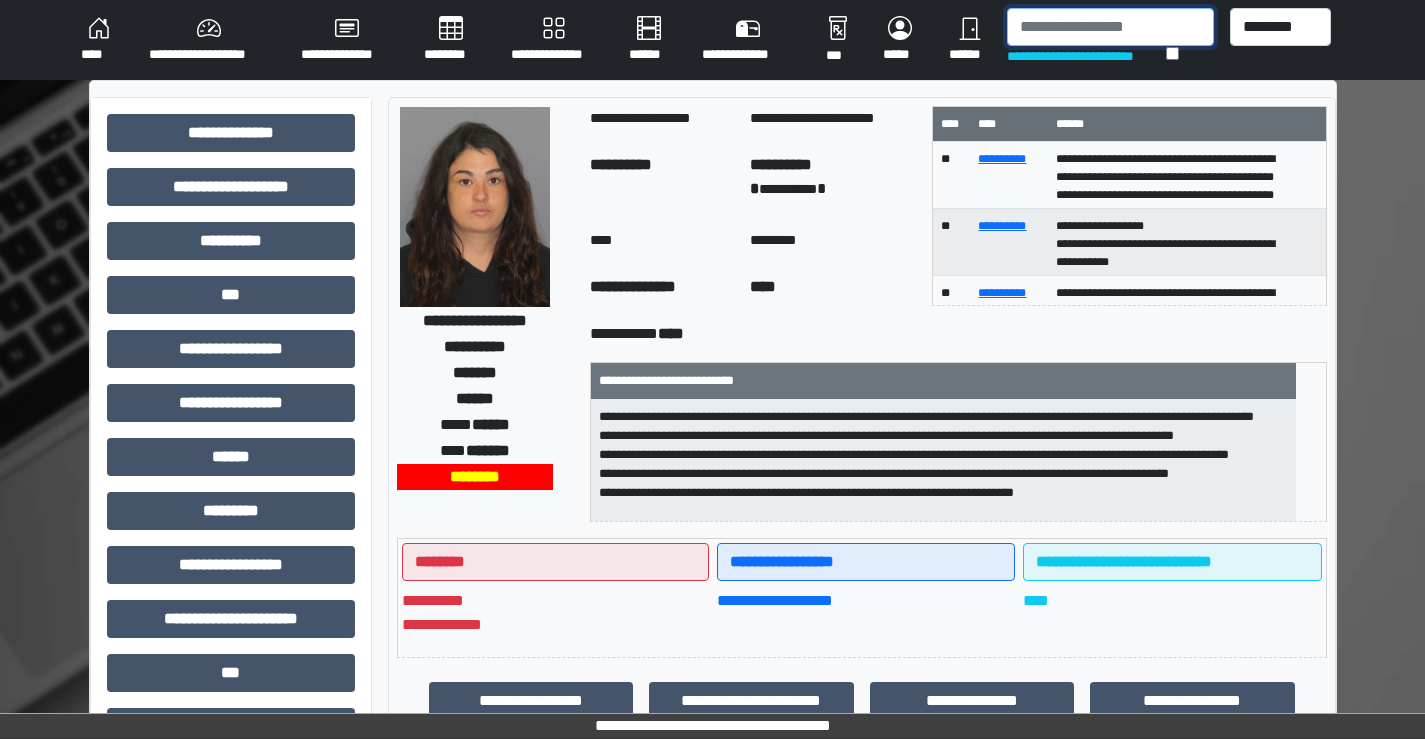 click at bounding box center (1110, 27) 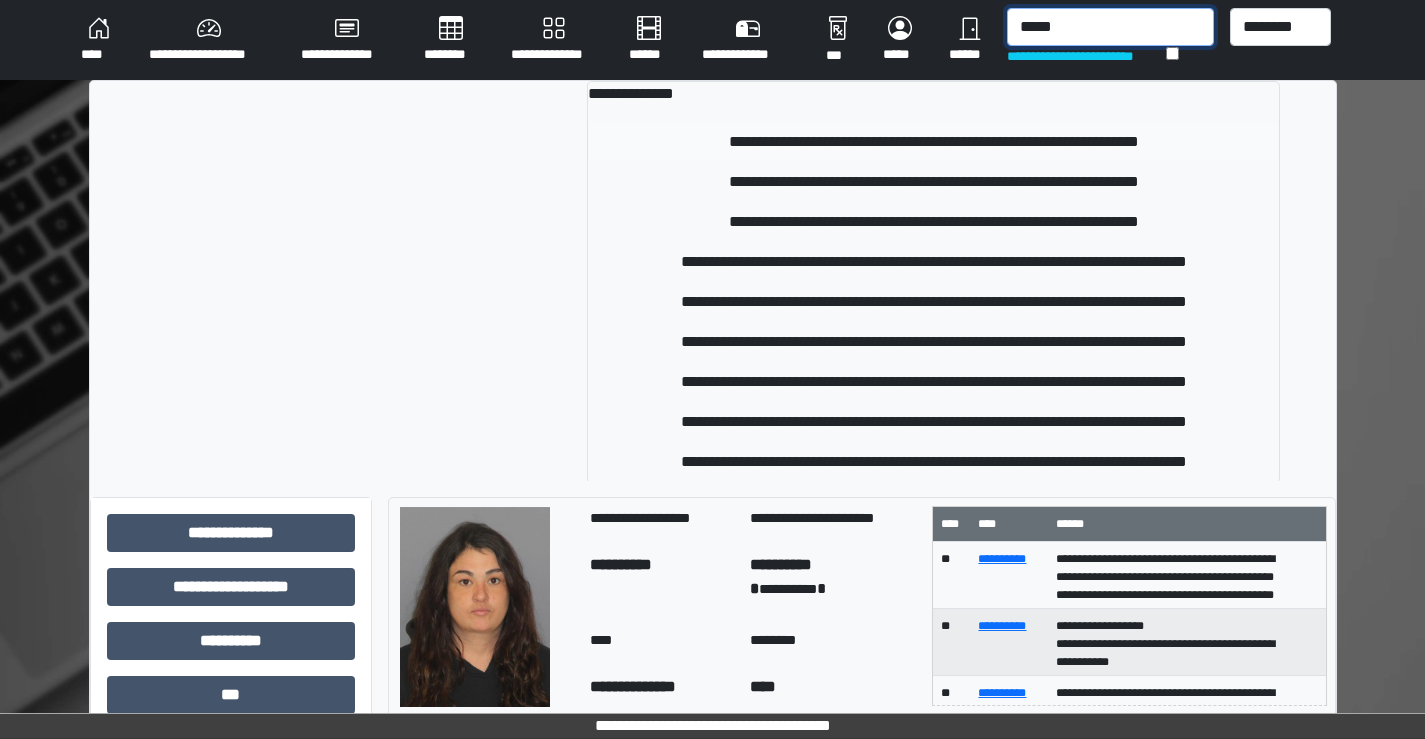 type on "*****" 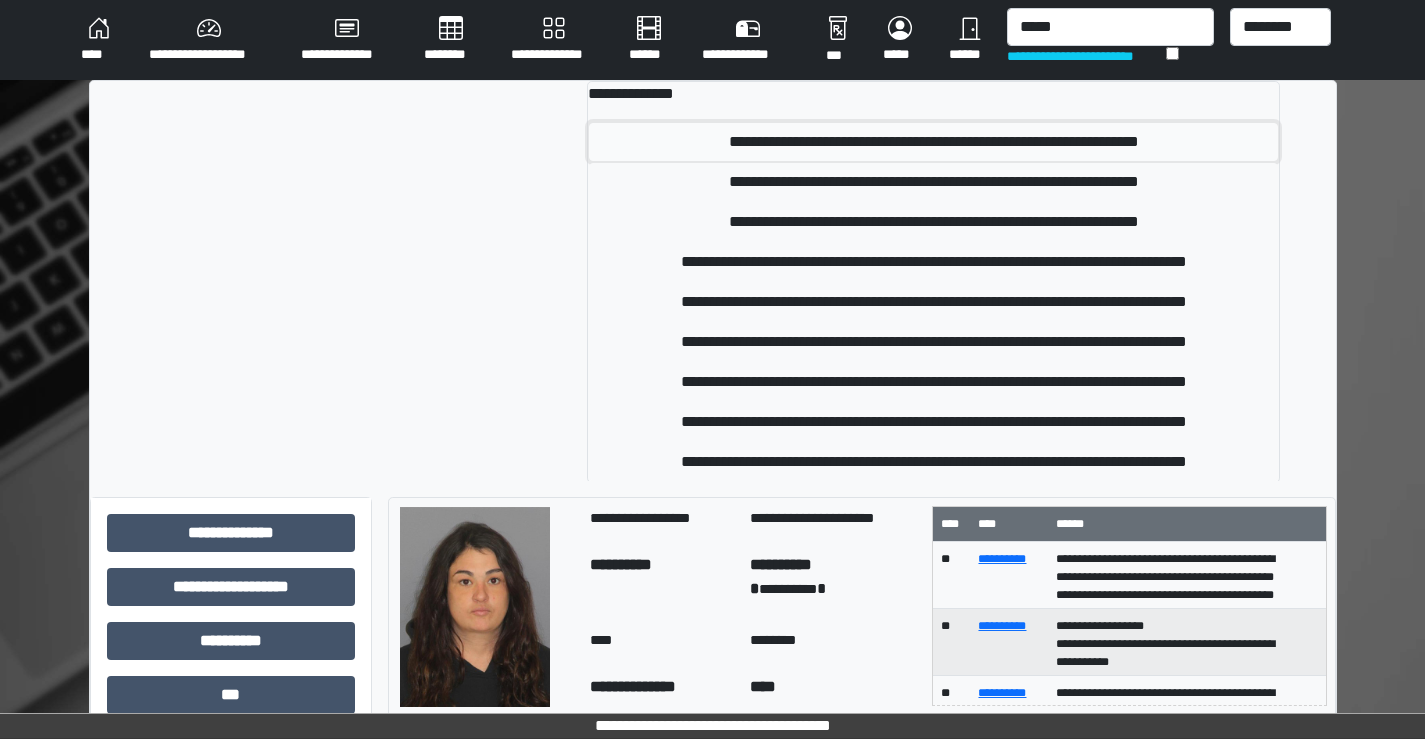 click on "**********" at bounding box center (933, 142) 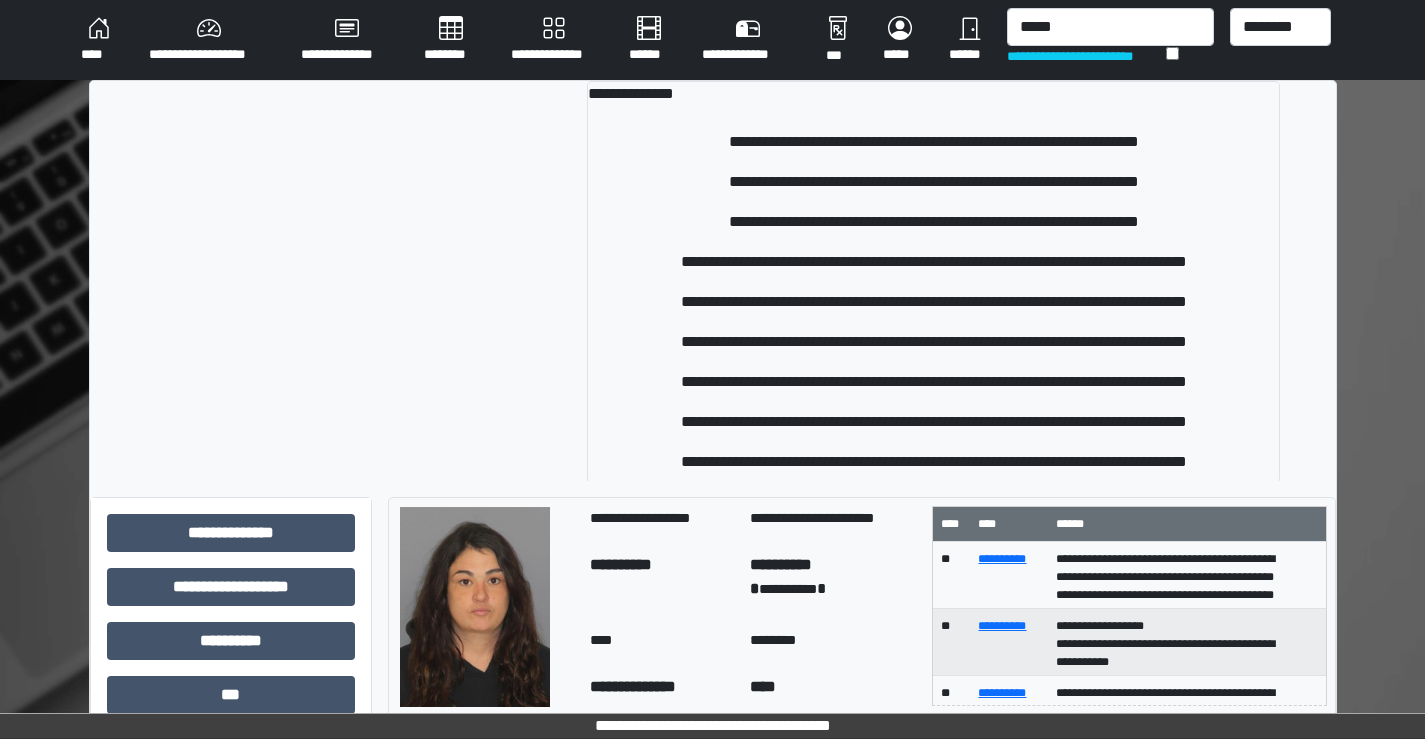 type 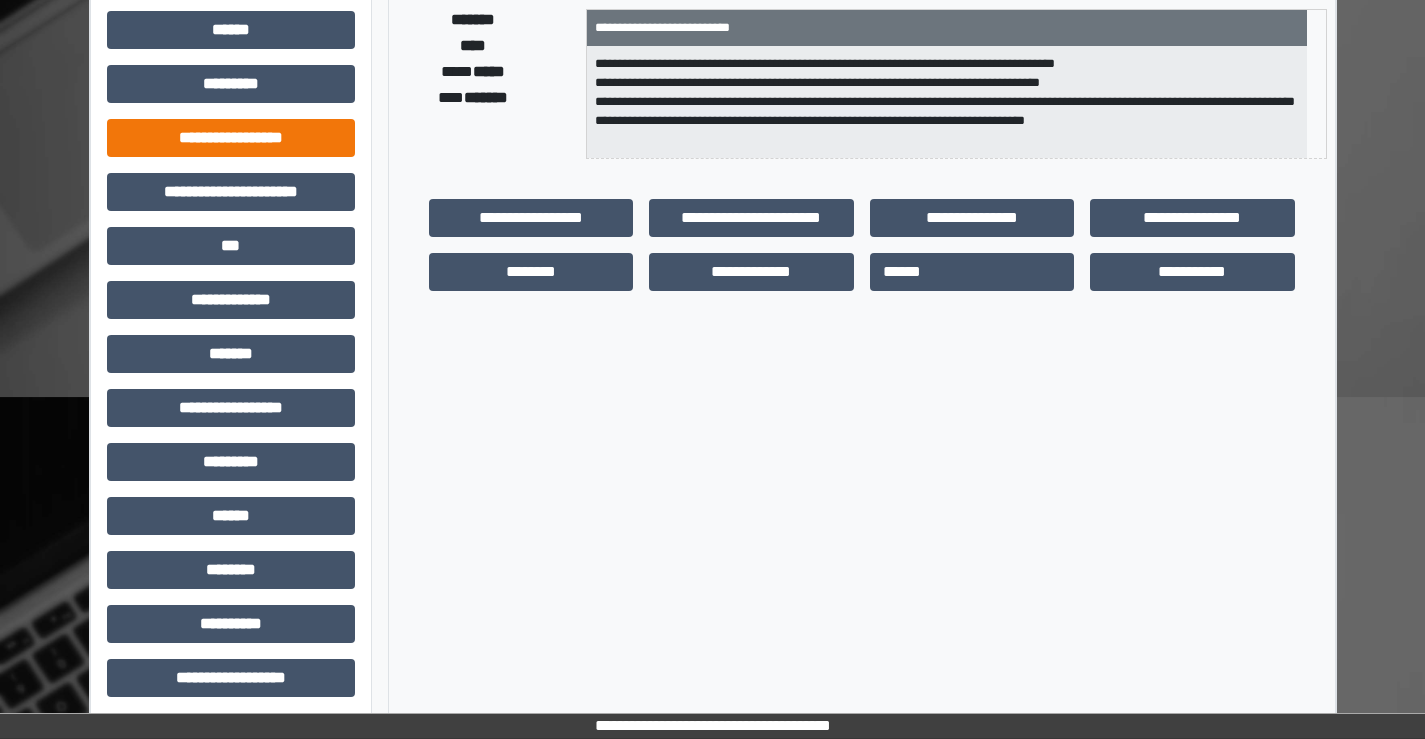 scroll, scrollTop: 435, scrollLeft: 0, axis: vertical 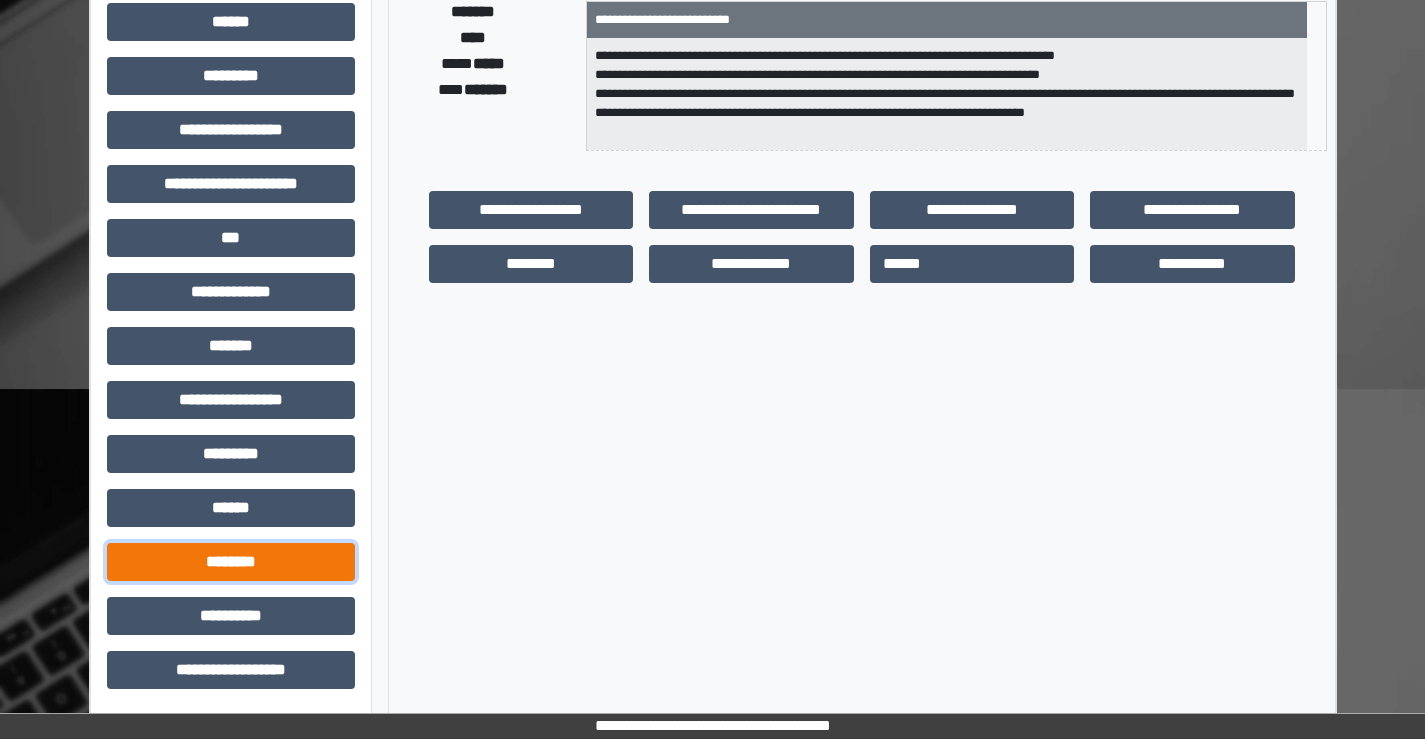 click on "********" at bounding box center (231, 562) 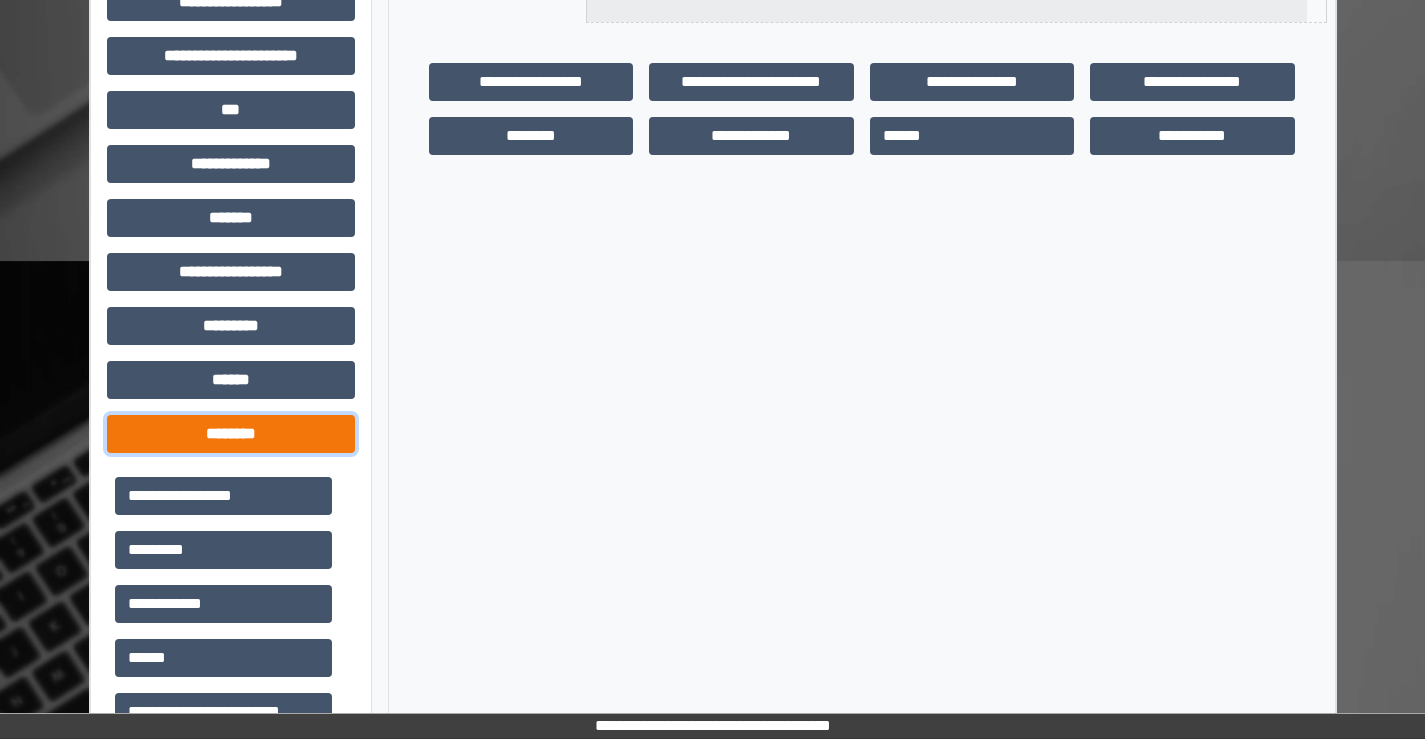 scroll, scrollTop: 735, scrollLeft: 0, axis: vertical 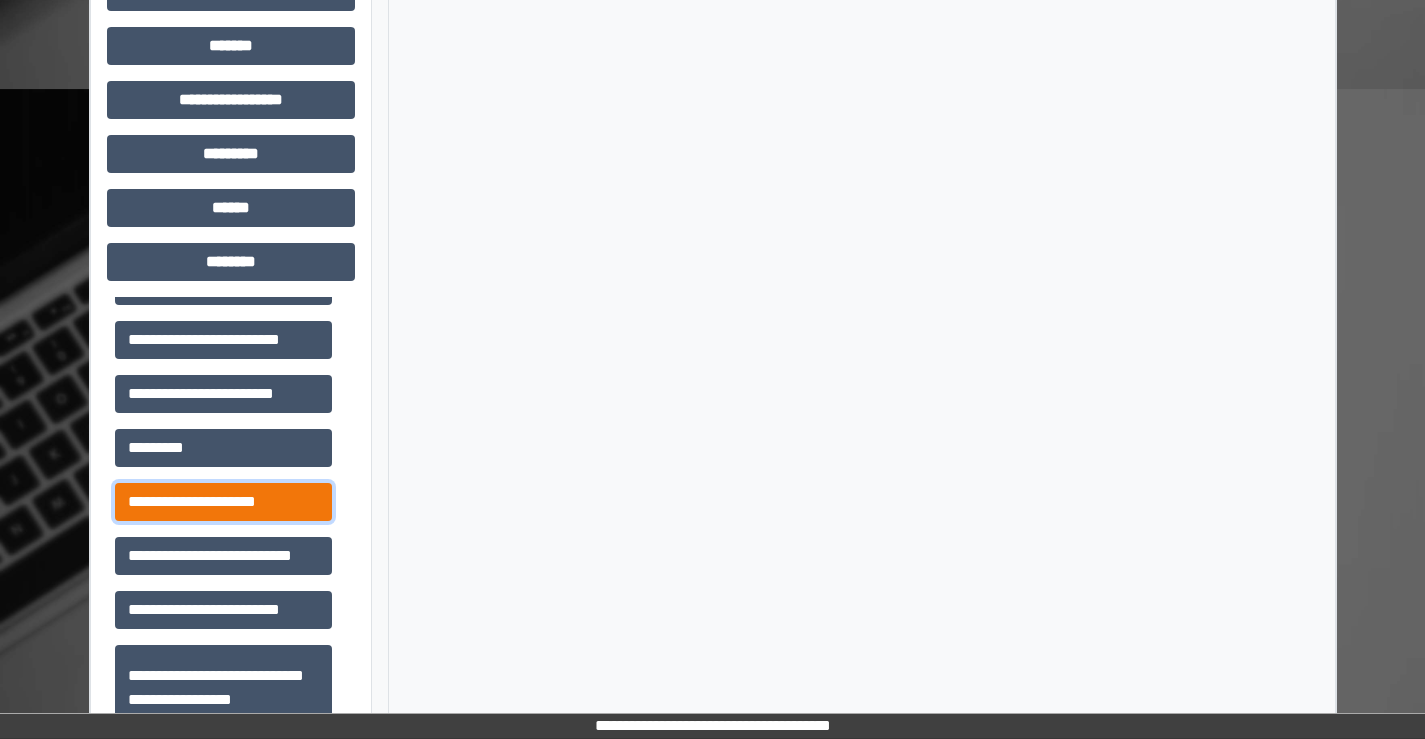 click on "**********" at bounding box center [223, 502] 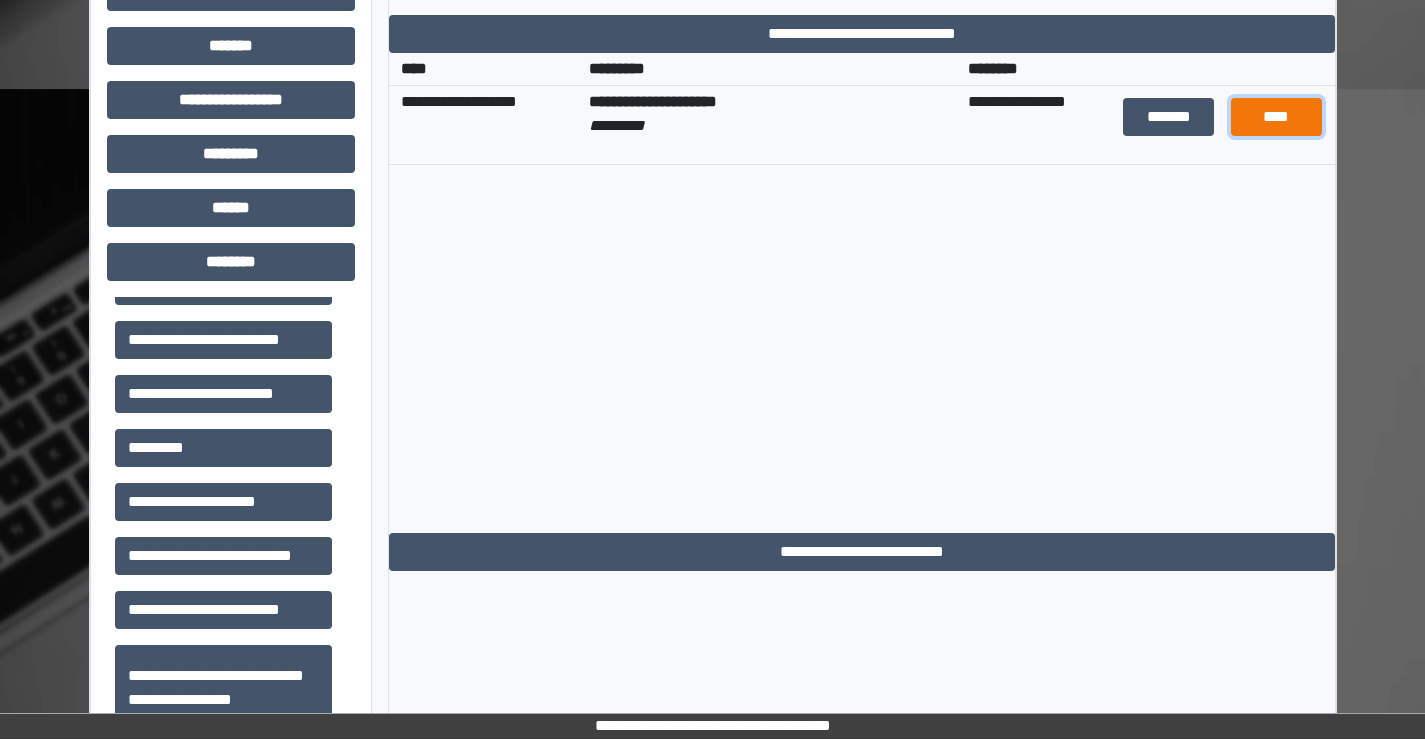 click on "****" at bounding box center [1276, 117] 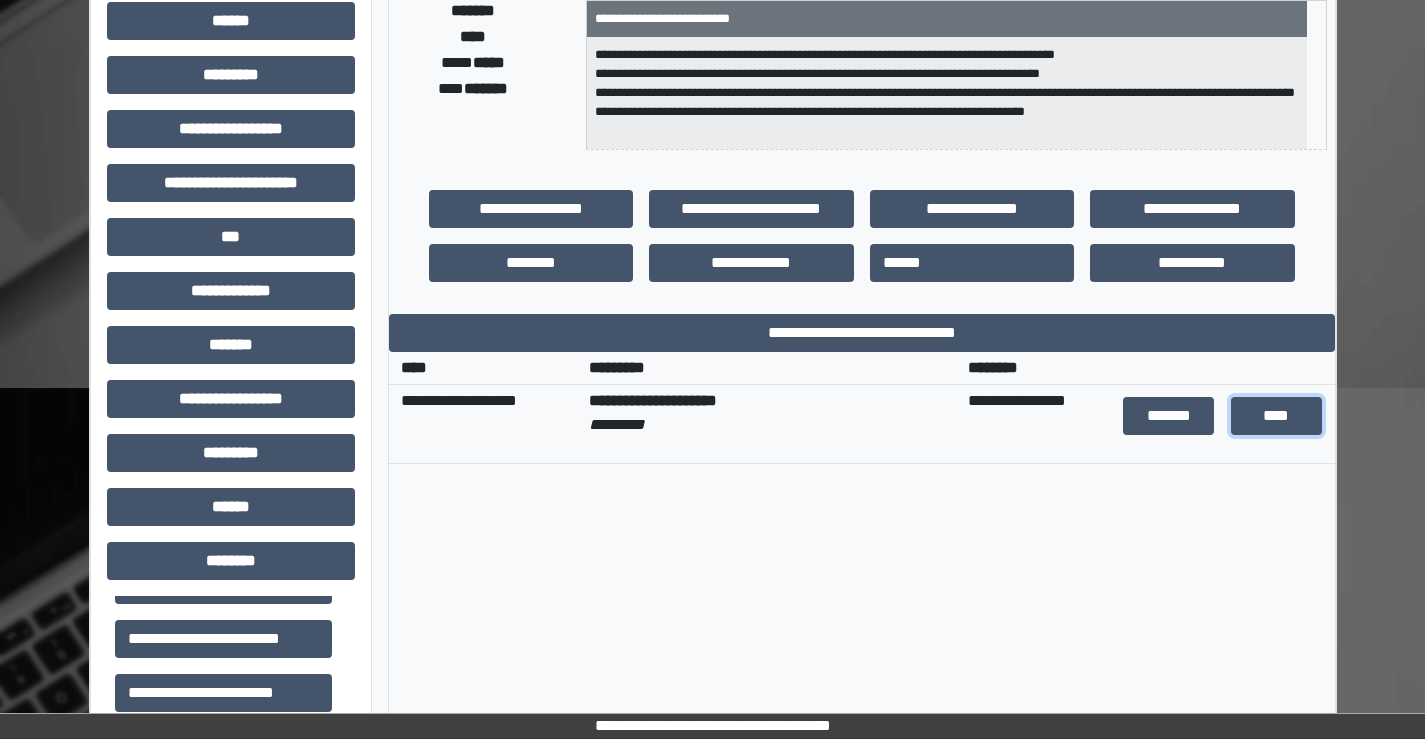 scroll, scrollTop: 435, scrollLeft: 0, axis: vertical 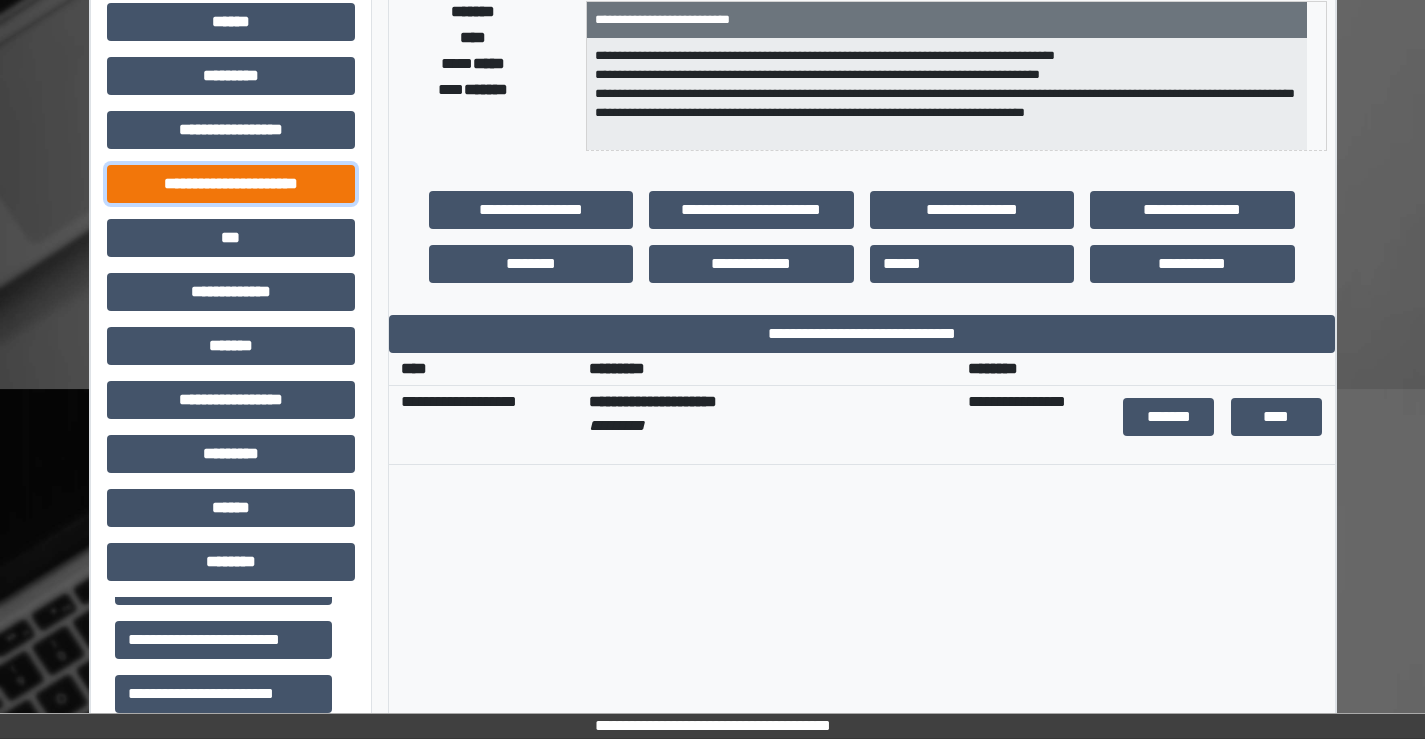 click on "**********" at bounding box center [231, 184] 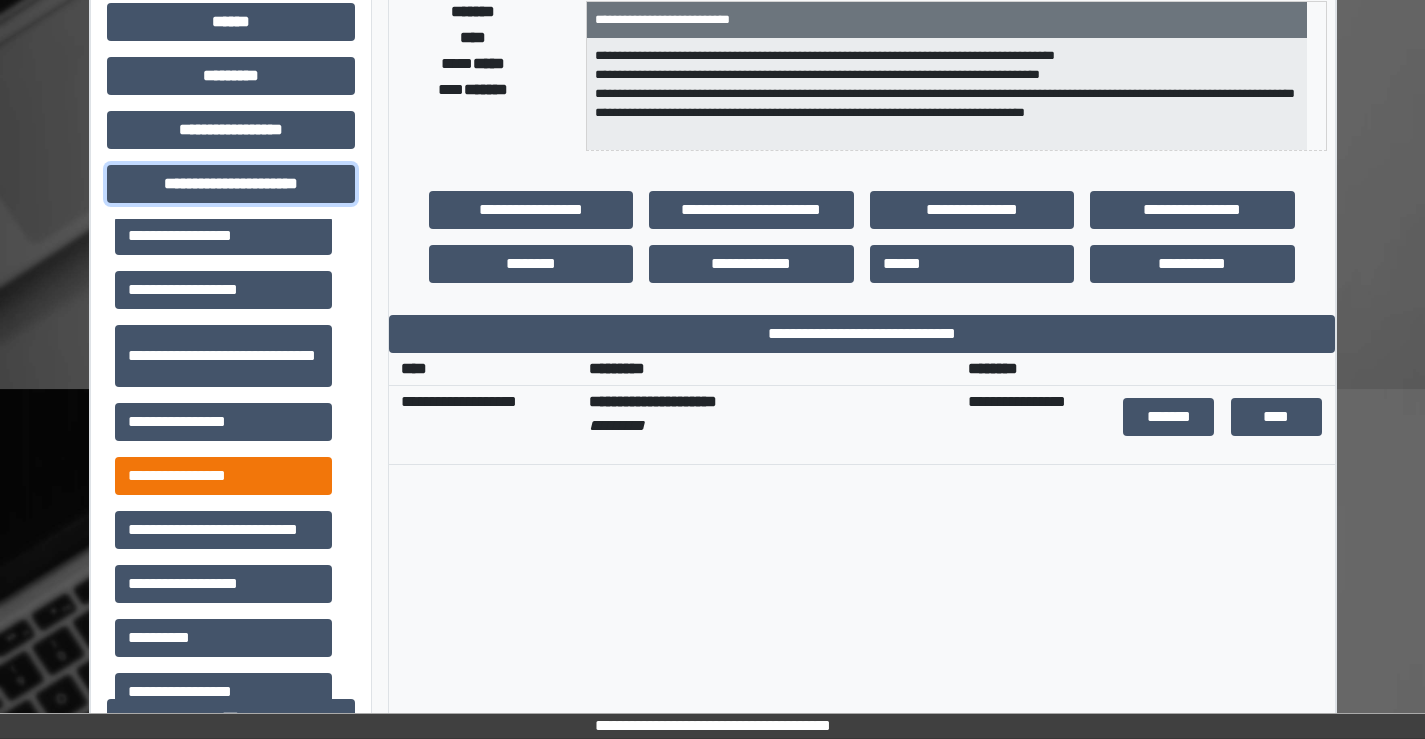 scroll, scrollTop: 0, scrollLeft: 0, axis: both 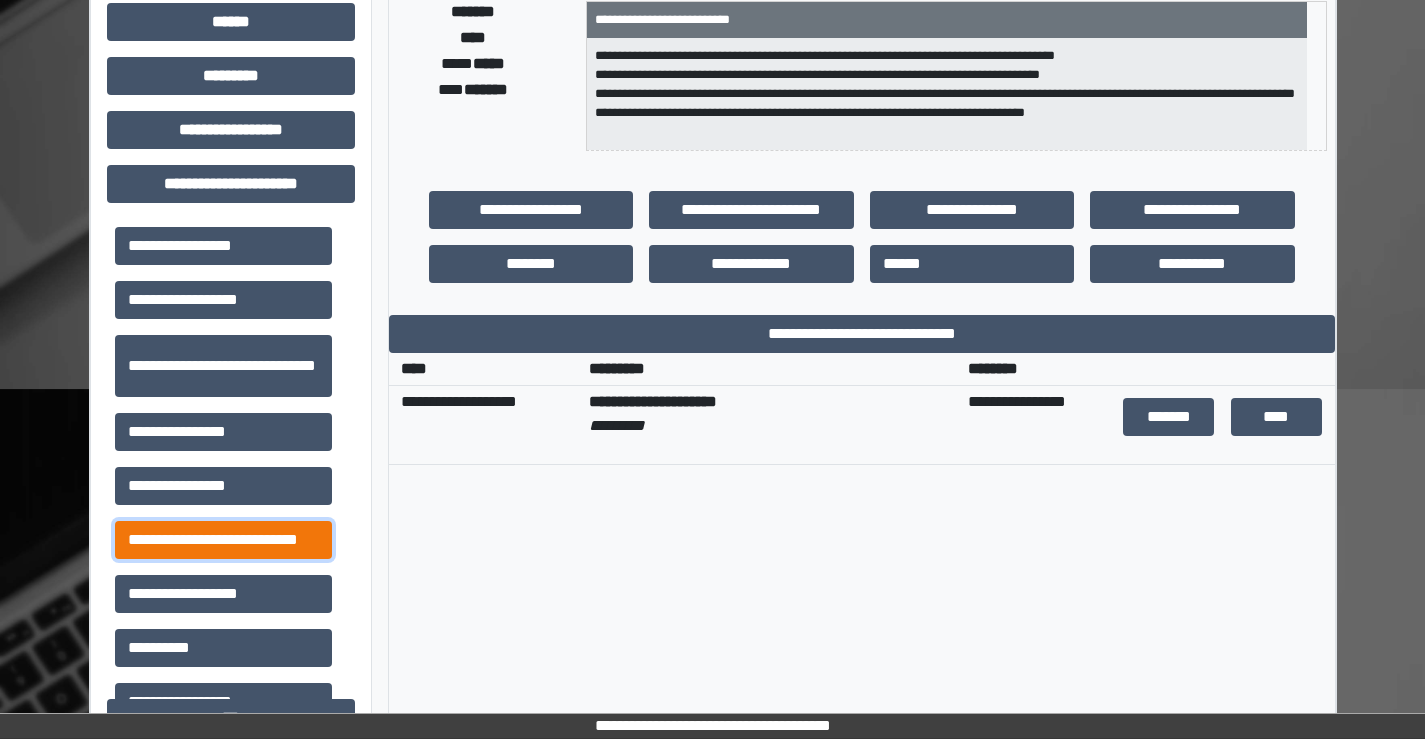 click on "**********" at bounding box center (223, 540) 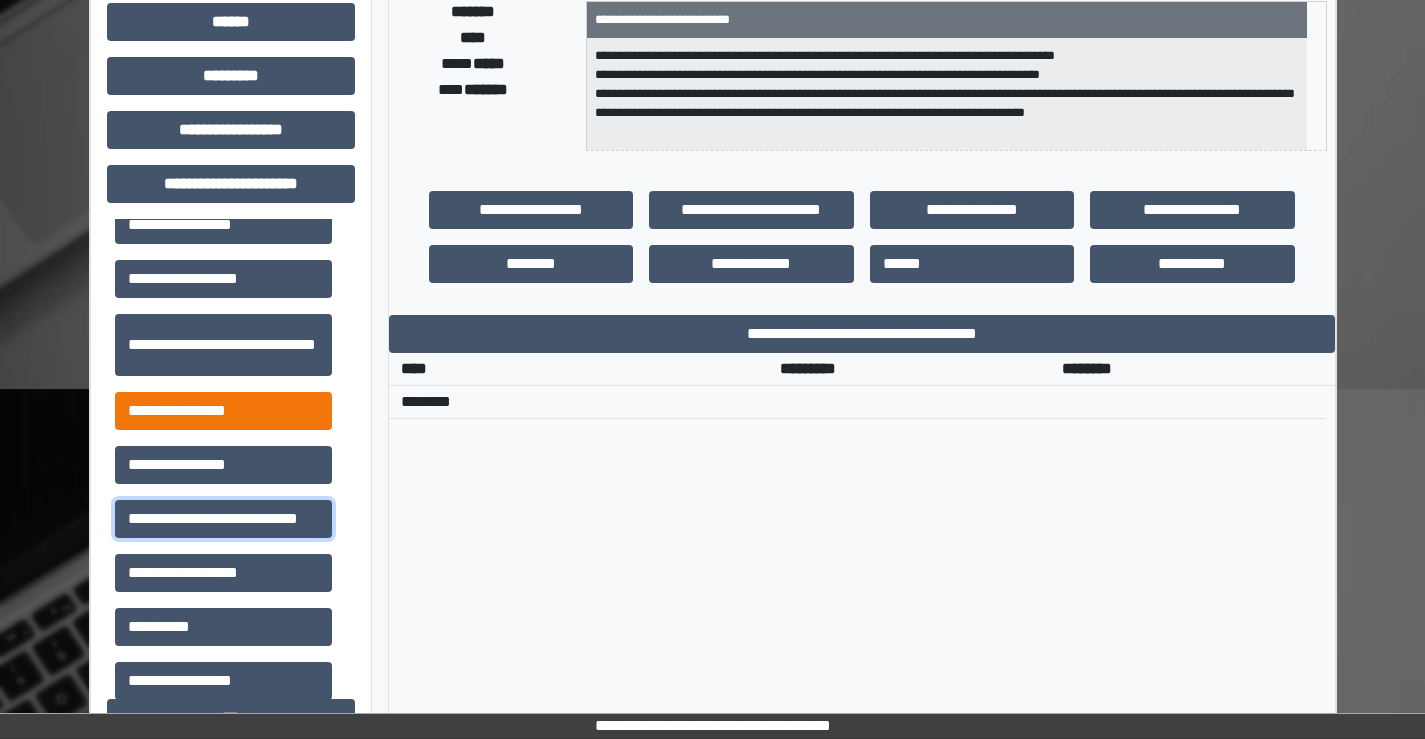 scroll, scrollTop: 0, scrollLeft: 0, axis: both 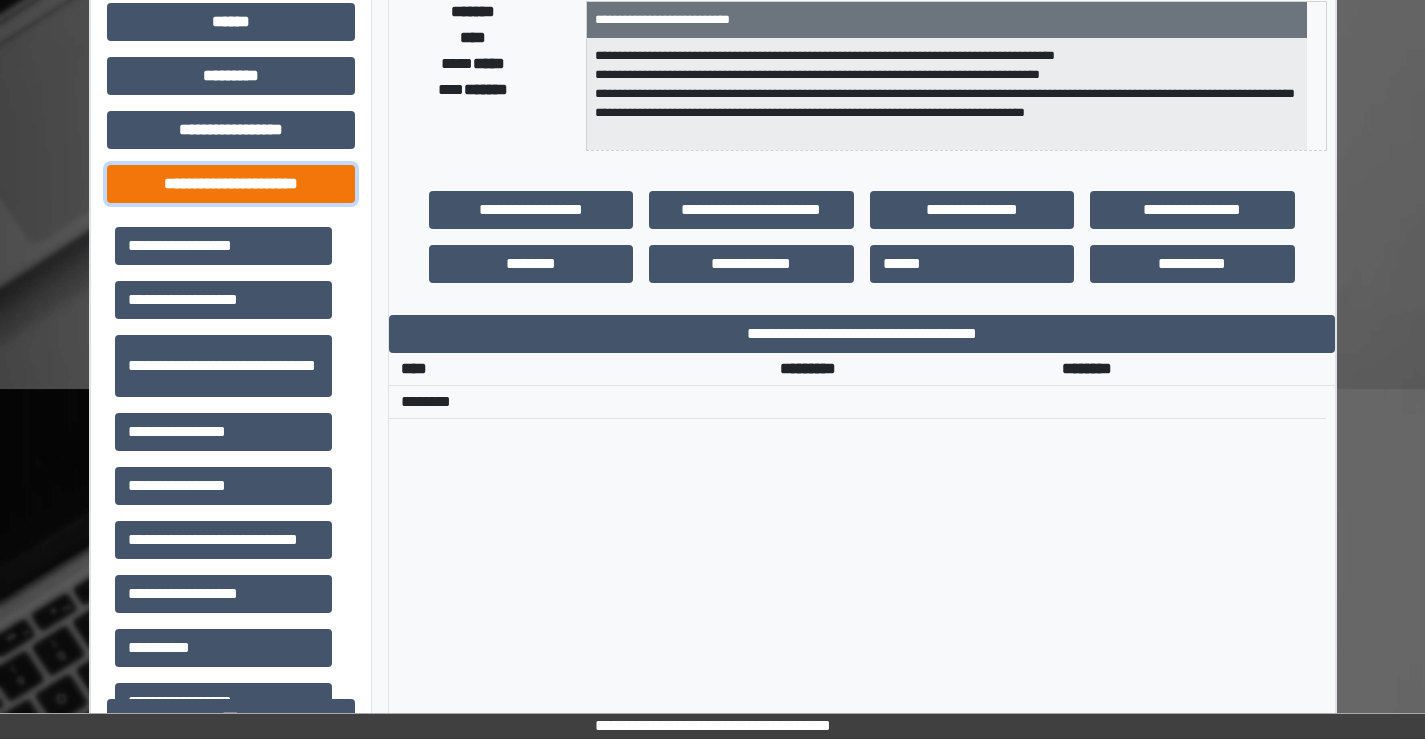 click on "**********" at bounding box center [231, 184] 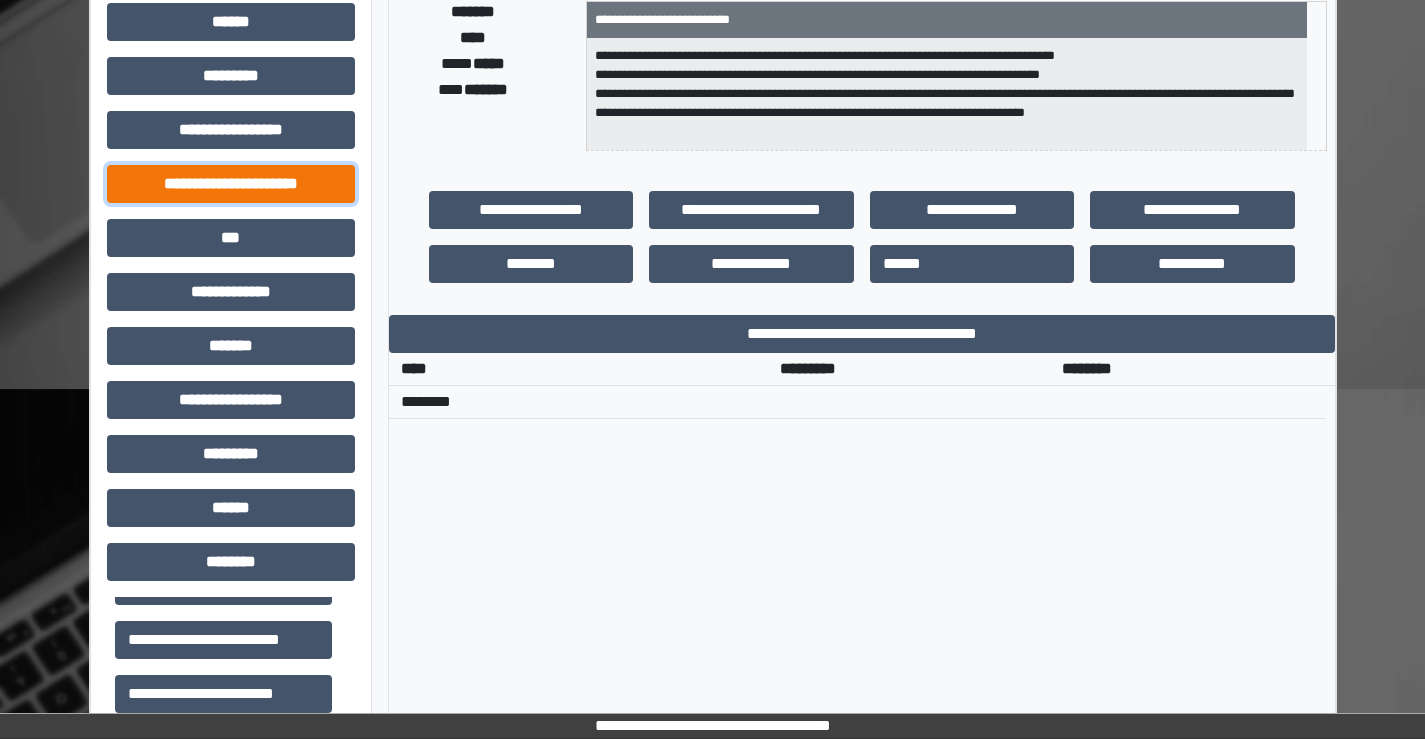 click on "**********" at bounding box center [231, 184] 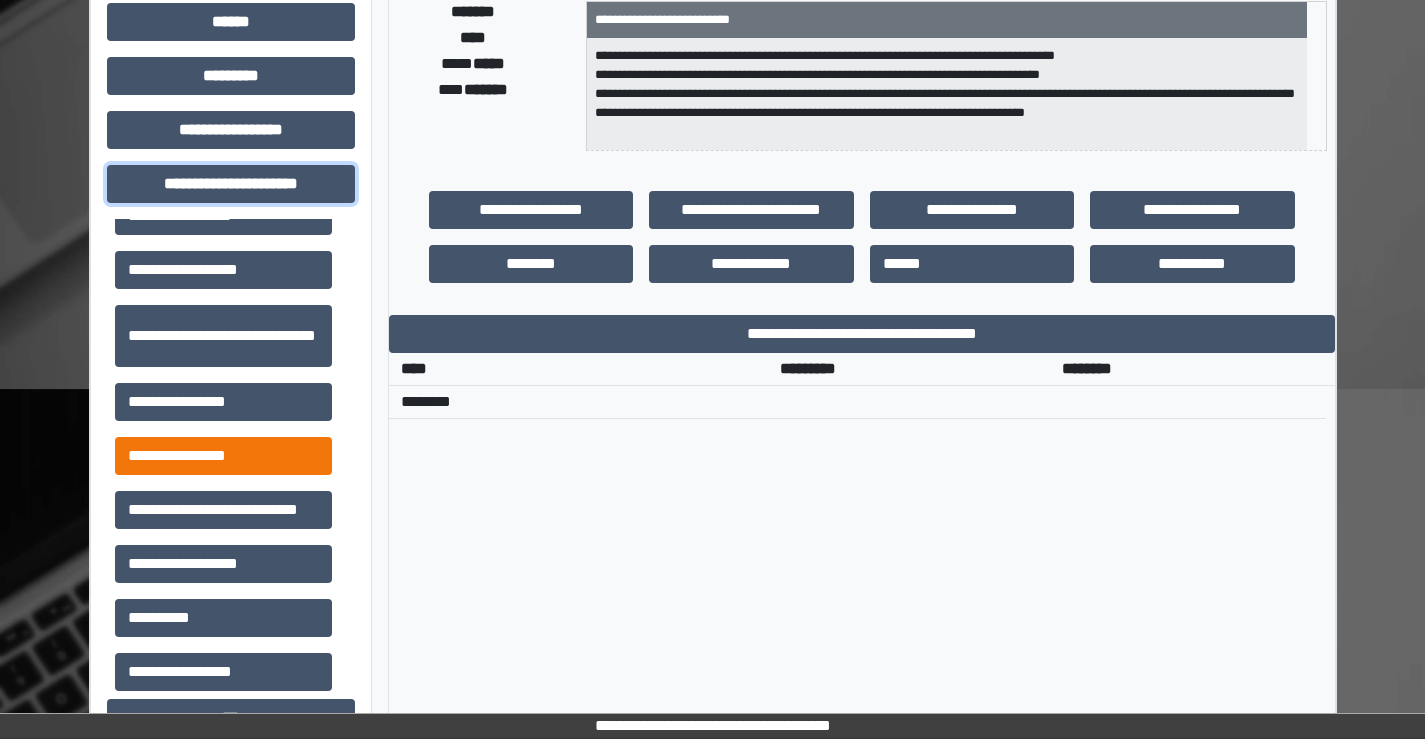 scroll, scrollTop: 46, scrollLeft: 0, axis: vertical 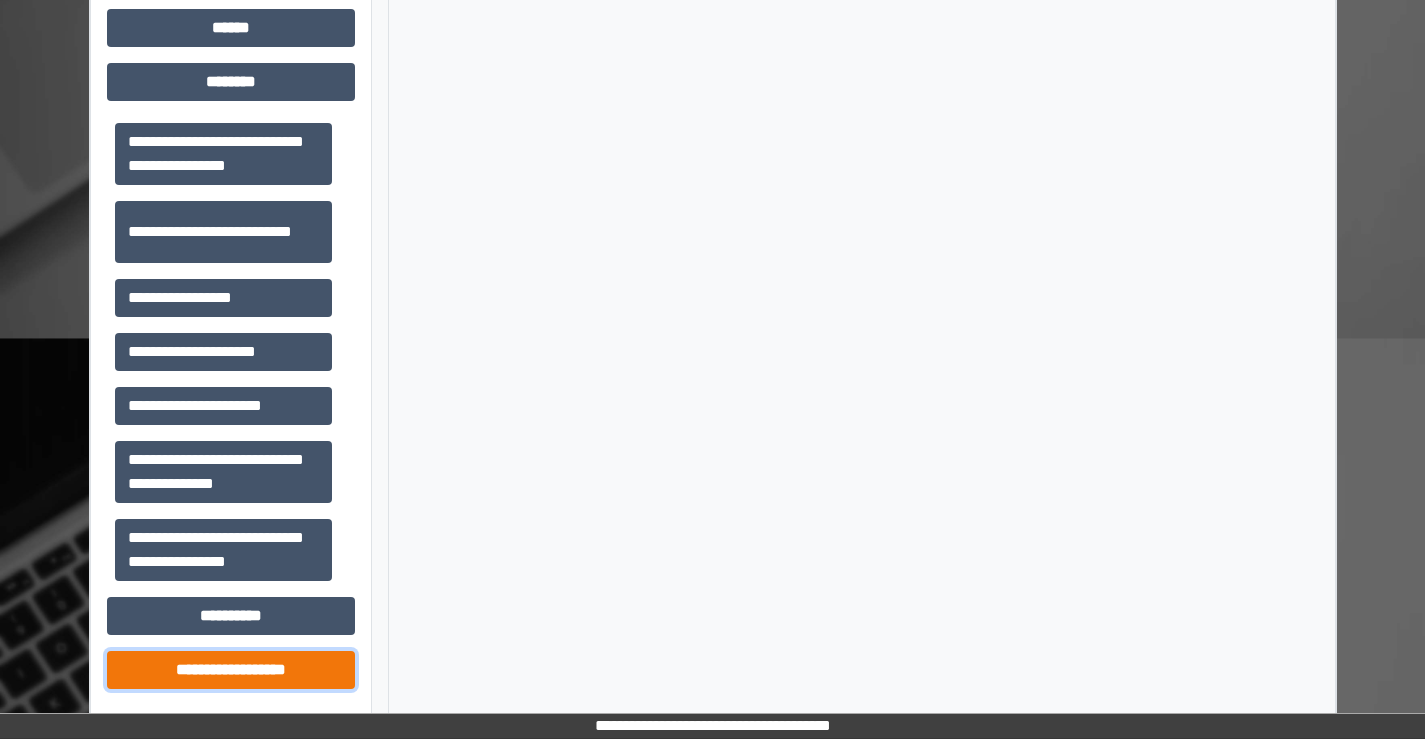 click on "**********" at bounding box center [231, 670] 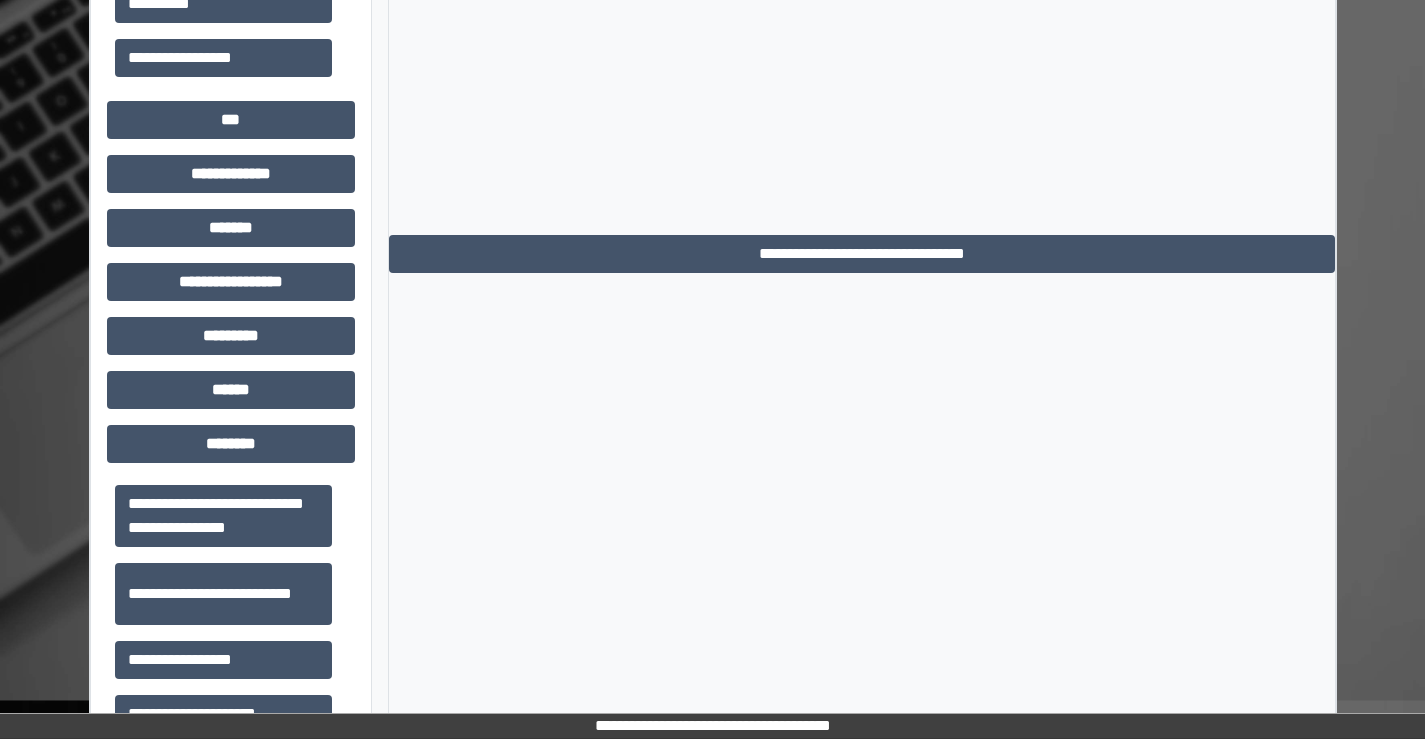 scroll, scrollTop: 995, scrollLeft: 0, axis: vertical 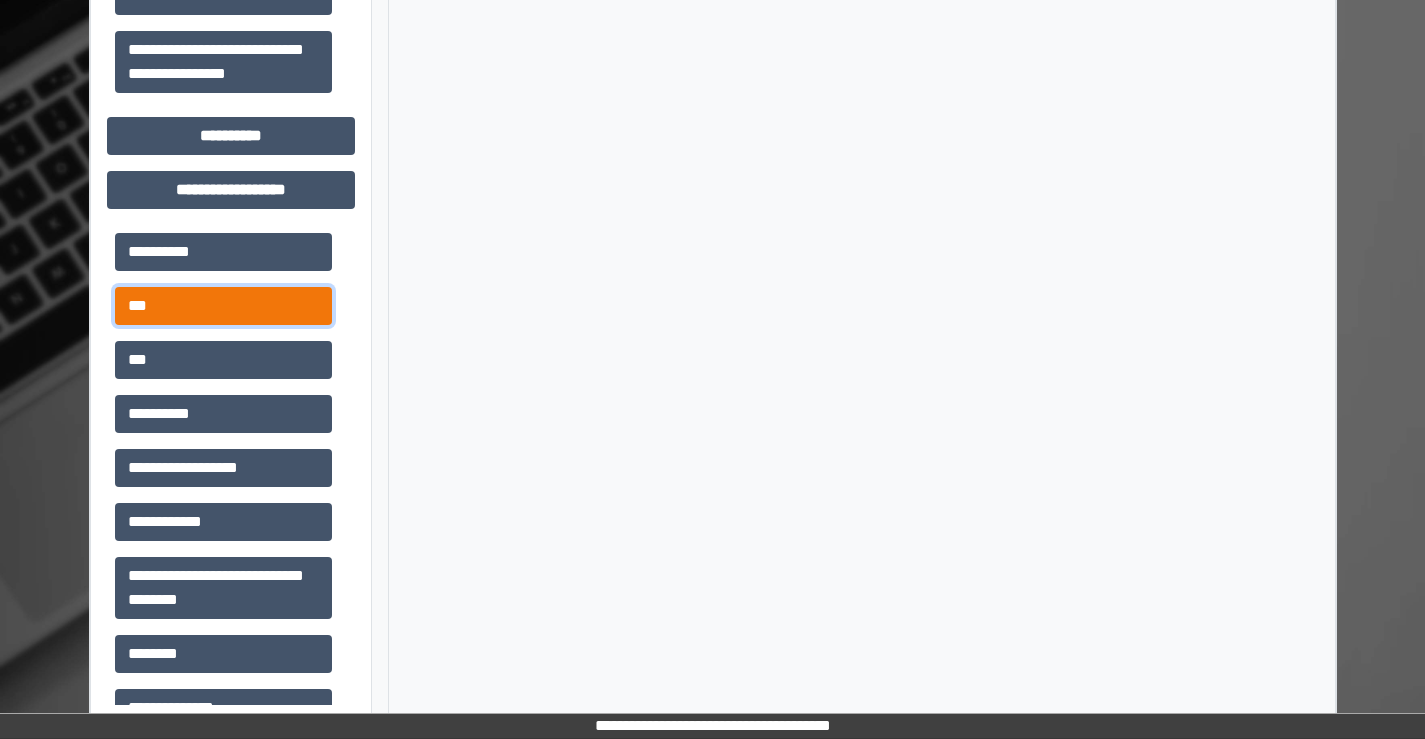 click on "***" at bounding box center [223, 306] 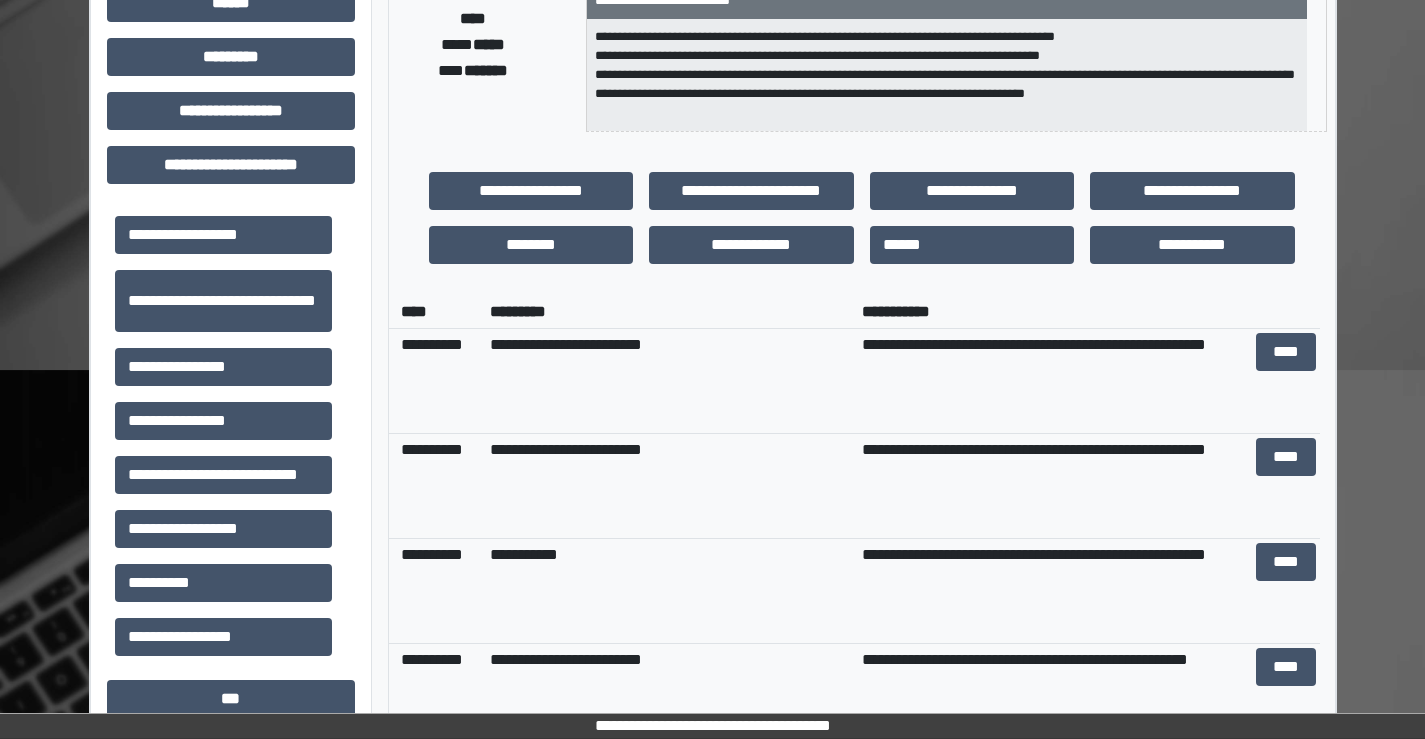 scroll, scrollTop: 480, scrollLeft: 0, axis: vertical 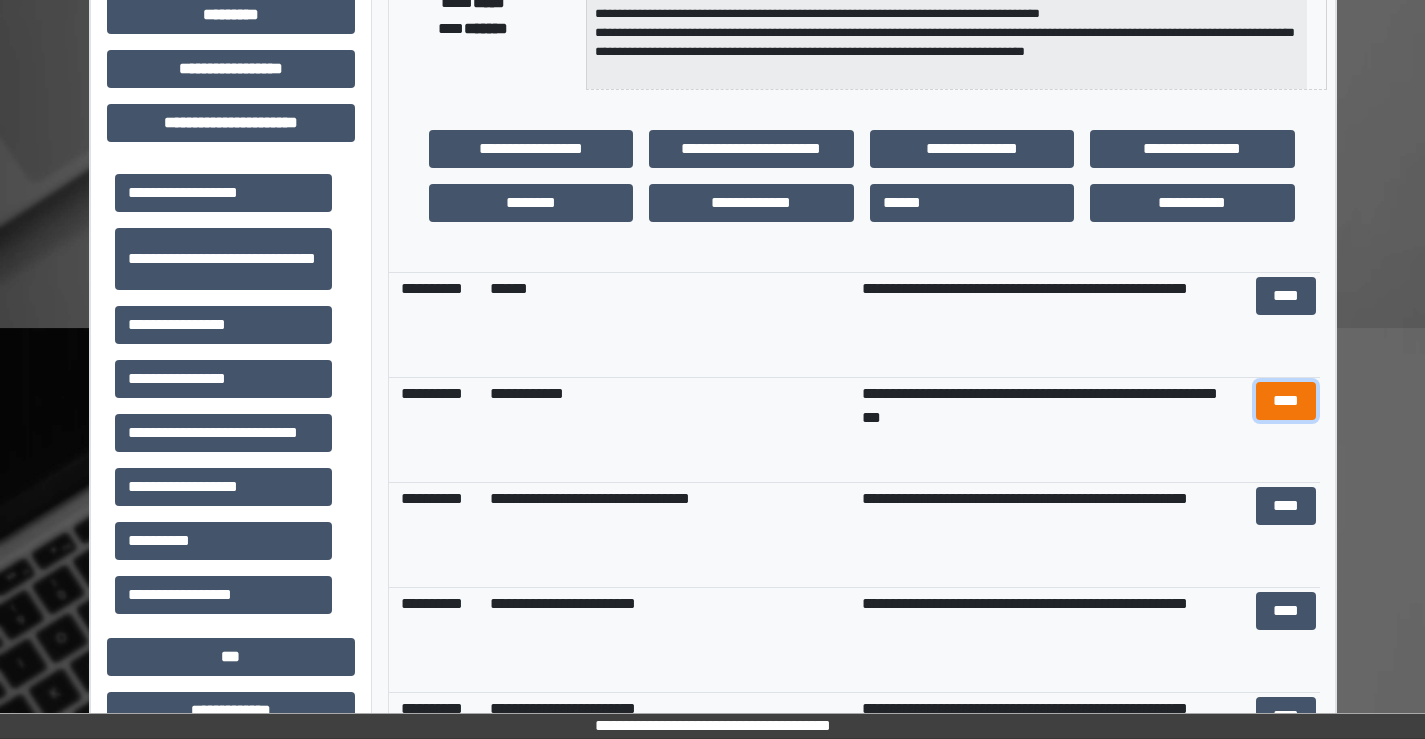 click on "****" at bounding box center [1286, 401] 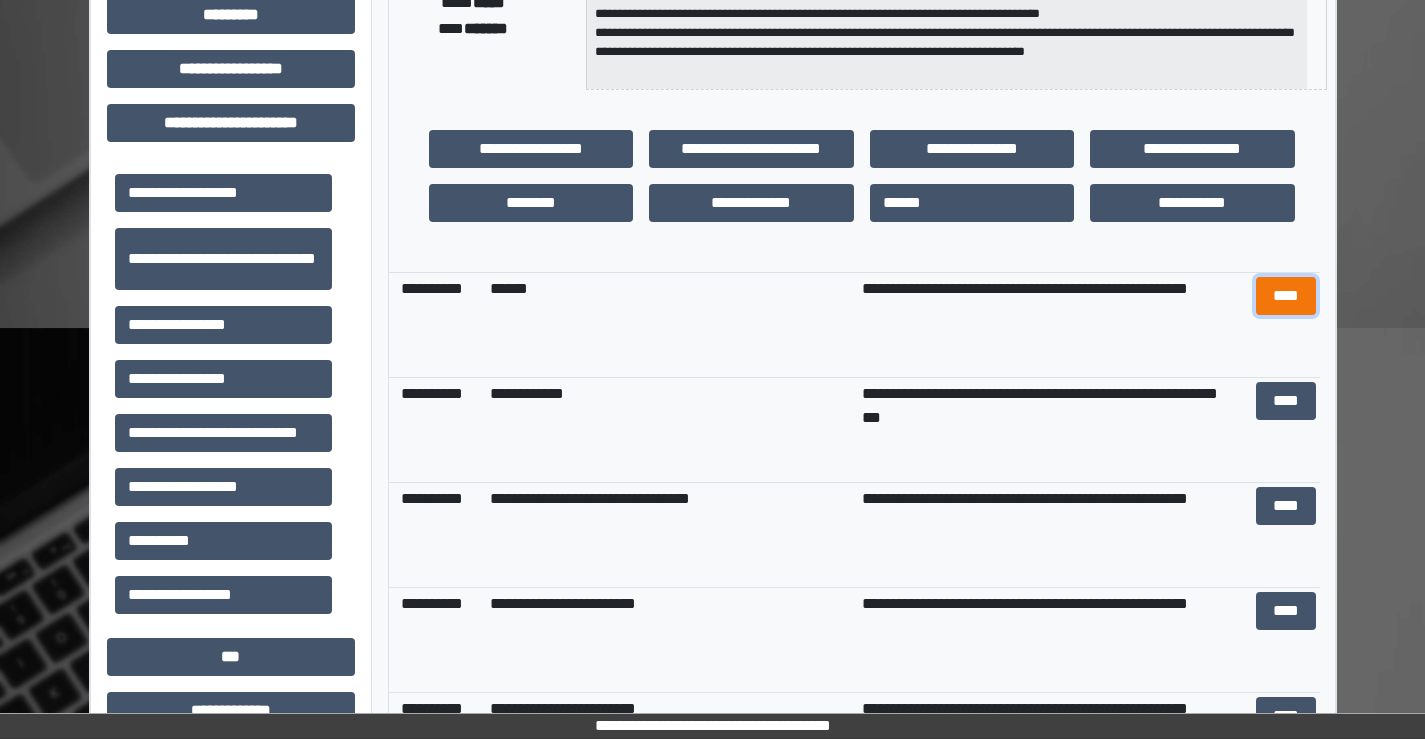 click on "****" at bounding box center [1286, 296] 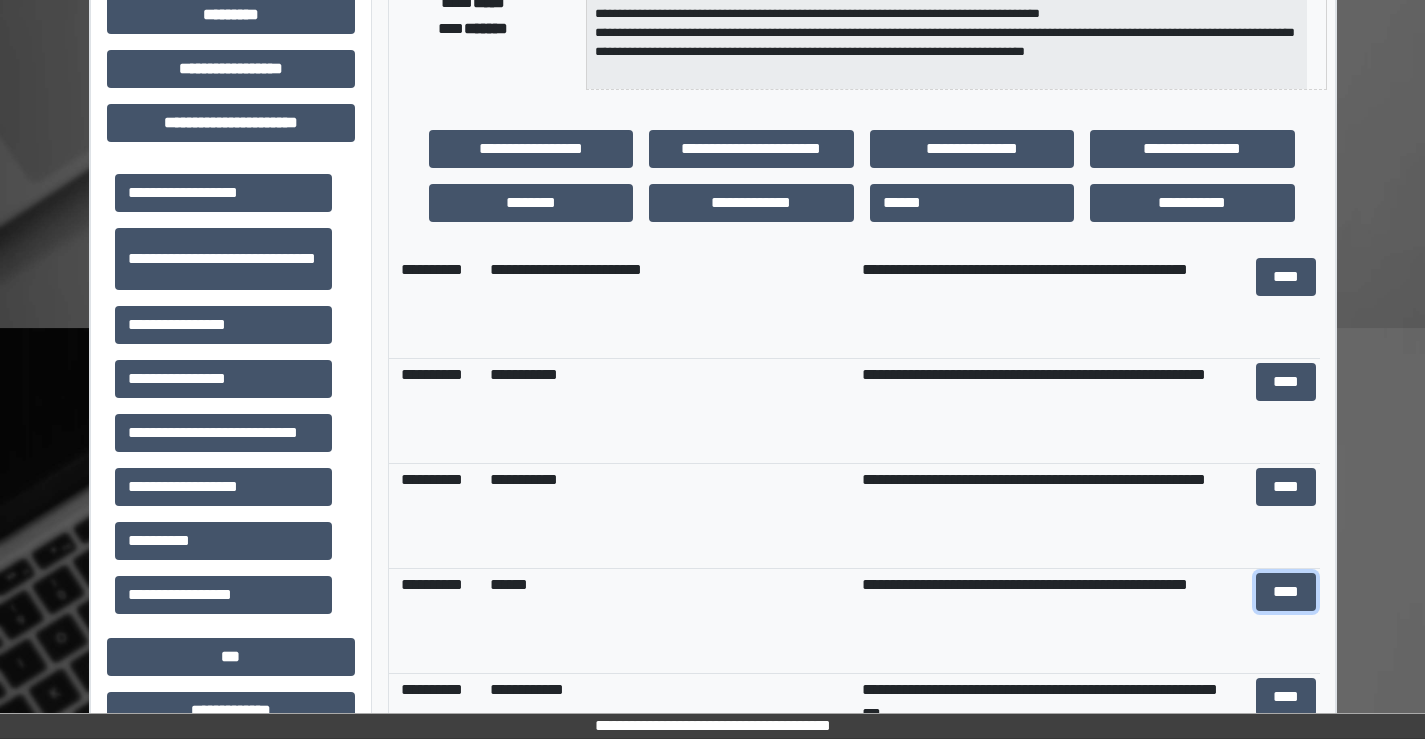 scroll, scrollTop: 1289, scrollLeft: 0, axis: vertical 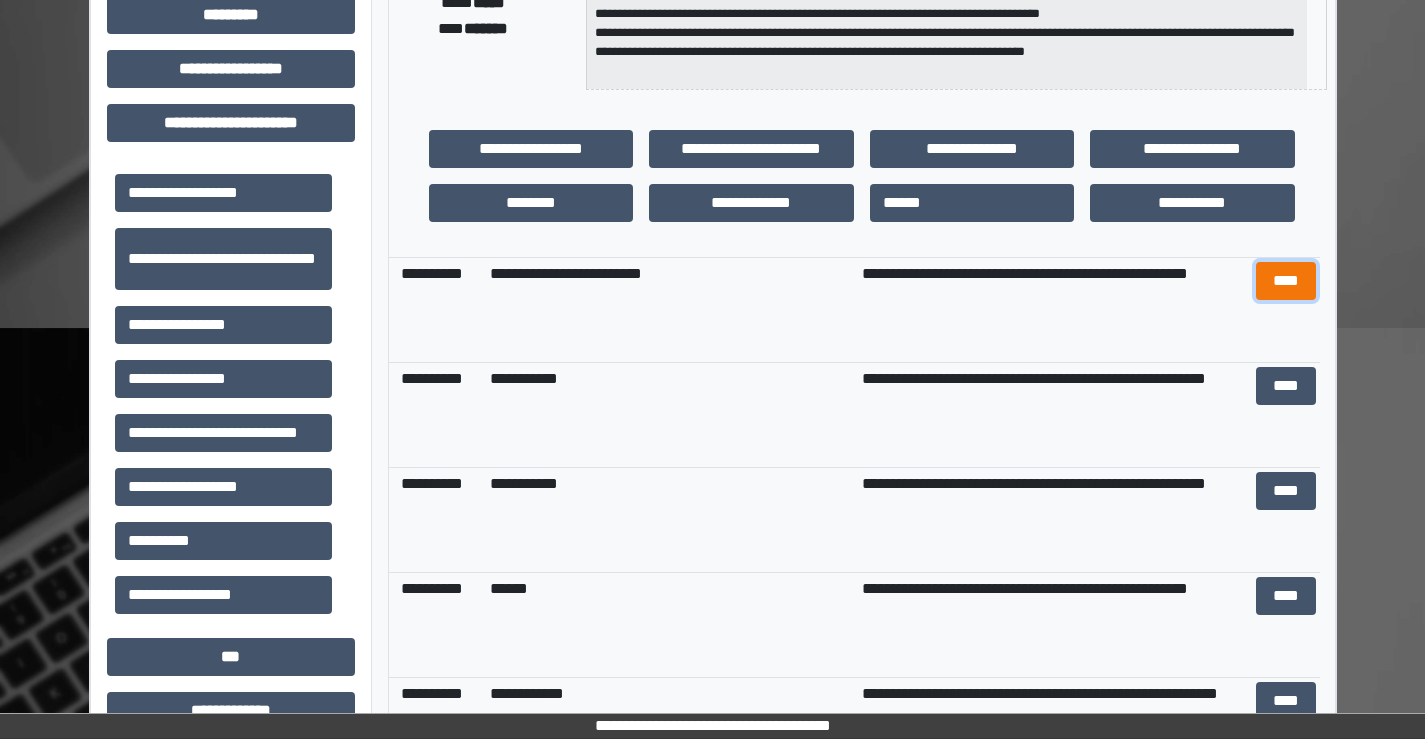 click on "****" at bounding box center (1286, 281) 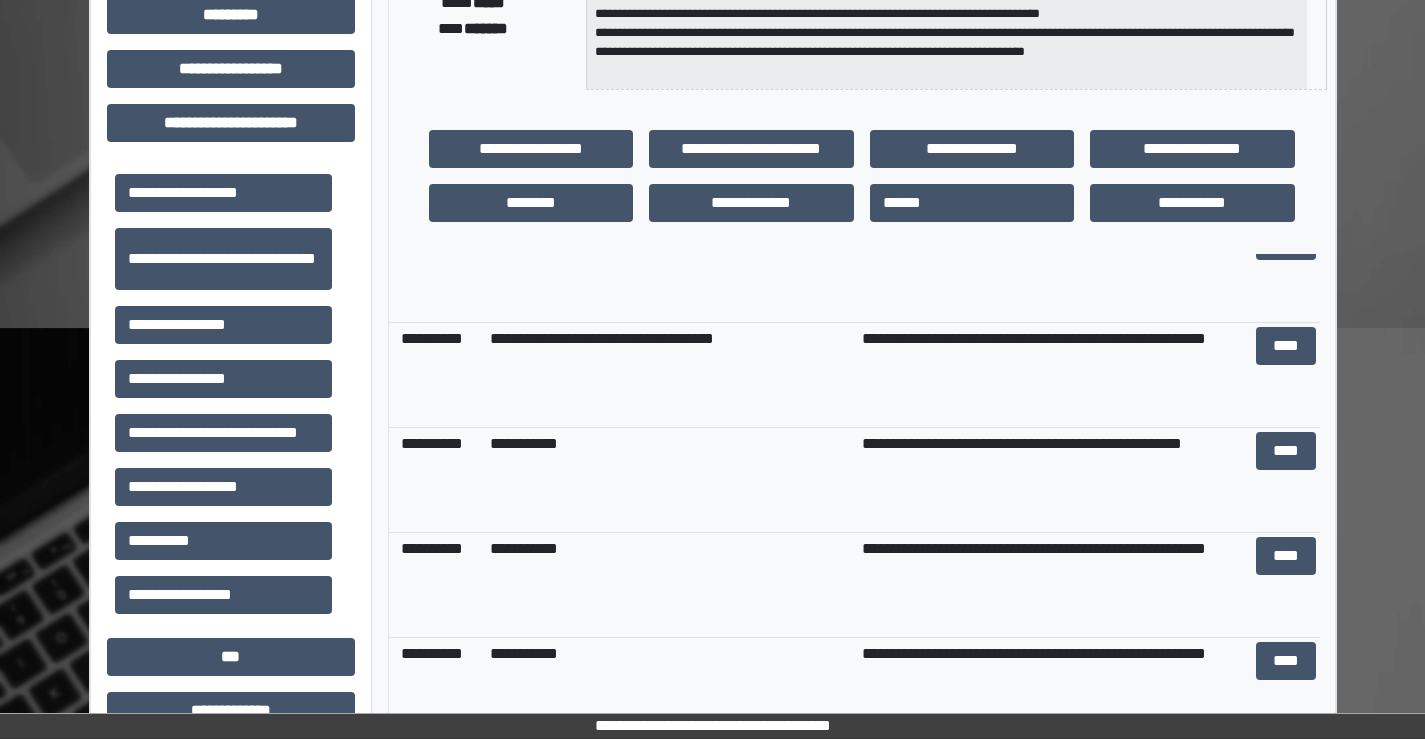 scroll, scrollTop: 689, scrollLeft: 0, axis: vertical 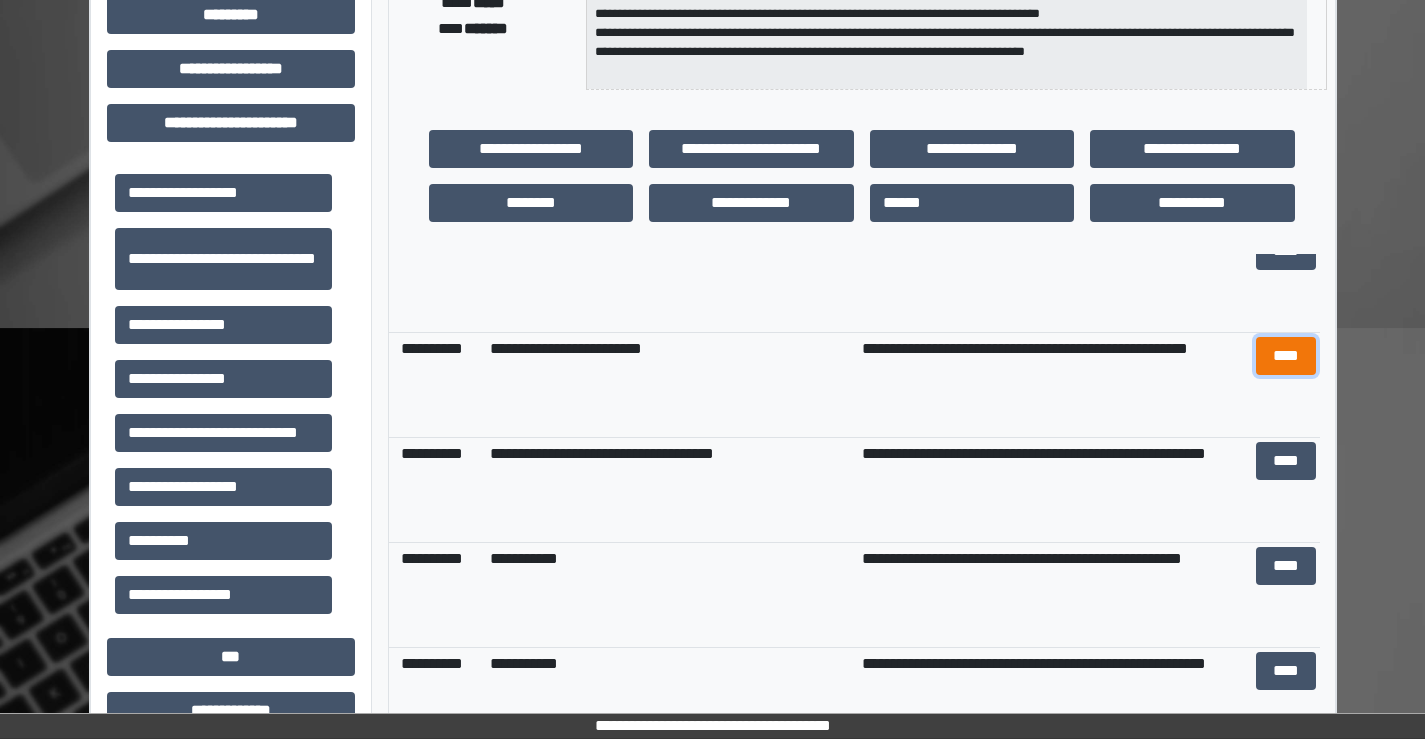 click on "****" at bounding box center [1286, 356] 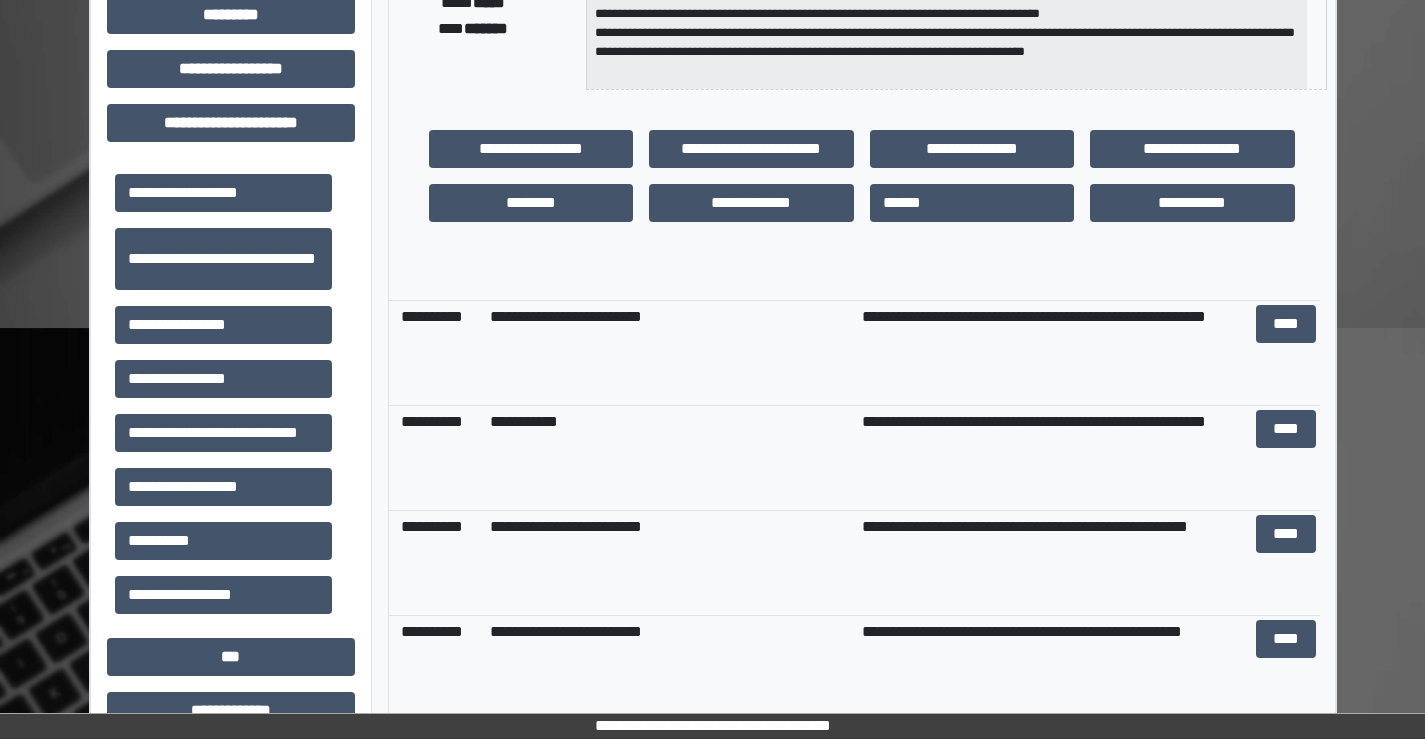 scroll, scrollTop: 89, scrollLeft: 0, axis: vertical 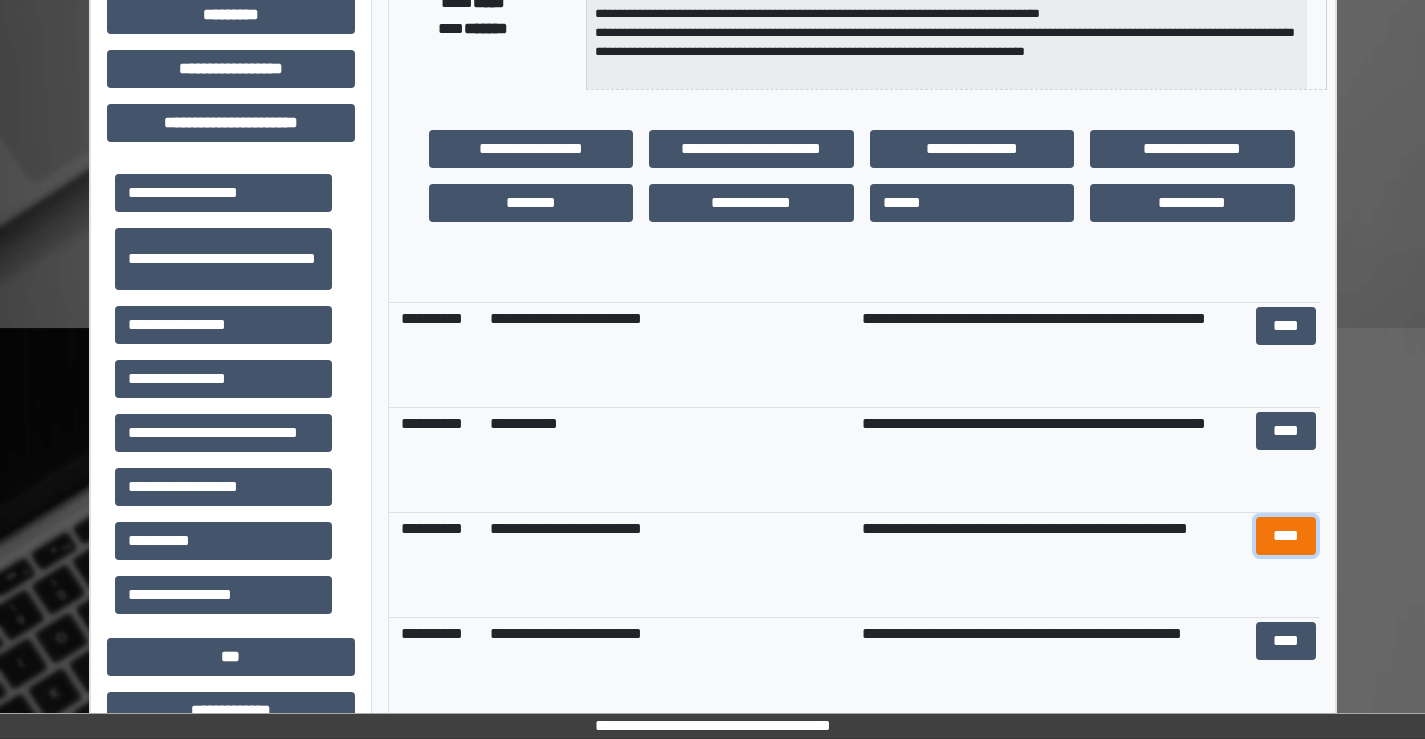 click on "****" at bounding box center [1286, 536] 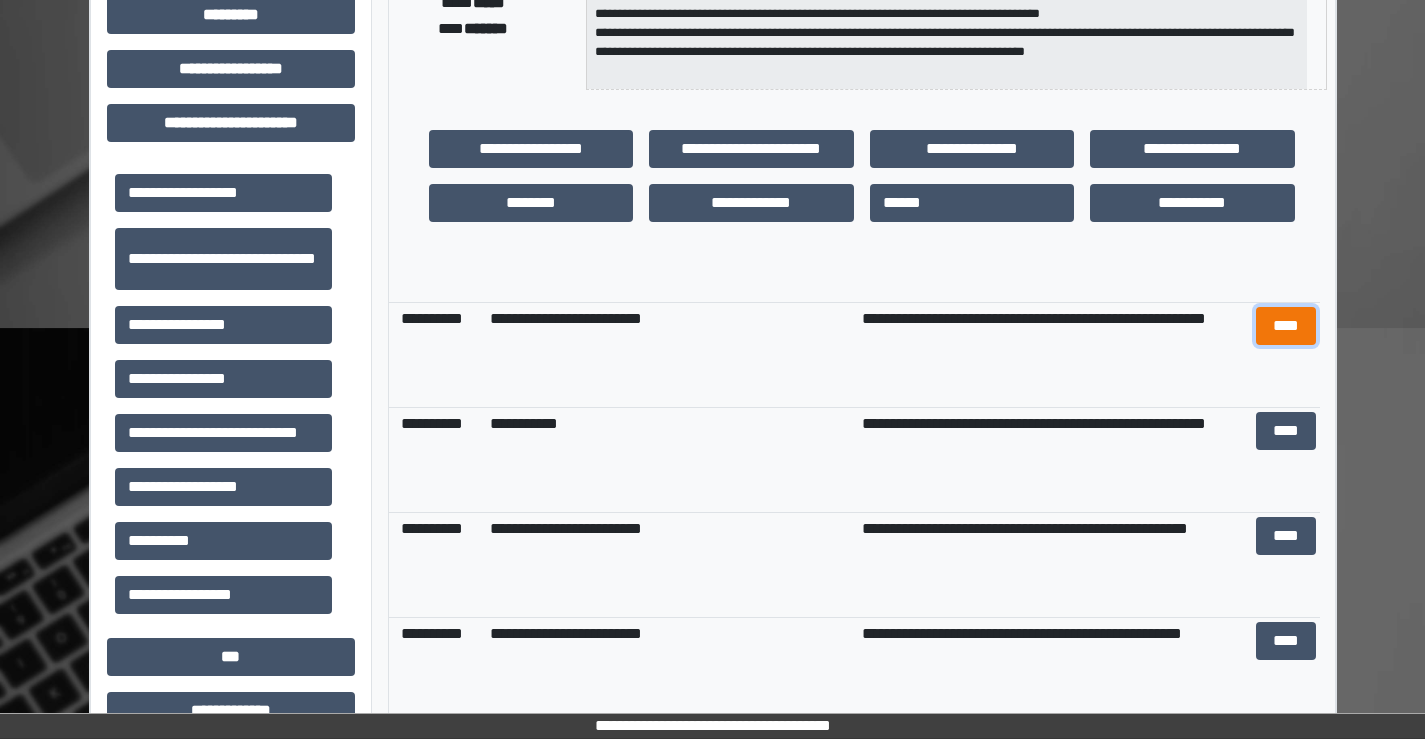 click on "****" at bounding box center (1286, 326) 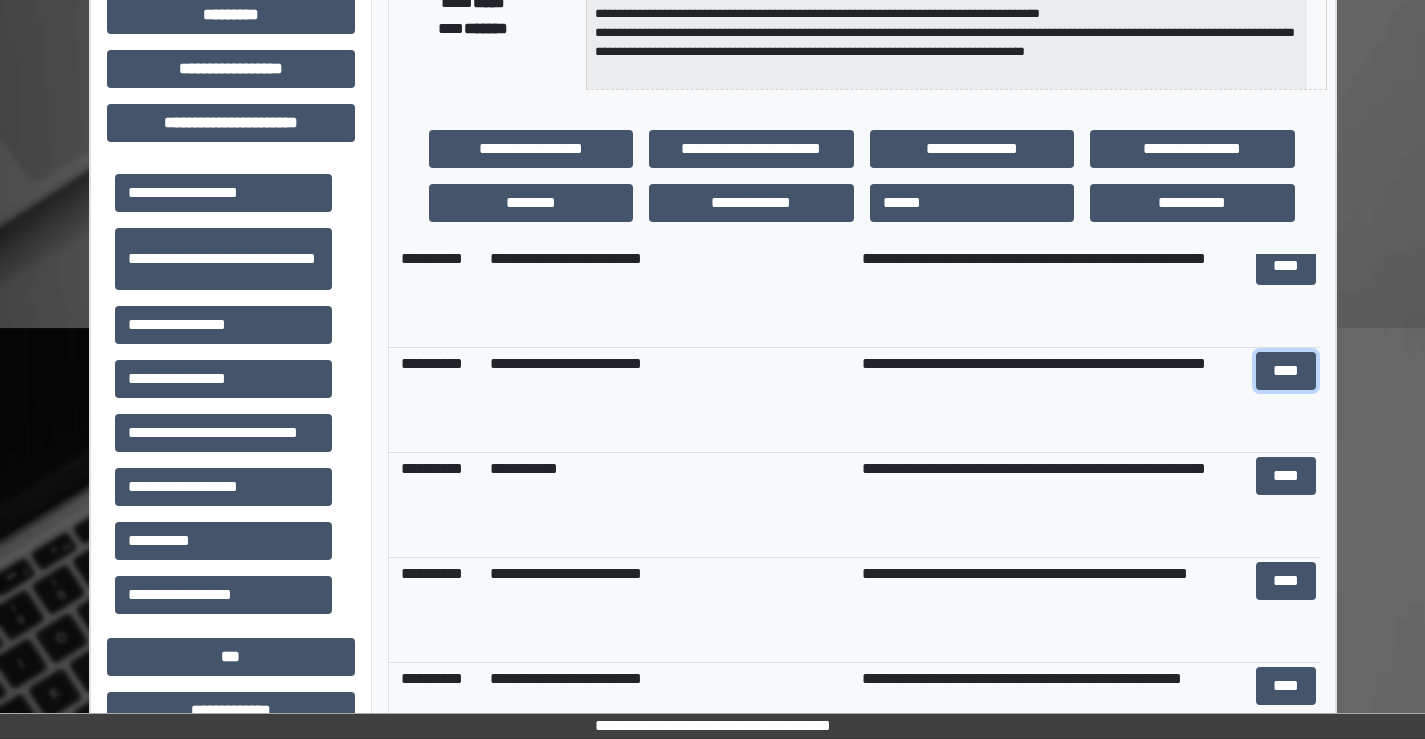 scroll, scrollTop: 0, scrollLeft: 0, axis: both 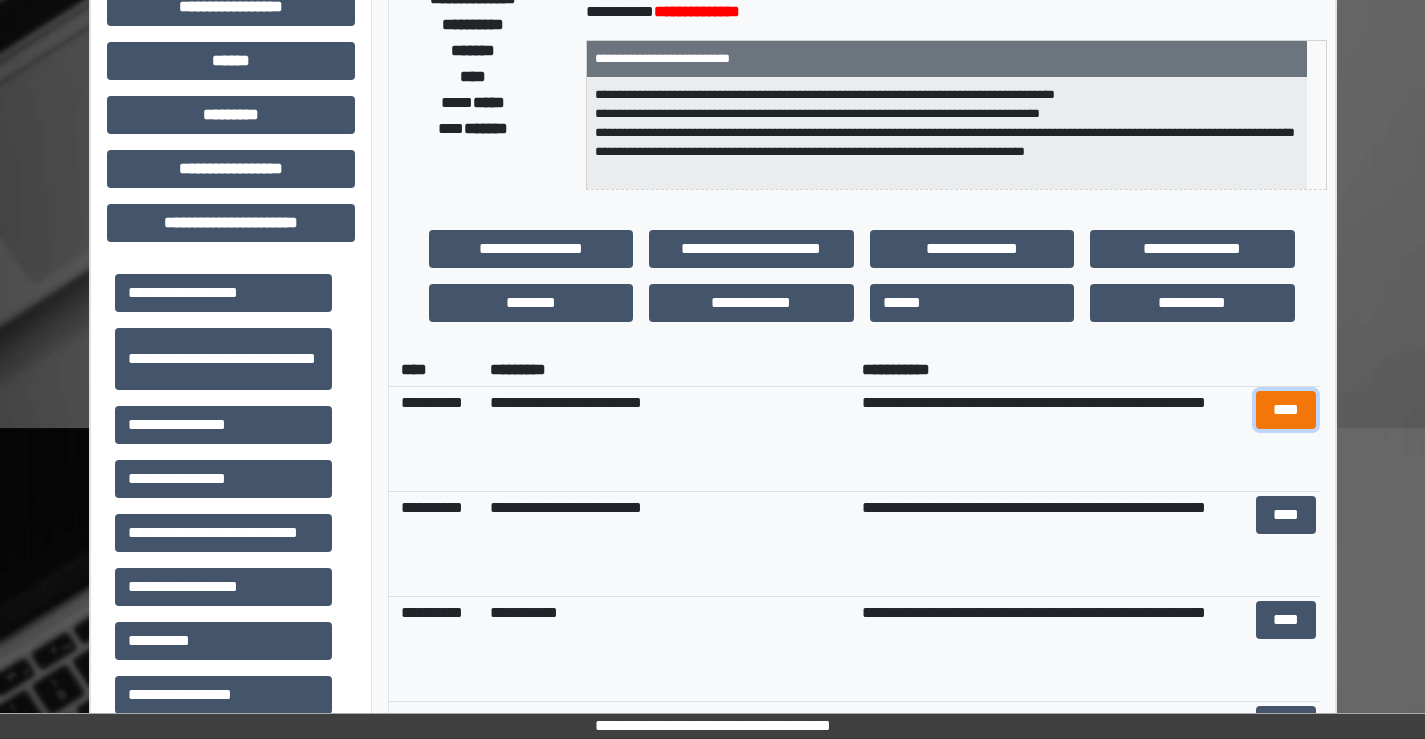 click on "****" at bounding box center [1286, 410] 